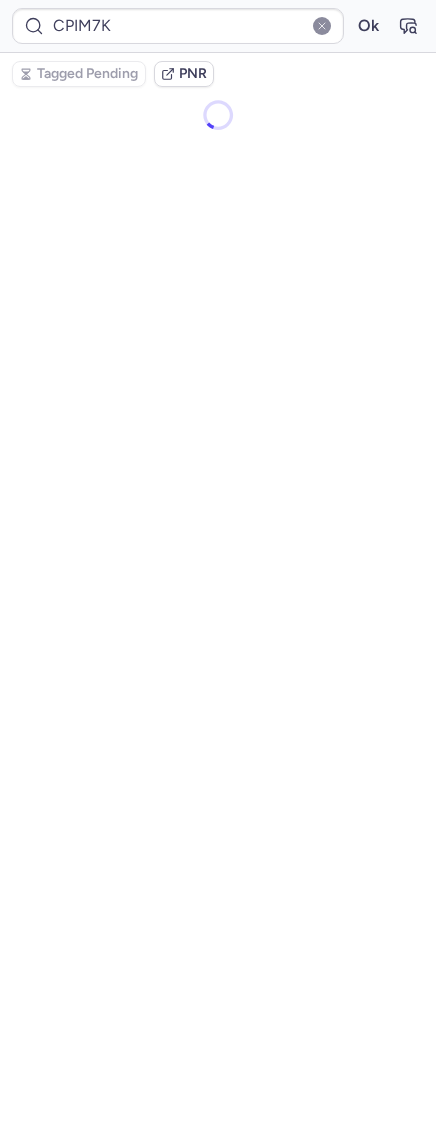 scroll, scrollTop: 0, scrollLeft: 0, axis: both 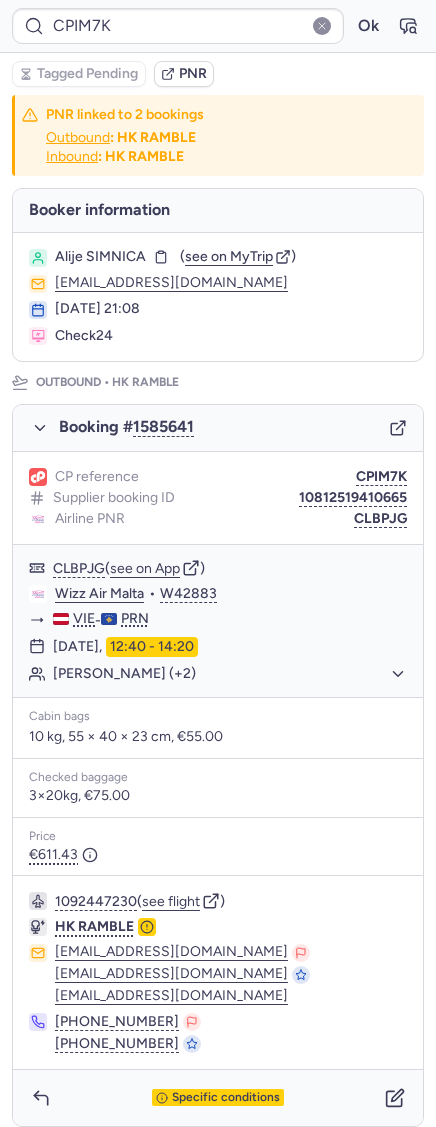 type on "CPB9NJ" 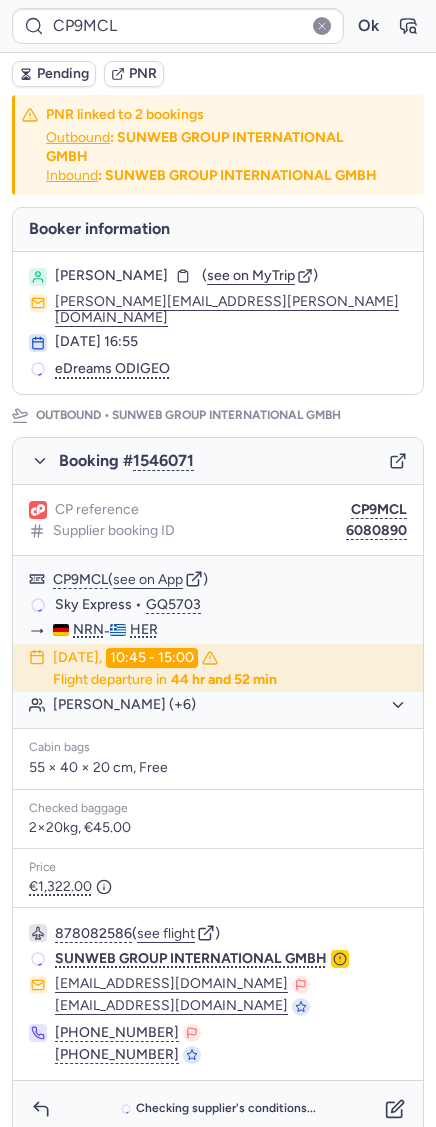 type on "CPJBJE" 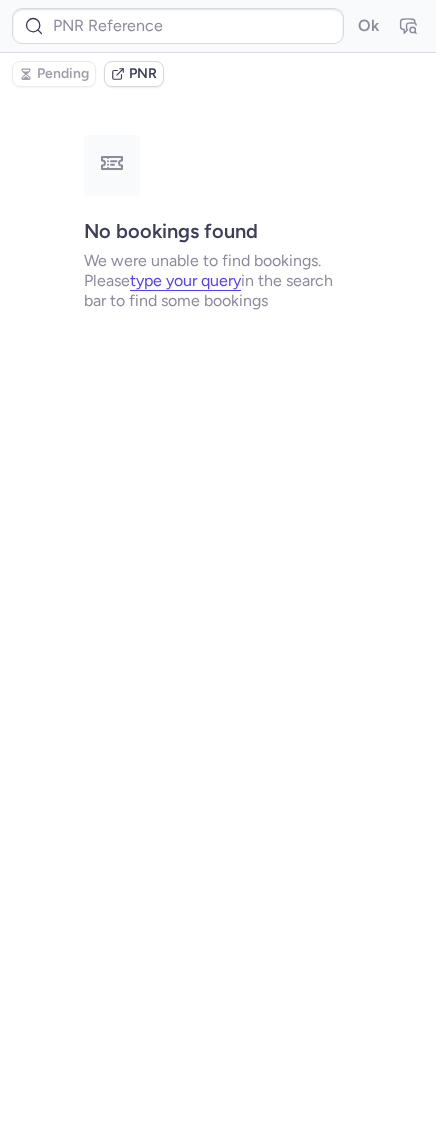 type on "CP9MCL" 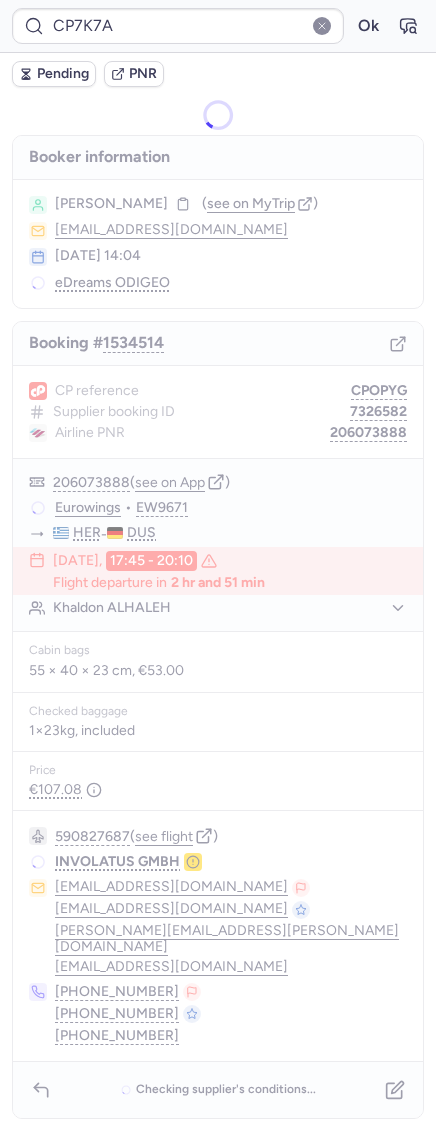 type on "CPOPYG" 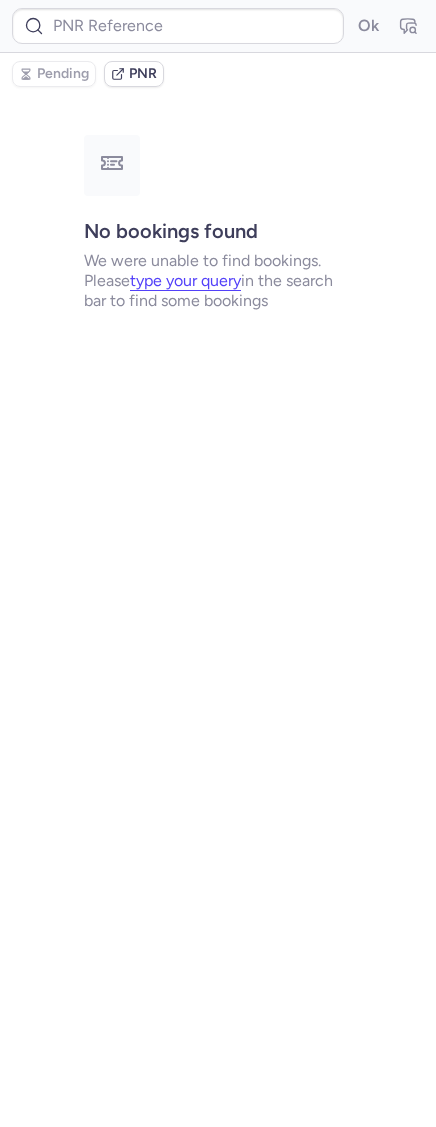 type on "CPWVBF" 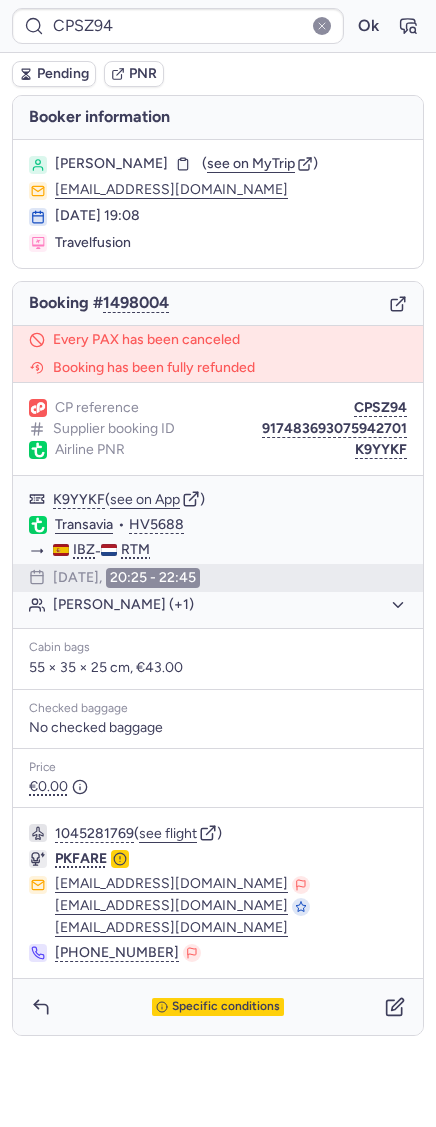 type on "CPES5Q" 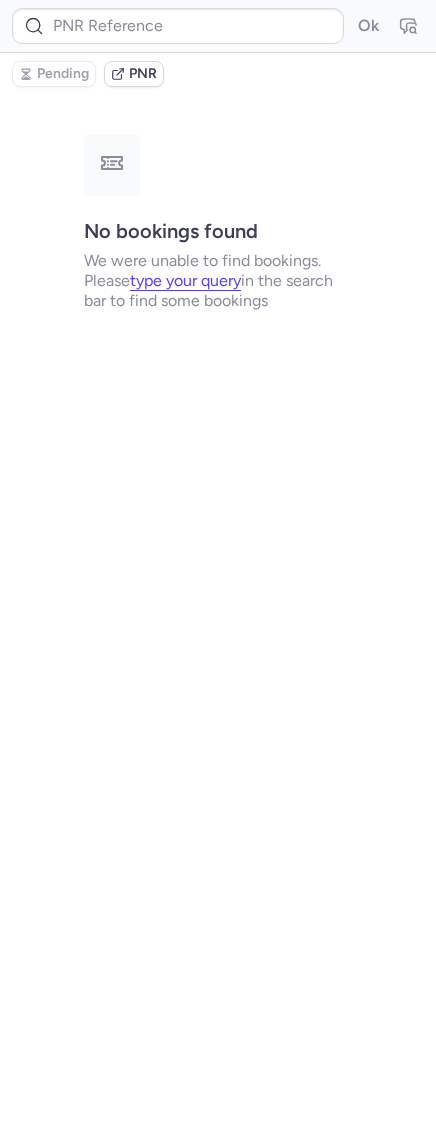 type on "CPEFJN" 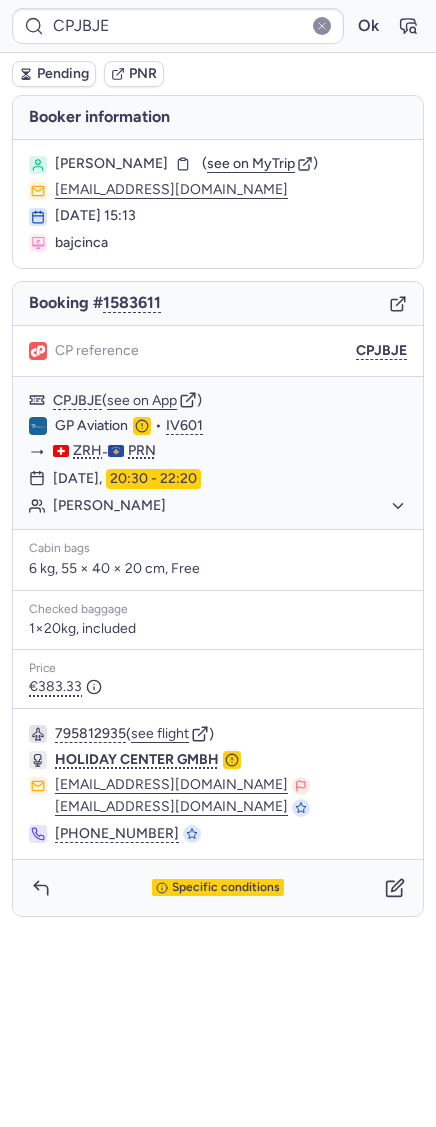 type on "CPRVI4" 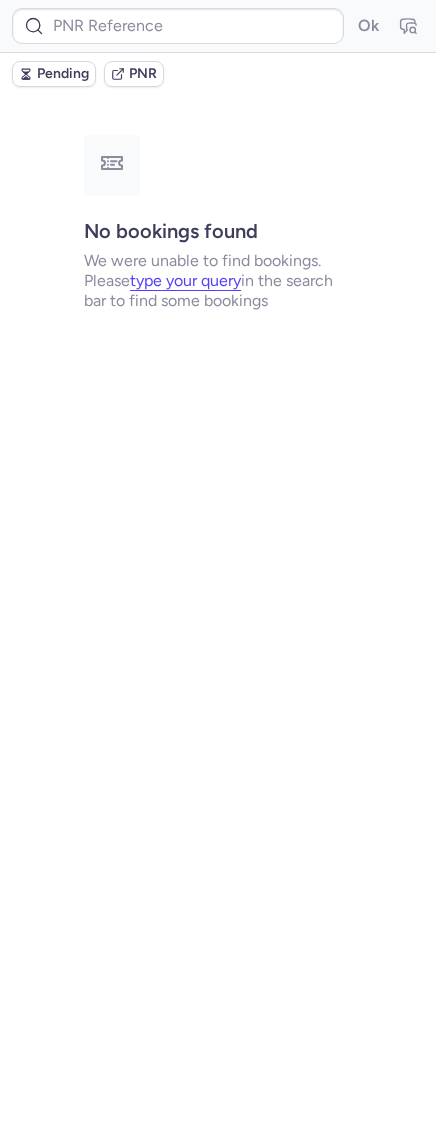 type on "CPJBJE" 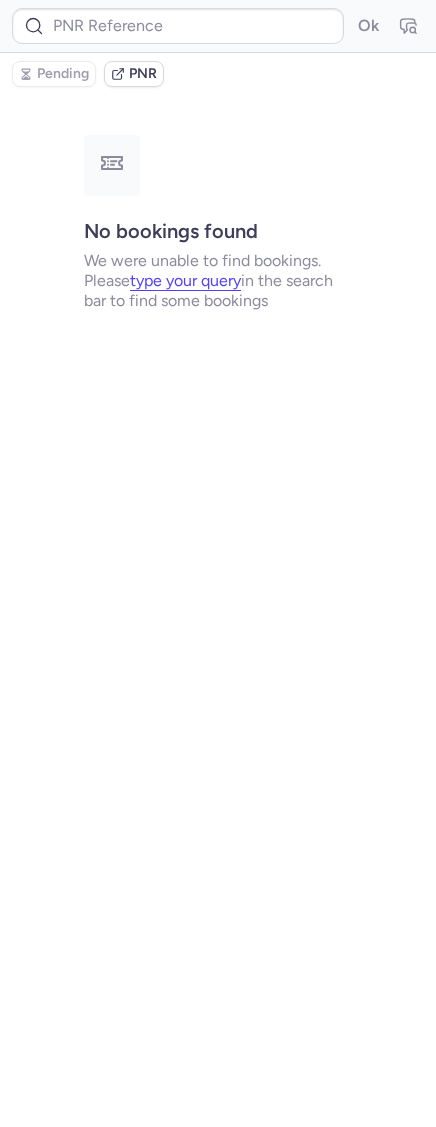 type on "CPXN9U" 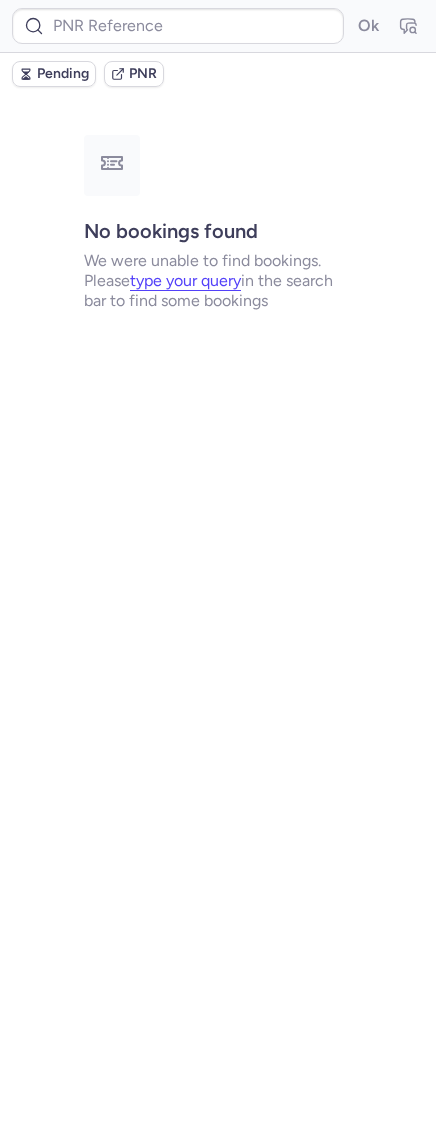 type on "CPPHOB" 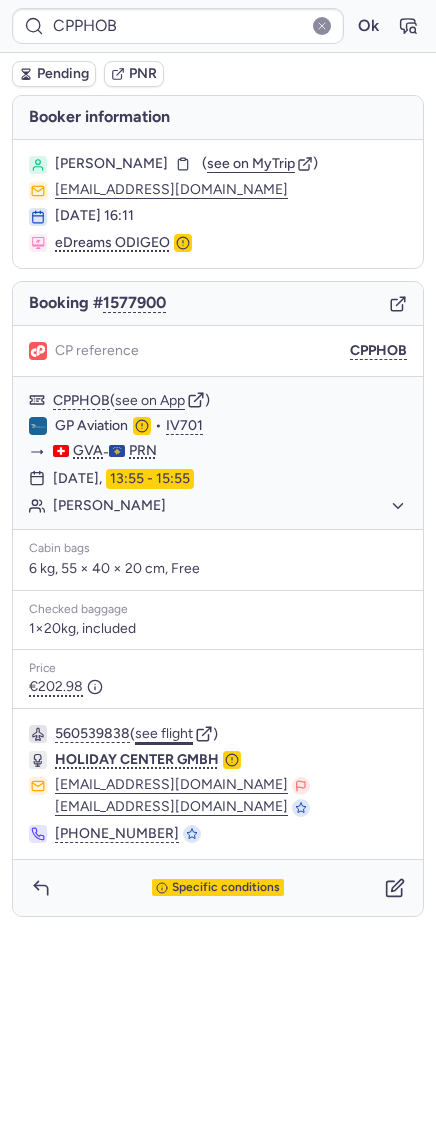 click on "see flight" 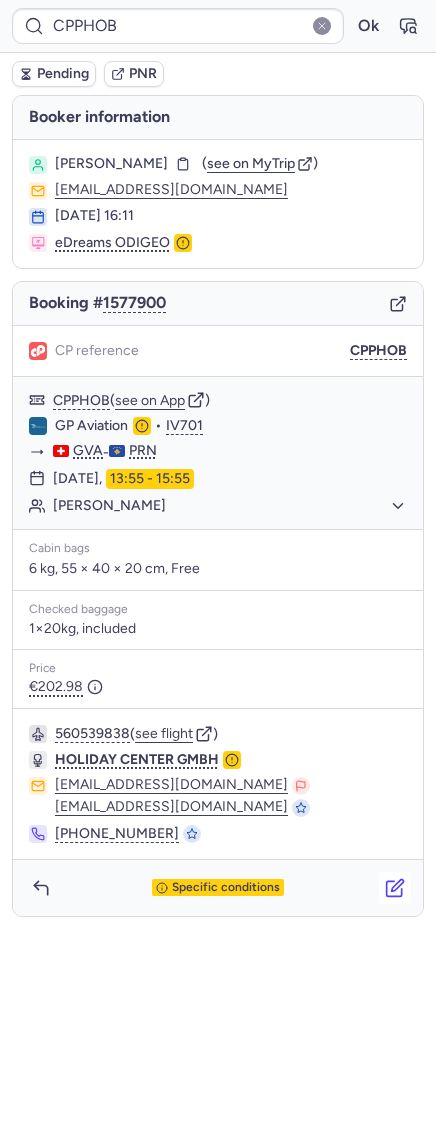 click 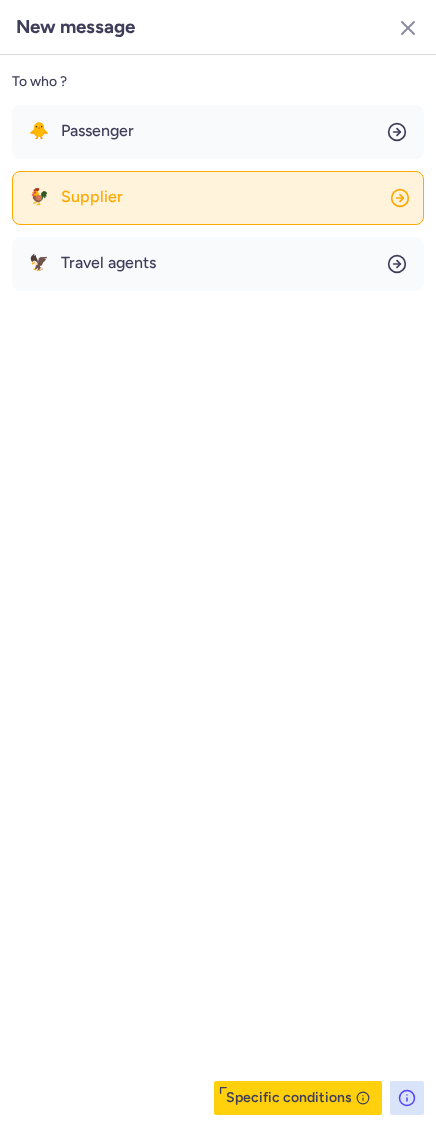 click on "🐓 Supplier" 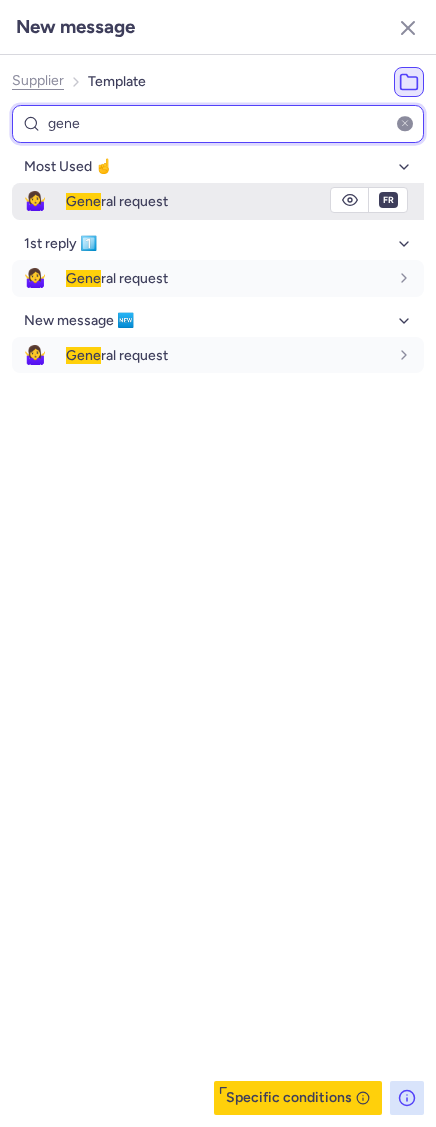 type on "gene" 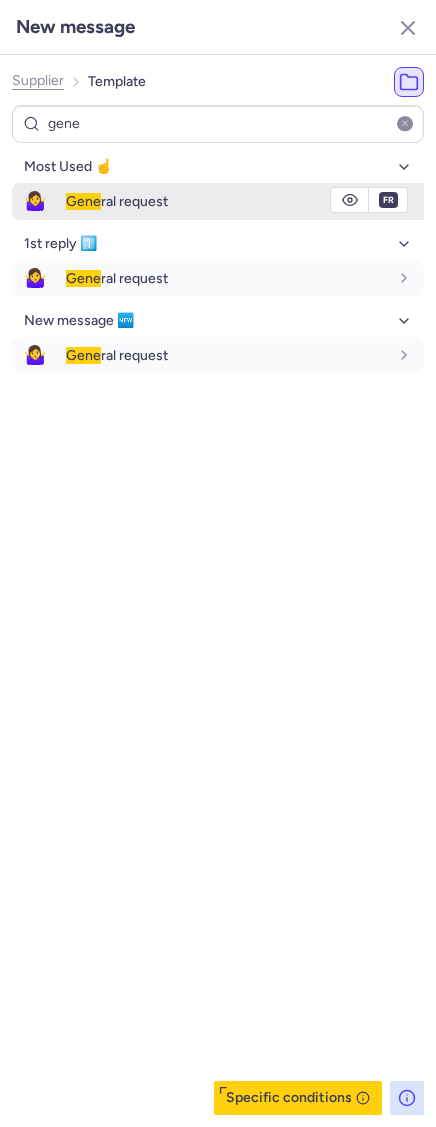click on "🤷‍♀️" at bounding box center [35, 201] 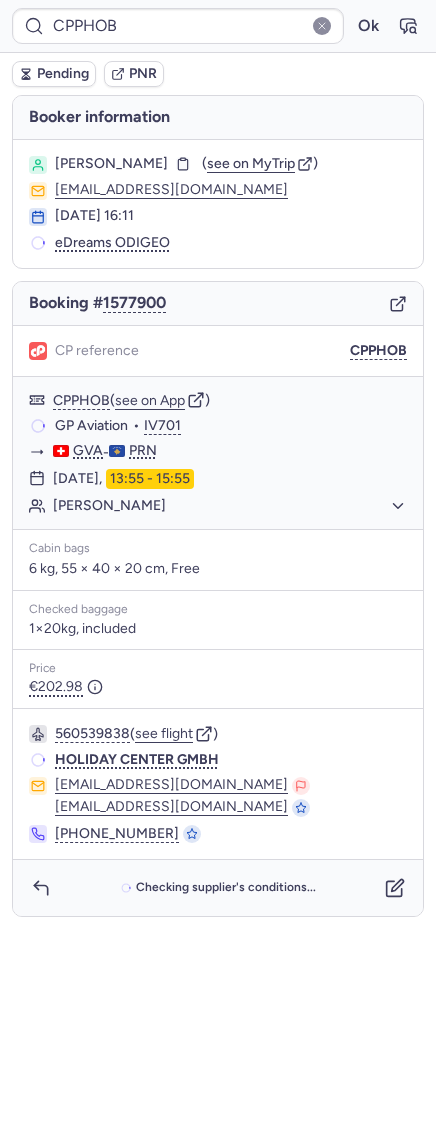 click 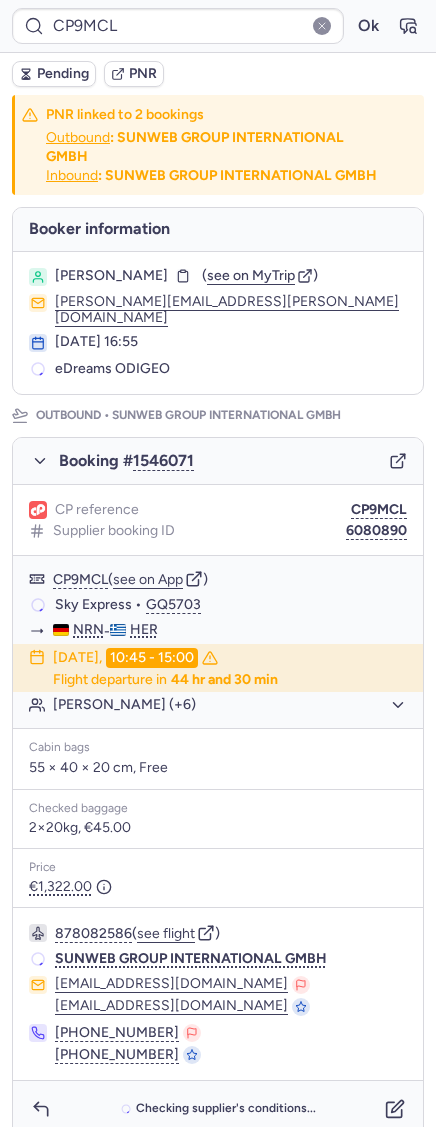 type on "CPD2ZA" 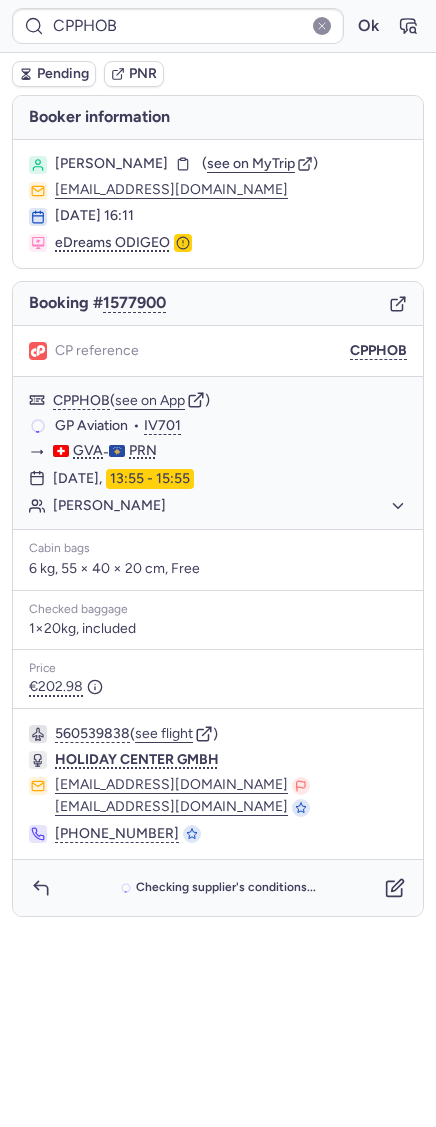 type on "CP9MCL" 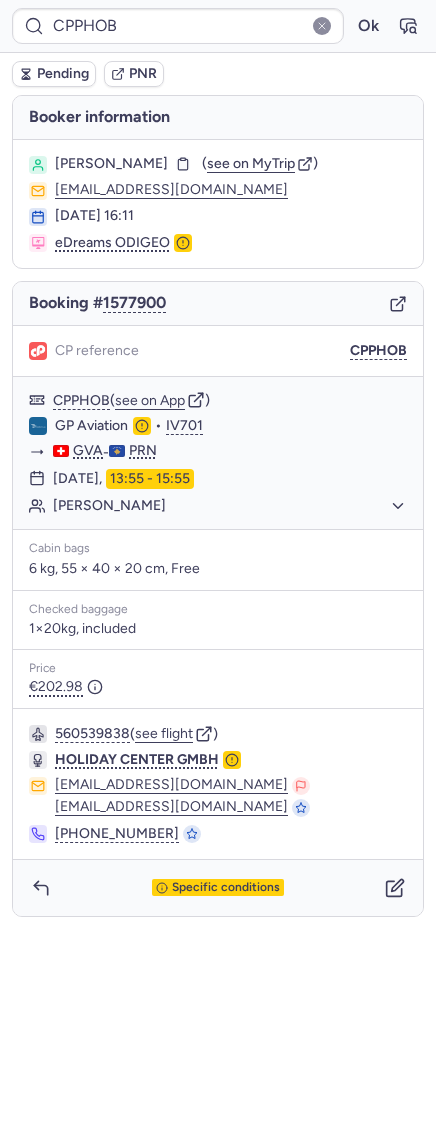 click on "Pending" at bounding box center (63, 74) 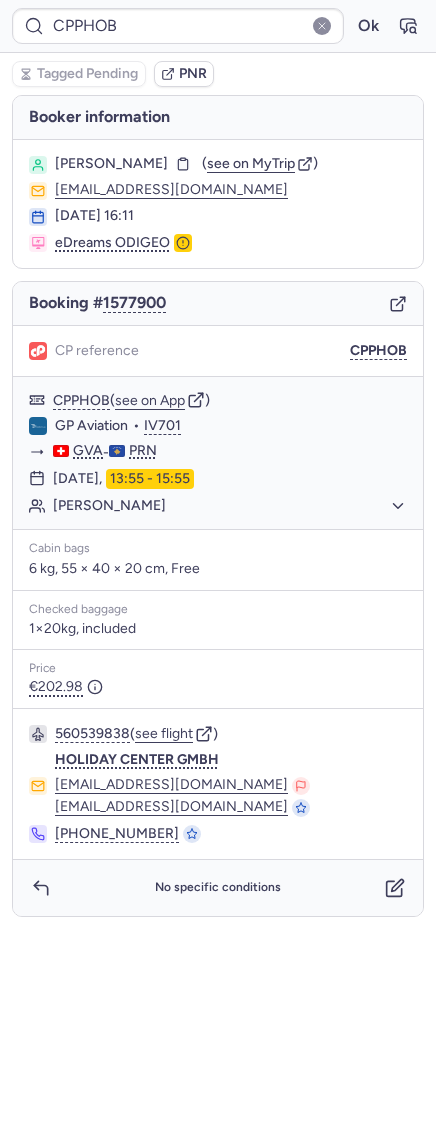 type on "CPF3IK" 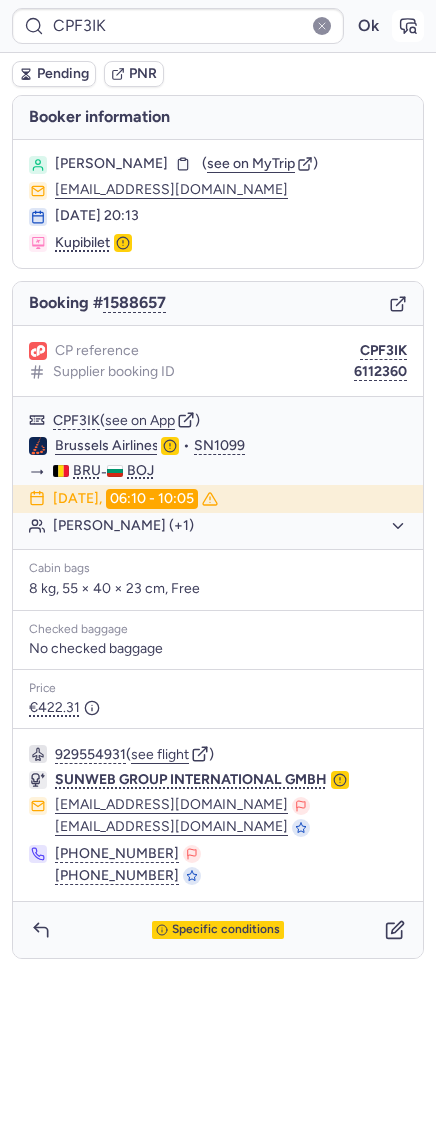 click 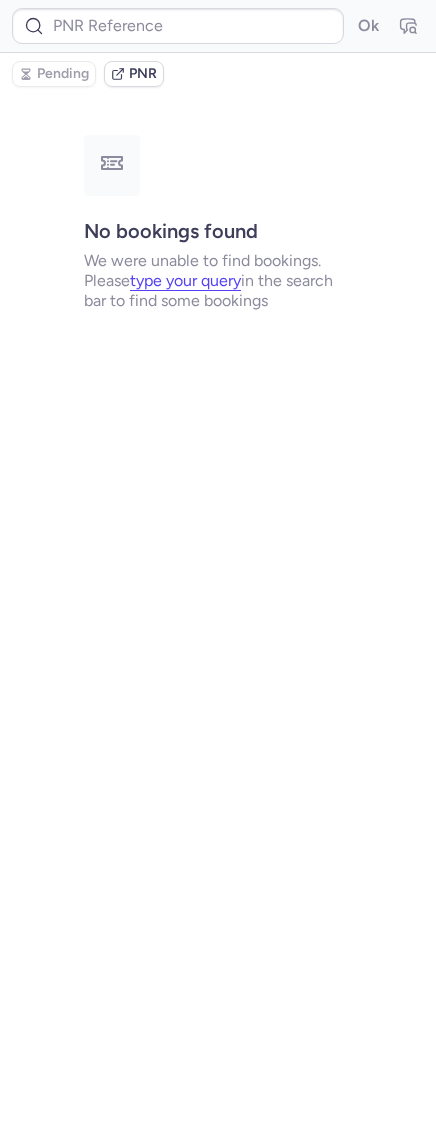 type on "CPF3IK" 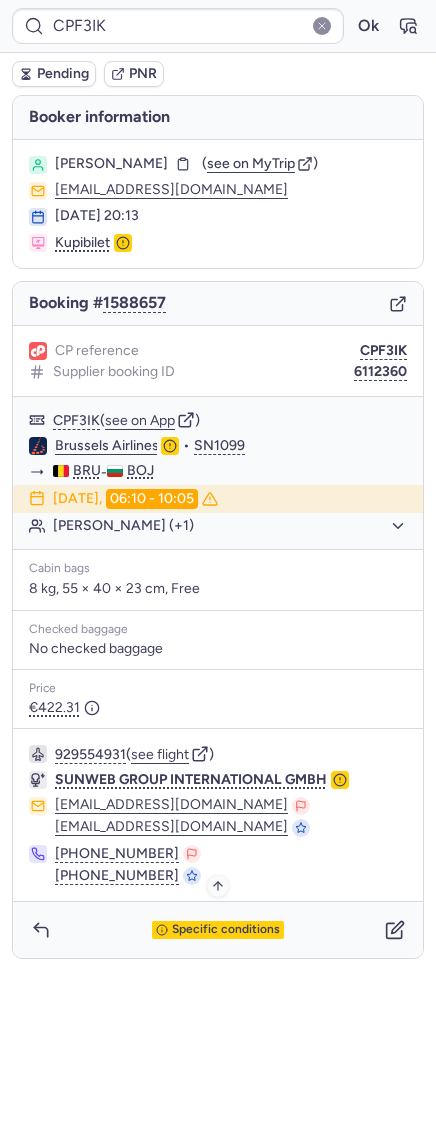 click on "Specific conditions" at bounding box center [226, 930] 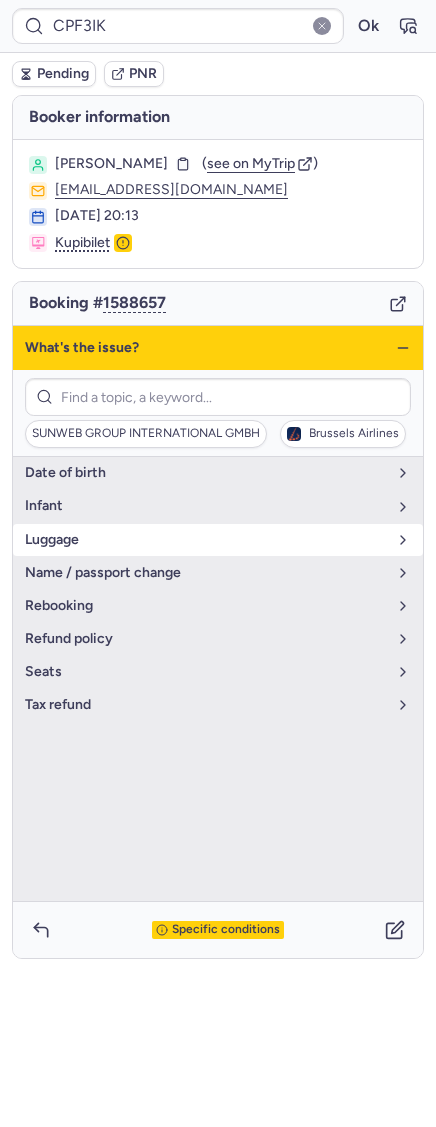 click on "luggage" at bounding box center (206, 540) 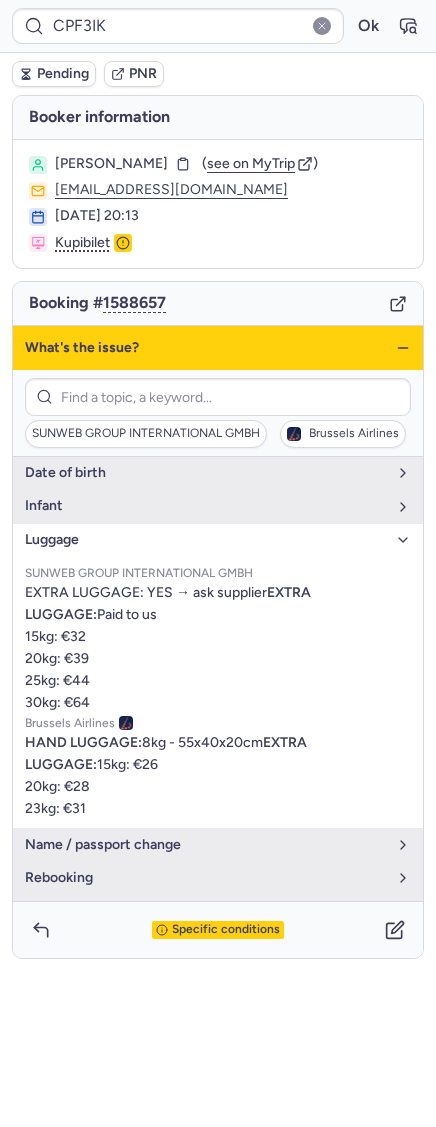 click on "luggage" at bounding box center [206, 540] 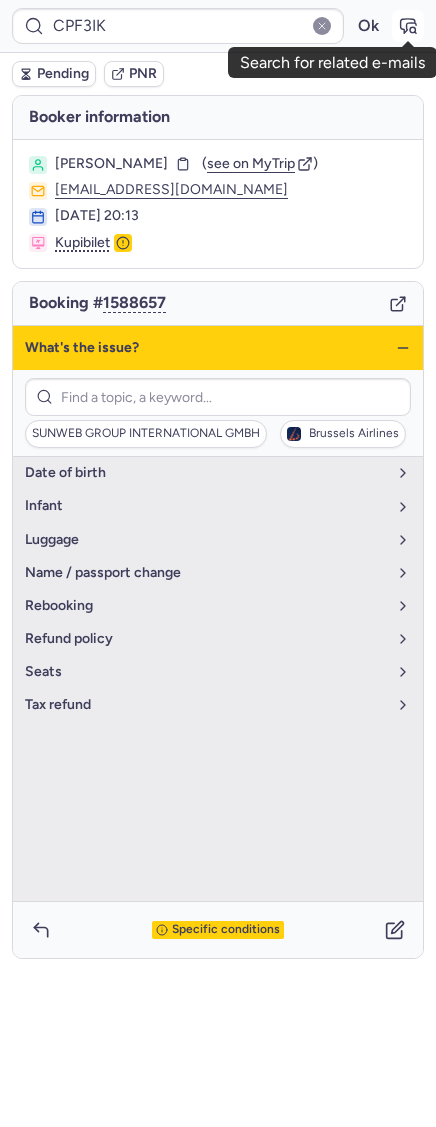 click 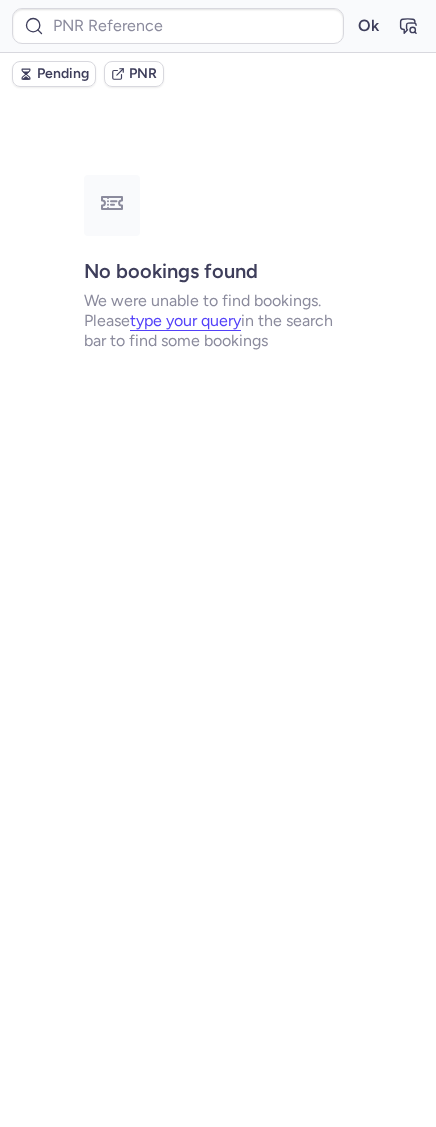 type on "CPF3IK" 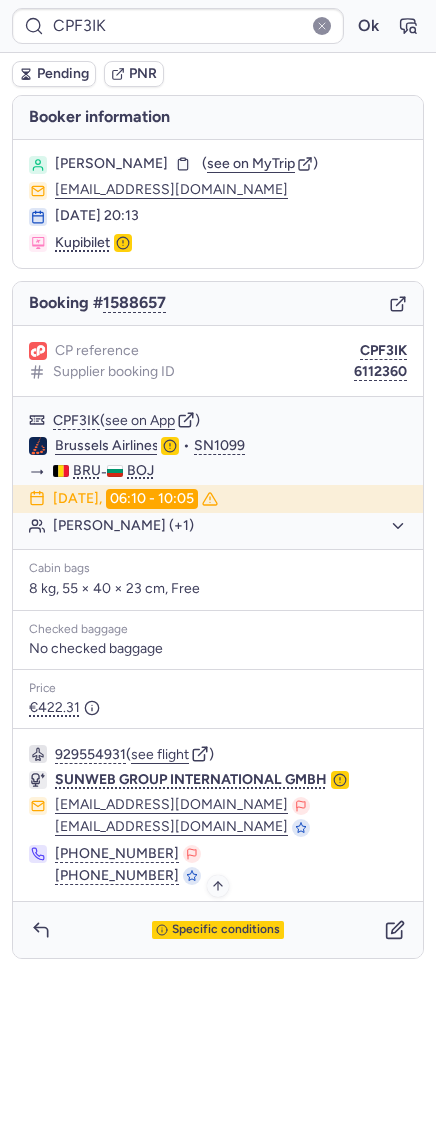 drag, startPoint x: 176, startPoint y: 936, endPoint x: 186, endPoint y: 933, distance: 10.440307 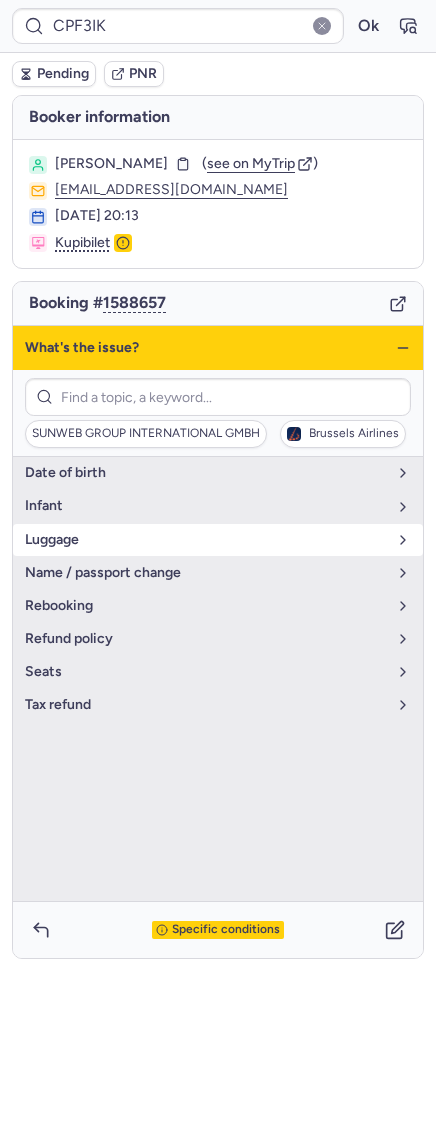 click on "luggage" at bounding box center [206, 540] 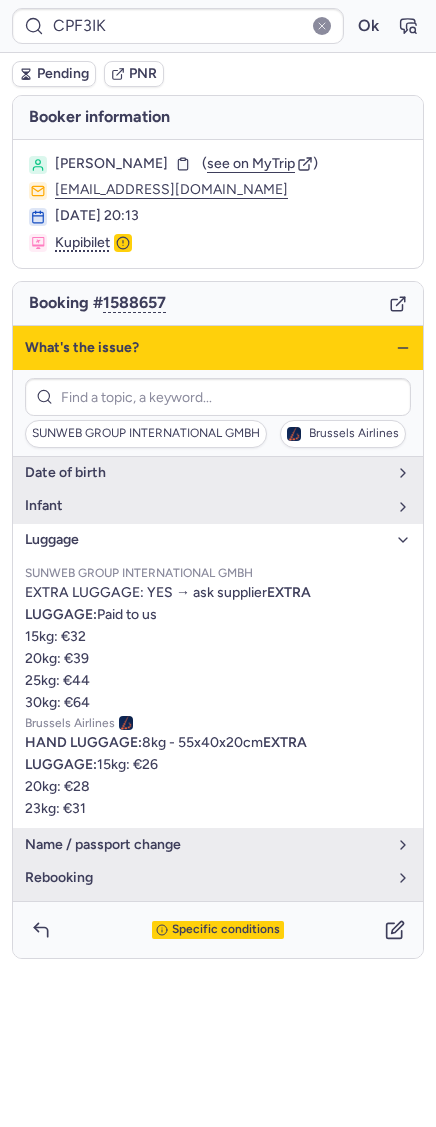 click 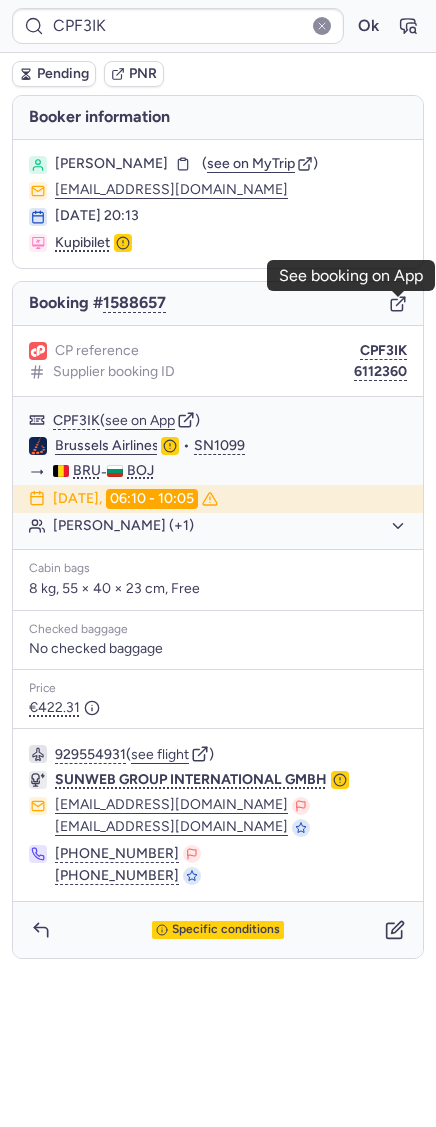 click 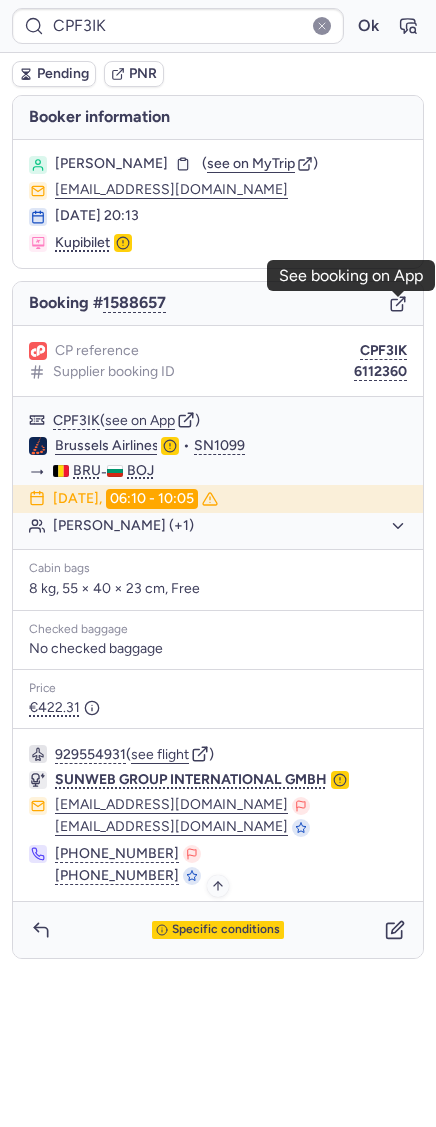click on "Specific conditions" at bounding box center [218, 930] 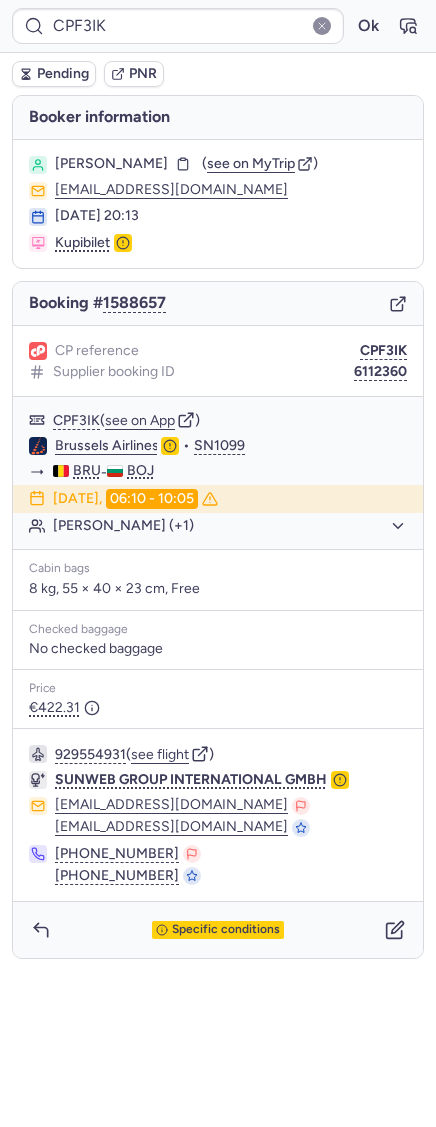 click on "Specific conditions" at bounding box center [218, 930] 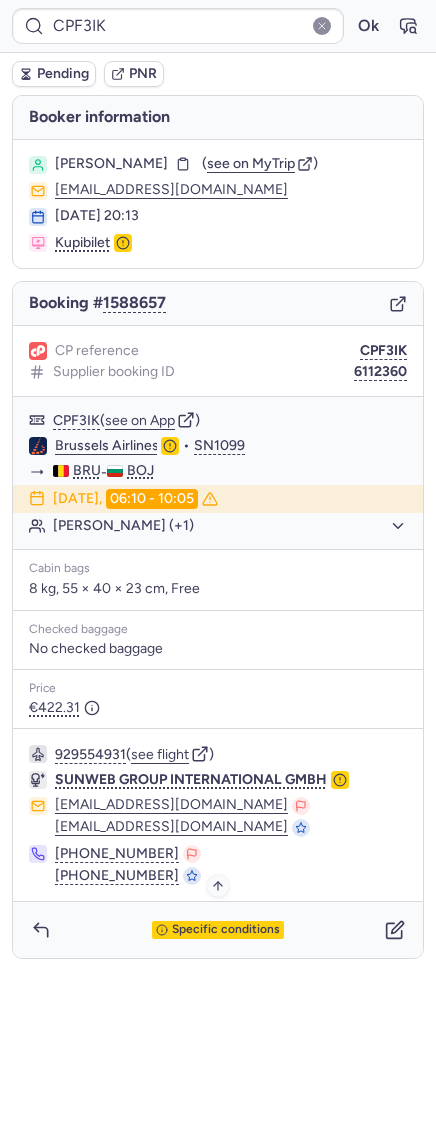 click on "Specific conditions" at bounding box center (226, 930) 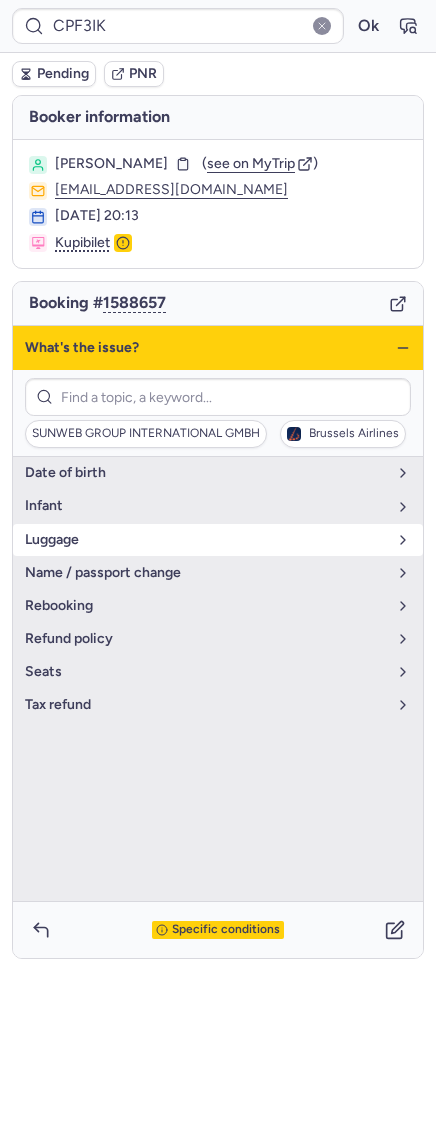 click on "luggage" at bounding box center [206, 540] 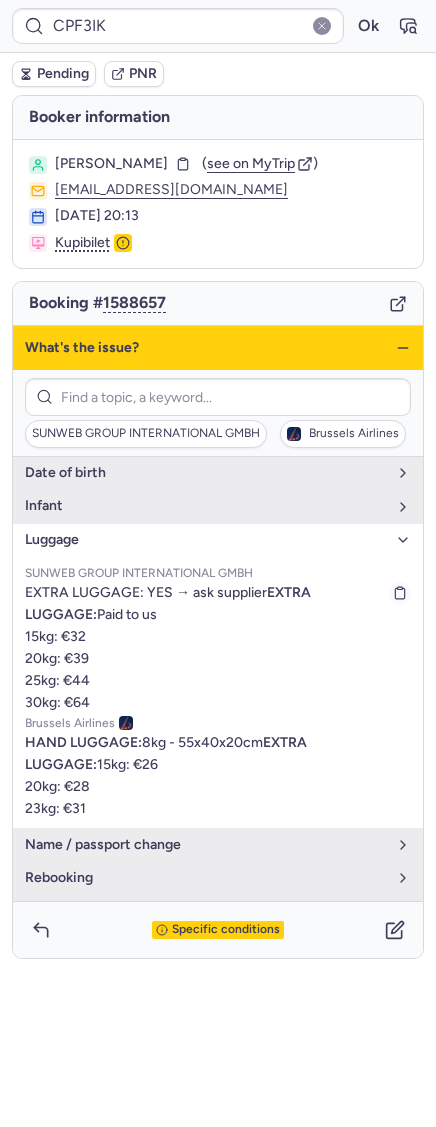 scroll, scrollTop: 203, scrollLeft: 0, axis: vertical 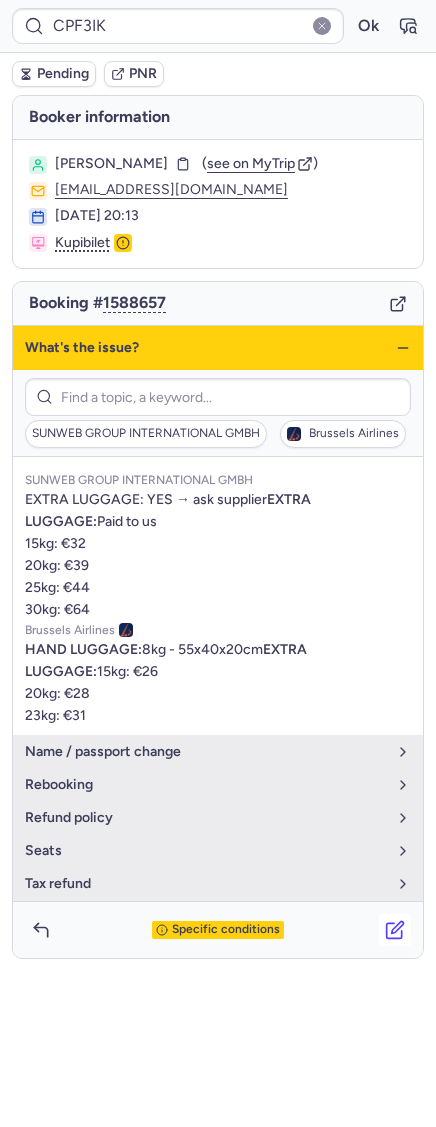 click 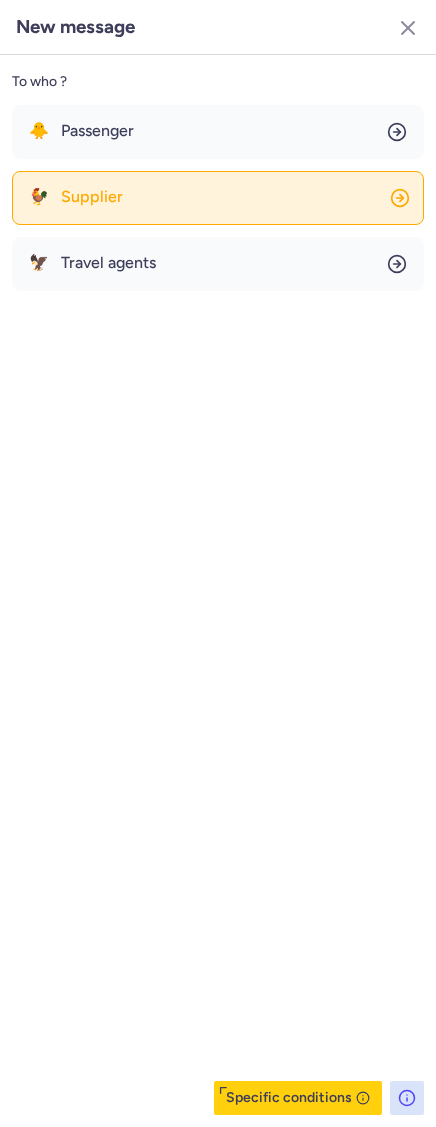 click on "🐓 Supplier" 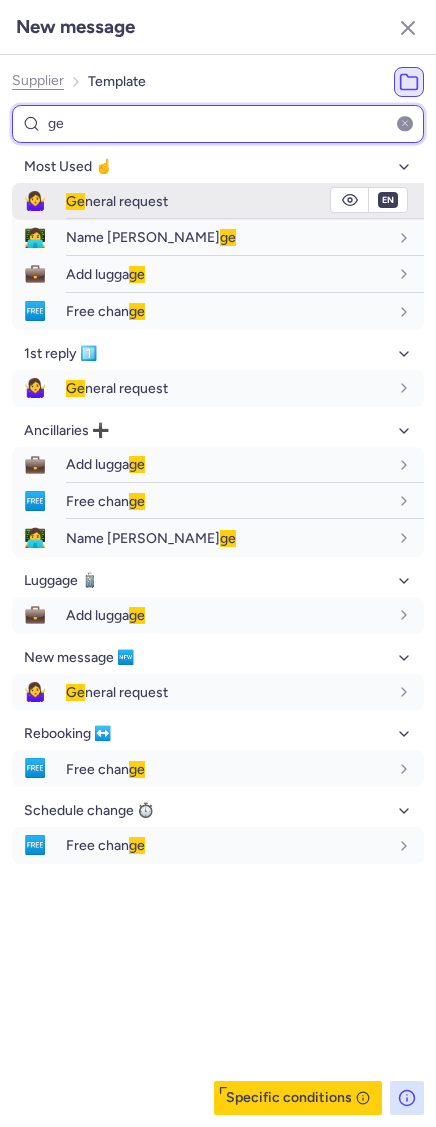 type on "ge" 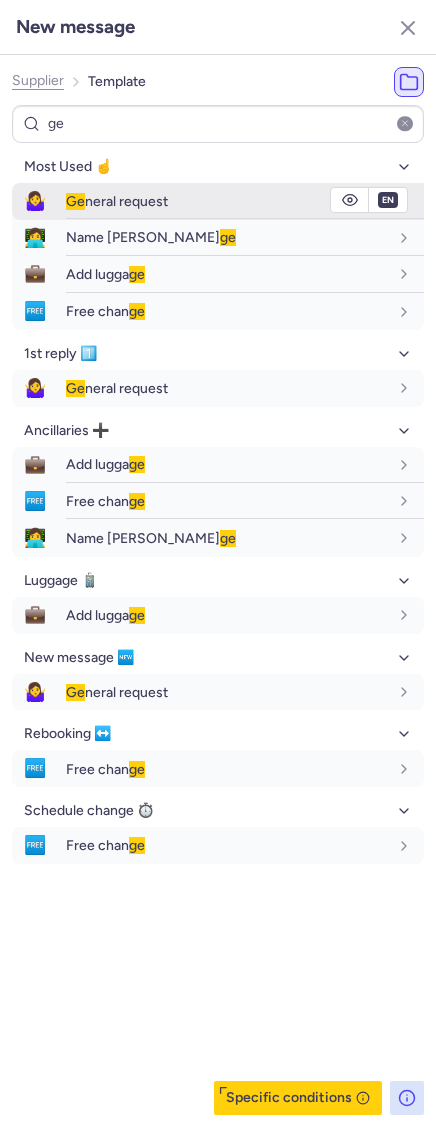 click on "🤷‍♀️" at bounding box center (35, 201) 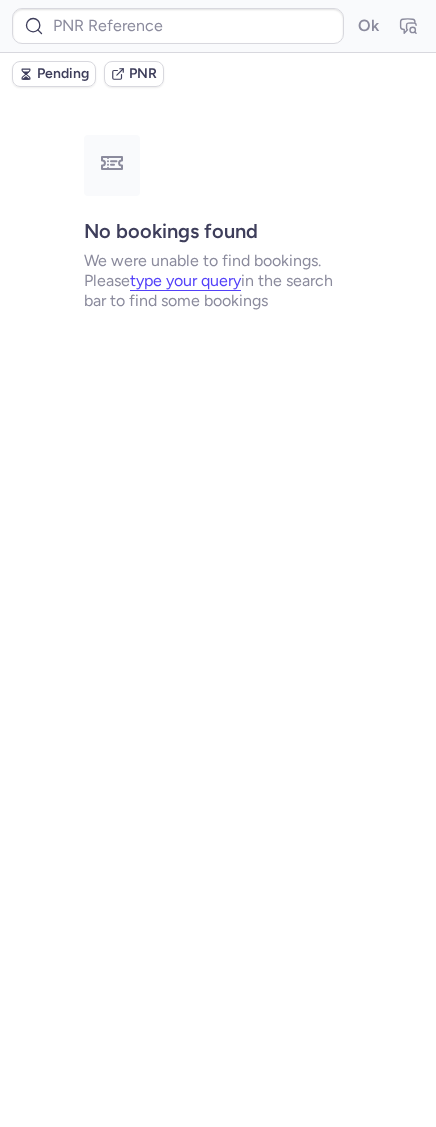 type on "CPF3IK" 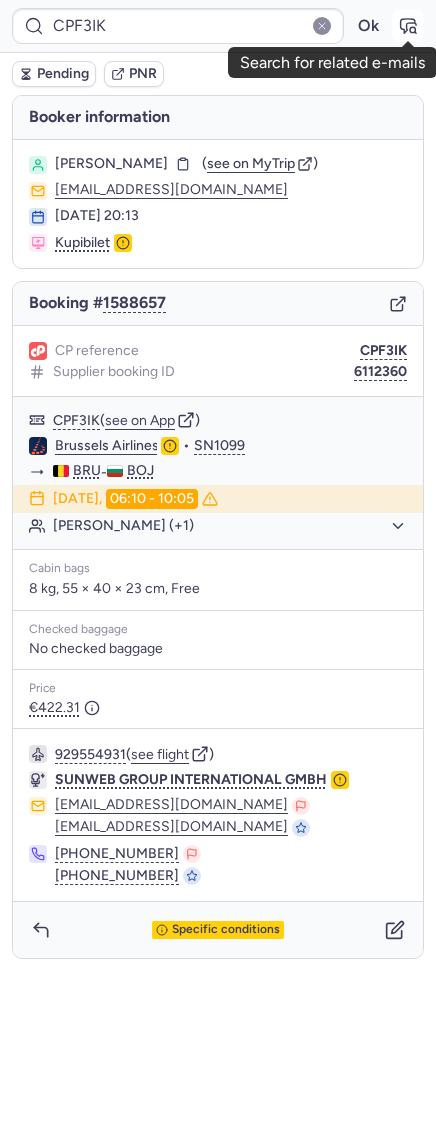 click 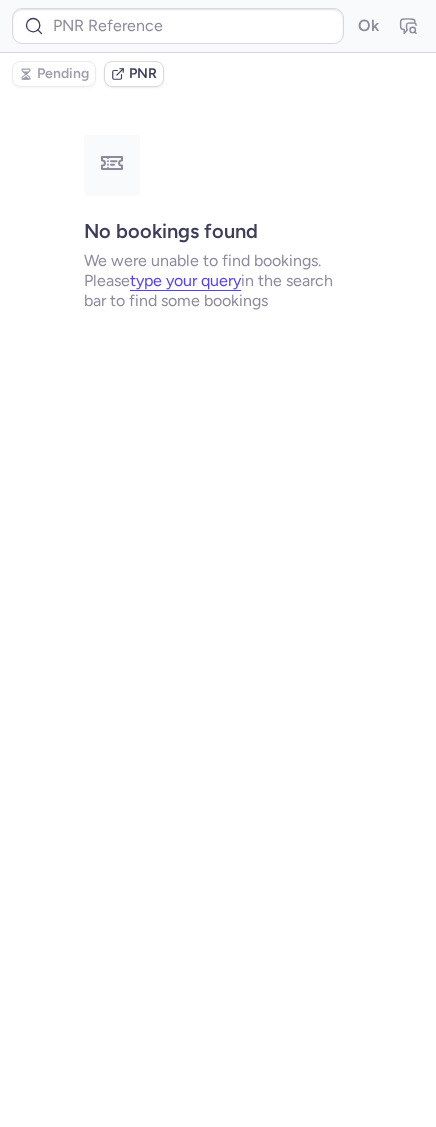 type on "CPF3IK" 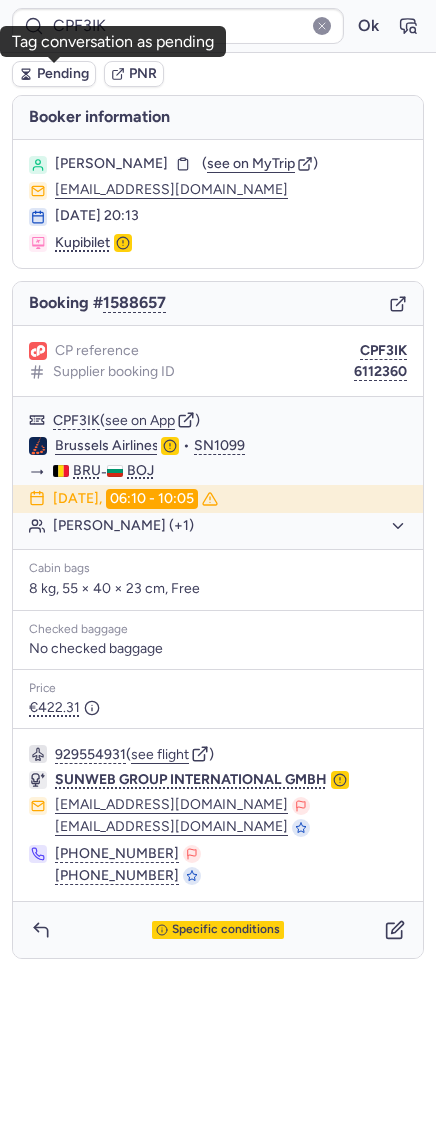 click on "Pending" at bounding box center [63, 74] 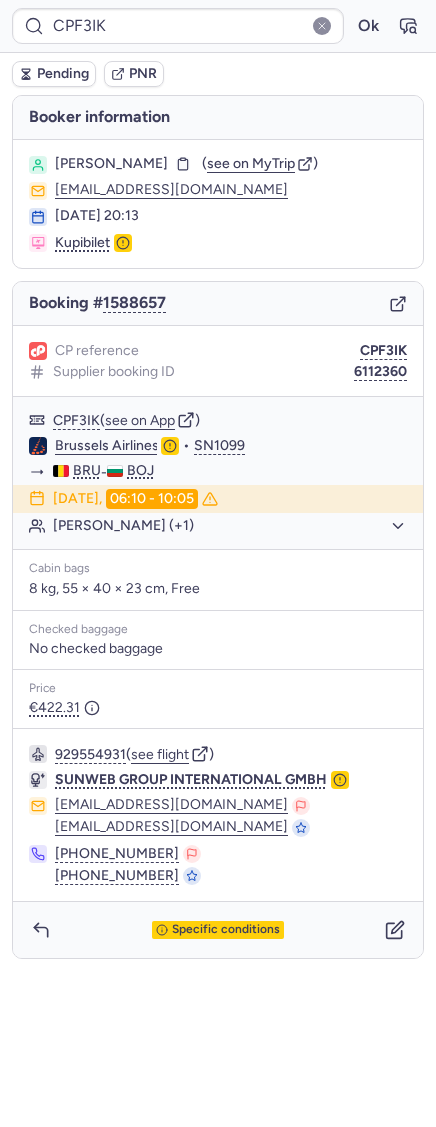 type on "CPPHOB" 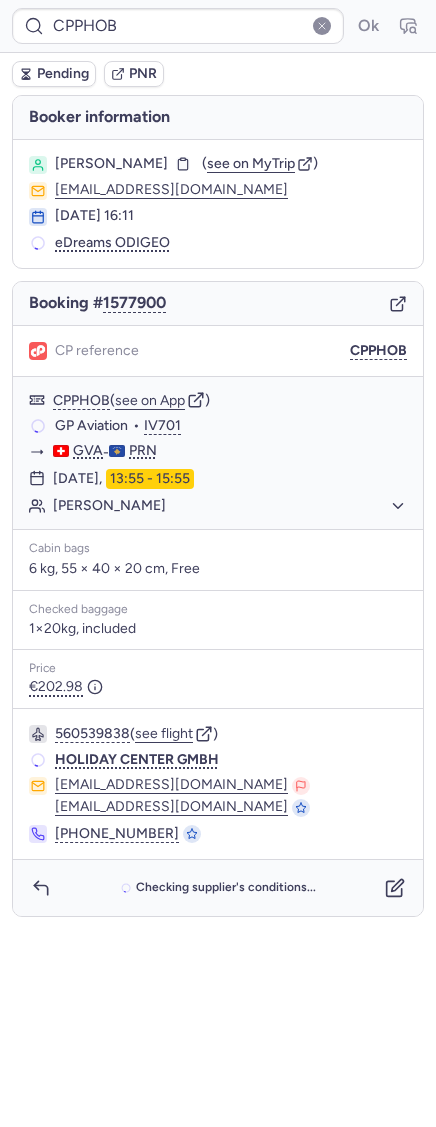 type 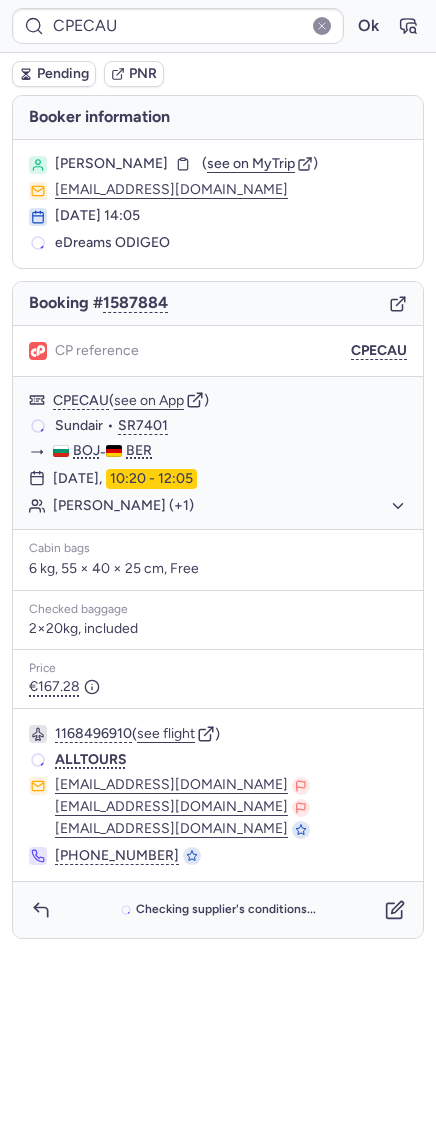 scroll, scrollTop: 0, scrollLeft: 0, axis: both 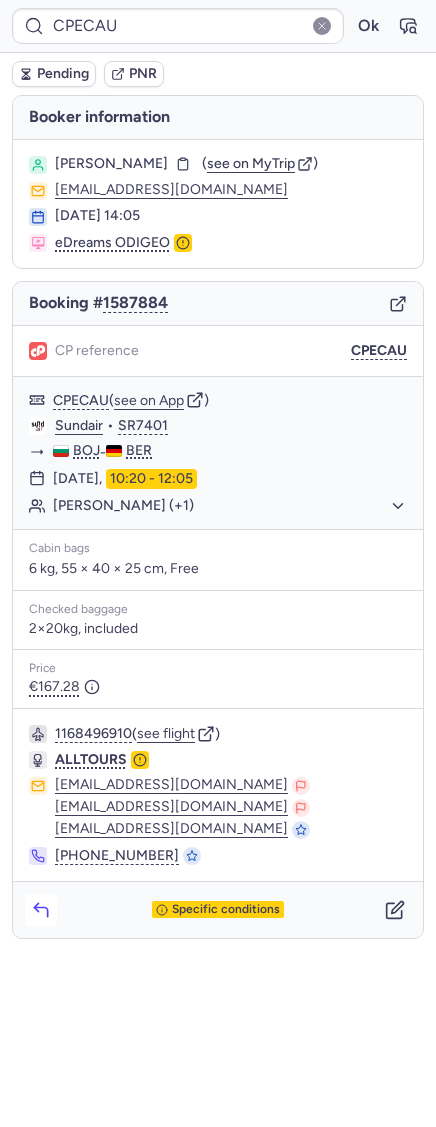 click at bounding box center [41, 910] 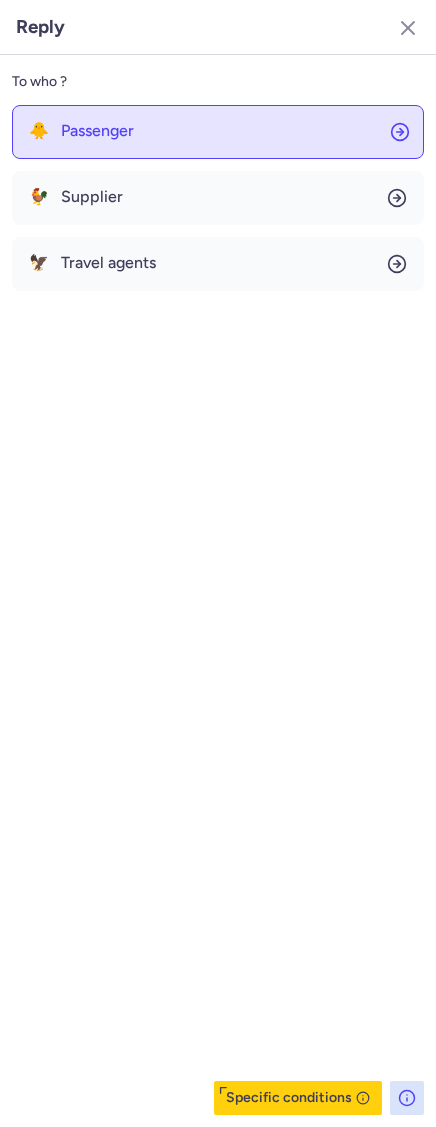 click on "Passenger" at bounding box center (97, 131) 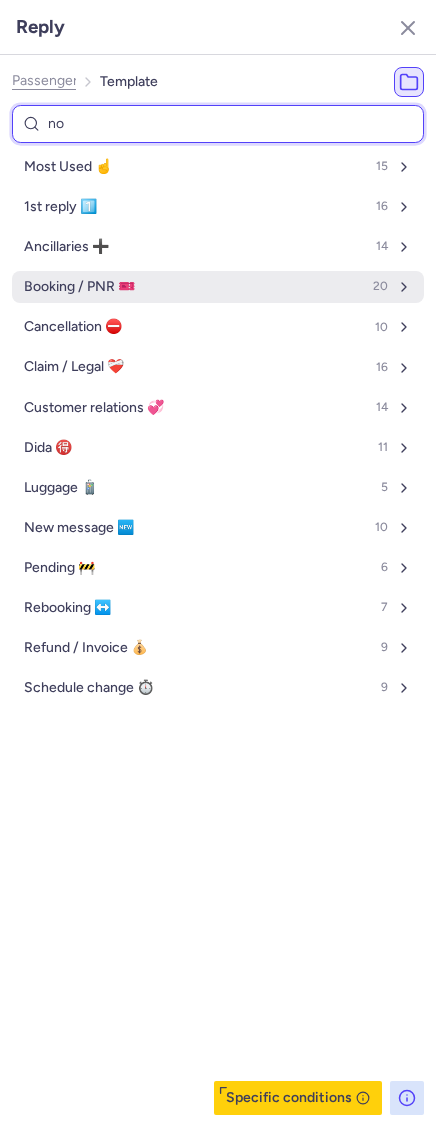 type on "non" 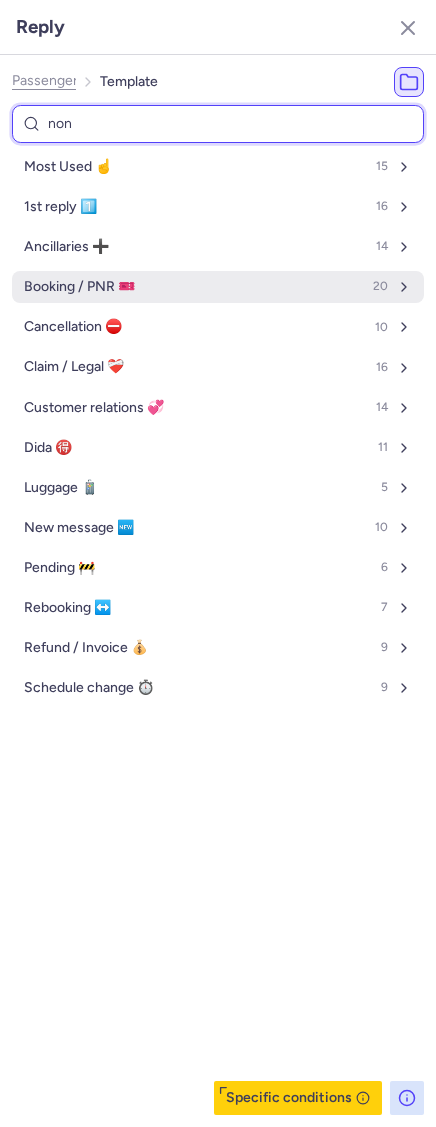 select on "en" 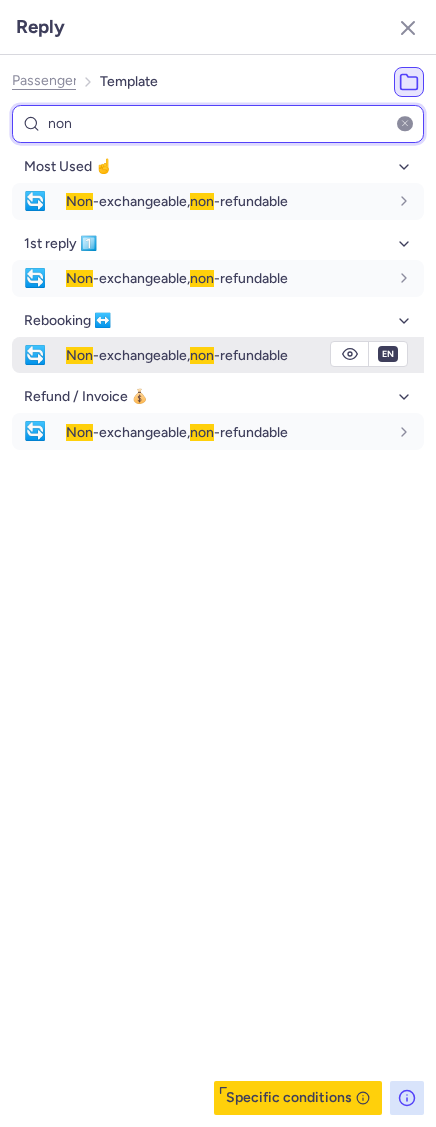 type on "non" 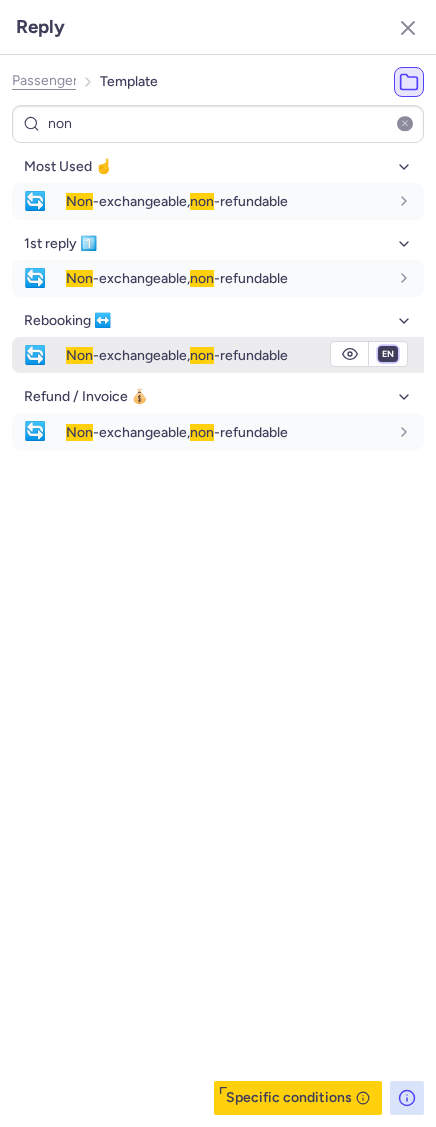 click on "fr en de nl pt es it ru" at bounding box center [388, 354] 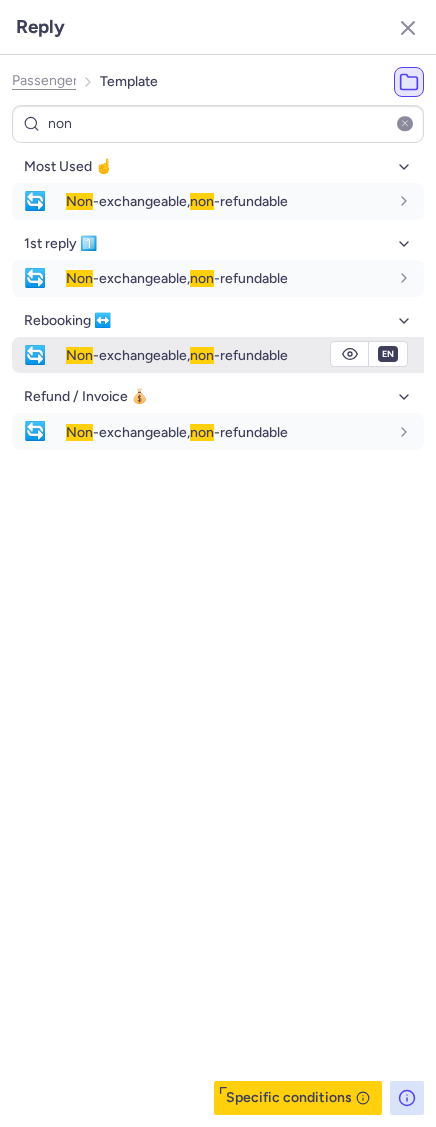 click on "fr en de nl pt es it ru" at bounding box center (388, 354) 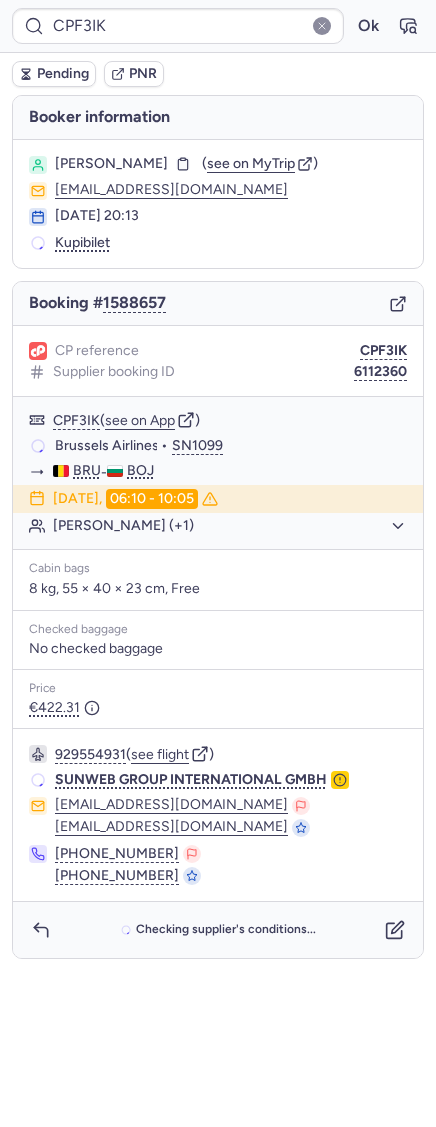 type on "CPNE8C" 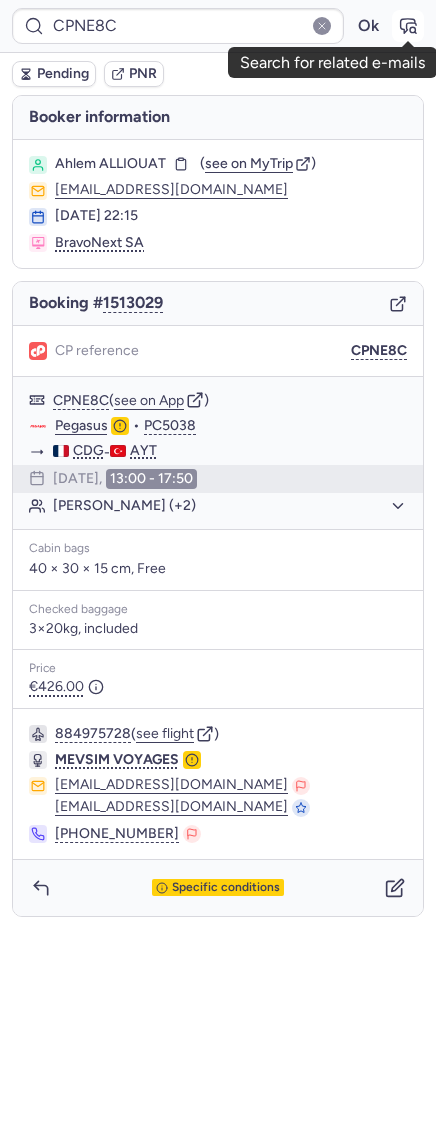 click 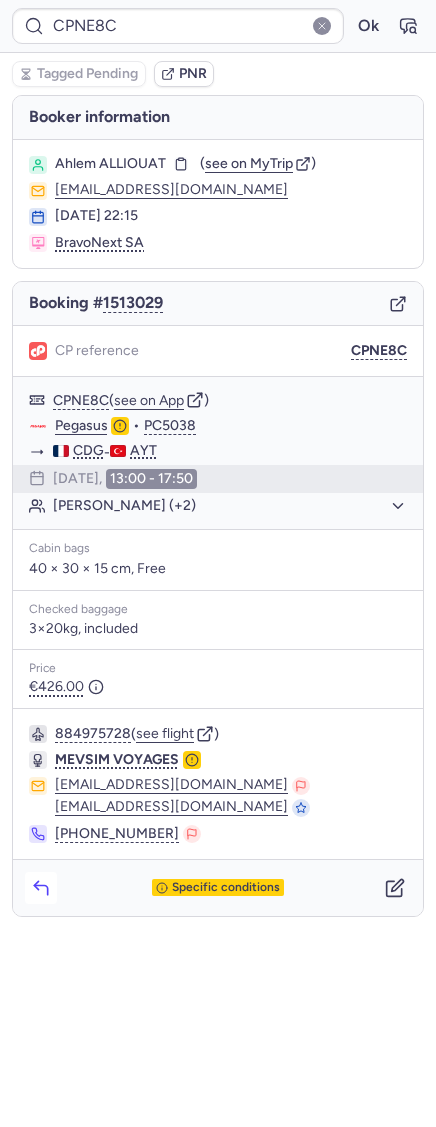 click 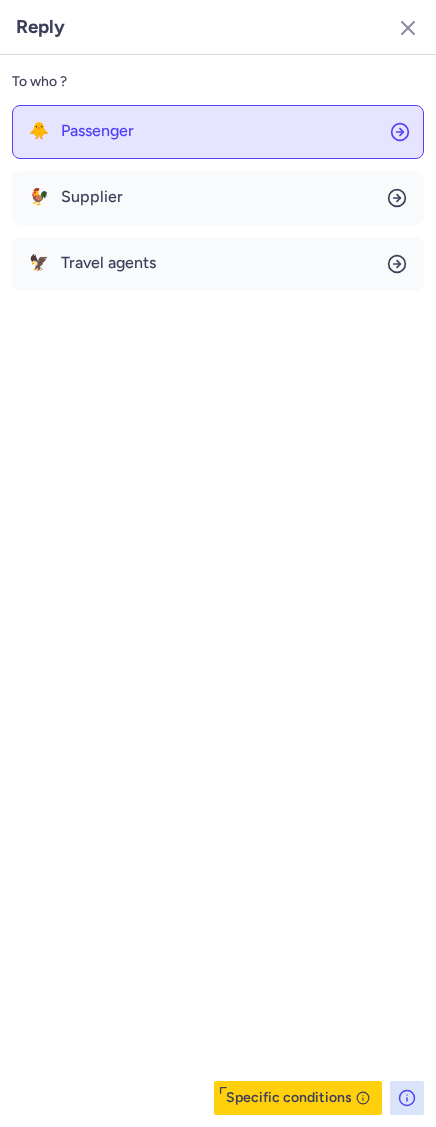 click on "Passenger" at bounding box center [97, 131] 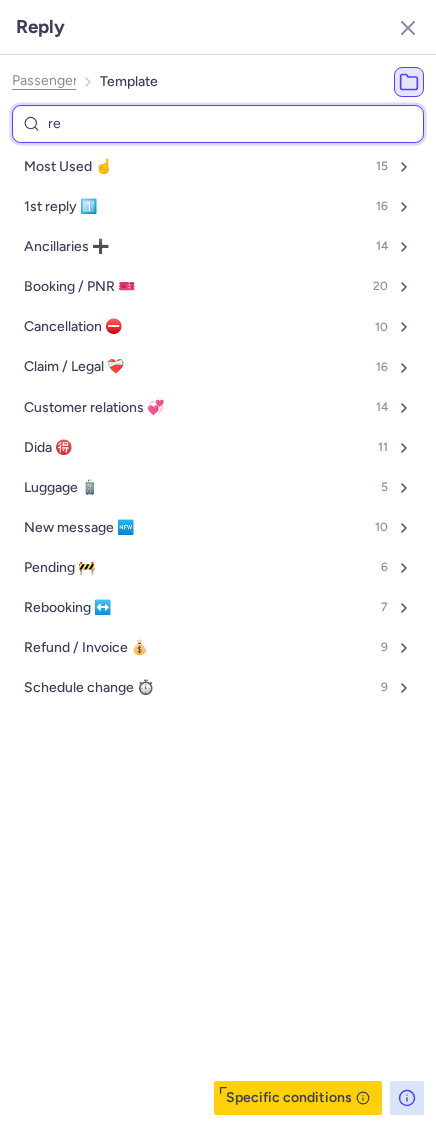 type on "ref" 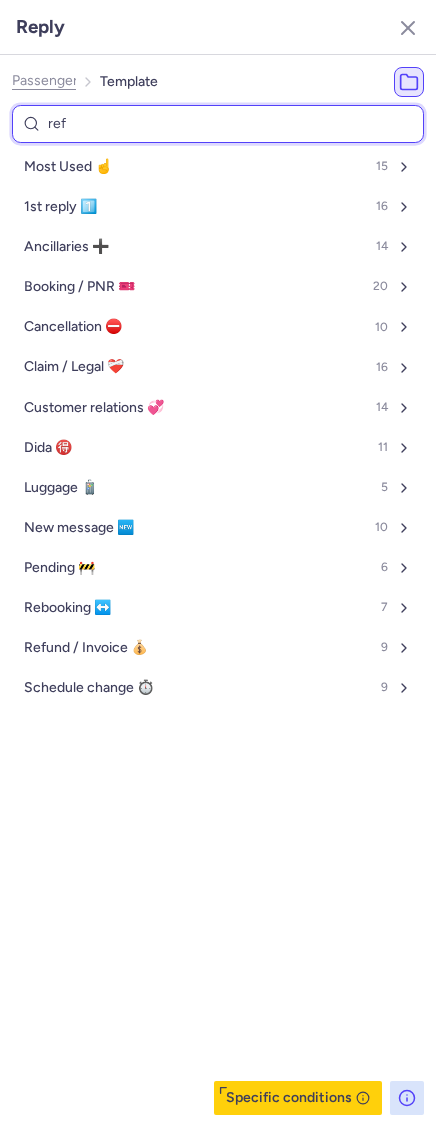 select on "en" 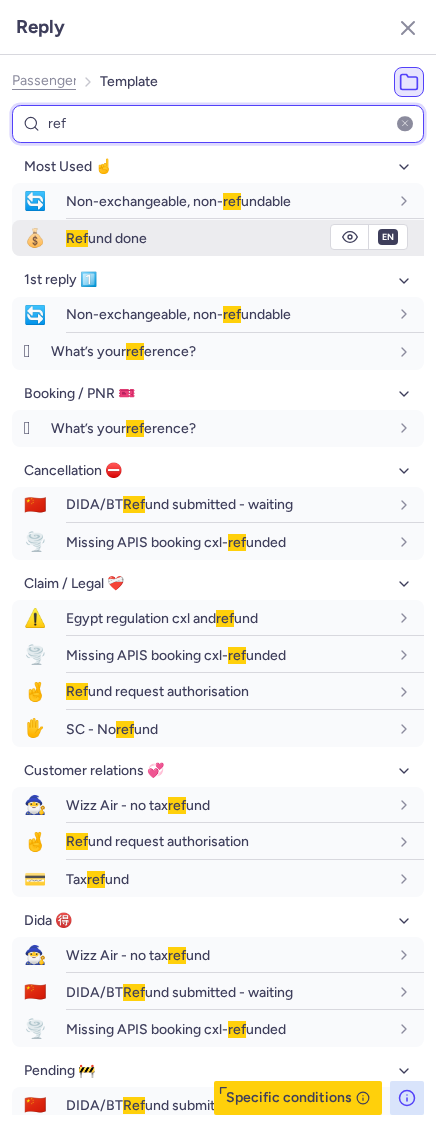 type on "ref" 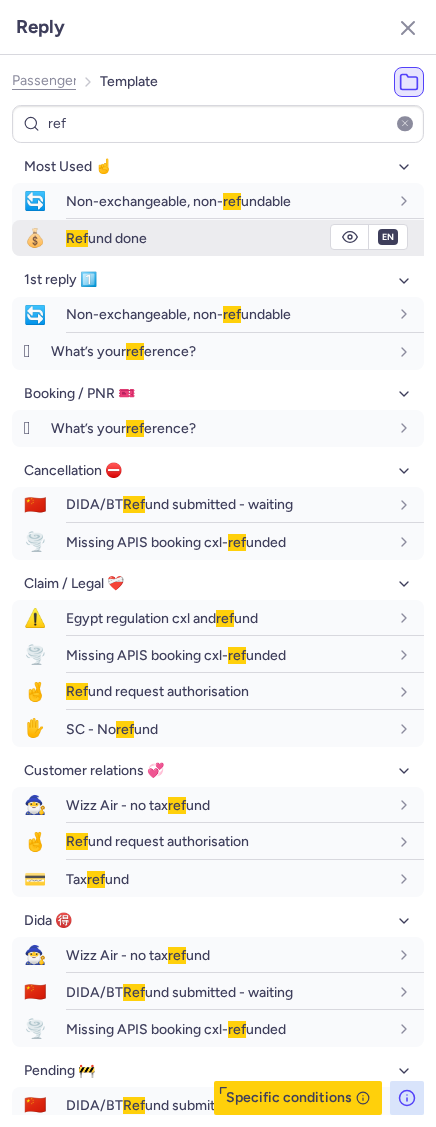 click on "💰" at bounding box center (35, 238) 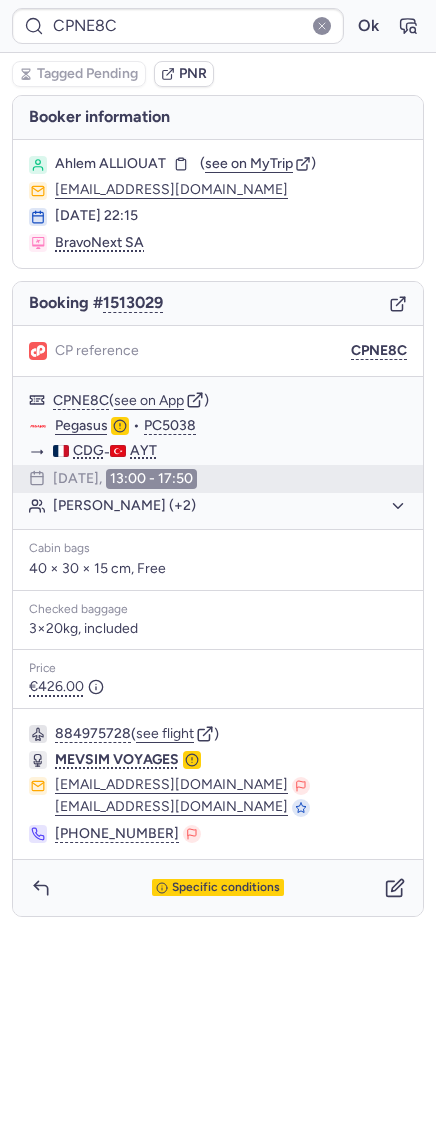 click 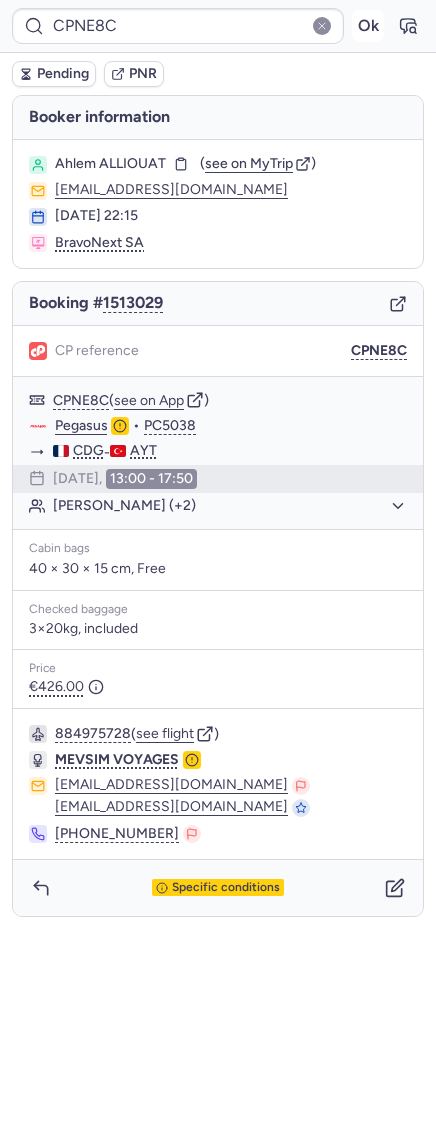 click on "Ok" at bounding box center [368, 26] 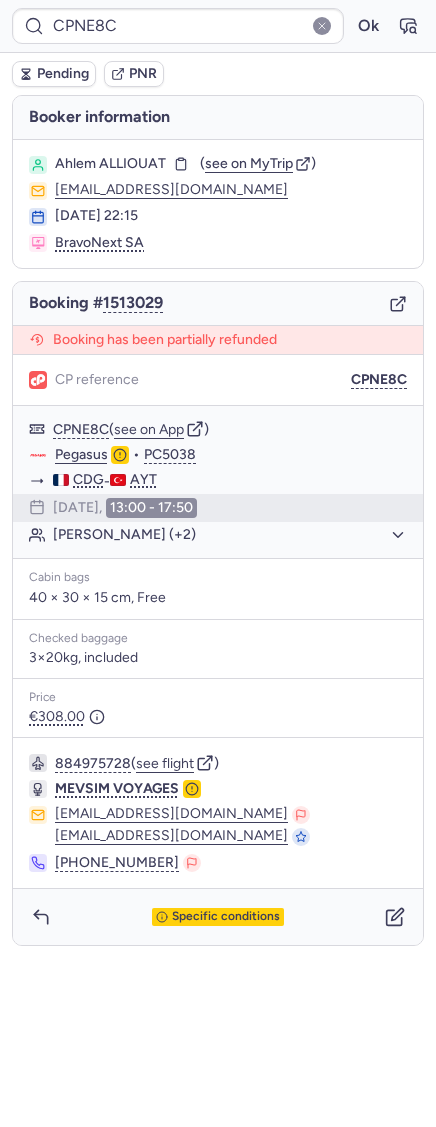 type on "CPECAU" 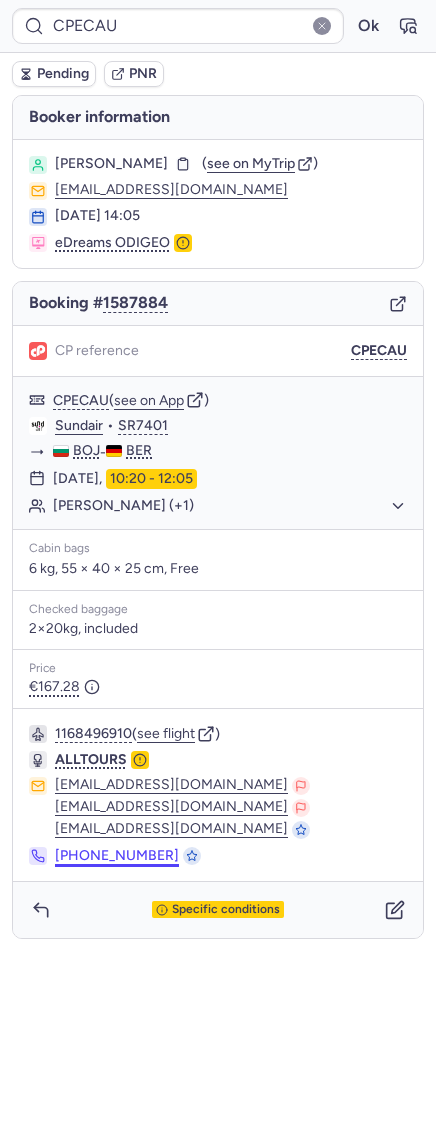 click at bounding box center (41, 910) 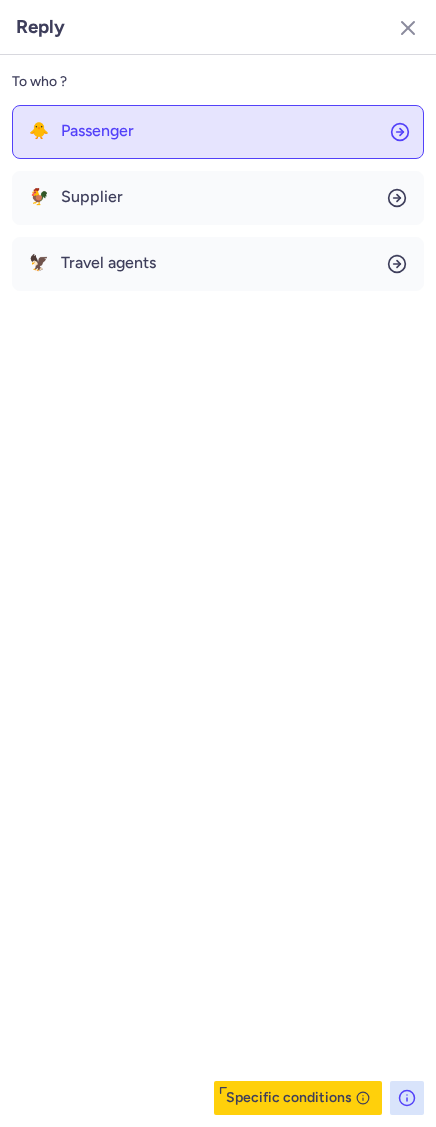 click on "Passenger" at bounding box center [97, 131] 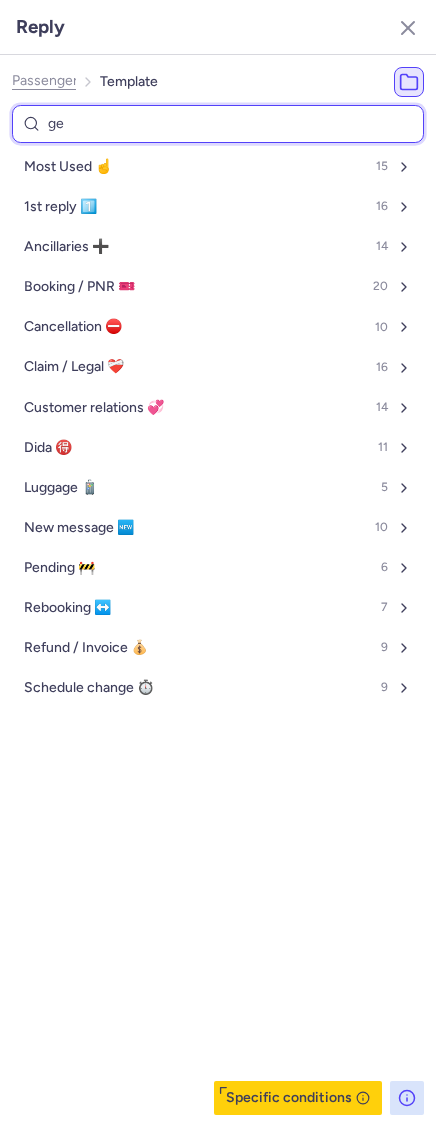 type on "gen" 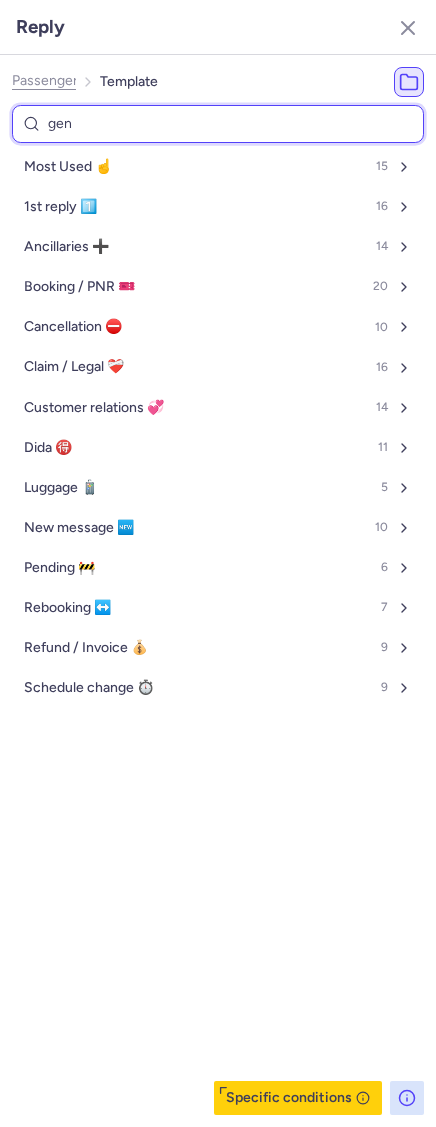 select on "de" 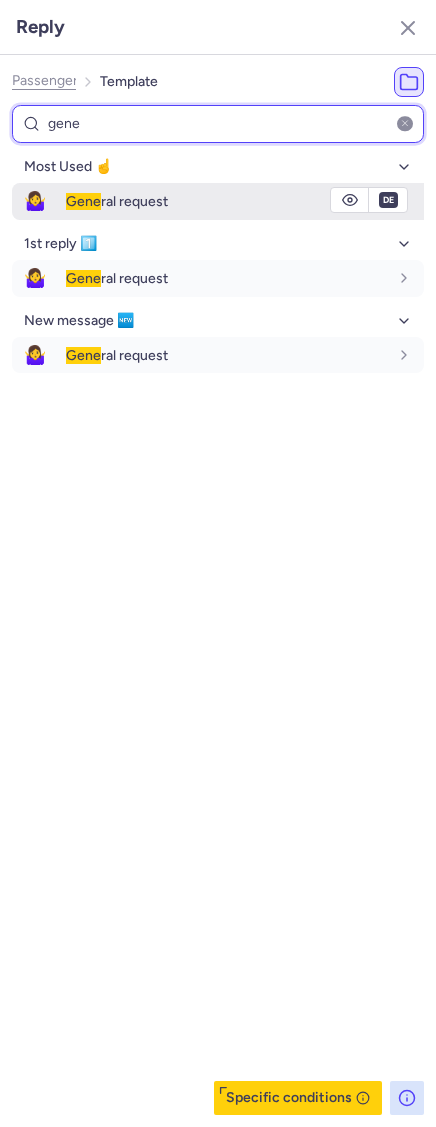 type on "gene" 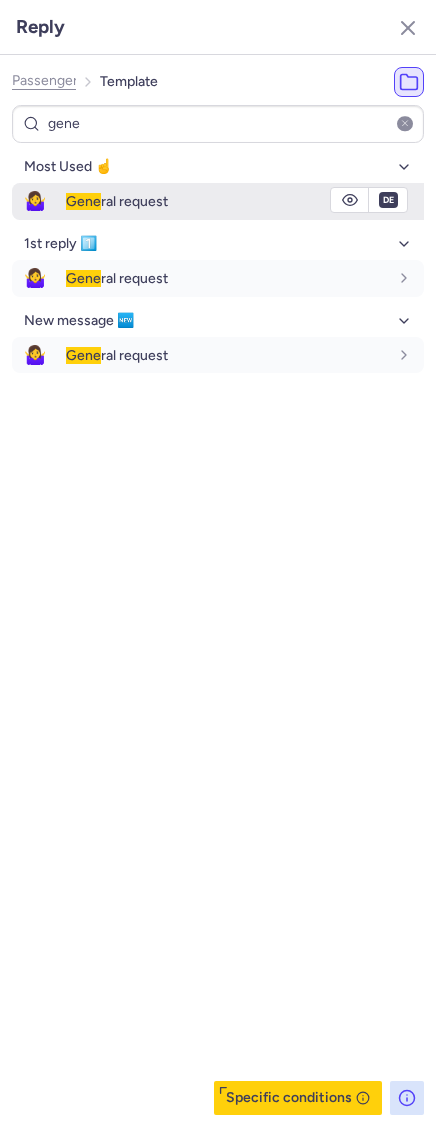 click on "🤷‍♀️" at bounding box center [35, 201] 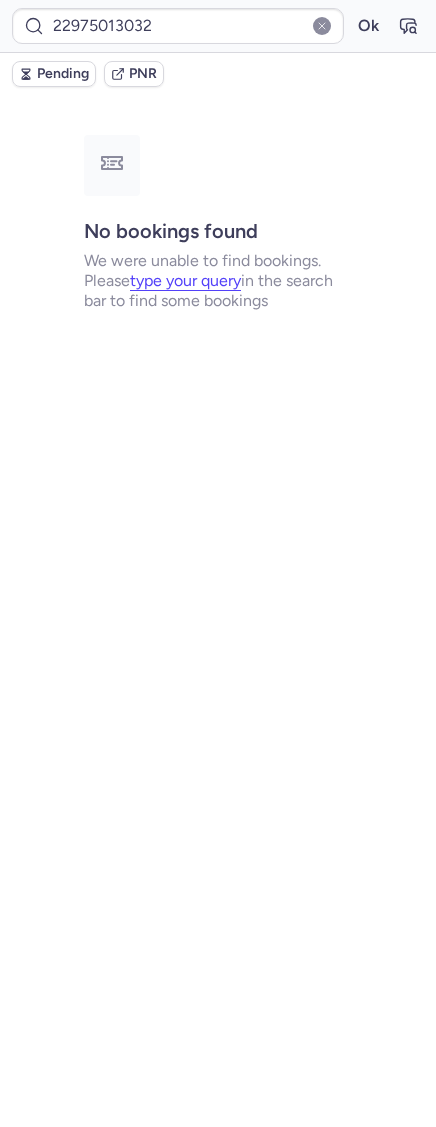 type on "CPVD9A" 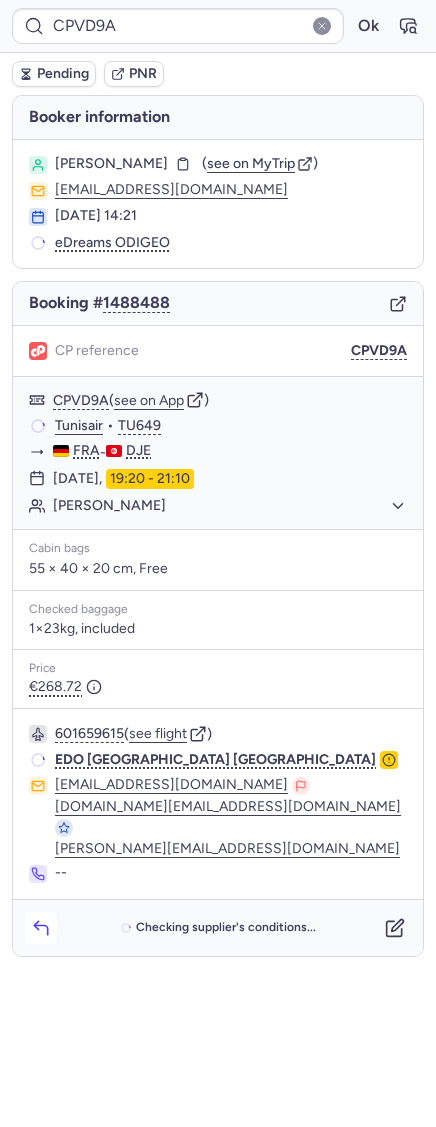 click at bounding box center [41, 928] 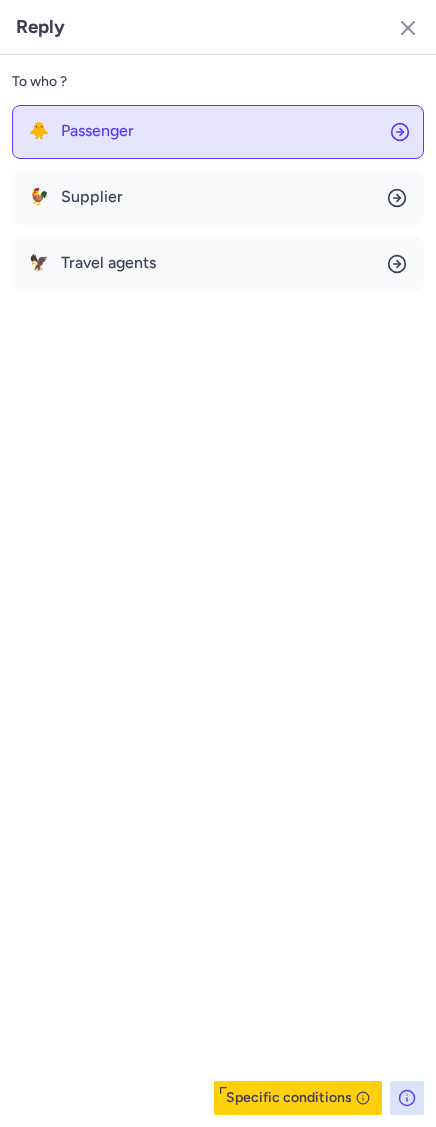 click on "🐥 Passenger" 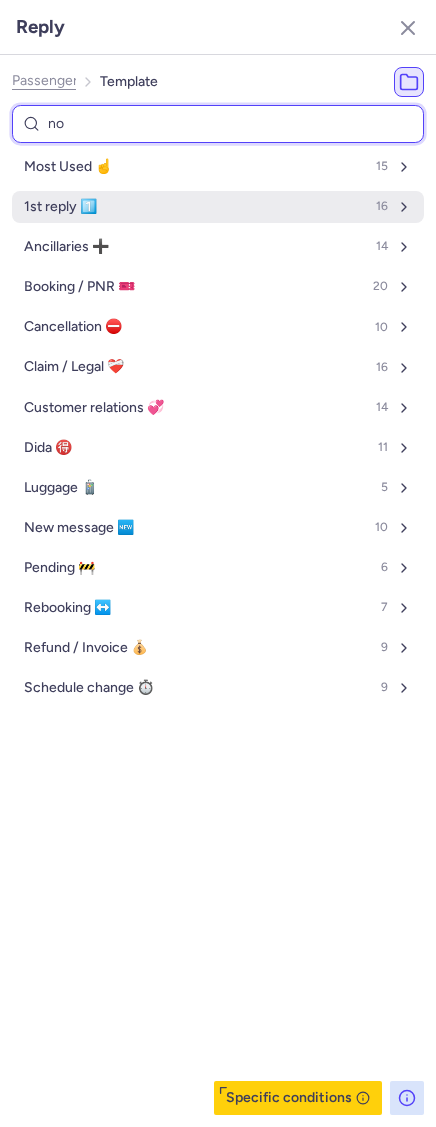 type on "non" 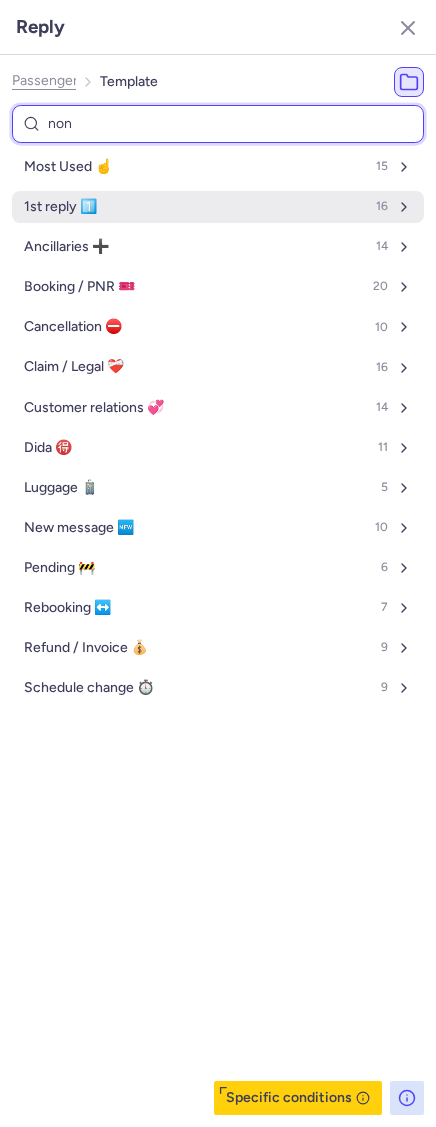 select on "en" 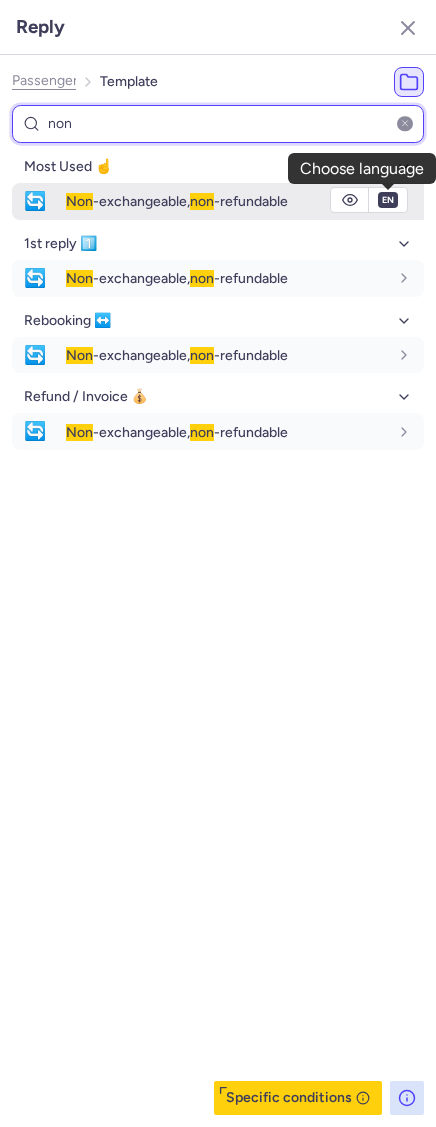 type on "non" 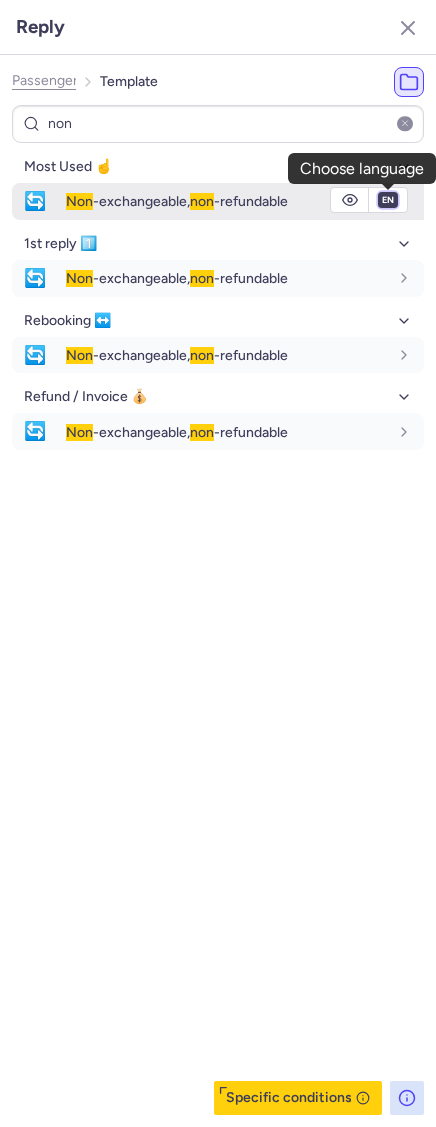 click on "fr en de nl pt es it ru" at bounding box center [388, 200] 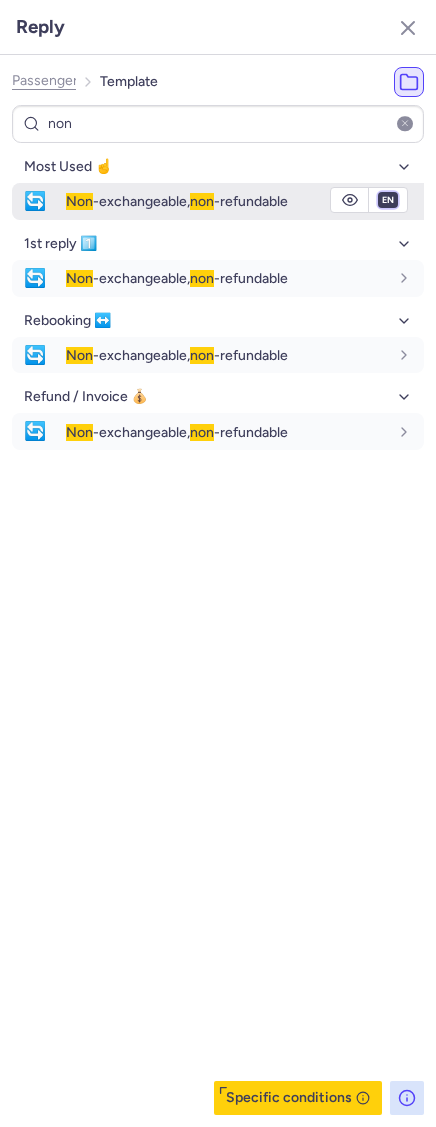 select on "de" 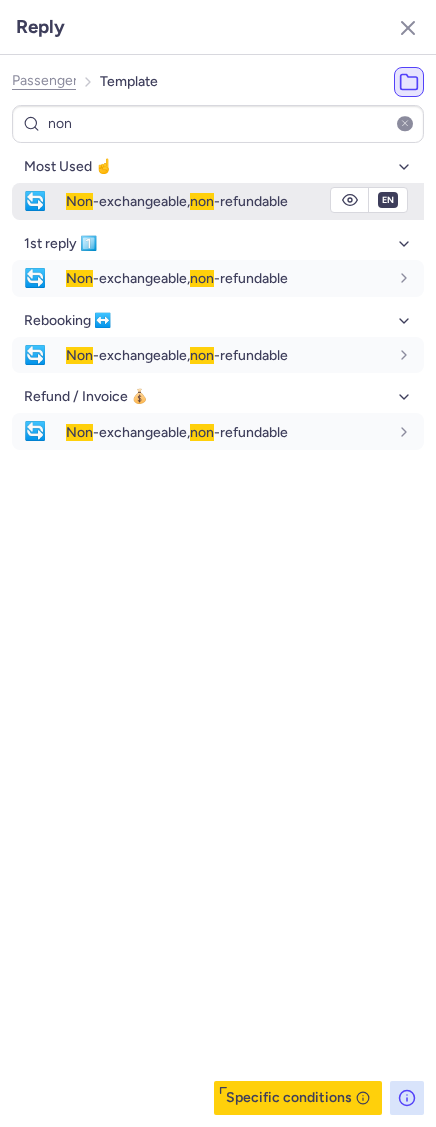 click on "fr en de nl pt es it ru" at bounding box center (388, 200) 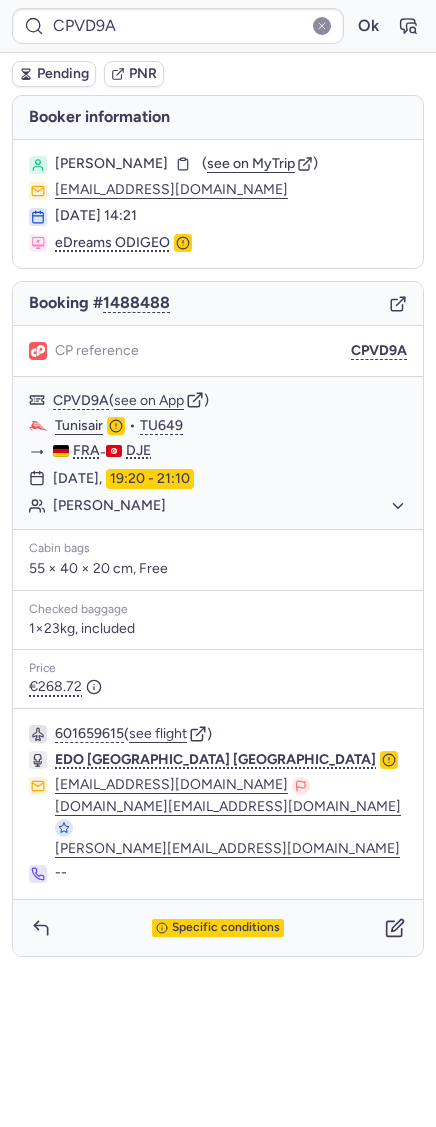 type on "CPF3IK" 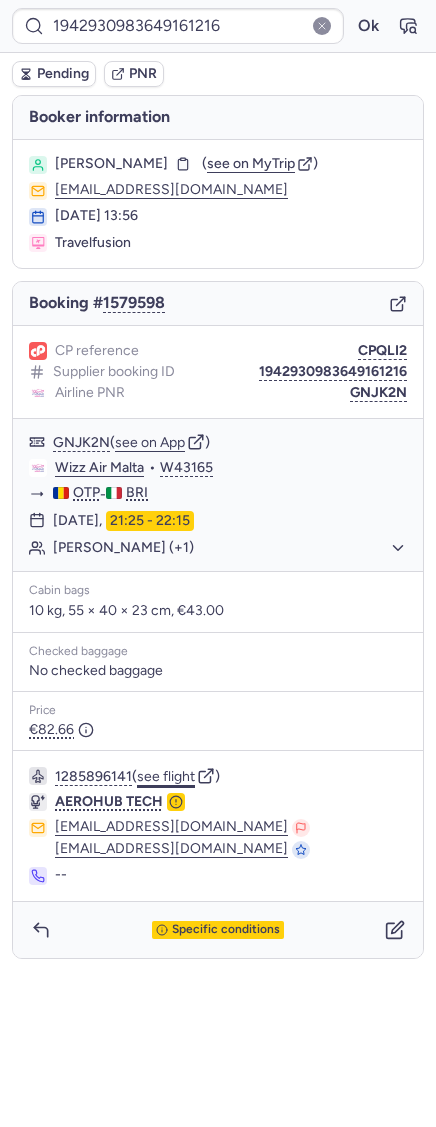 click on "see flight" 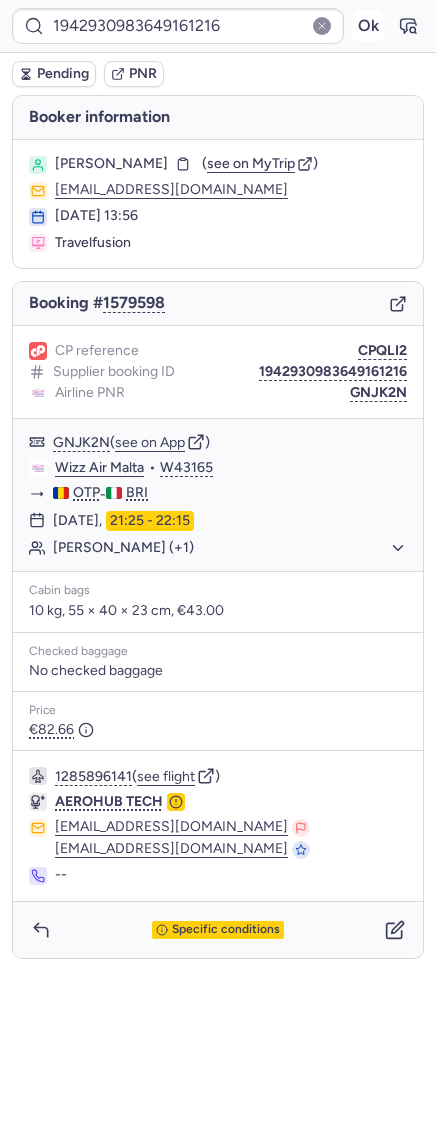 click on "Ok" at bounding box center [368, 26] 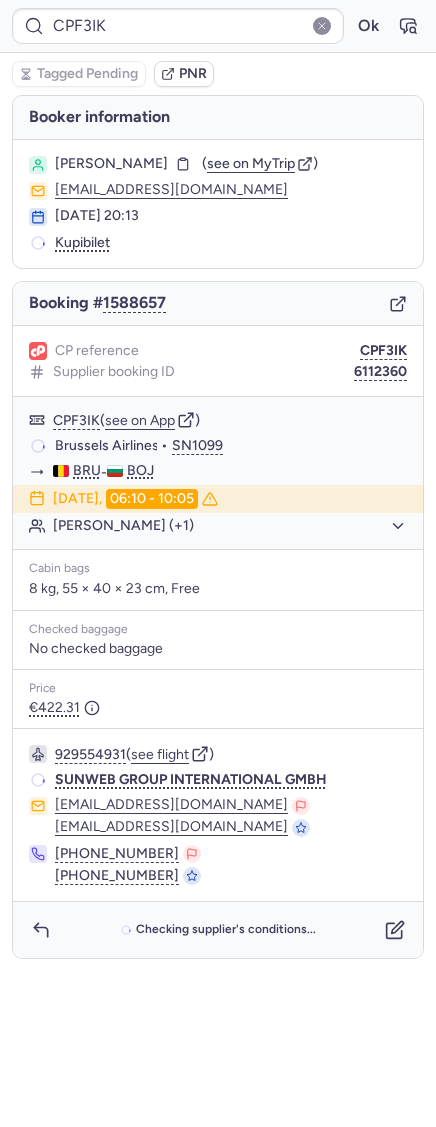 type on "CPECAU" 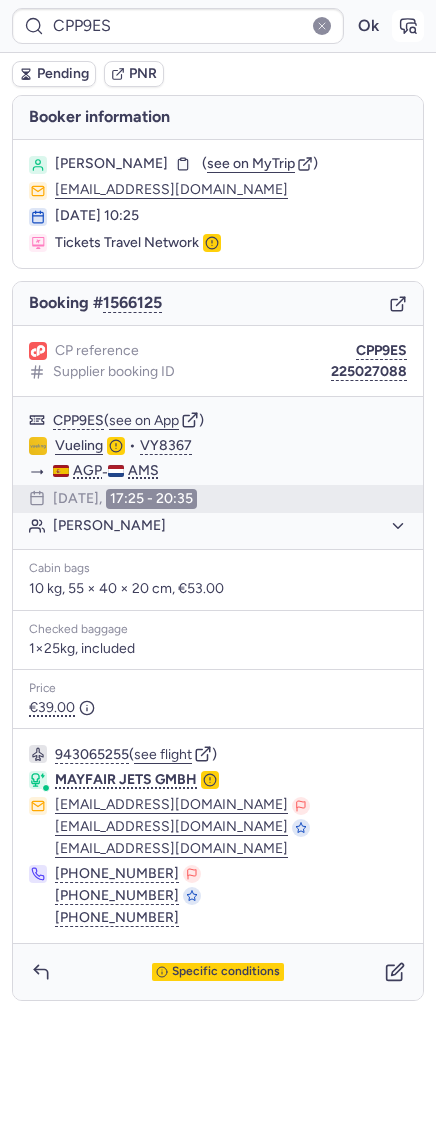 click 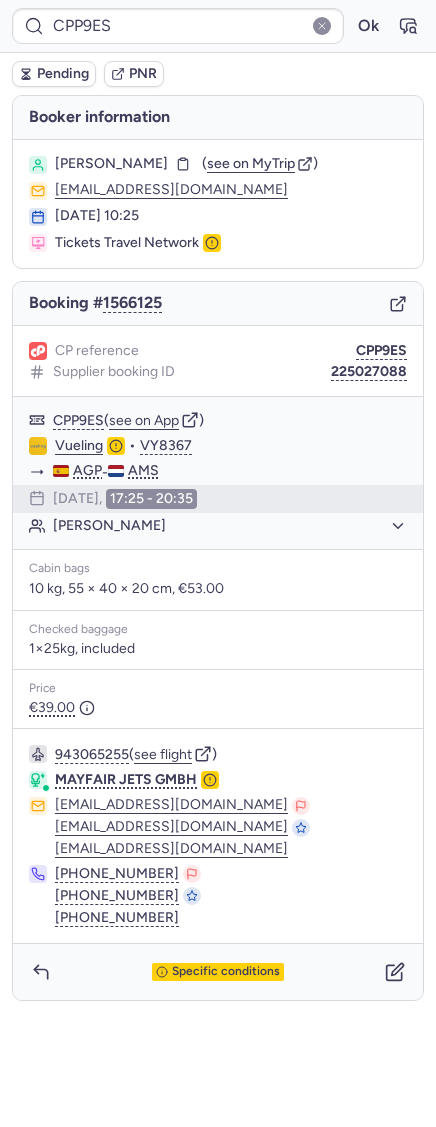 type on "CPECAU" 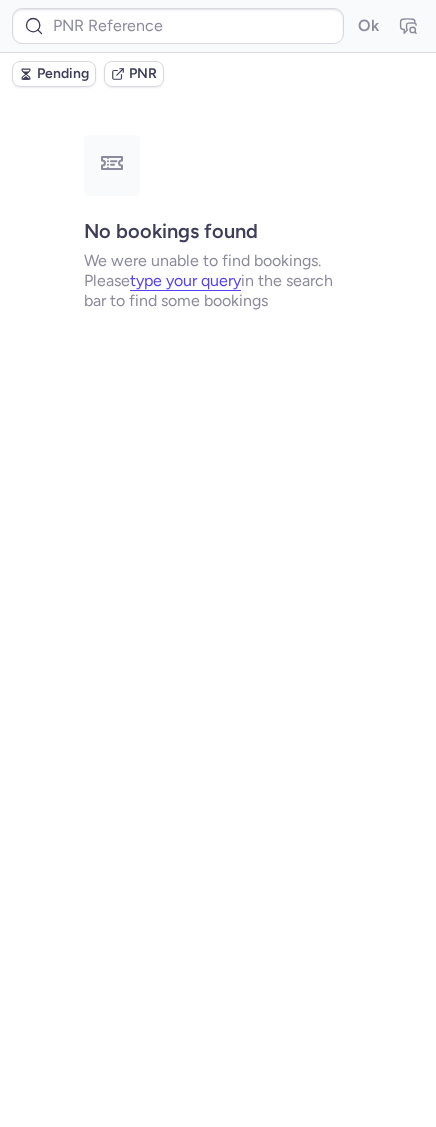 type on "CPGPX2" 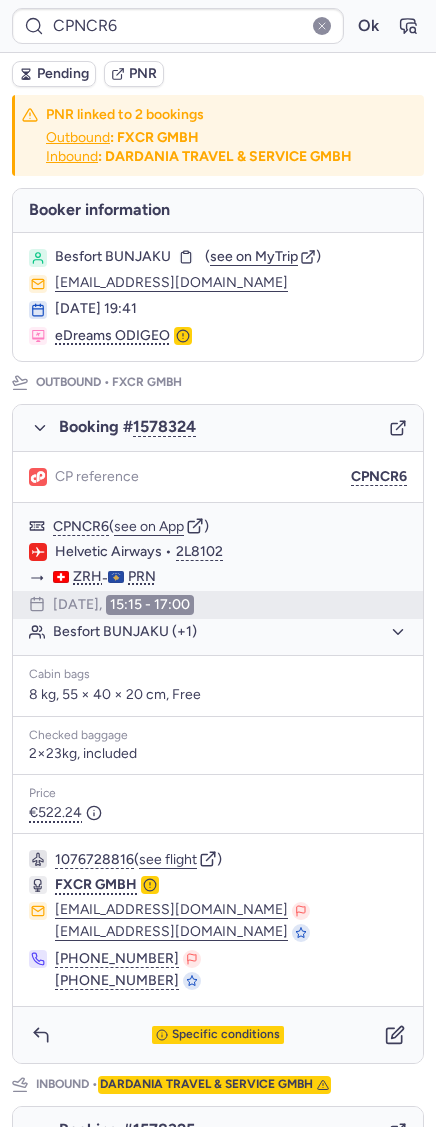 scroll, scrollTop: 682, scrollLeft: 0, axis: vertical 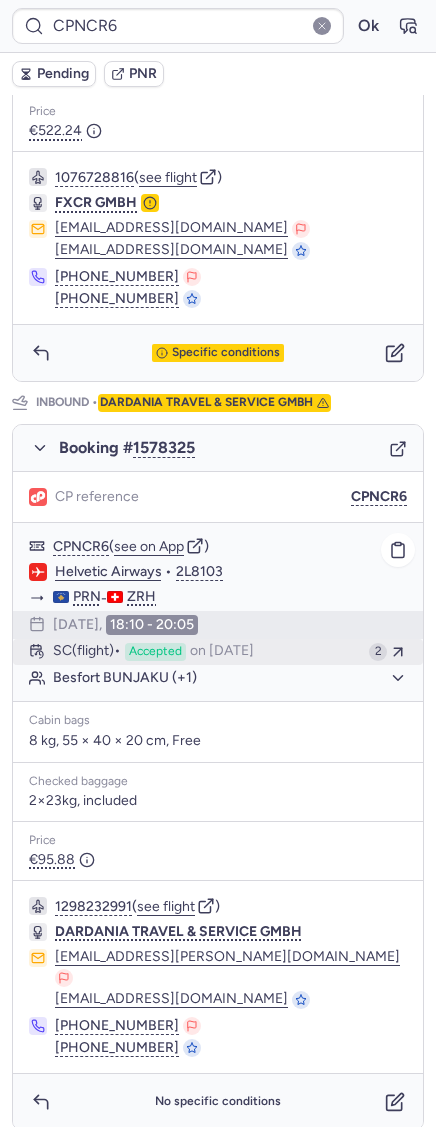click on "SC   (flight)" at bounding box center (87, 652) 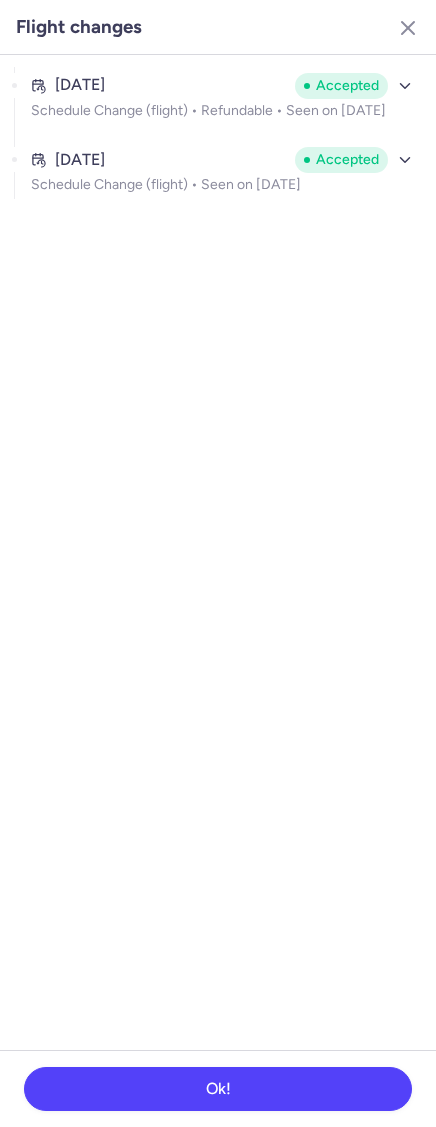 click on "[DATE] Accepted Schedule Change (flight) • Refundable • Seen on [DATE] [DATE] Accepted Schedule Change (flight) •  Seen on [DATE]" 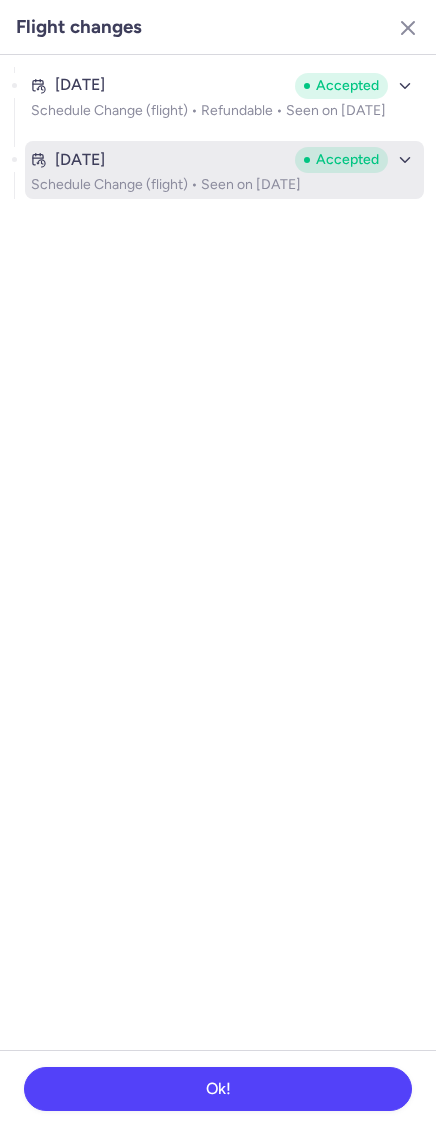 click on "[DATE] Accepted Schedule Change (flight) •  Seen on [DATE]" at bounding box center [224, 170] 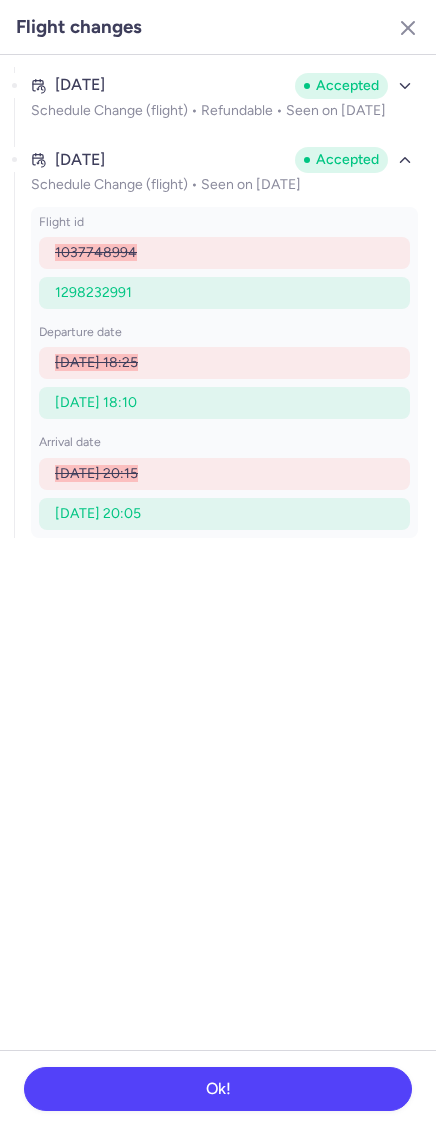 click on "Flight changes" at bounding box center [218, 27] 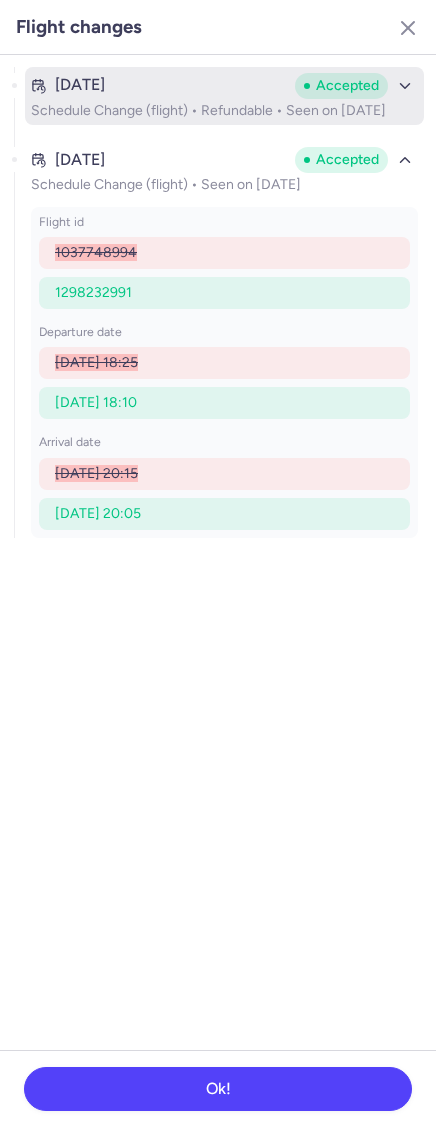 click on "Jul 10, 2025 Accepted" at bounding box center [224, 86] 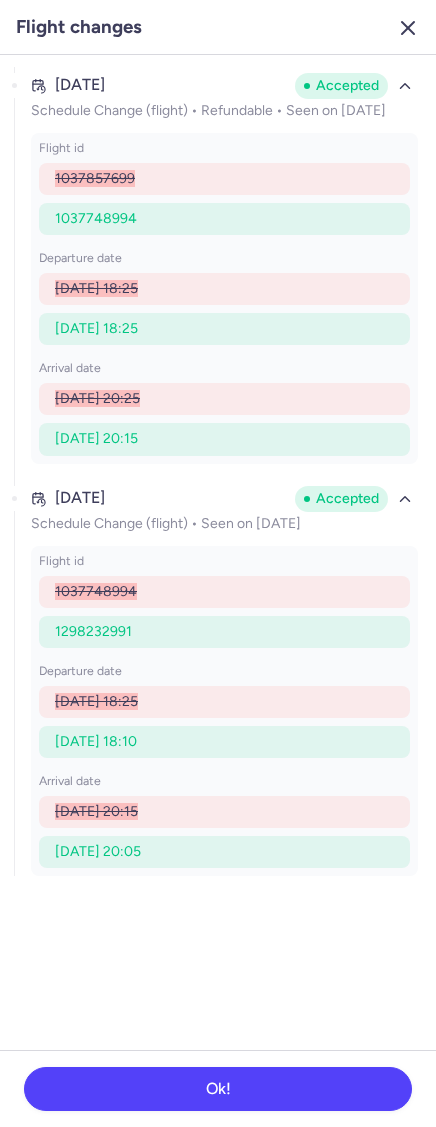click 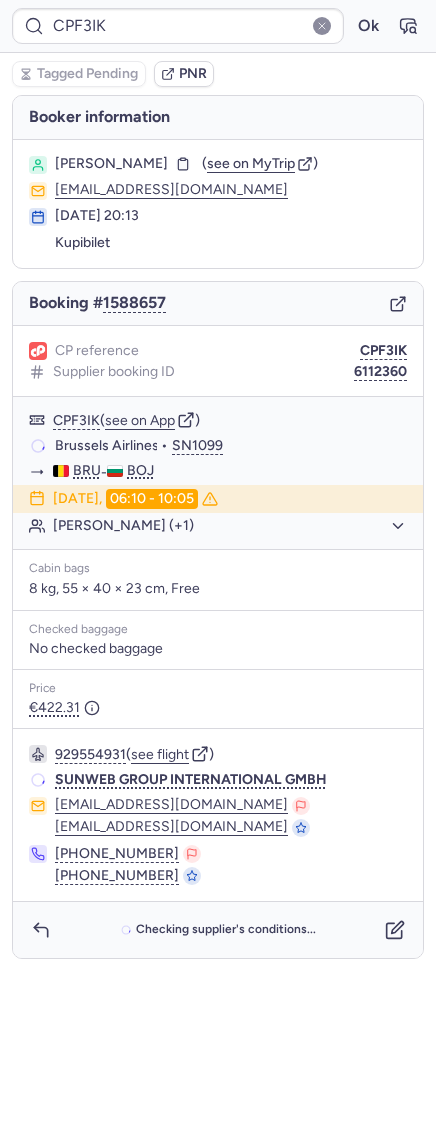 scroll, scrollTop: 0, scrollLeft: 0, axis: both 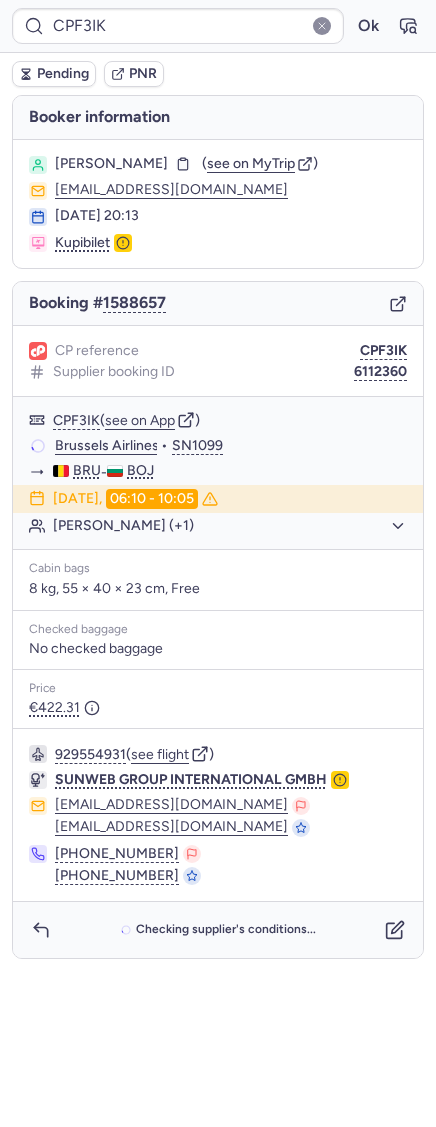 type on "CPJZSW" 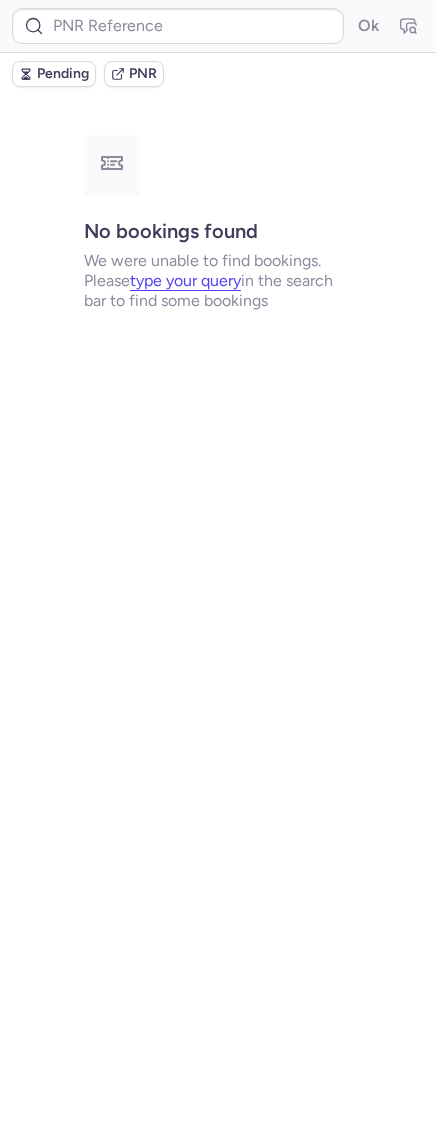type on "CPWJL7" 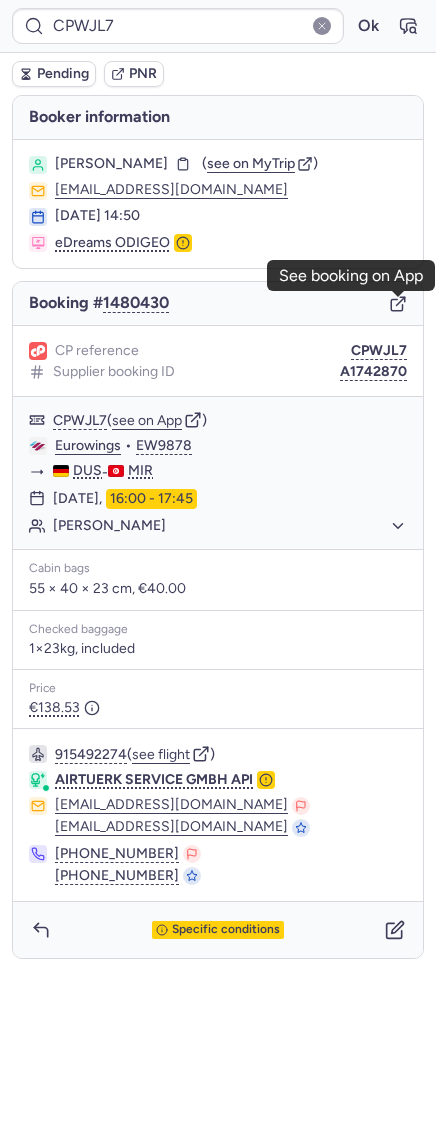 click 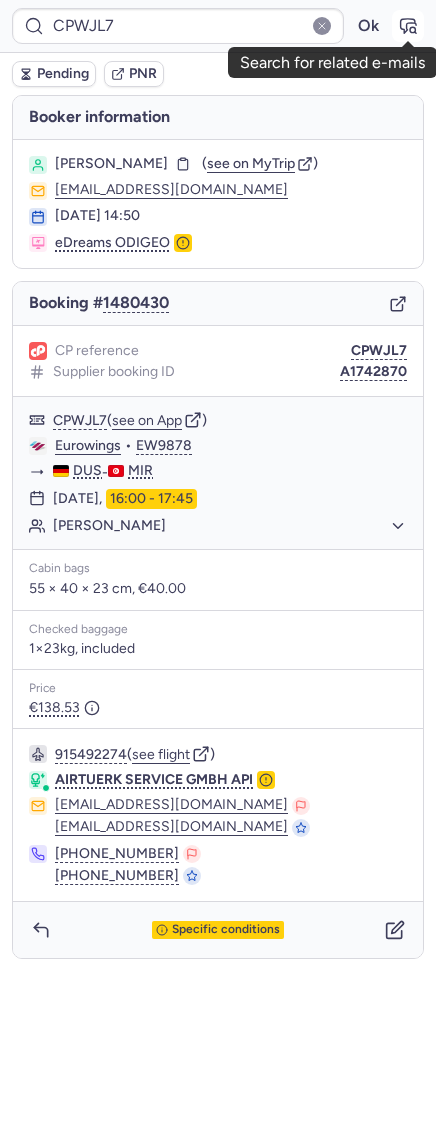 click 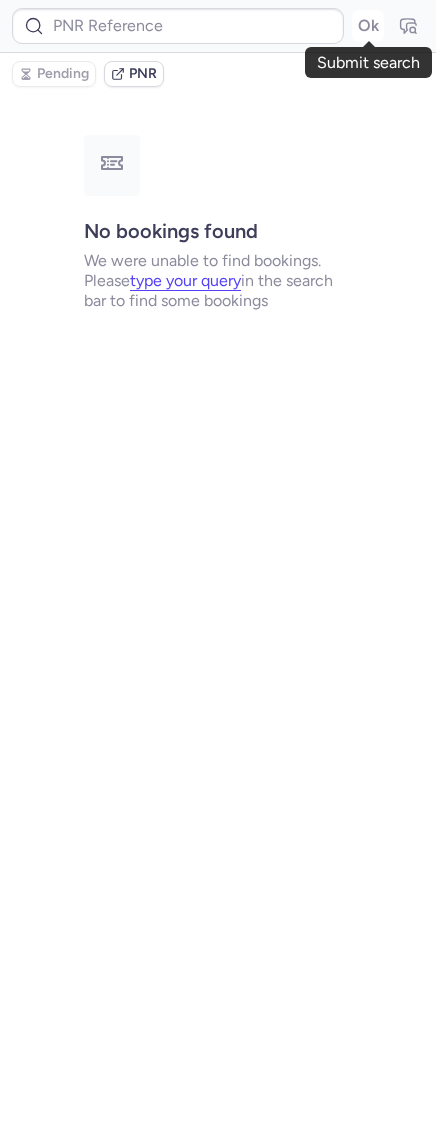 type on "CPWJL7" 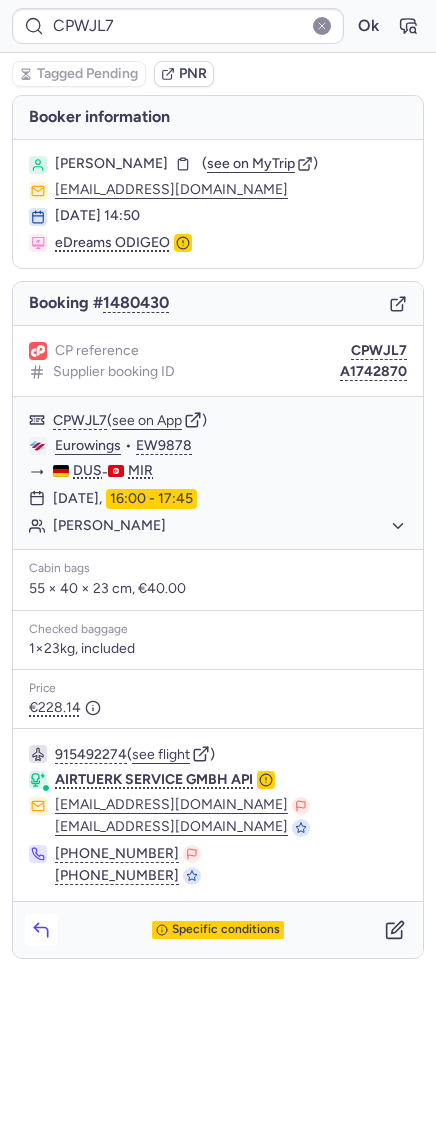 click at bounding box center (41, 930) 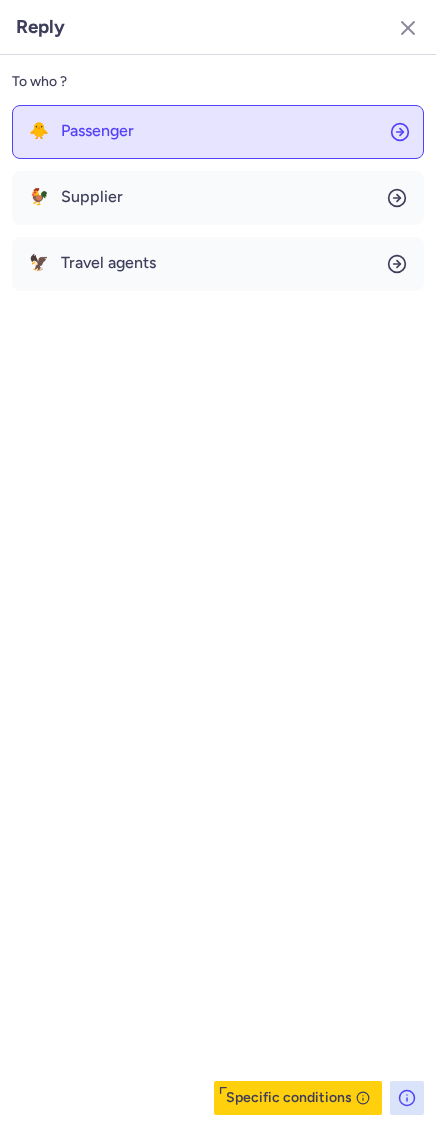 click on "🐥 Passenger" 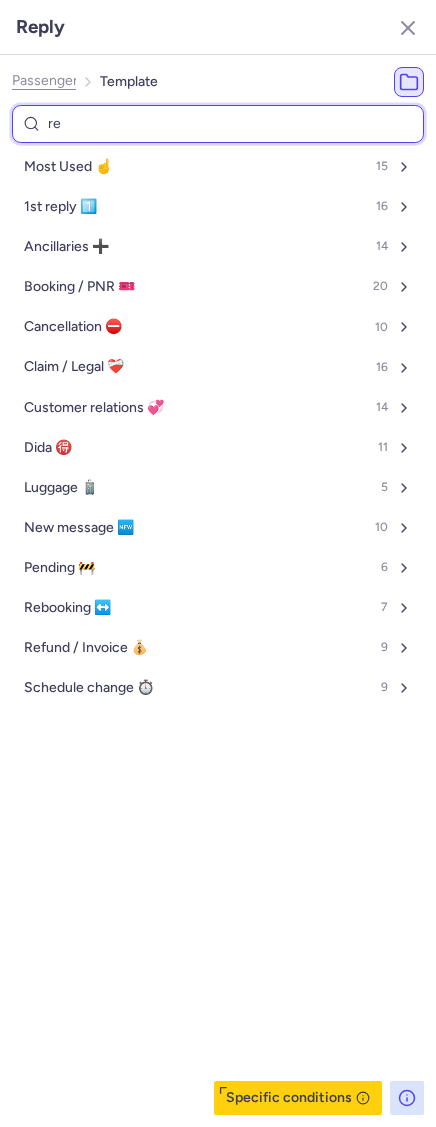 type on "res" 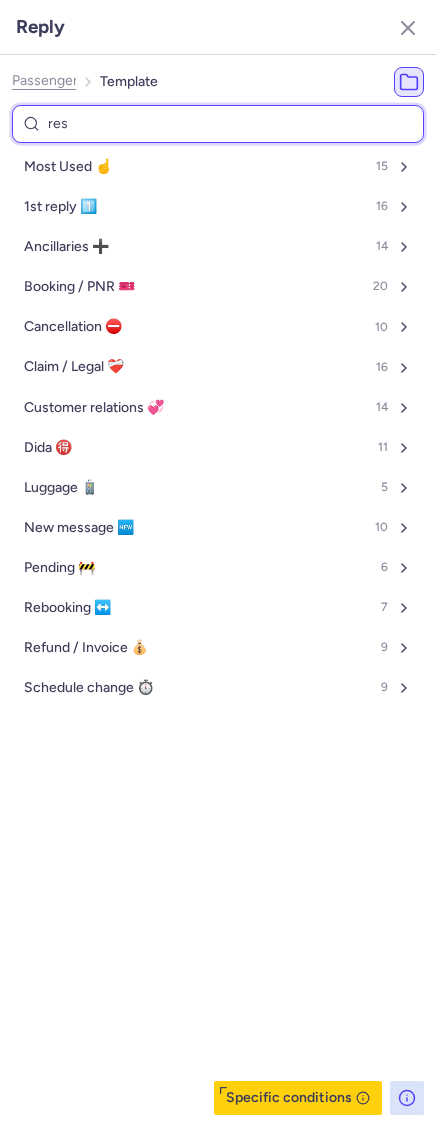 select on "en" 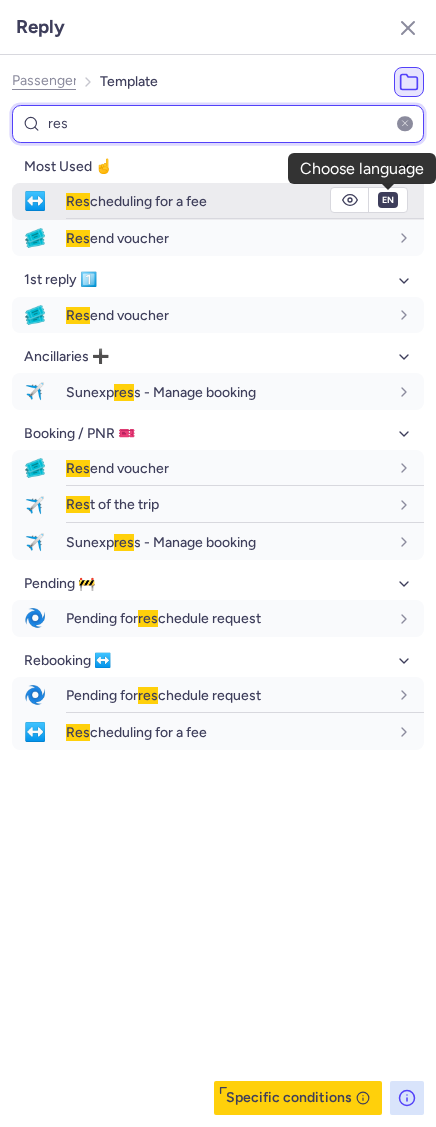 type on "res" 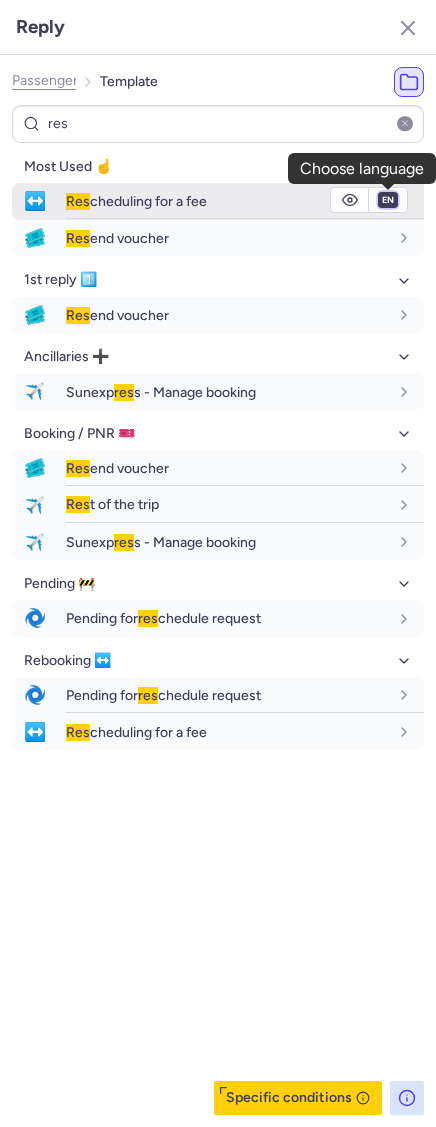 click on "fr en de nl pt es it ru" at bounding box center (388, 200) 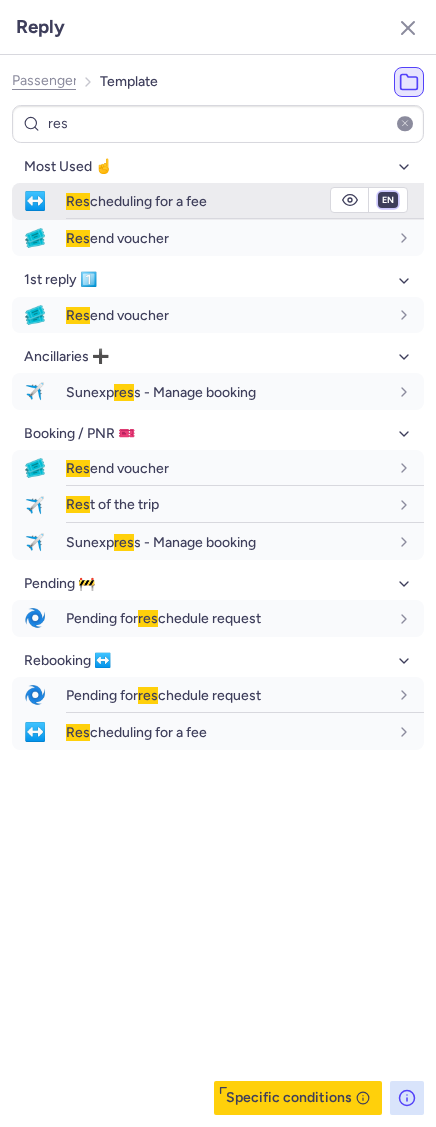 select on "de" 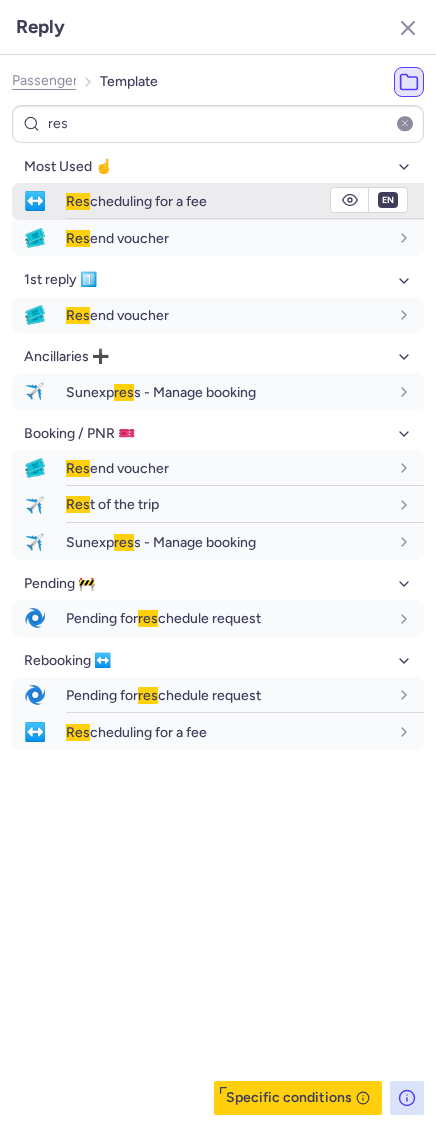 click on "fr en de nl pt es it ru" at bounding box center [388, 200] 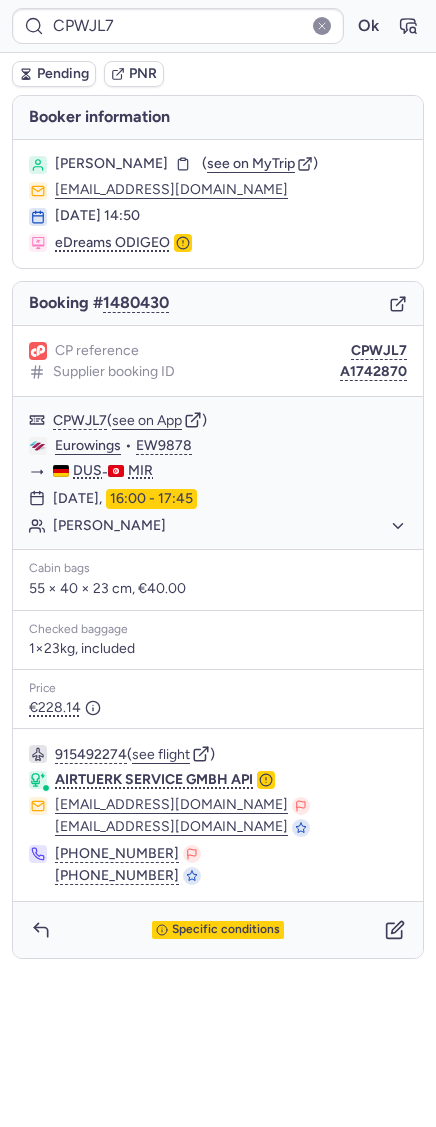 type on "CPGPX2" 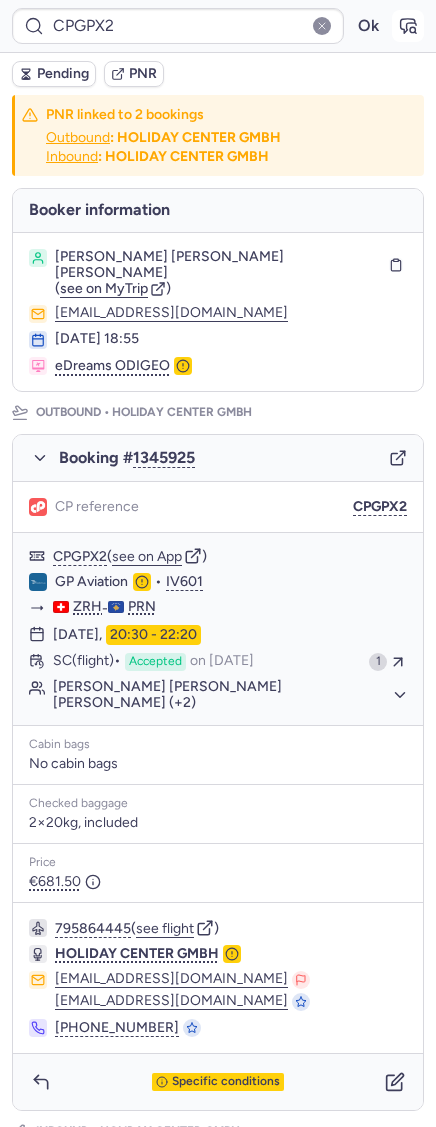 click 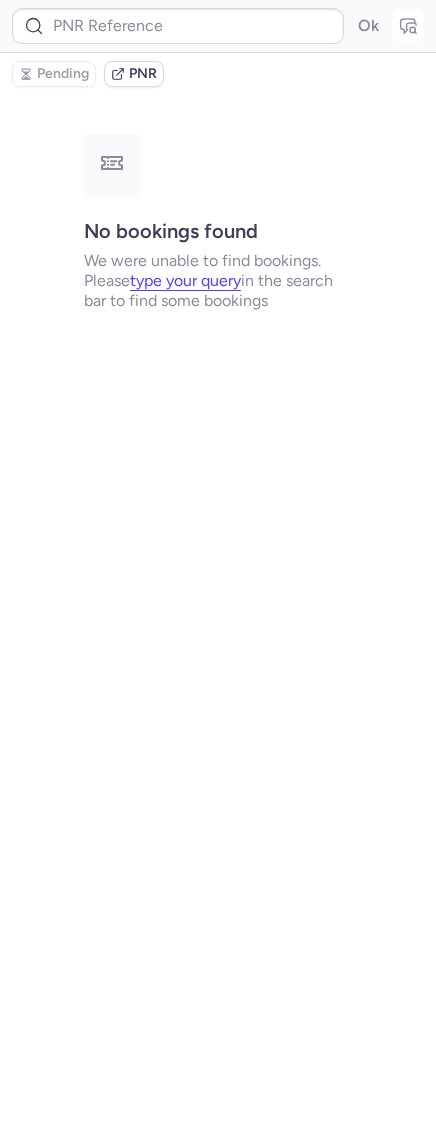 type on "CPGPX2" 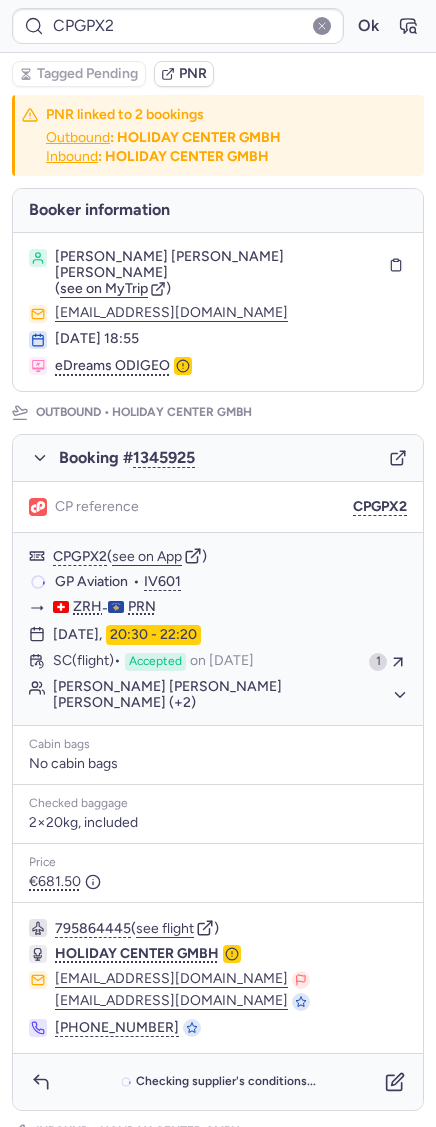 scroll, scrollTop: 675, scrollLeft: 0, axis: vertical 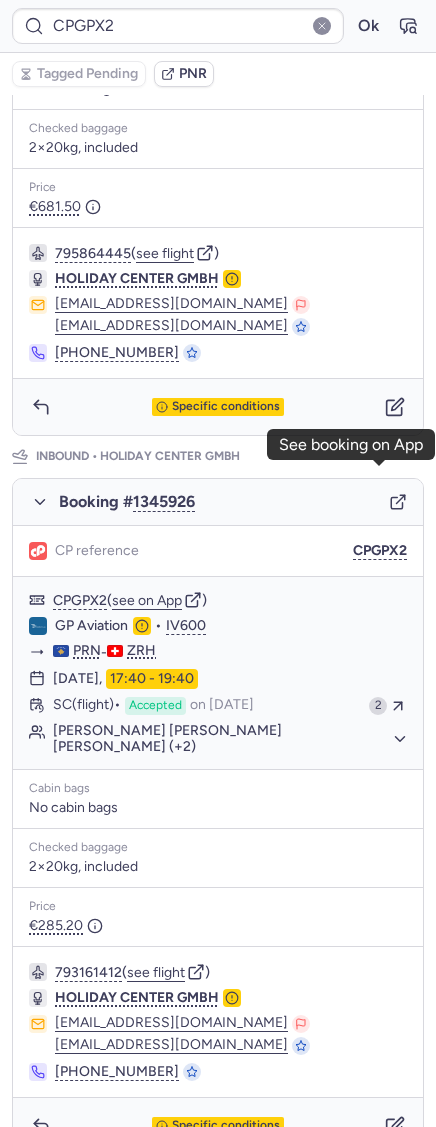click 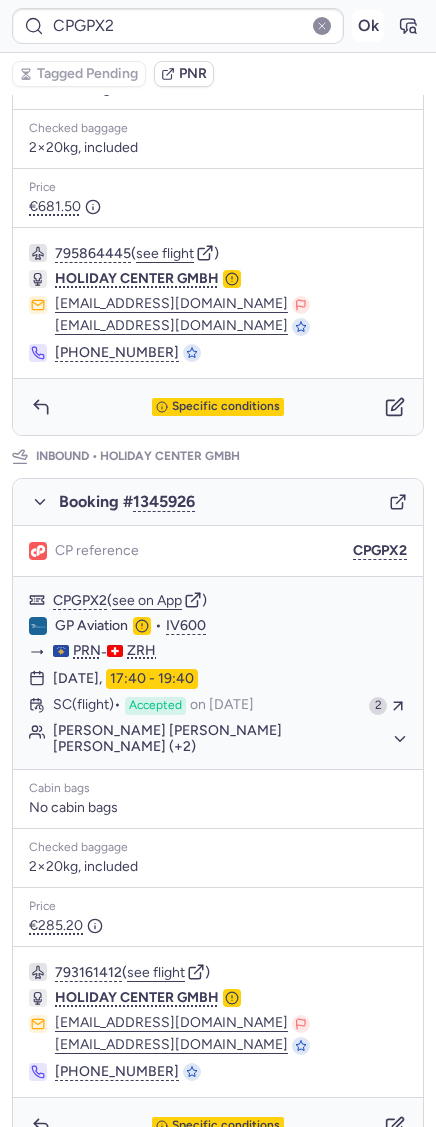 click on "Ok" at bounding box center (368, 26) 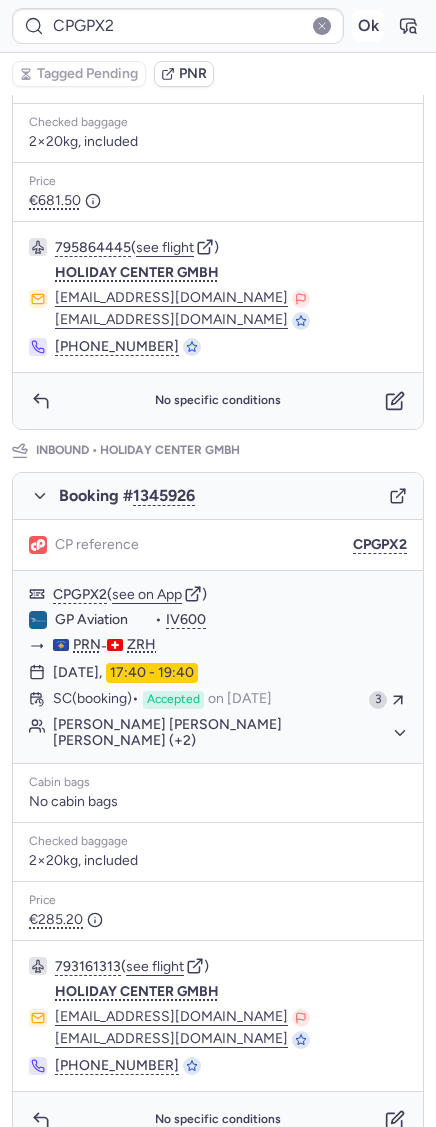 scroll, scrollTop: 675, scrollLeft: 0, axis: vertical 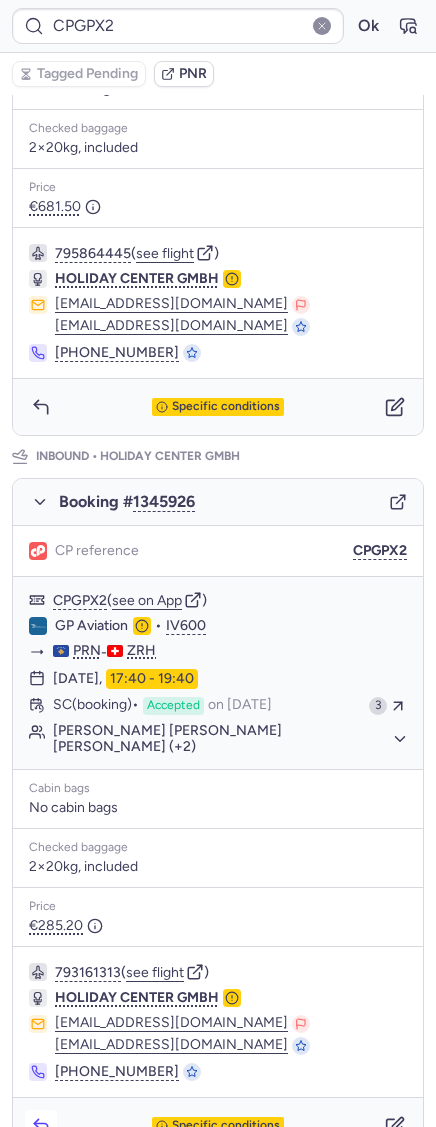 click 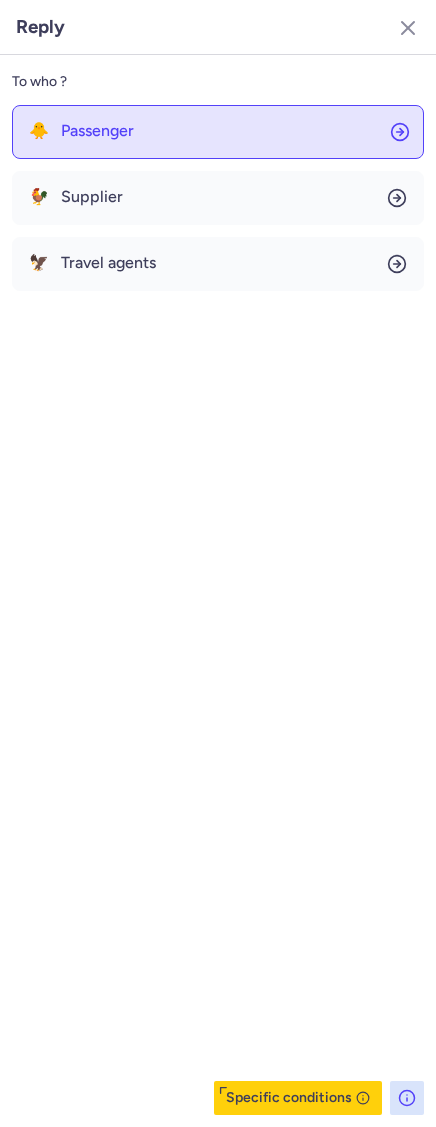click on "🐥 Passenger" 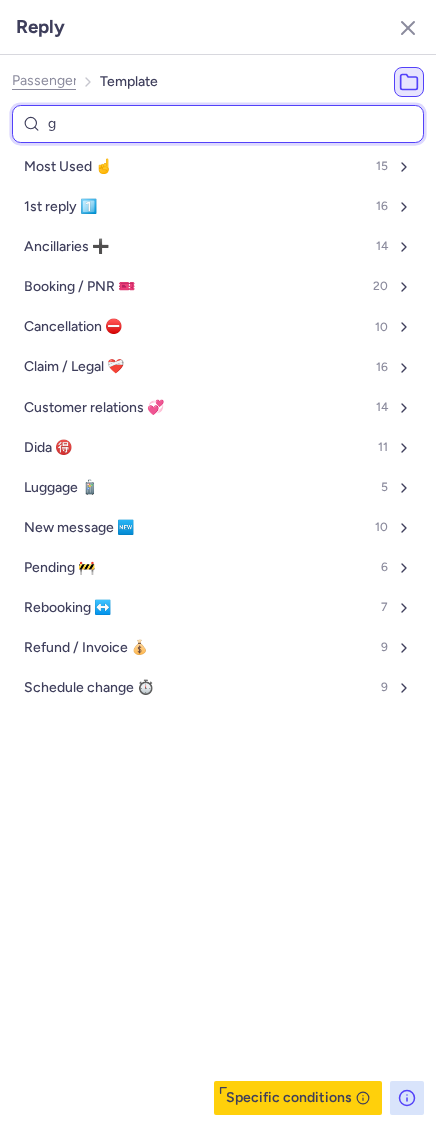 type on "ge" 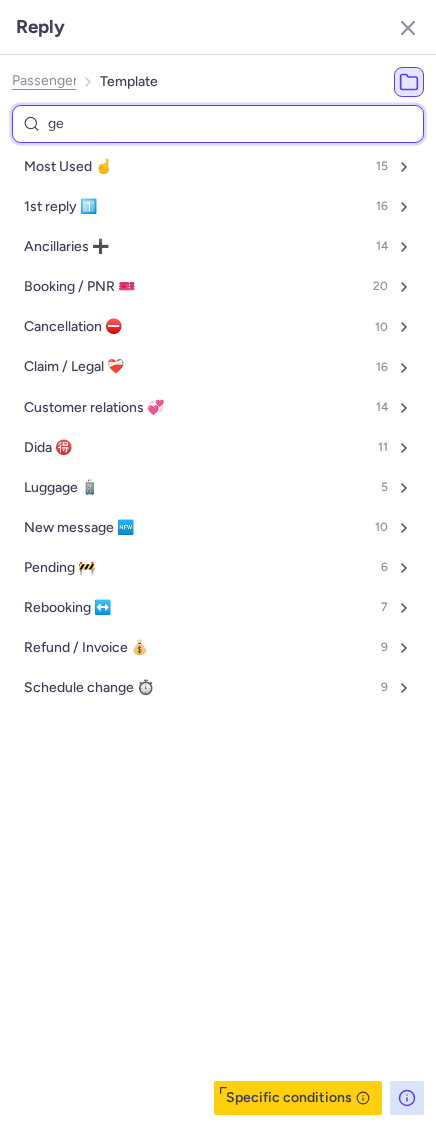 select on "en" 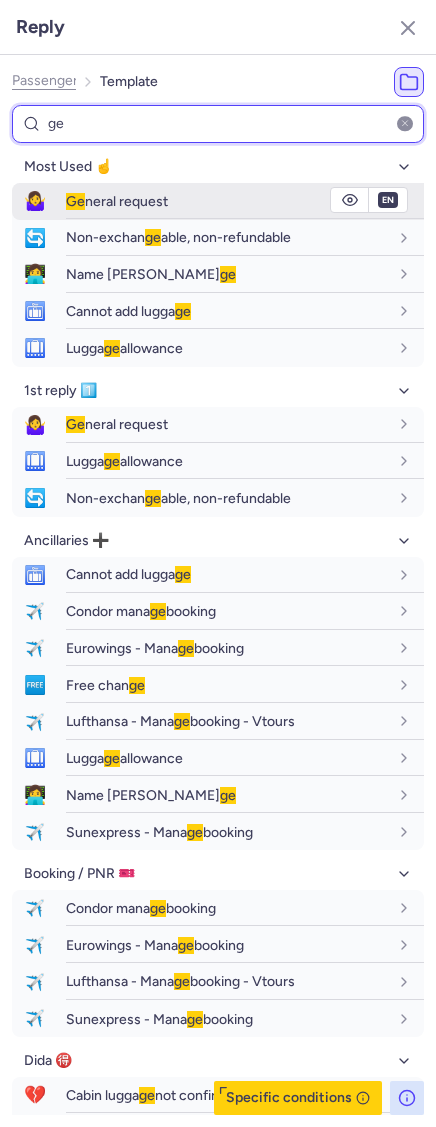 type on "ge" 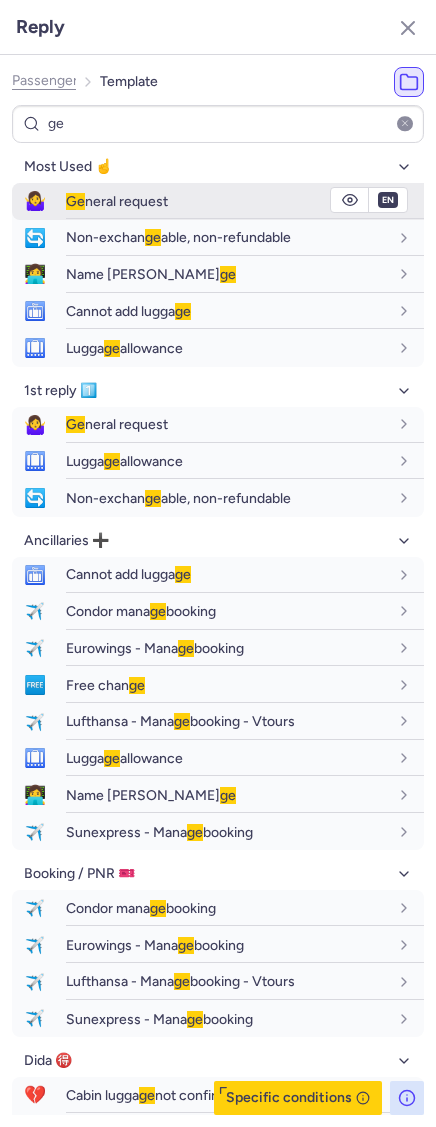 click on "🤷‍♀️" at bounding box center [35, 201] 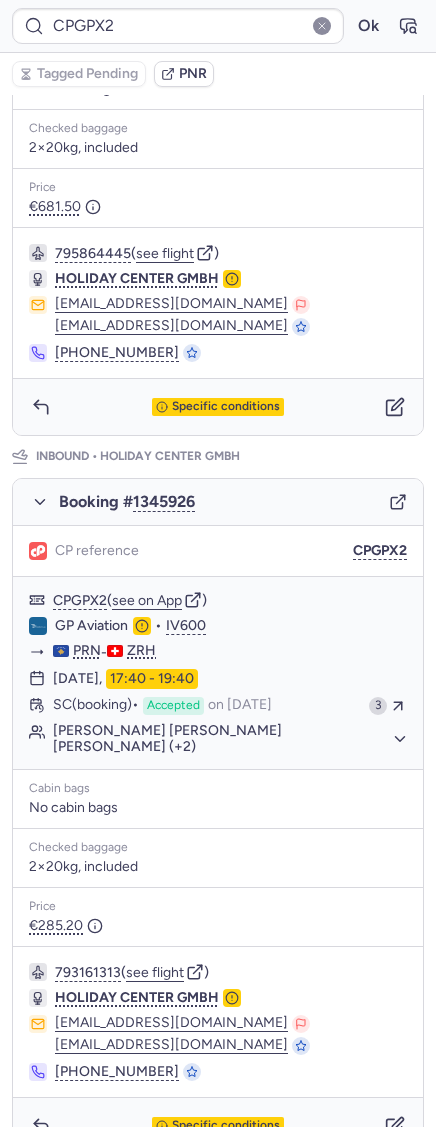 scroll, scrollTop: 0, scrollLeft: 0, axis: both 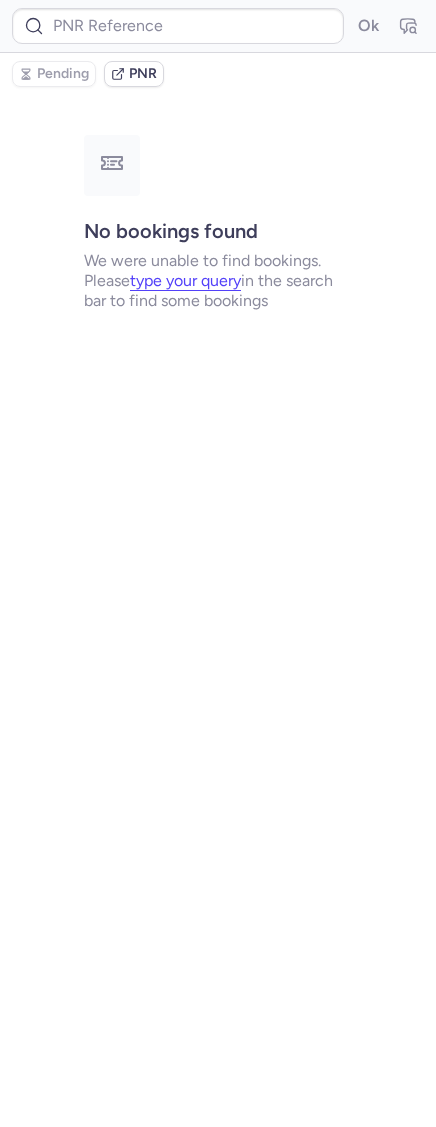 type on "CPGPX2" 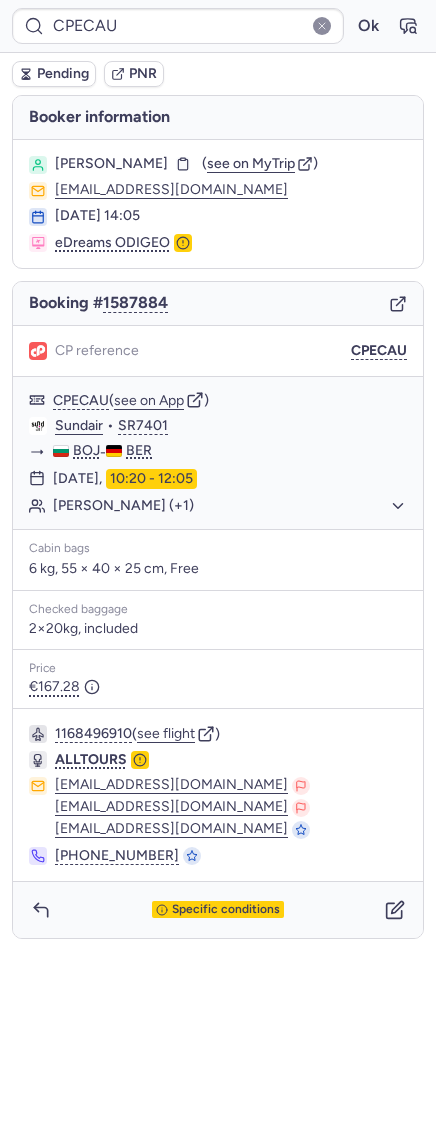 type on "CPP9ES" 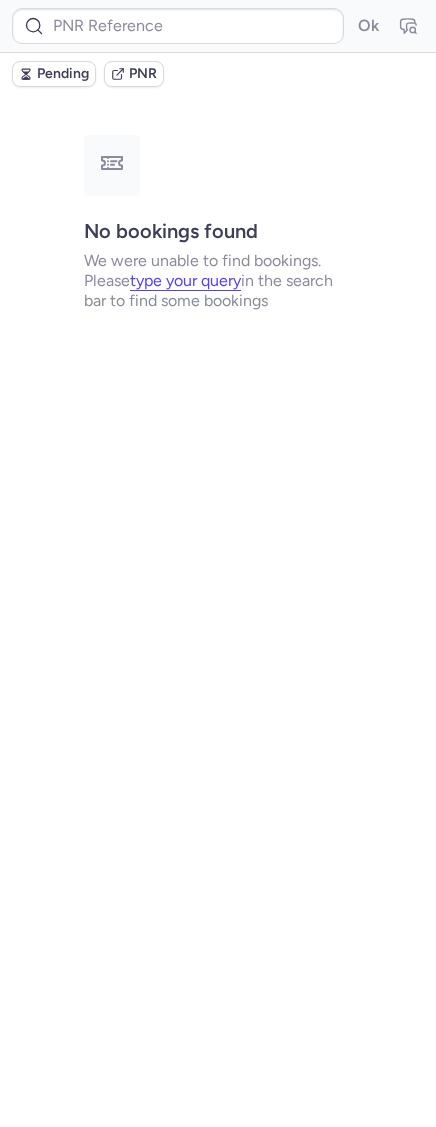 type on "CPFD9V" 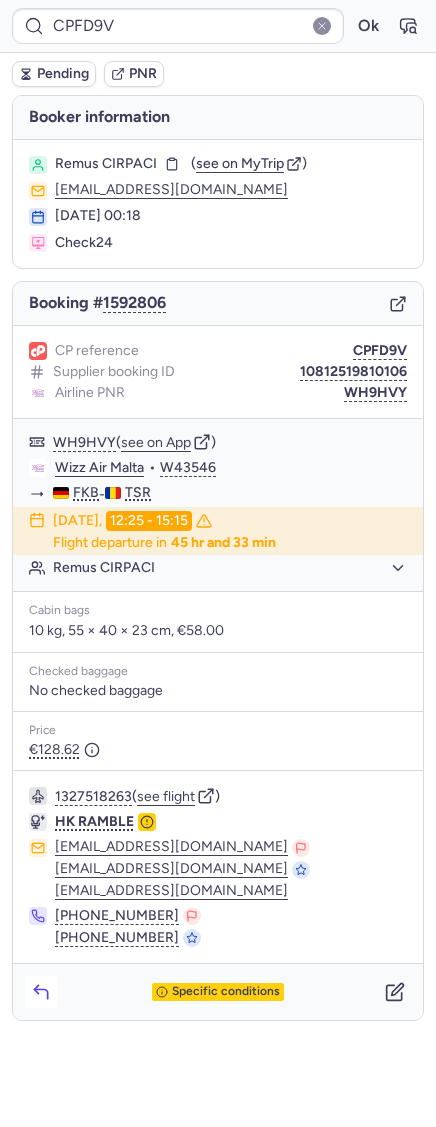 click 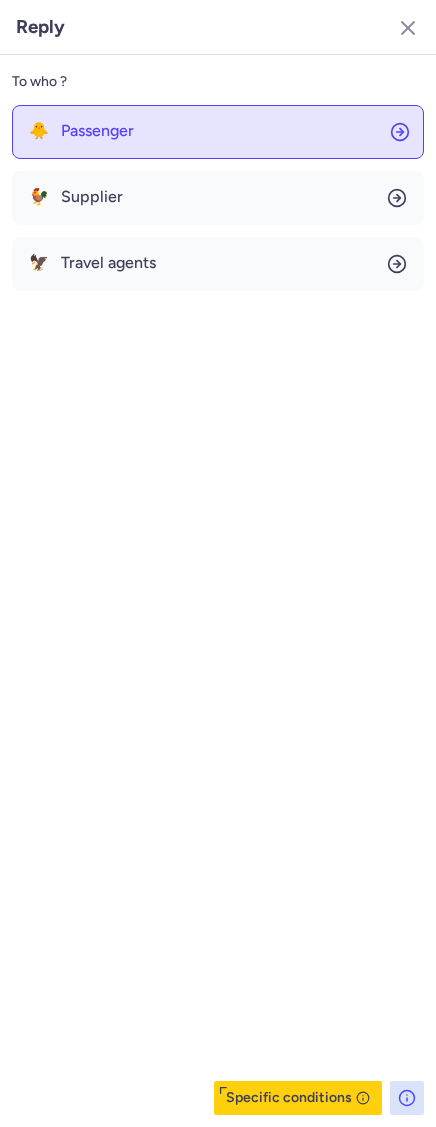 click on "🐥 Passenger" 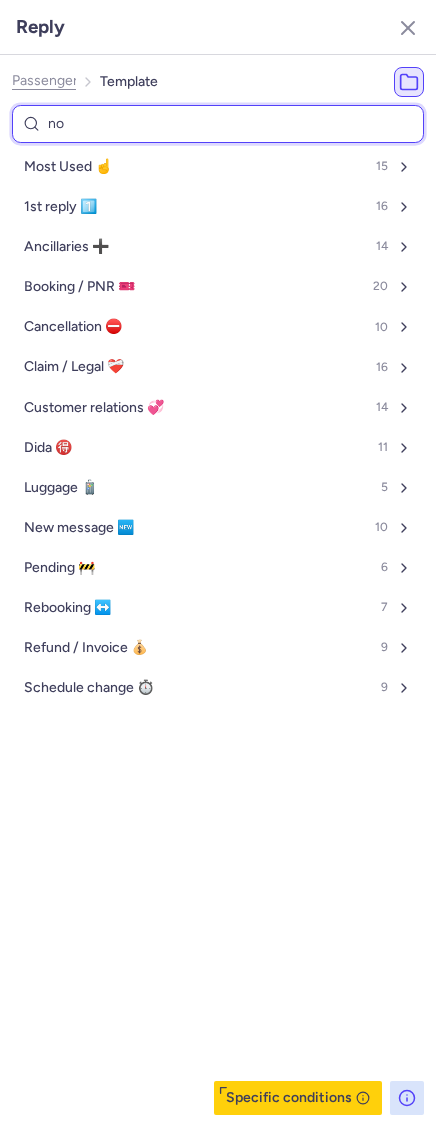 type on "non" 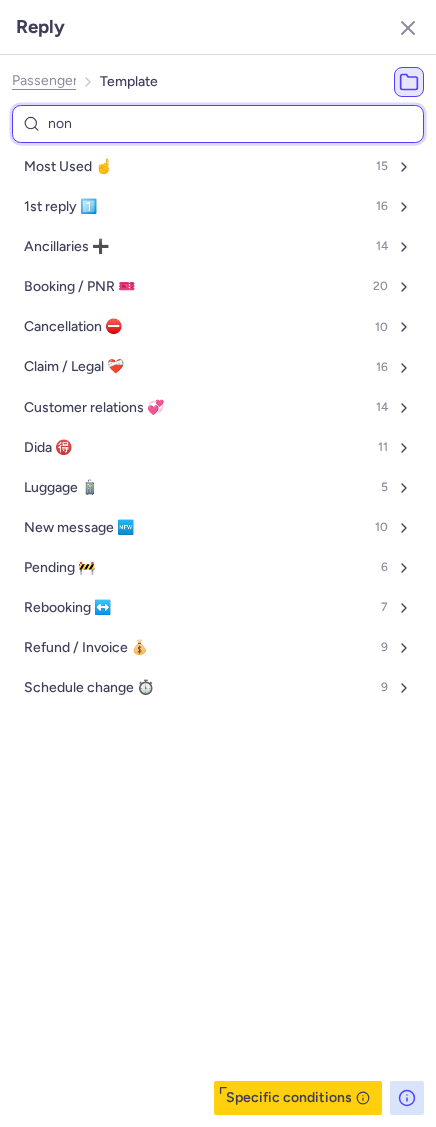 select on "en" 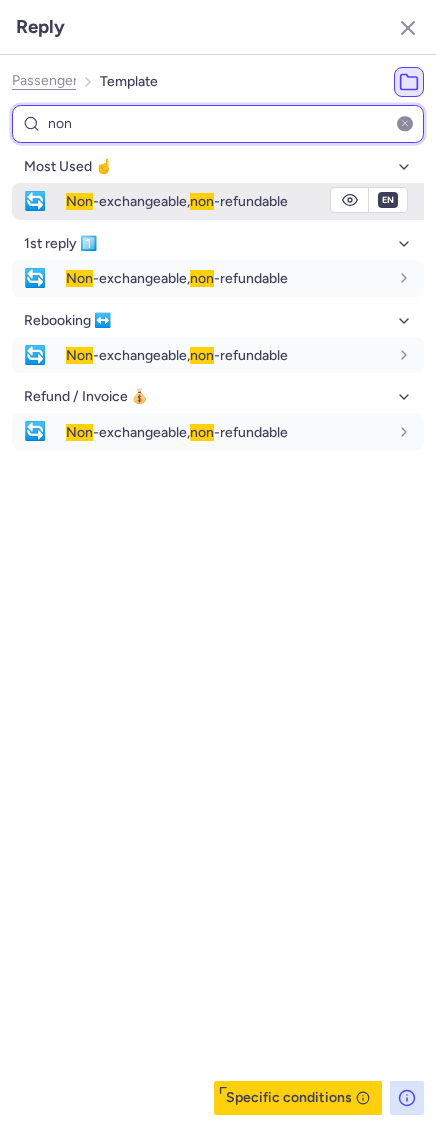 type on "non" 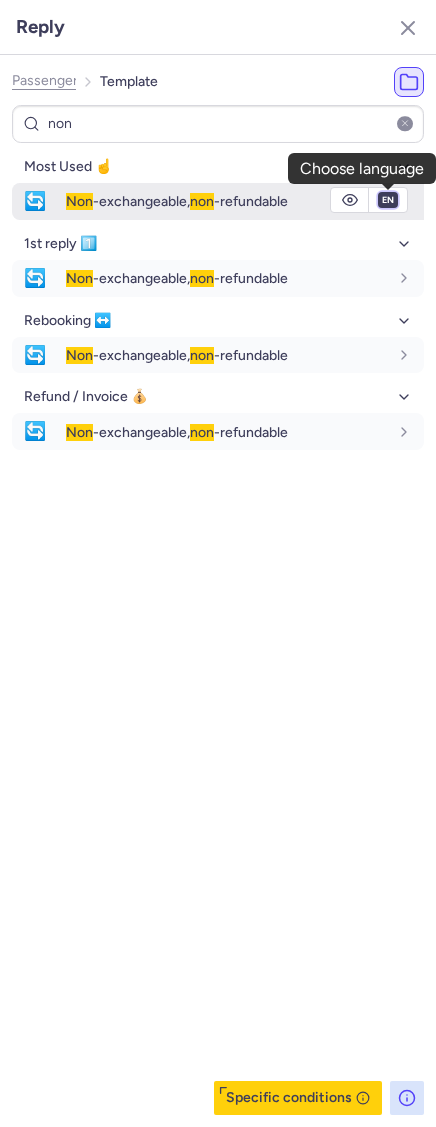 click on "fr en de nl pt es it ru" at bounding box center [388, 200] 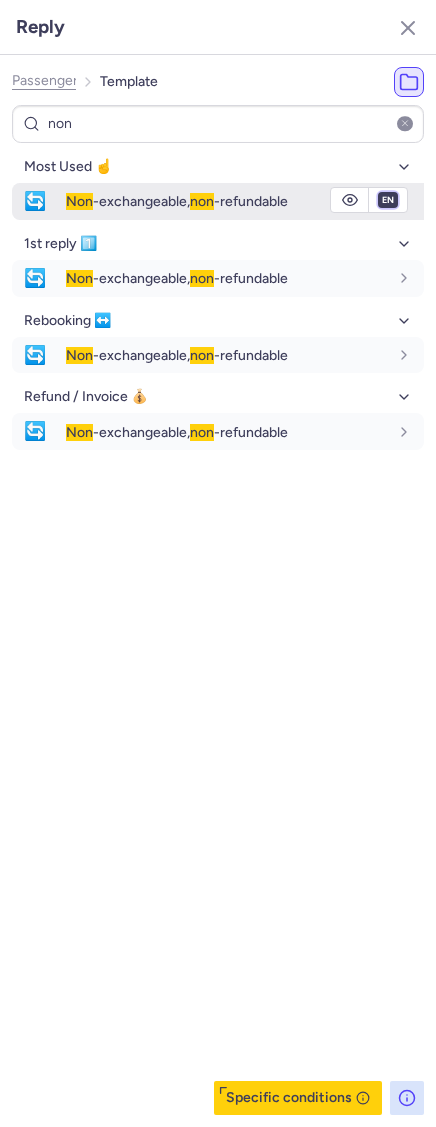 select on "de" 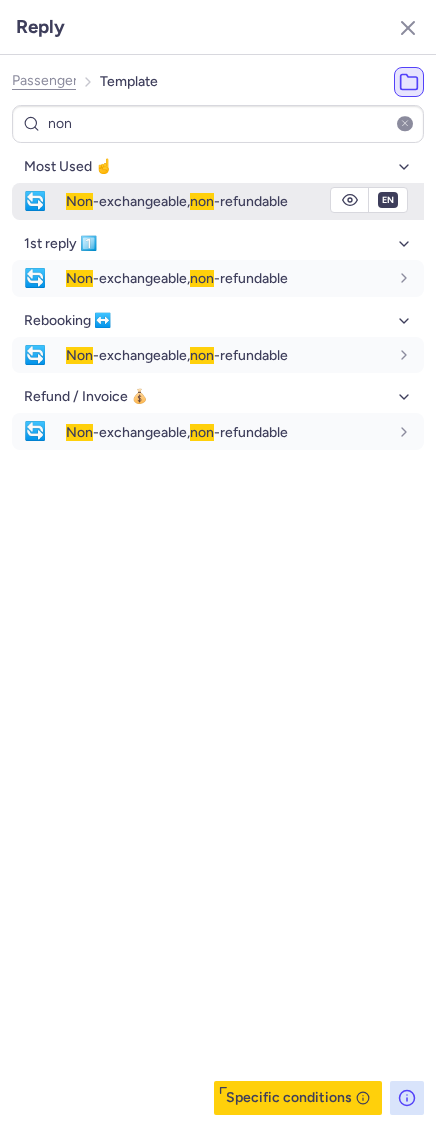 click on "fr en de nl pt es it ru" at bounding box center (388, 200) 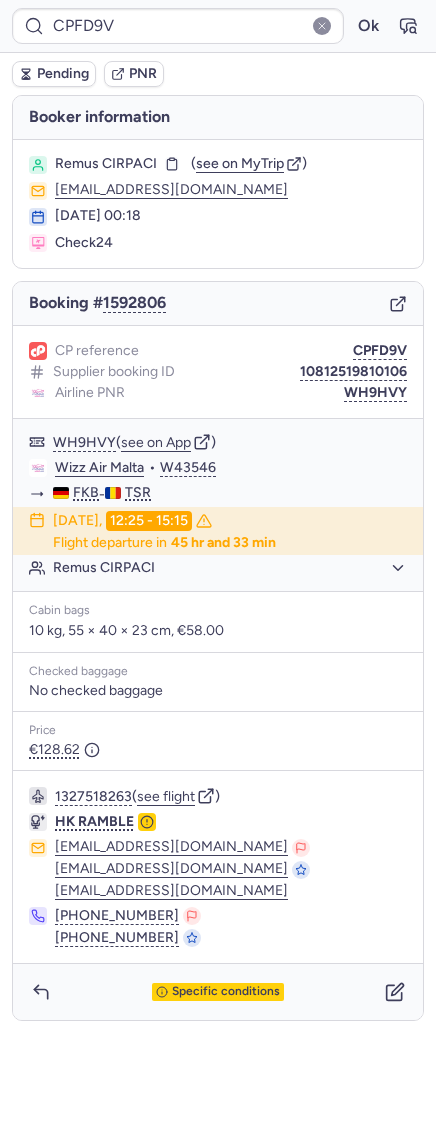 type on "CPPHOB" 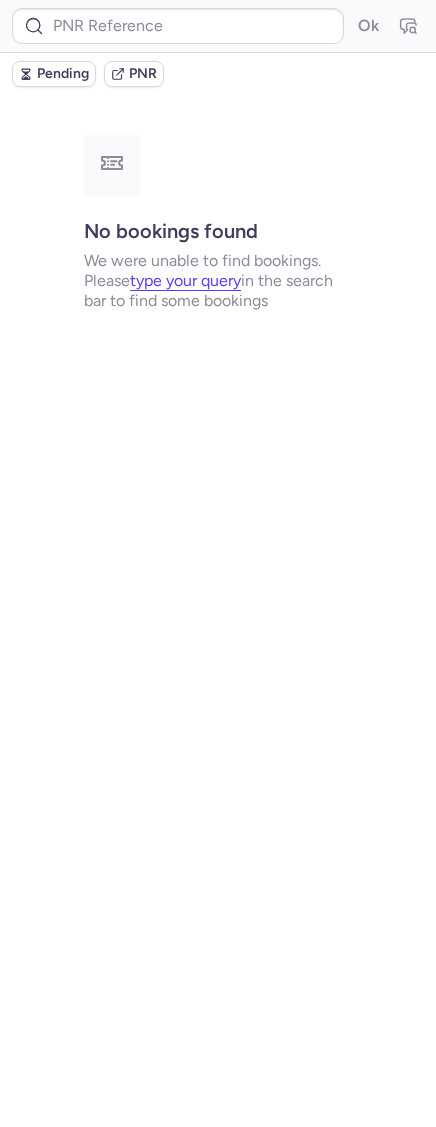 type on "CP7VVV" 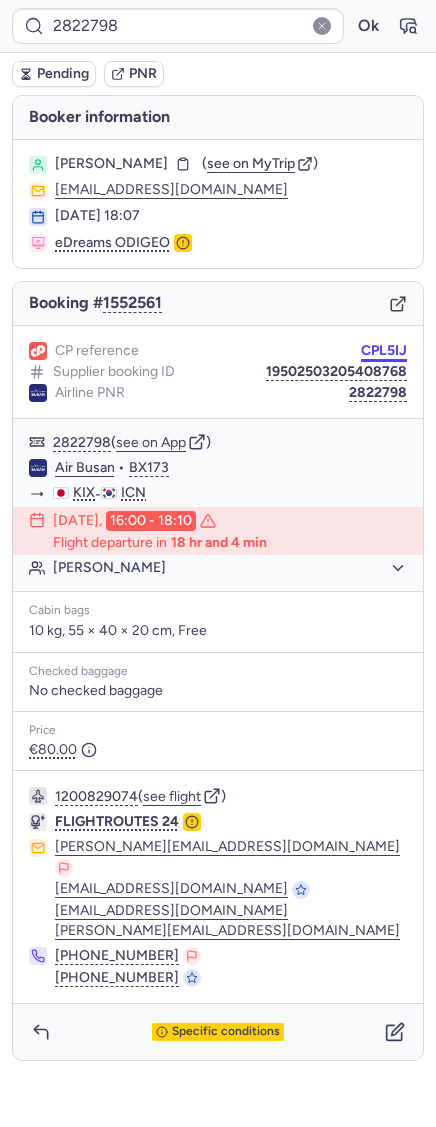 click on "CPL5IJ" at bounding box center [384, 351] 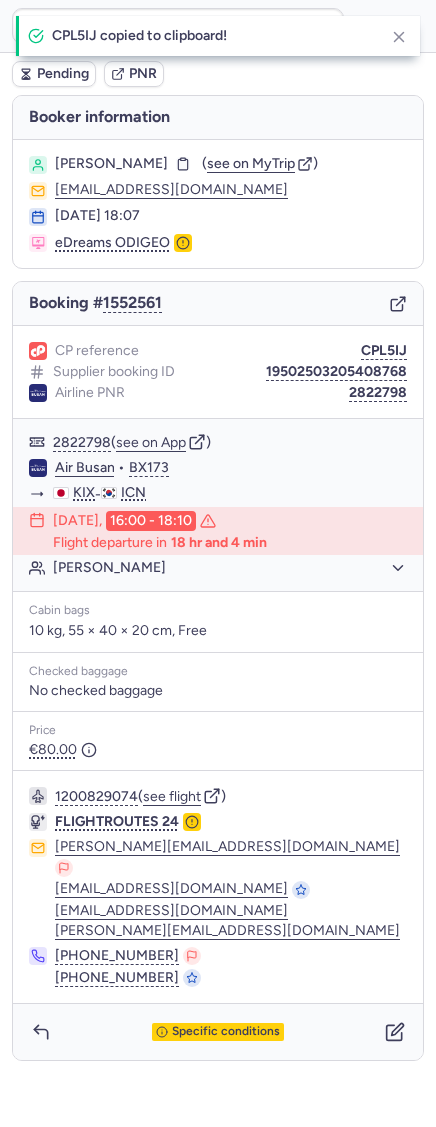 type on "CPL5IJ" 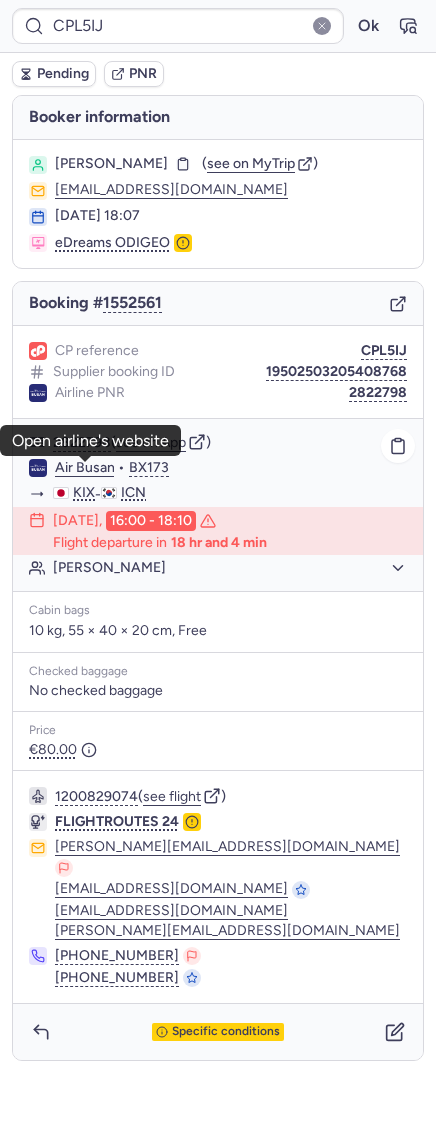 click on "Air Busan" 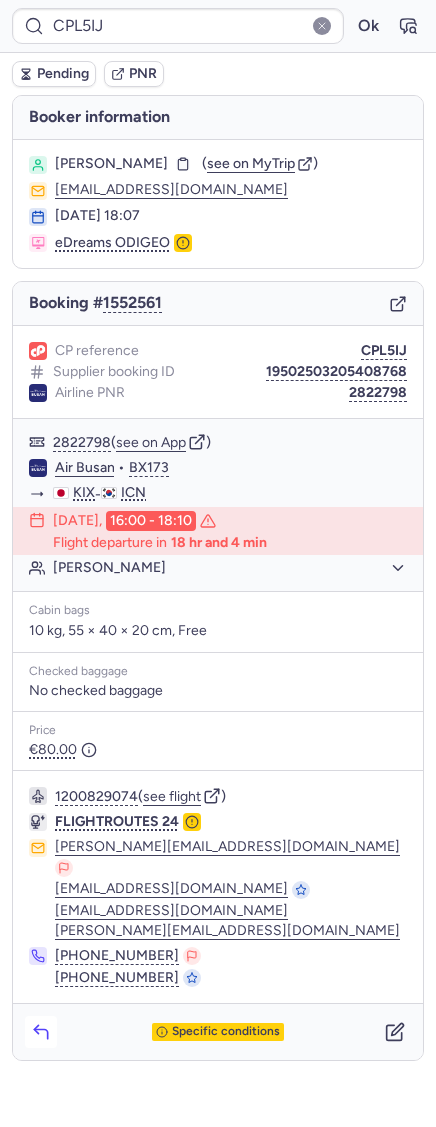 click 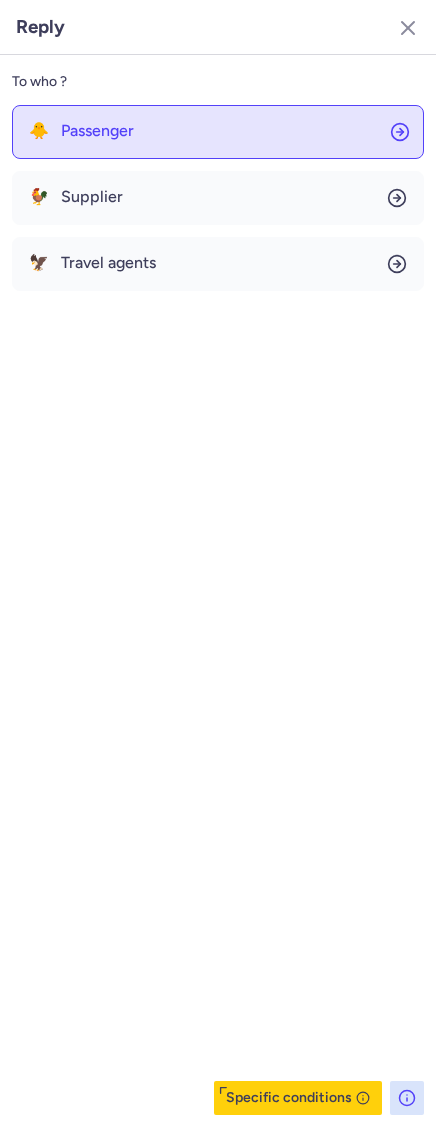 click on "Passenger" at bounding box center [97, 131] 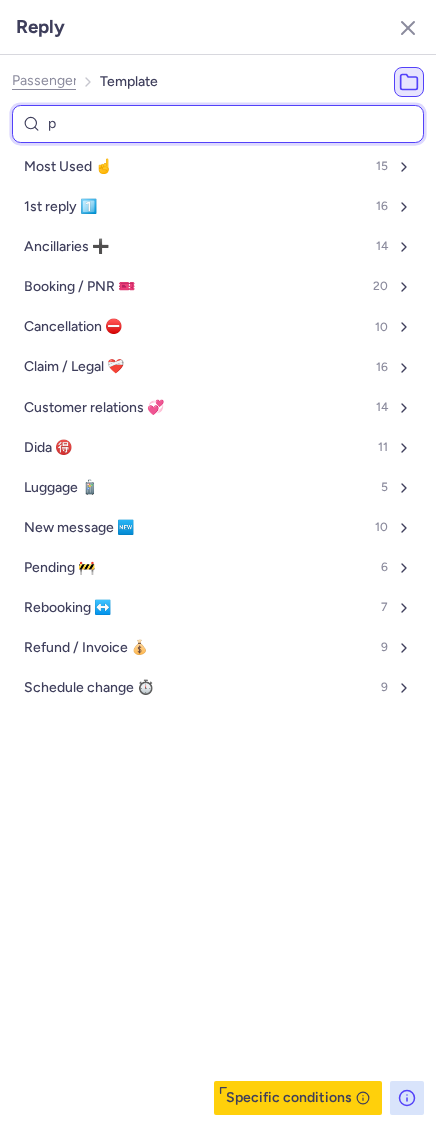 type on "pn" 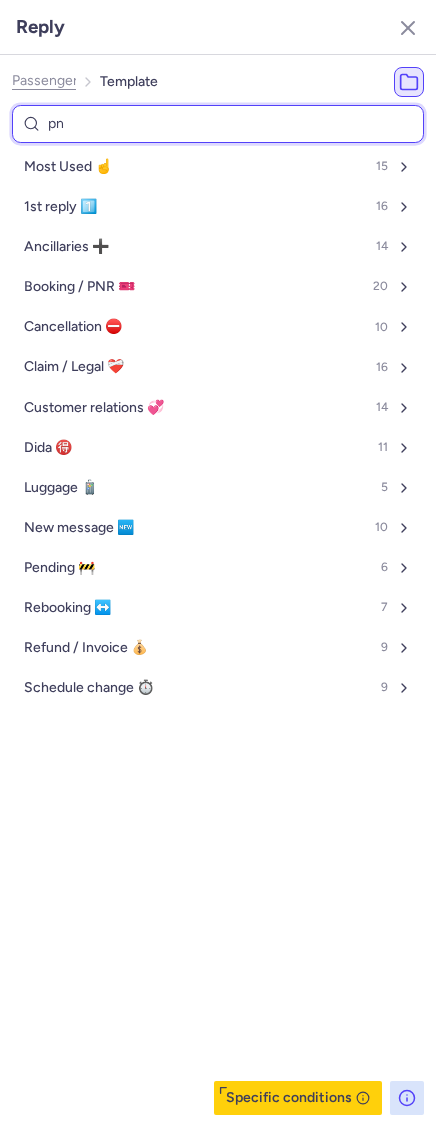 select on "en" 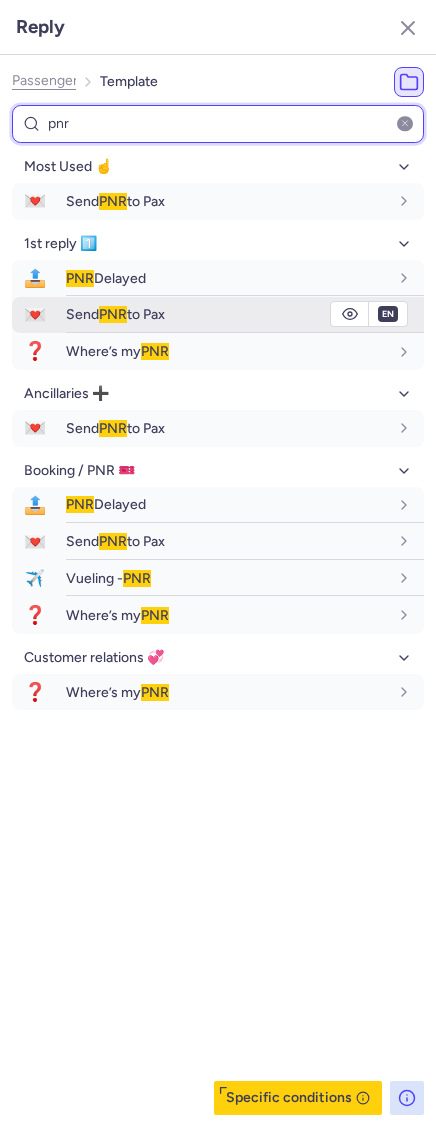 type on "pnr" 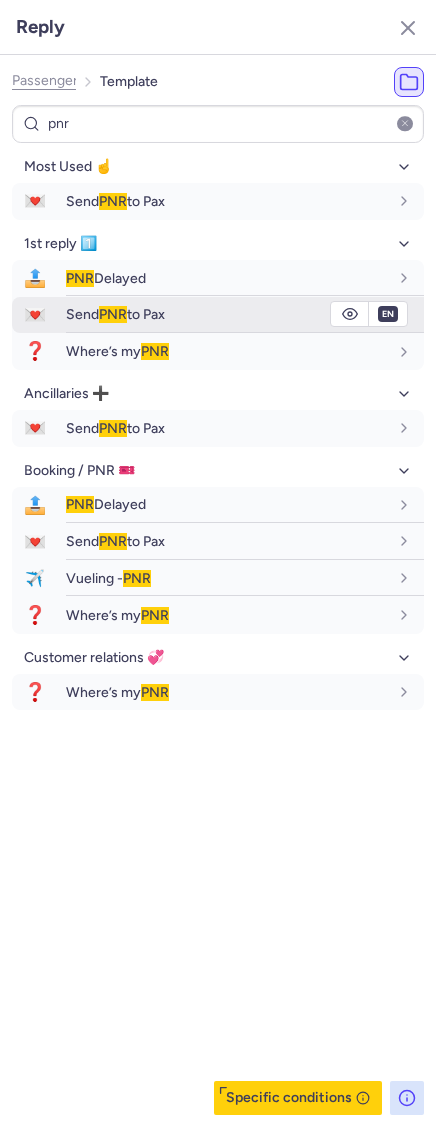 click on "PNR" at bounding box center (113, 314) 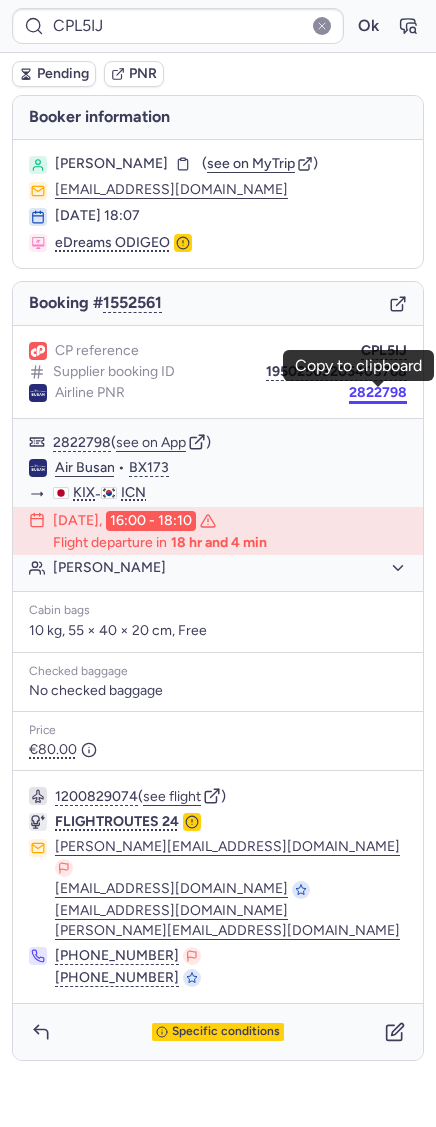 click on "2822798" at bounding box center (378, 393) 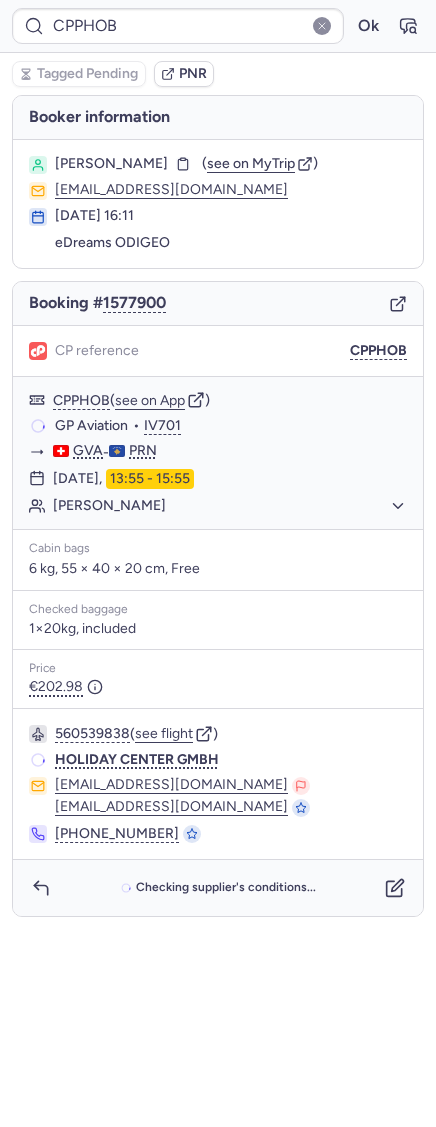 type on "CPWJL7" 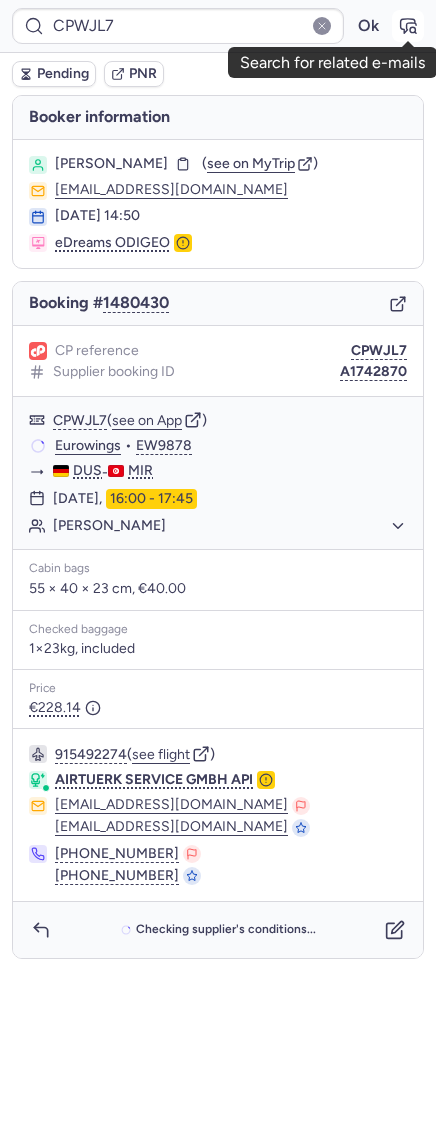 click 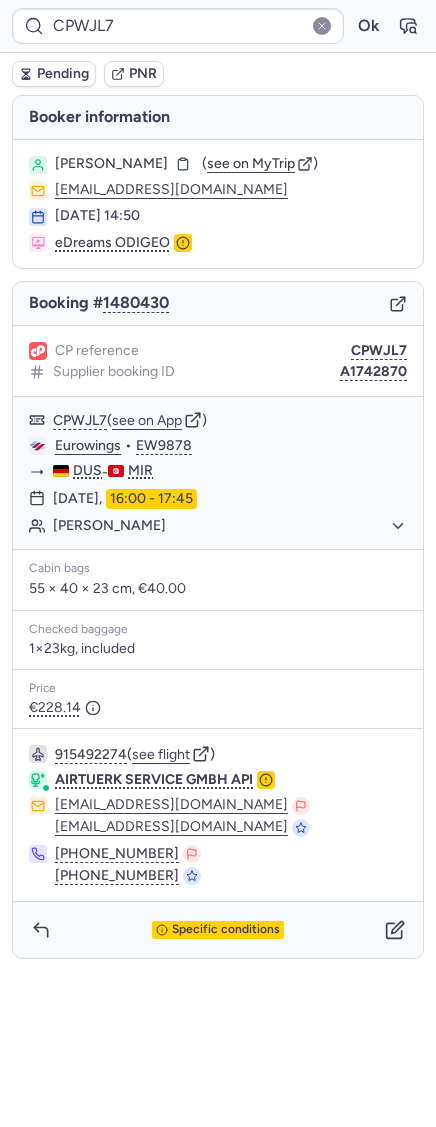 type on "CPPHOB" 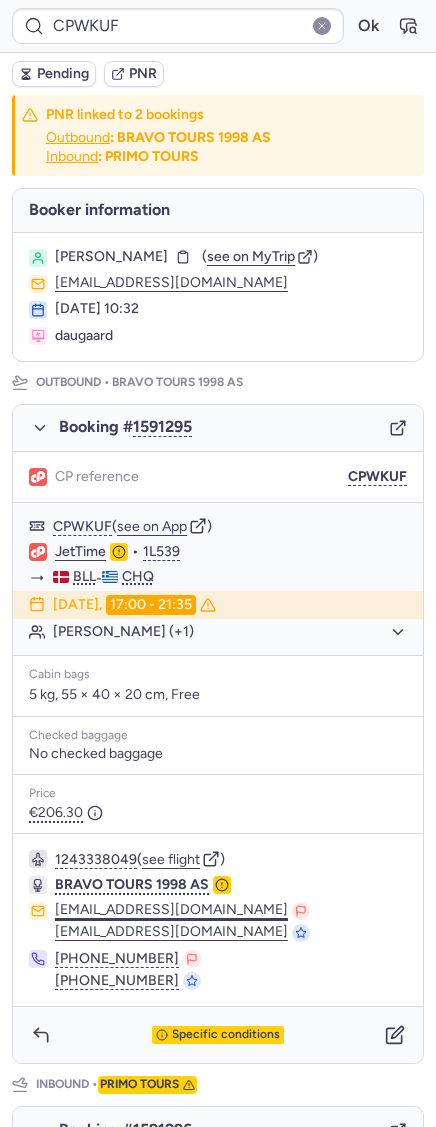 scroll, scrollTop: 632, scrollLeft: 0, axis: vertical 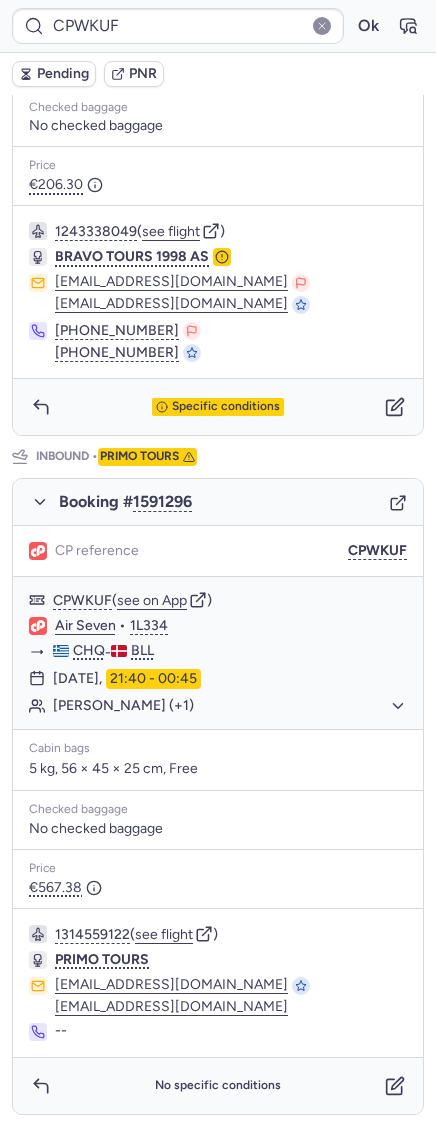 type on "CPVSIT" 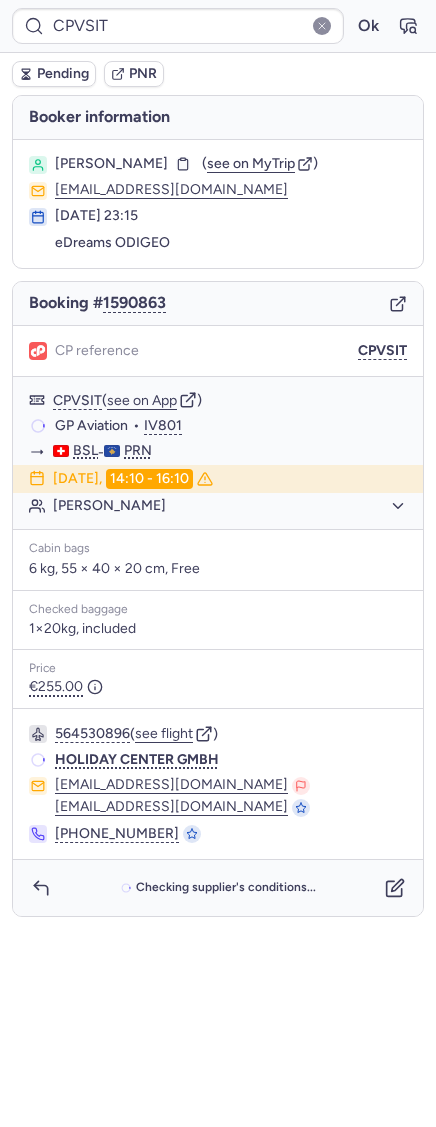 scroll, scrollTop: 0, scrollLeft: 0, axis: both 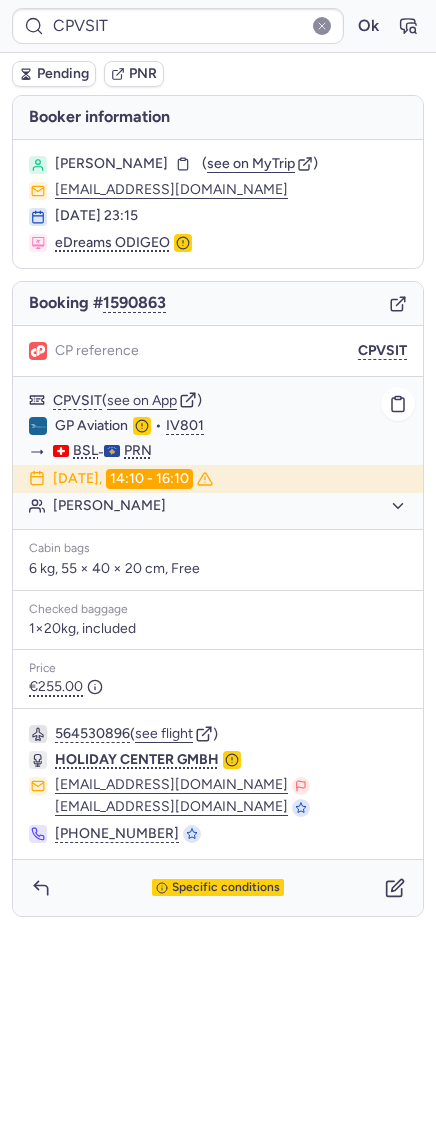 click on "Fexhrije MEHMETI" 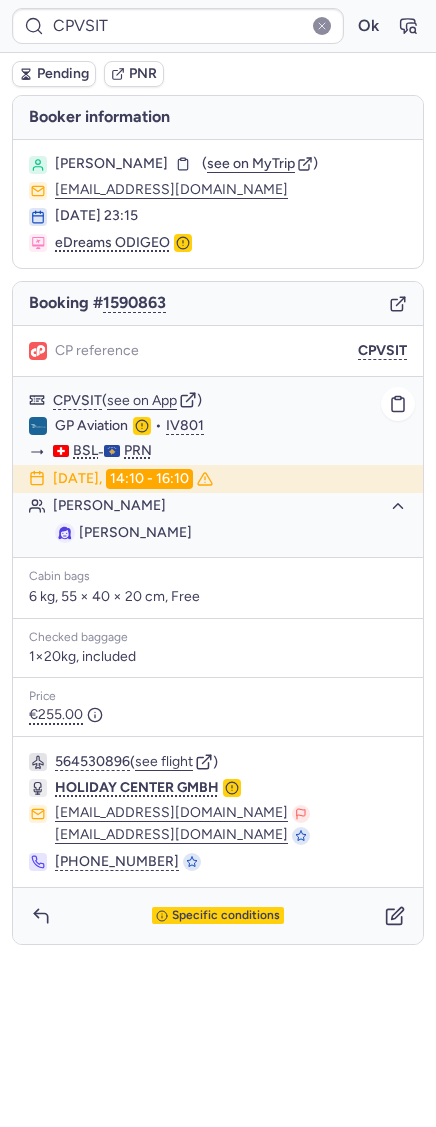 drag, startPoint x: 78, startPoint y: 536, endPoint x: 223, endPoint y: 537, distance: 145.00345 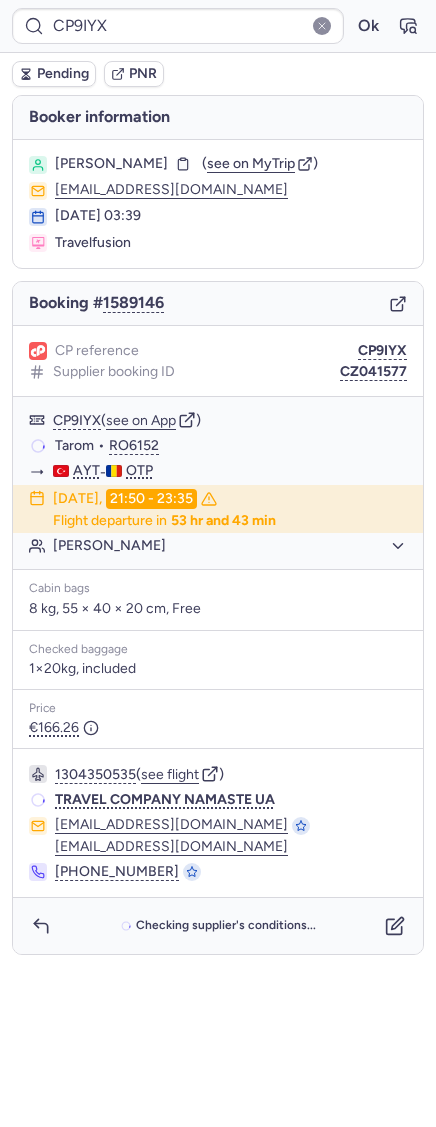 scroll, scrollTop: 0, scrollLeft: 0, axis: both 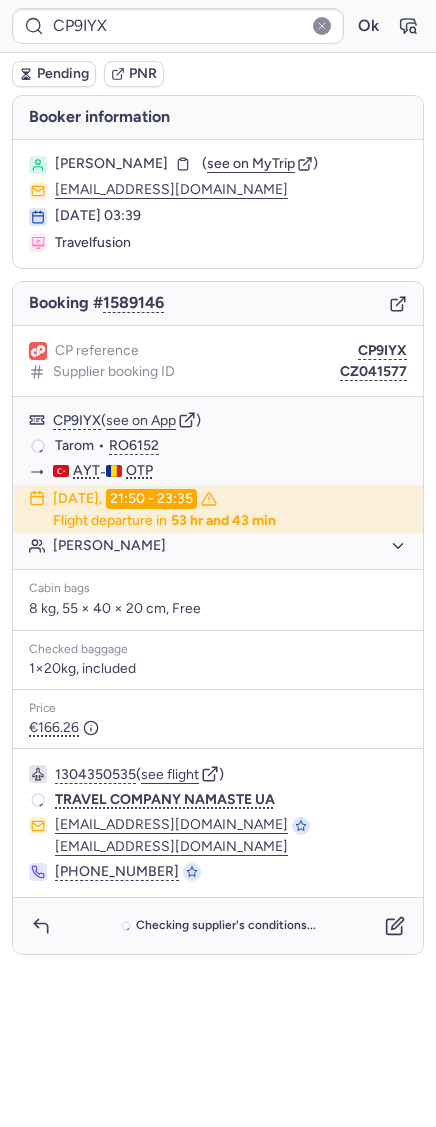 type on "CPVSIT" 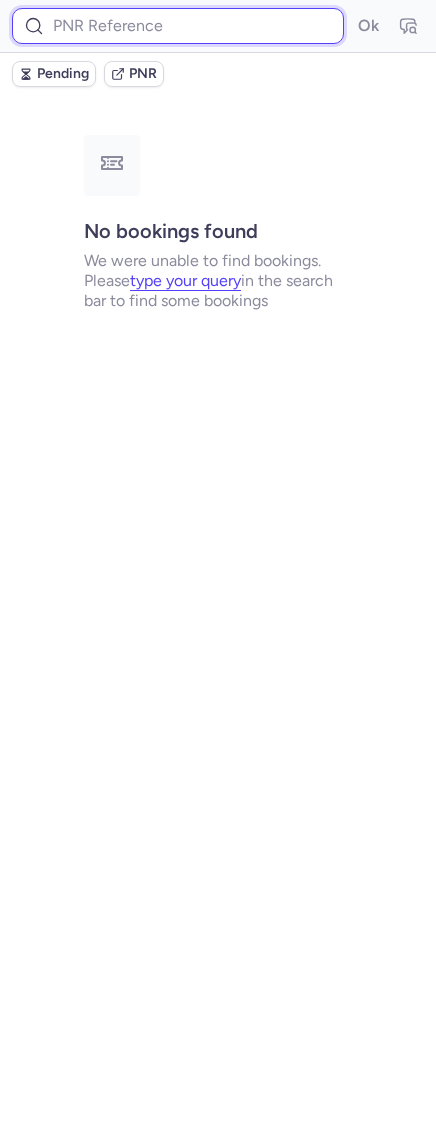 click at bounding box center (178, 26) 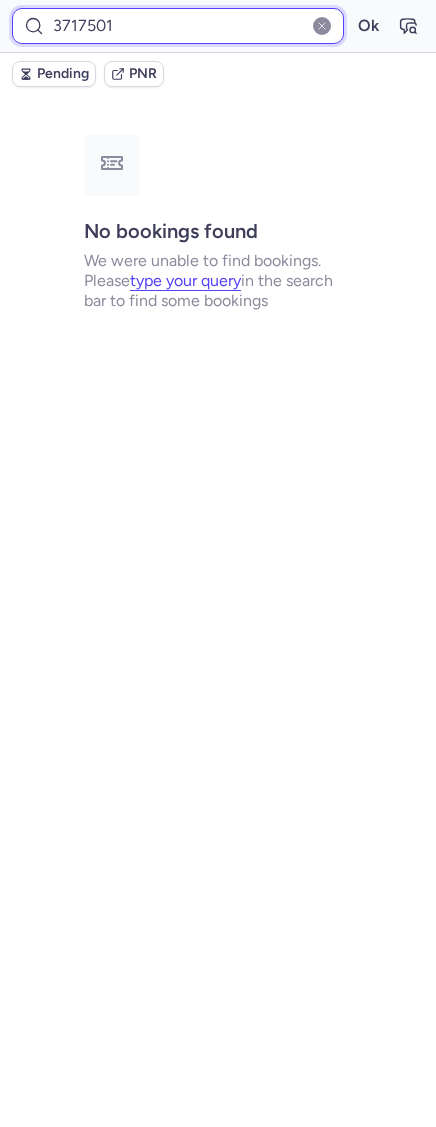click on "Ok" at bounding box center [368, 26] 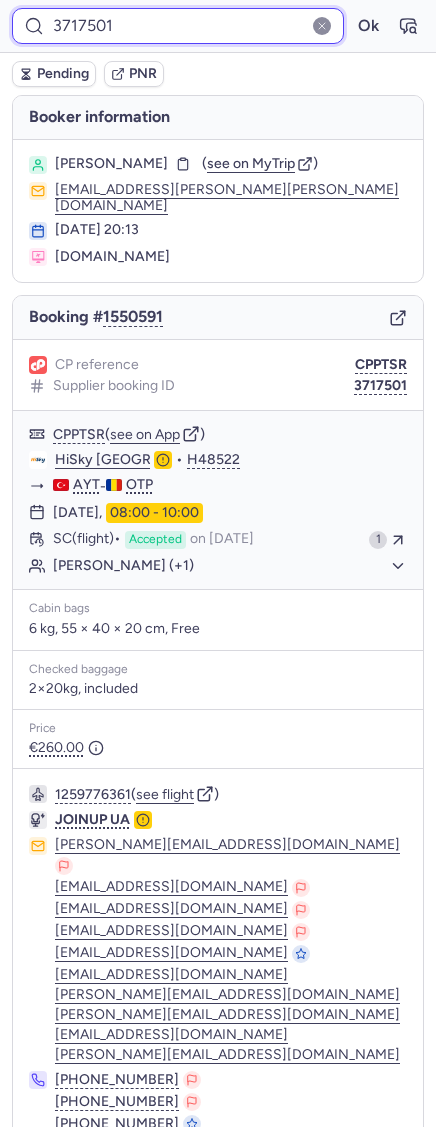 click on "3717501" at bounding box center [178, 26] 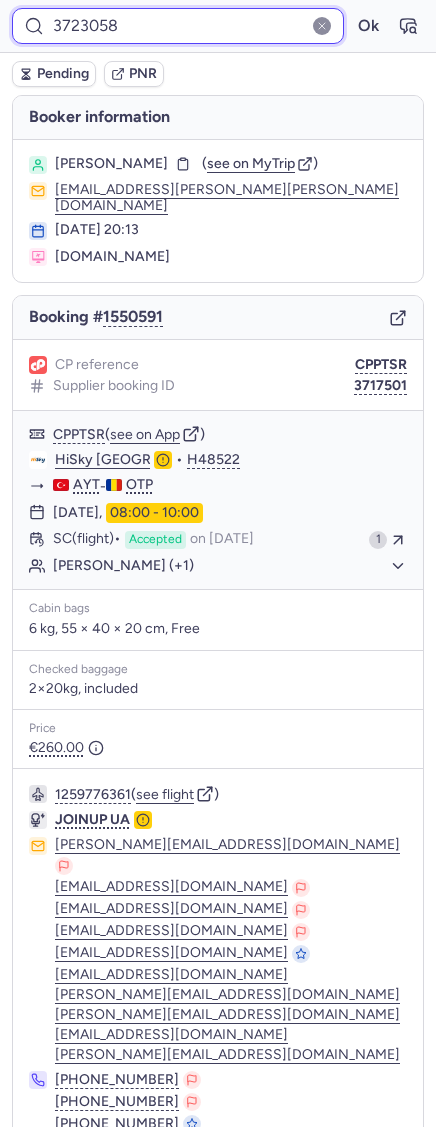 type on "3723058" 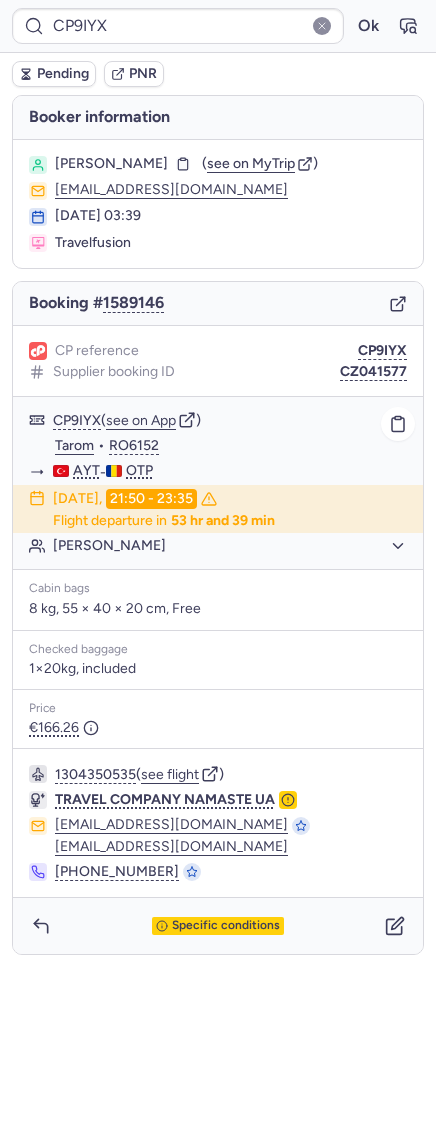 type on "CPWKUF" 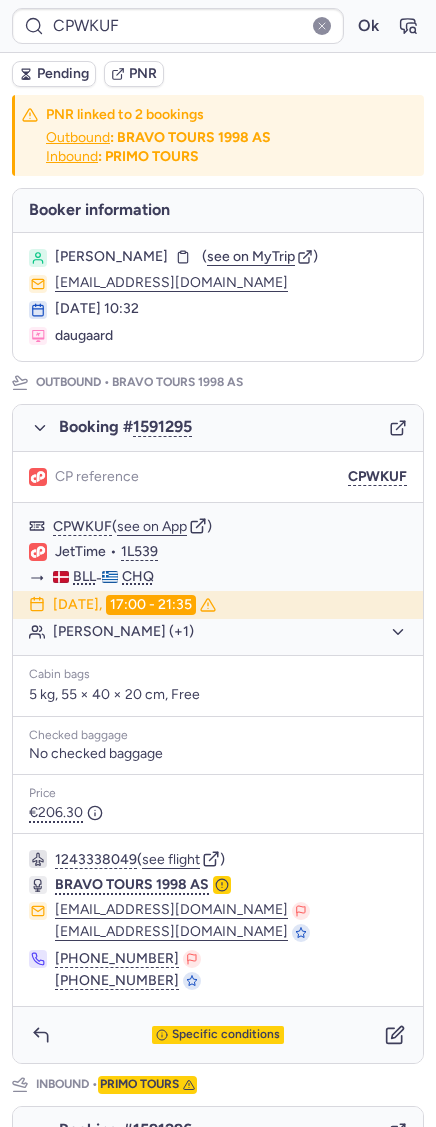 scroll, scrollTop: 632, scrollLeft: 0, axis: vertical 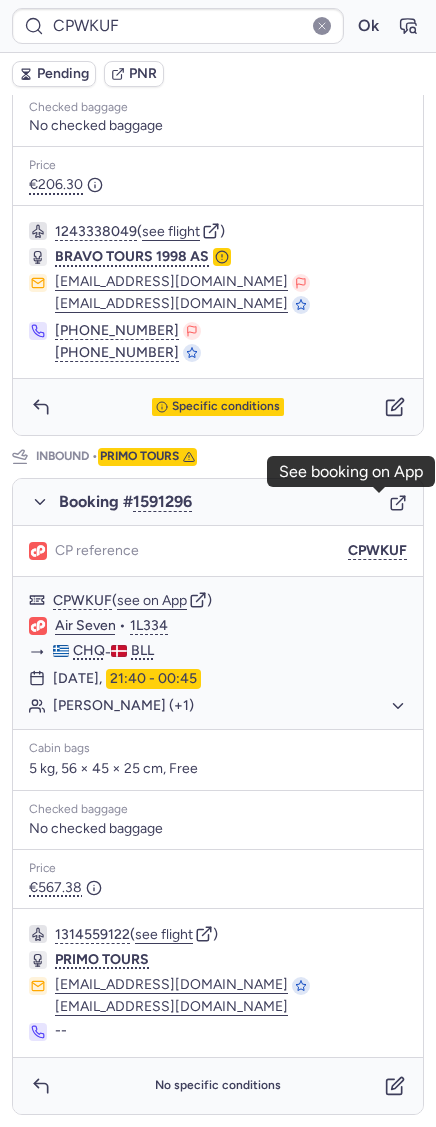 click 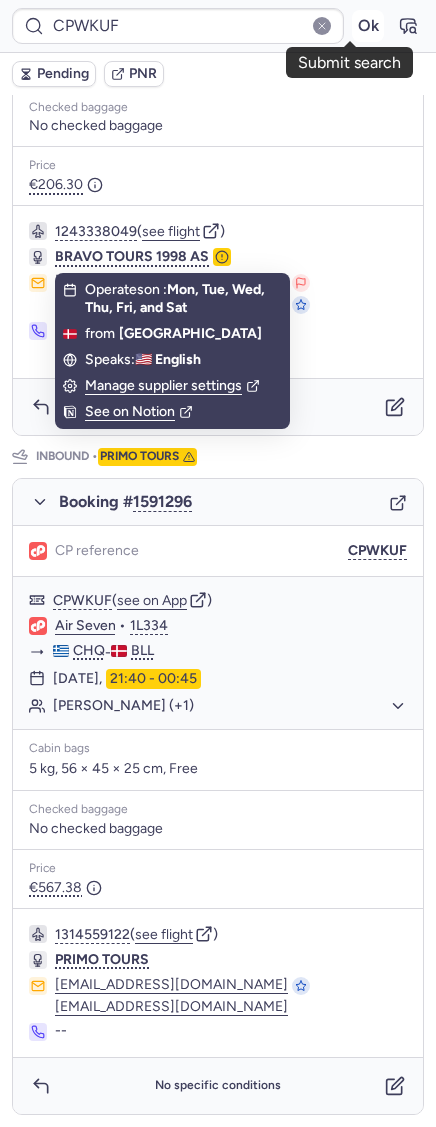 click on "Ok" at bounding box center (368, 26) 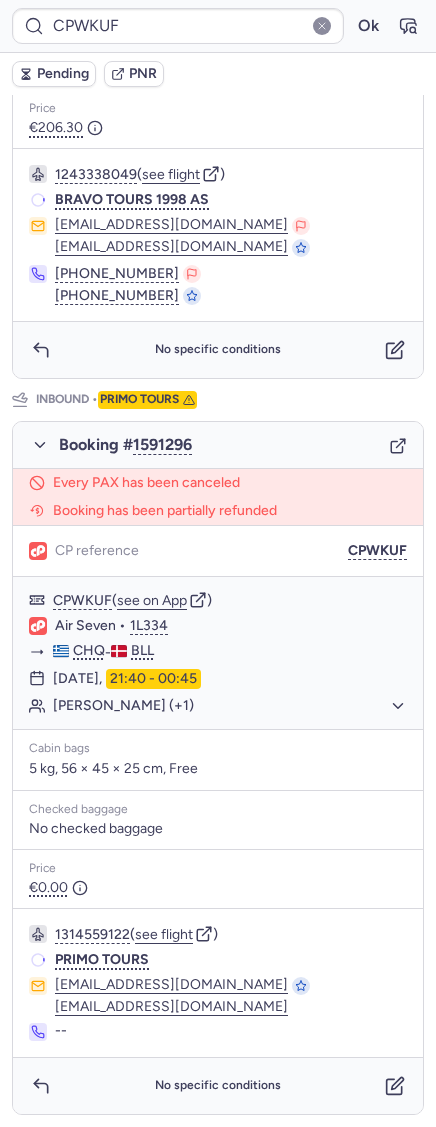 scroll, scrollTop: 690, scrollLeft: 0, axis: vertical 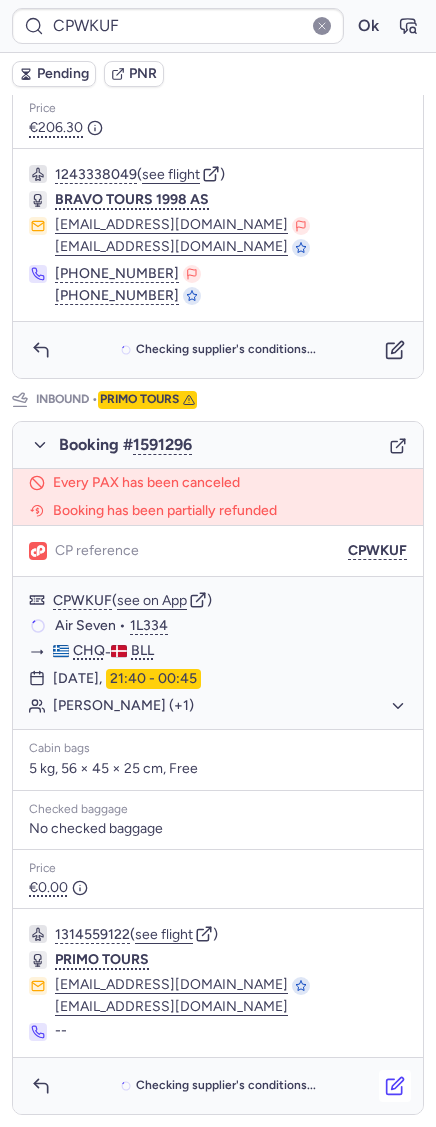 click at bounding box center (395, 1086) 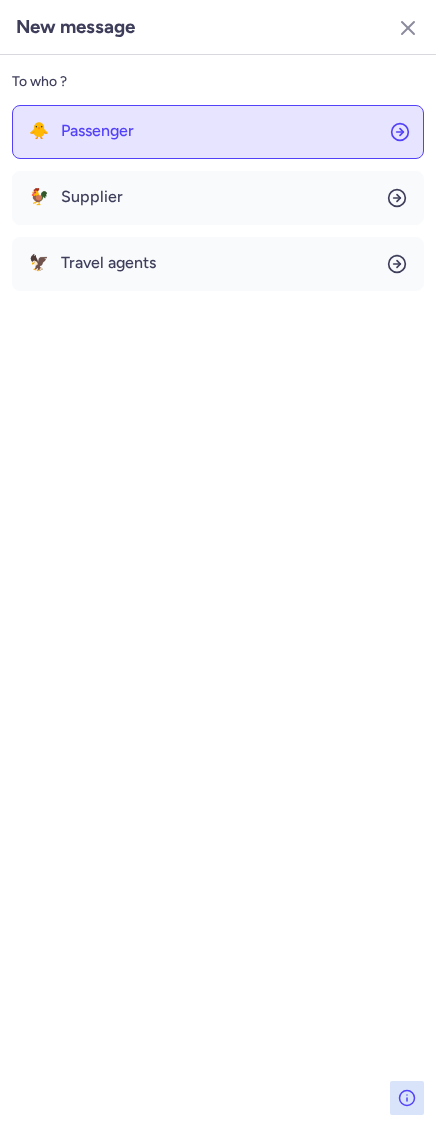 click on "🐥 Passenger" 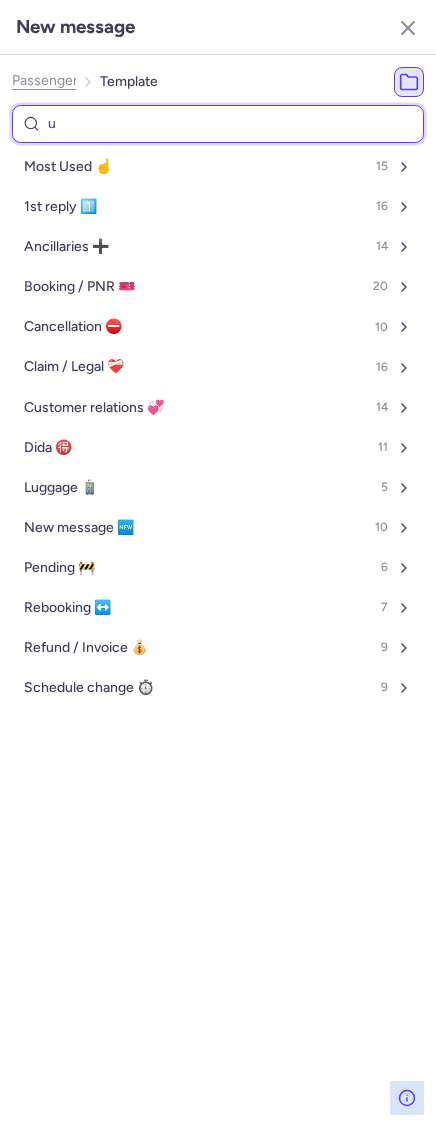 type on "un" 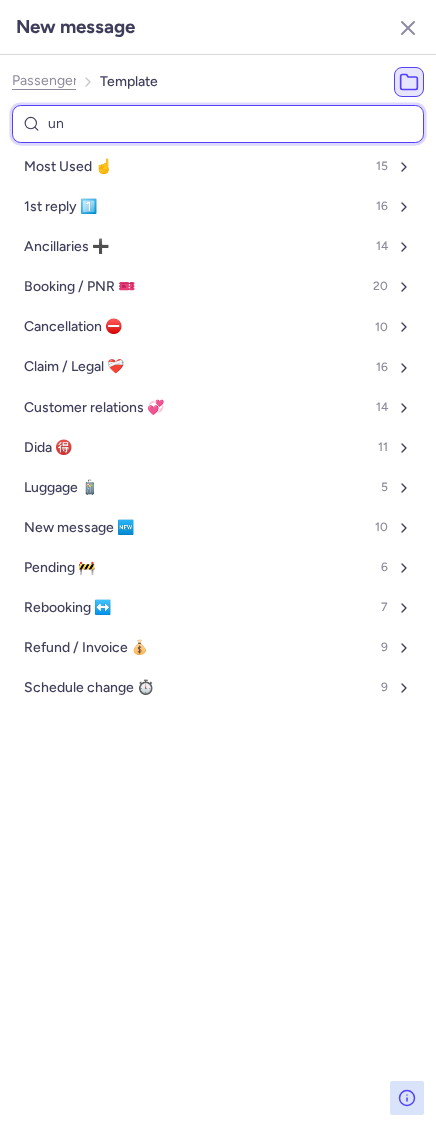 select on "en" 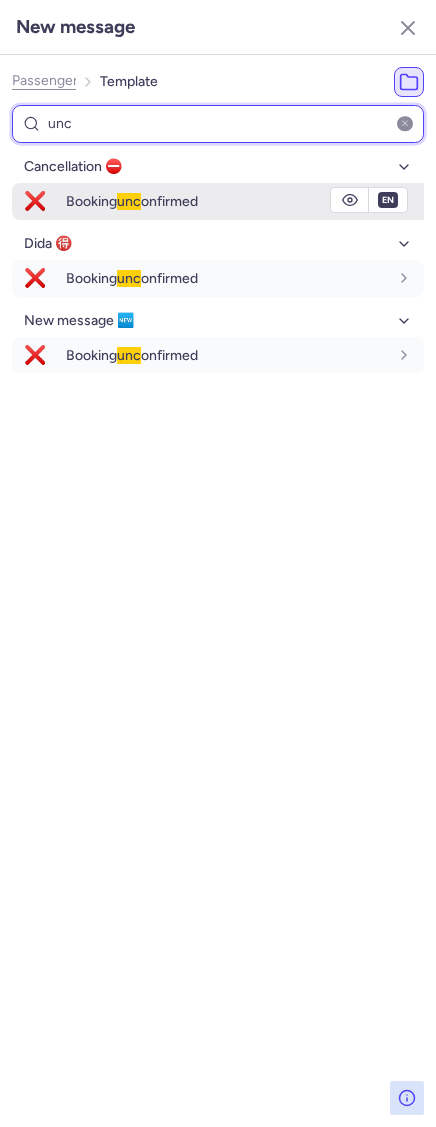 type on "unc" 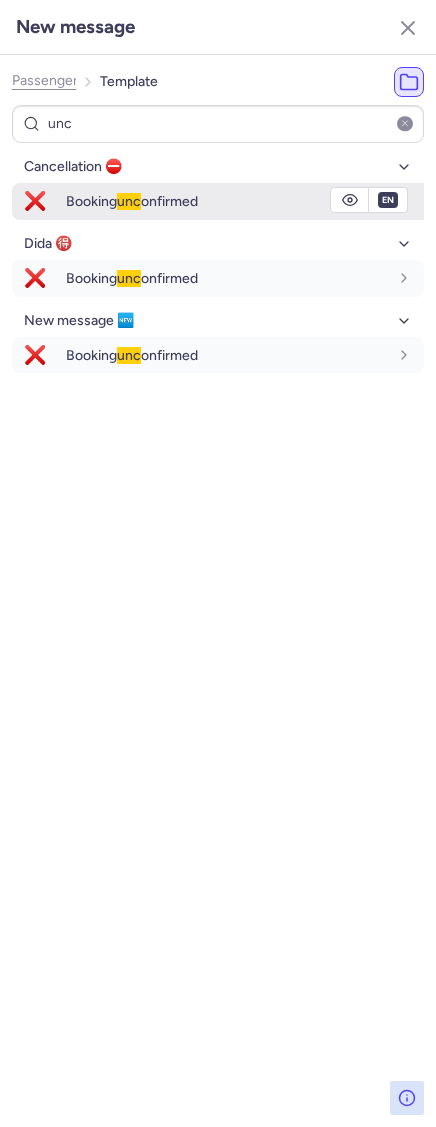 click on "Booking  unc onfirmed" at bounding box center [132, 201] 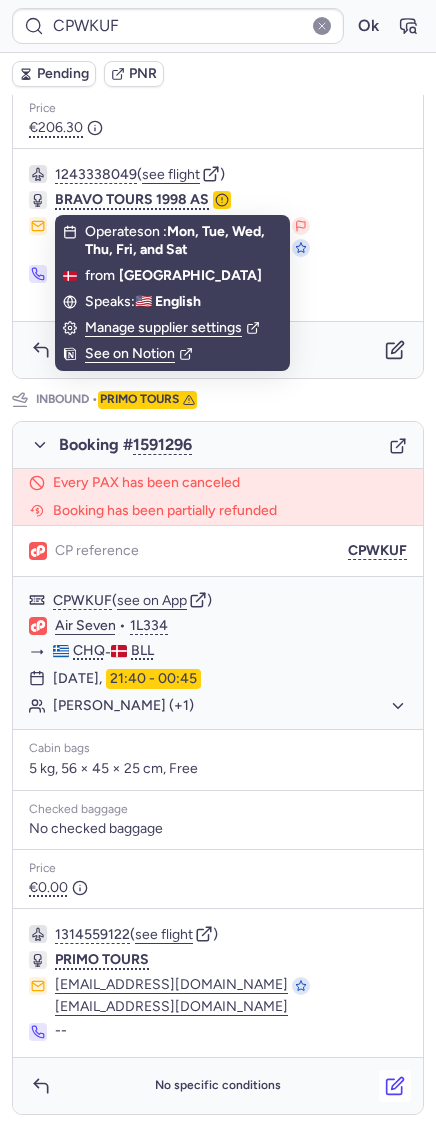 click 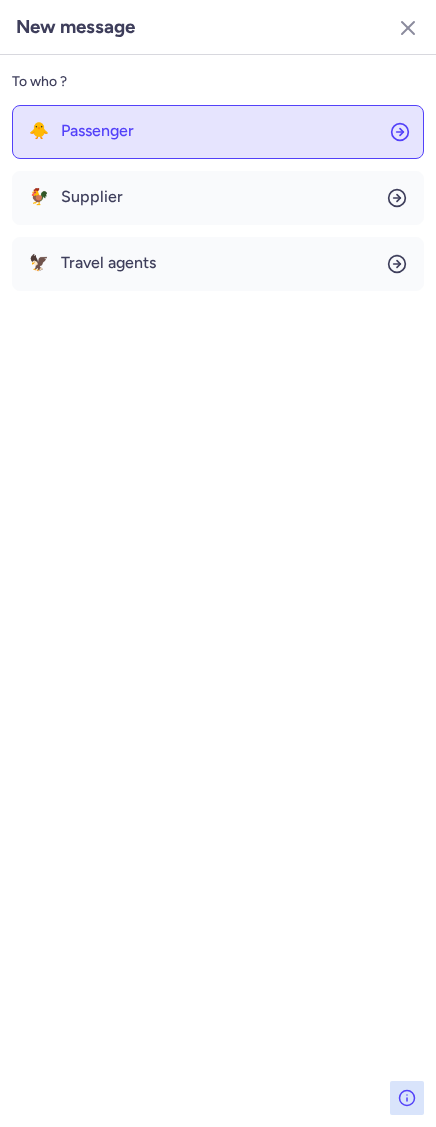 click on "Passenger" at bounding box center [97, 131] 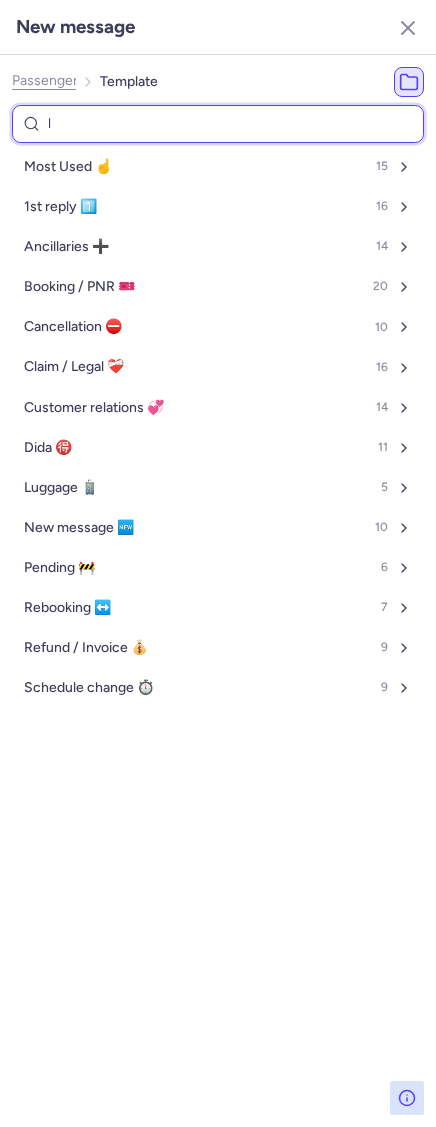 type on "lu" 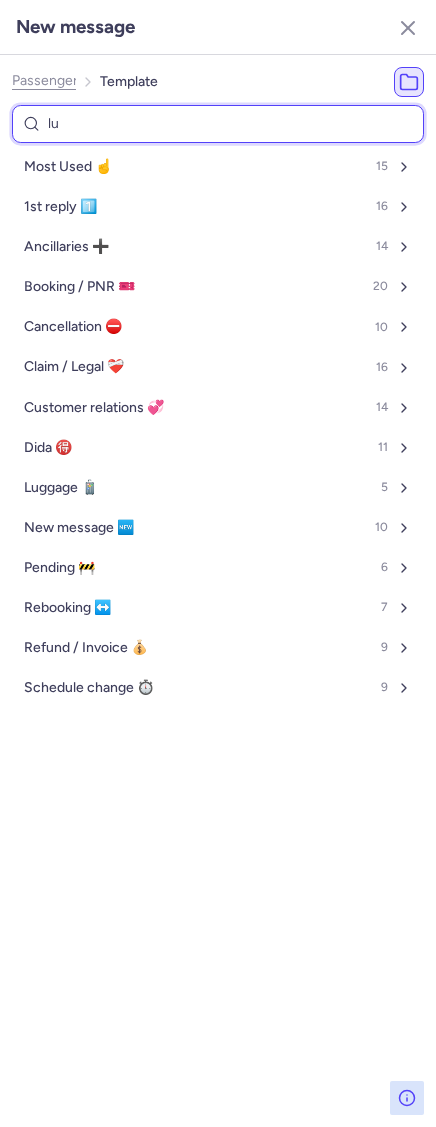 select on "en" 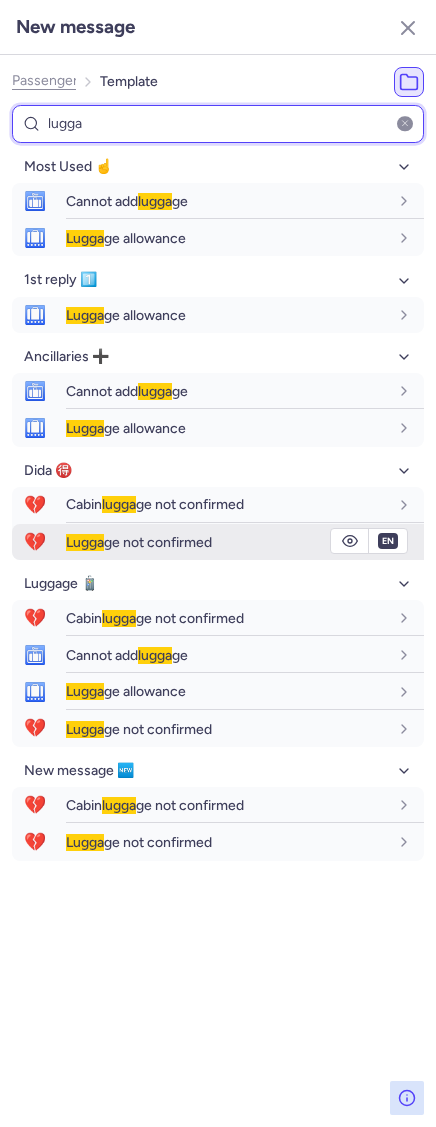 type on "lugga" 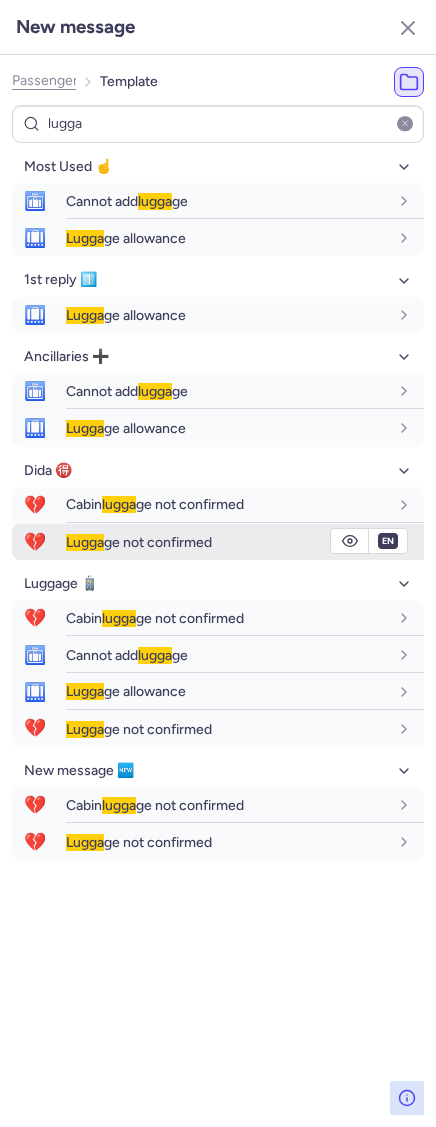 click on "Lugga ge not confirmed" at bounding box center [139, 542] 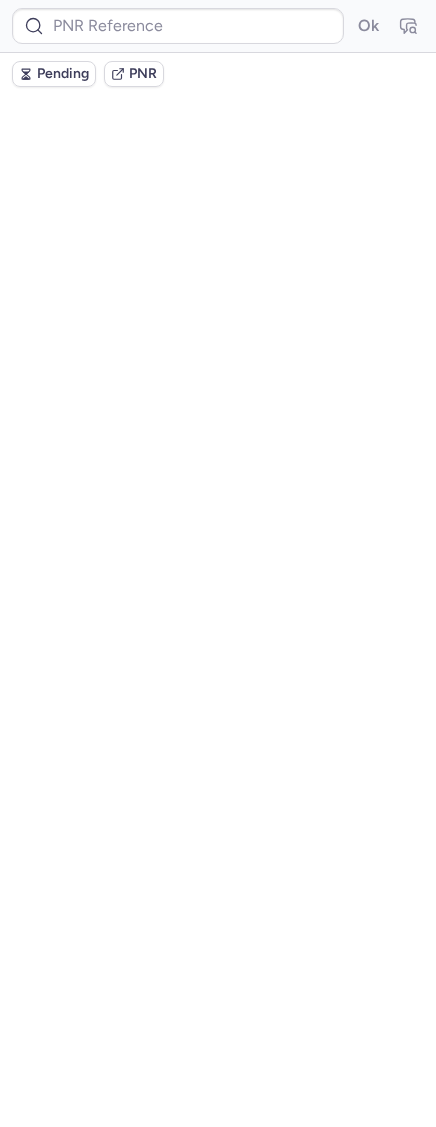 scroll, scrollTop: 0, scrollLeft: 0, axis: both 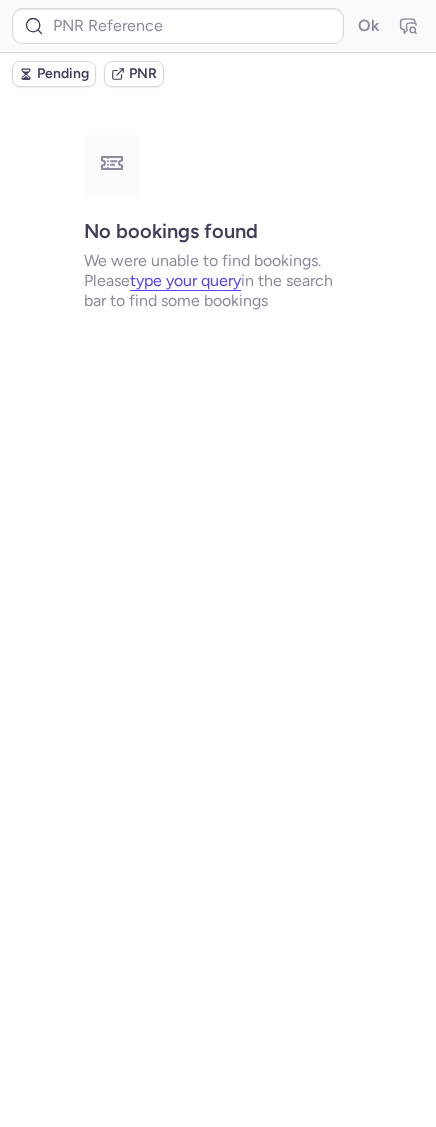 type on "CPWKUF" 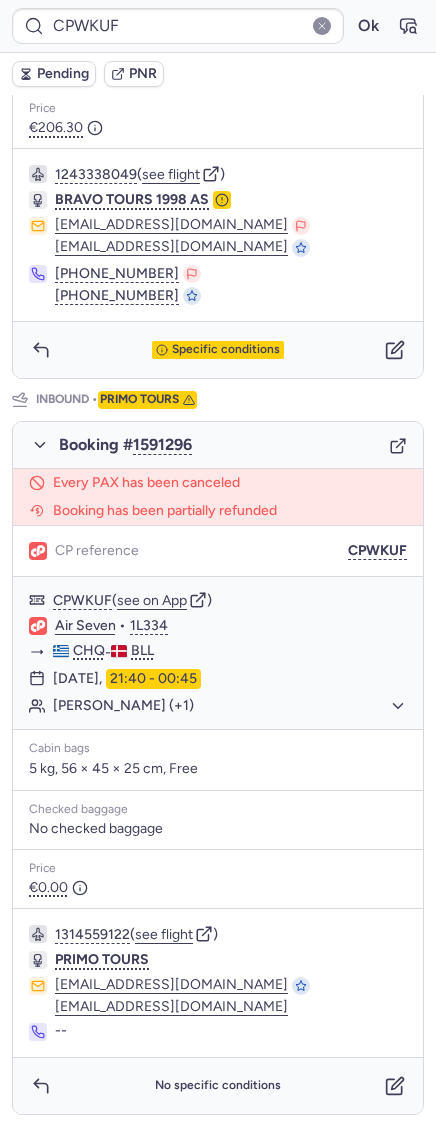 scroll, scrollTop: 0, scrollLeft: 0, axis: both 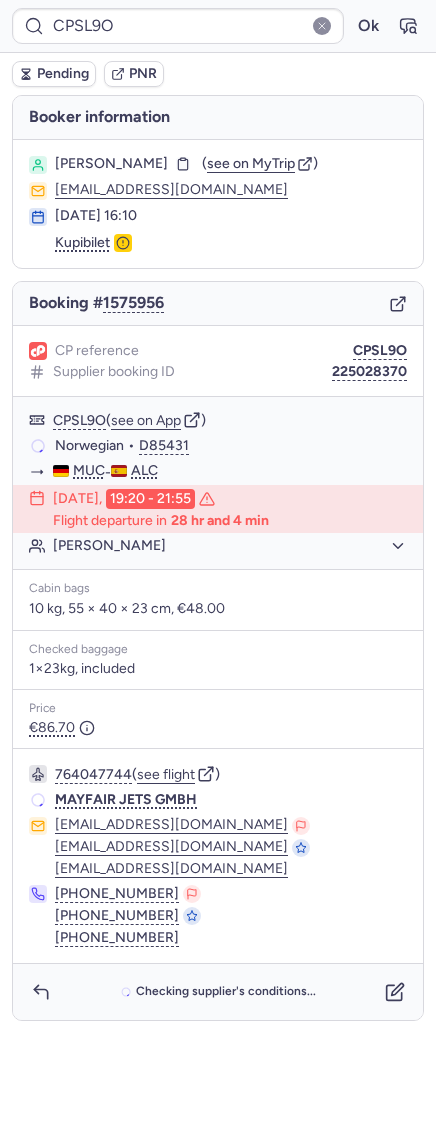 type on "CP9IYX" 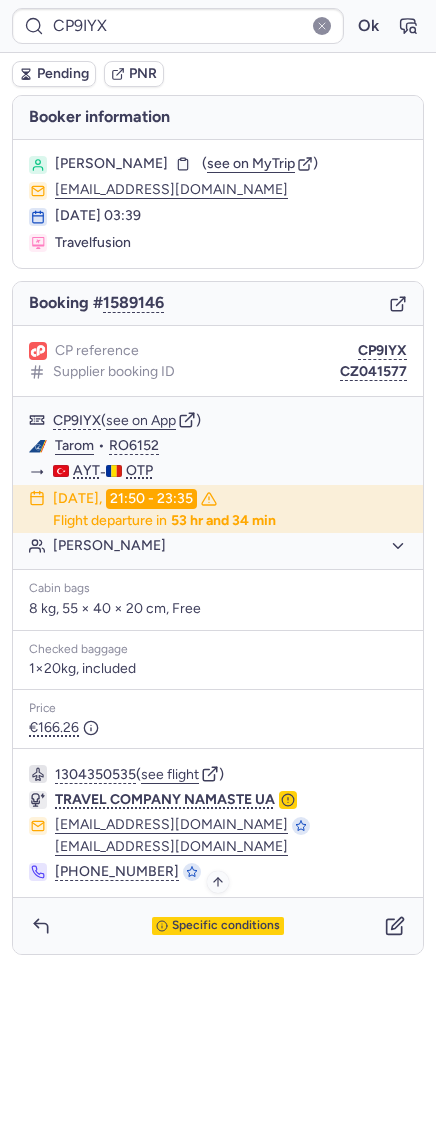 click on "Specific conditions" at bounding box center (226, 926) 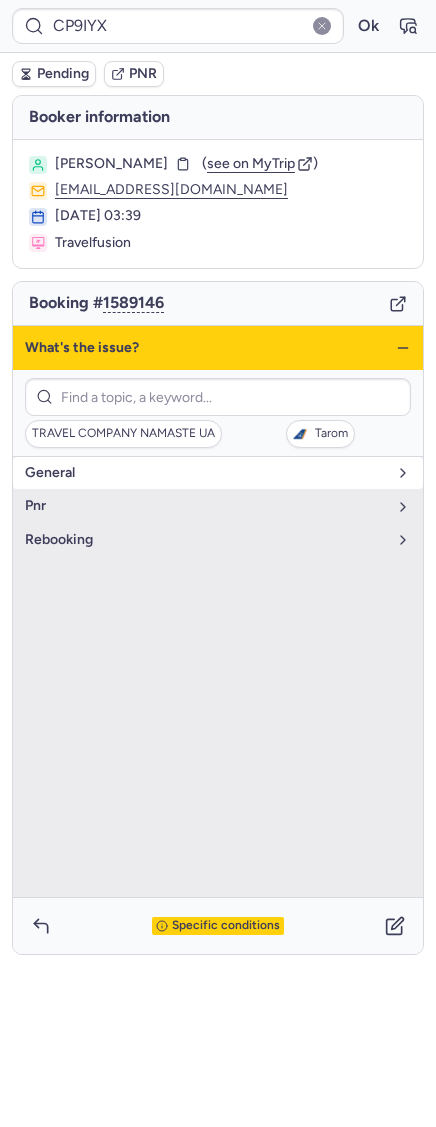 click on "general" at bounding box center [206, 473] 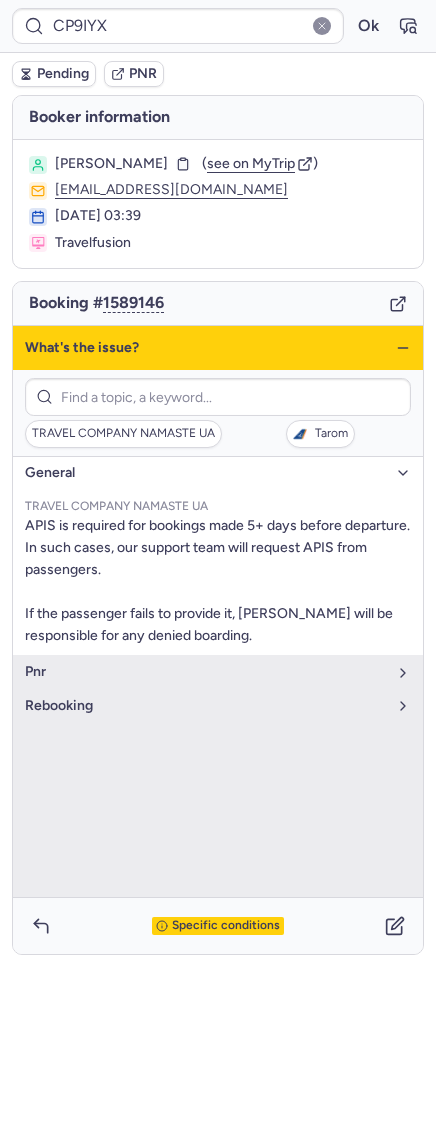 drag, startPoint x: 134, startPoint y: 475, endPoint x: 161, endPoint y: 472, distance: 27.166155 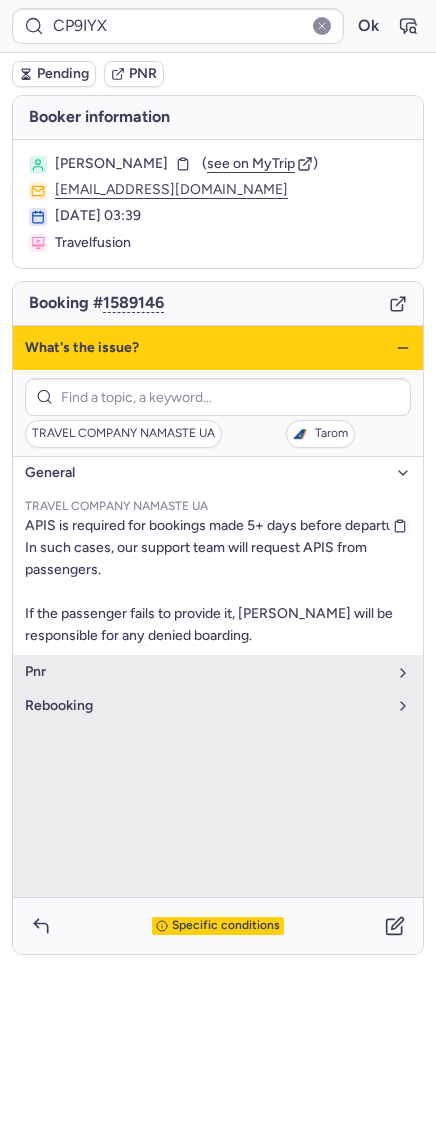 drag, startPoint x: 161, startPoint y: 471, endPoint x: 249, endPoint y: 529, distance: 105.3945 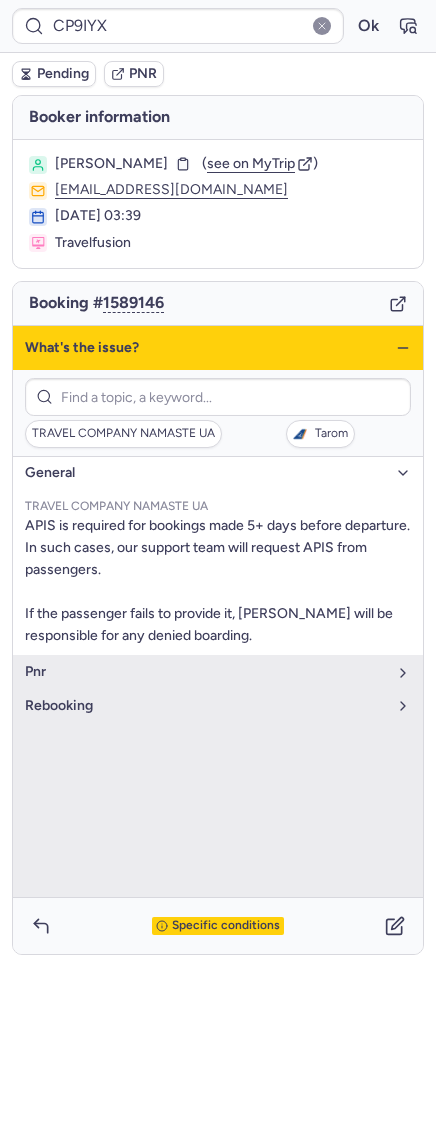 click 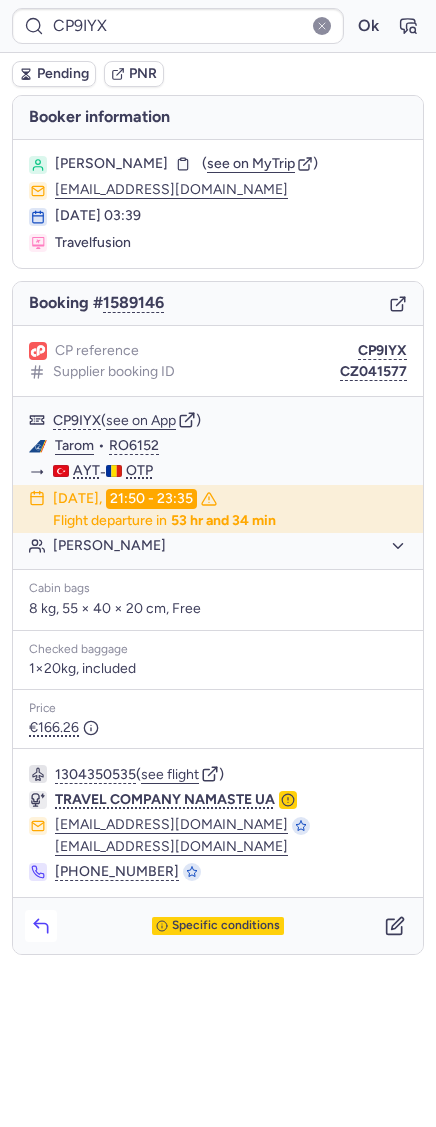 click 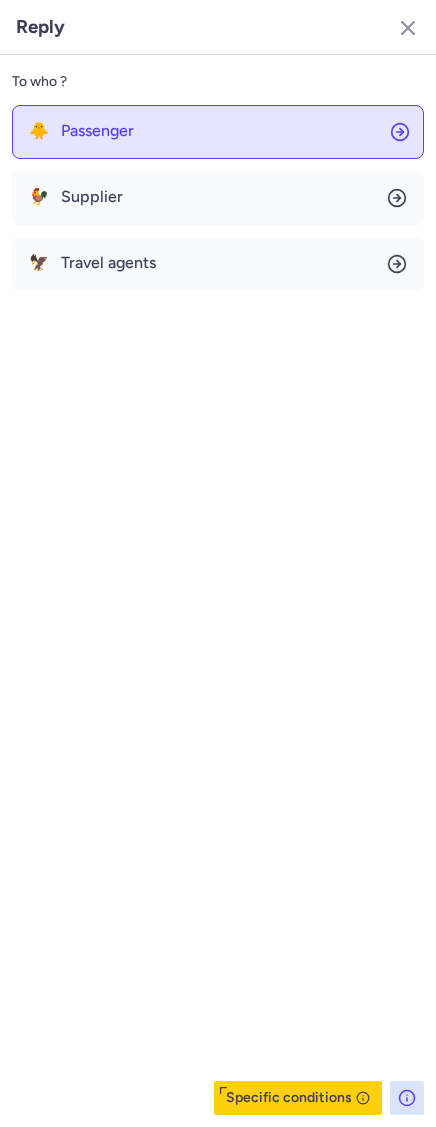 click on "🐥 Passenger" 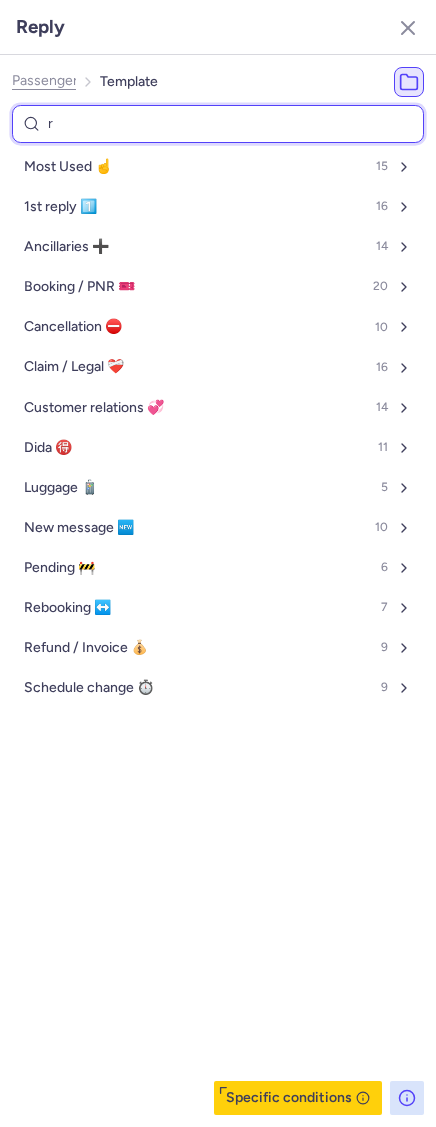 type on "re" 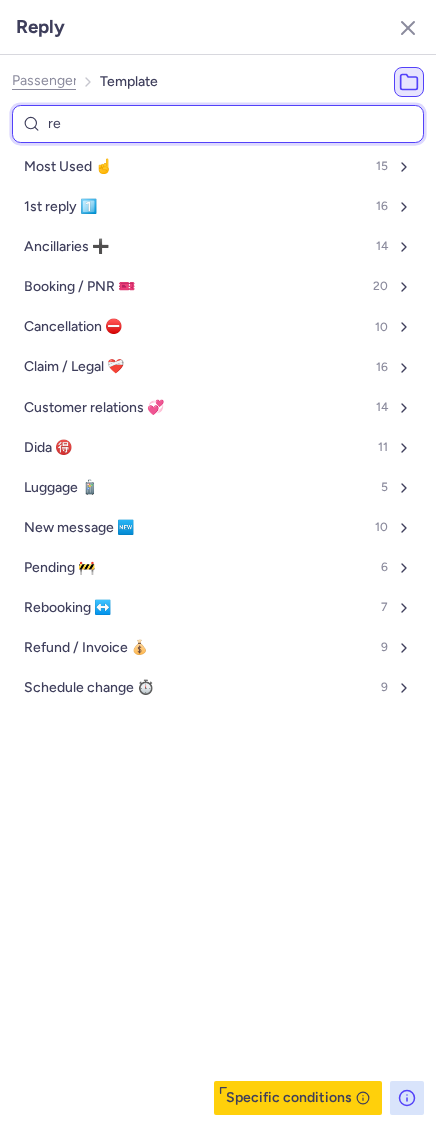 select on "en" 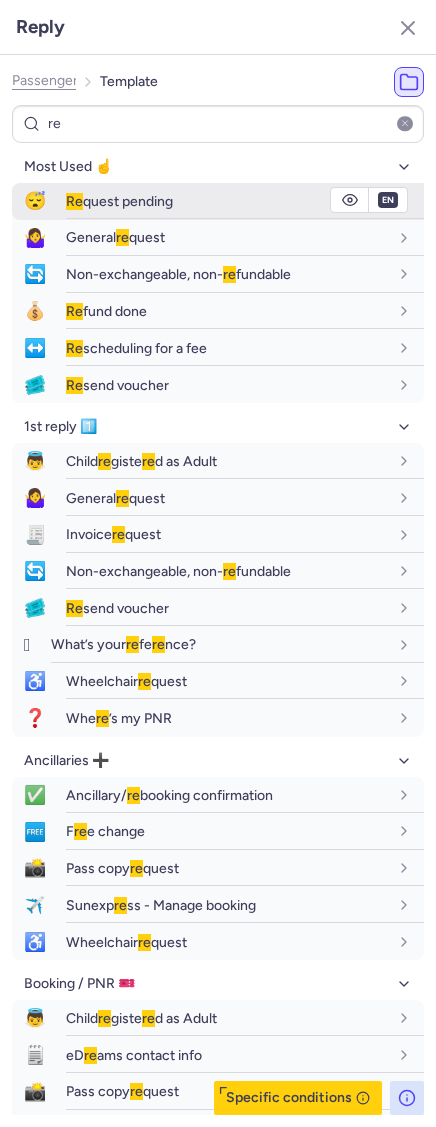 click on "Re quest pending" at bounding box center [119, 201] 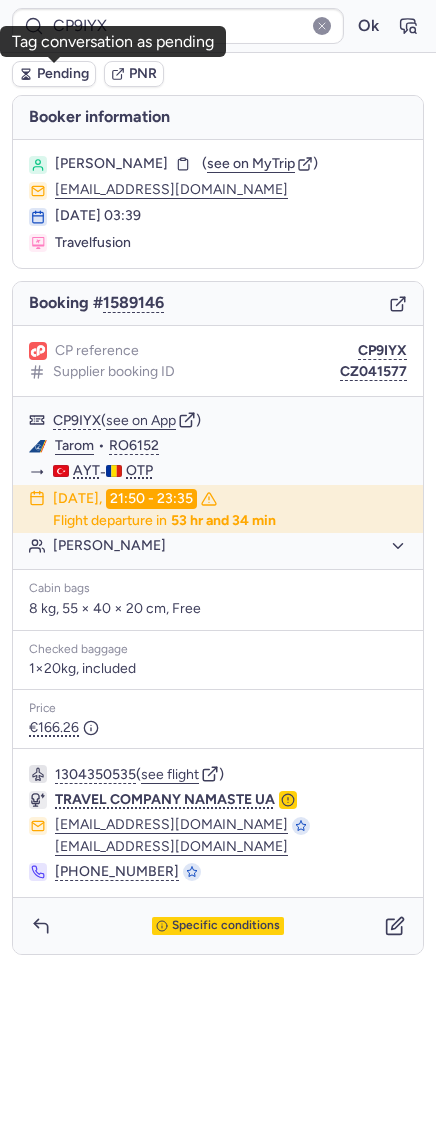 click on "Pending" at bounding box center [63, 74] 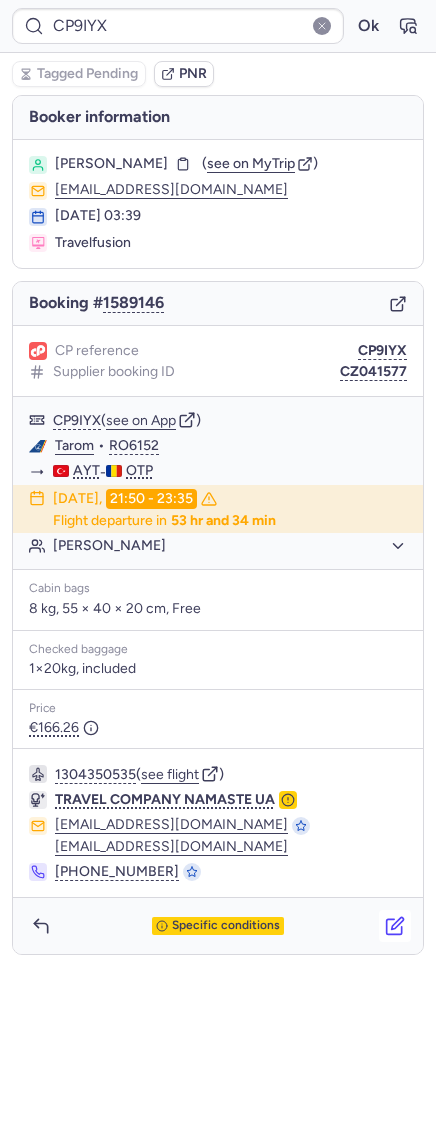click 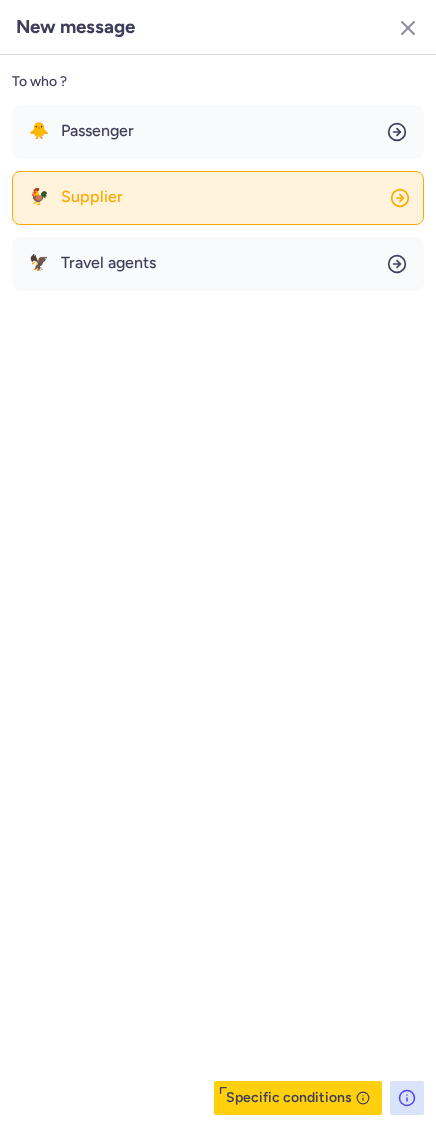 click on "Supplier" at bounding box center (92, 197) 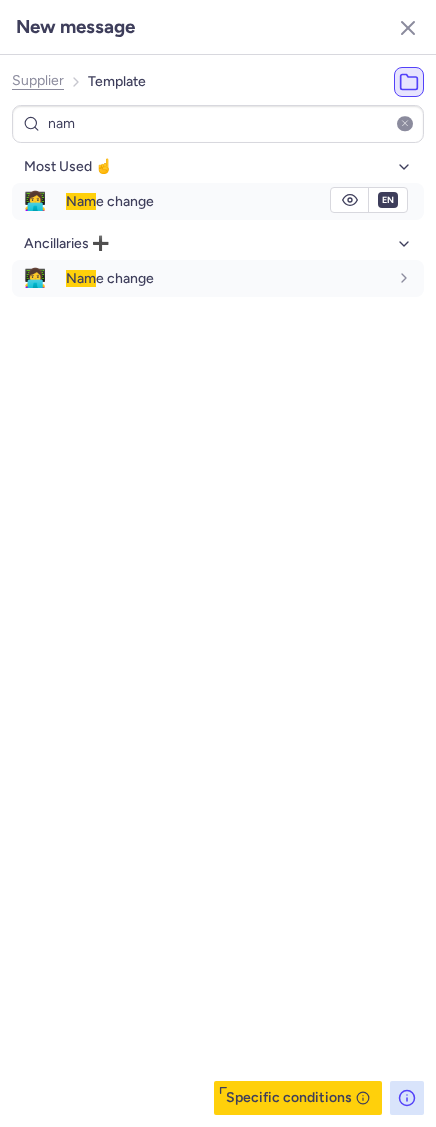 click on "Nam e change" at bounding box center (245, 201) 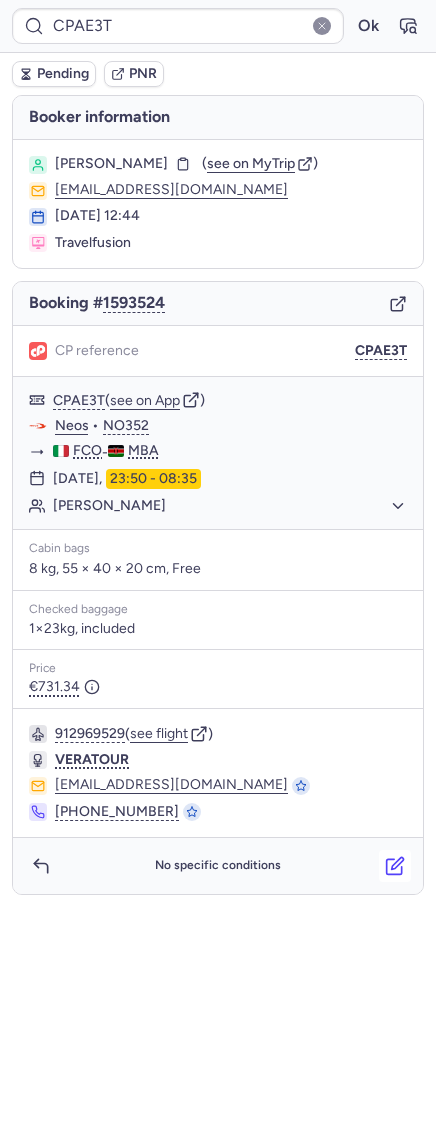 click 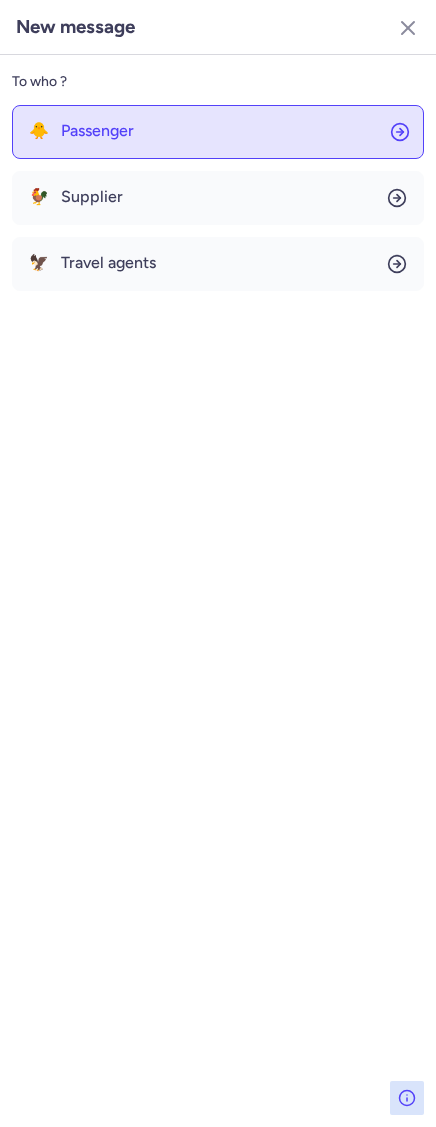 click on "Passenger" at bounding box center [97, 131] 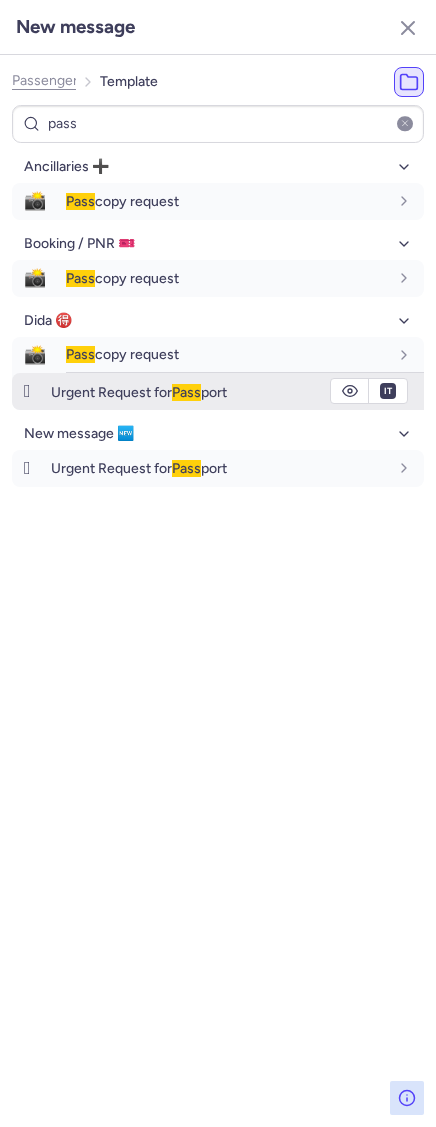 click on "Urgent Request for  Pass port" at bounding box center (139, 392) 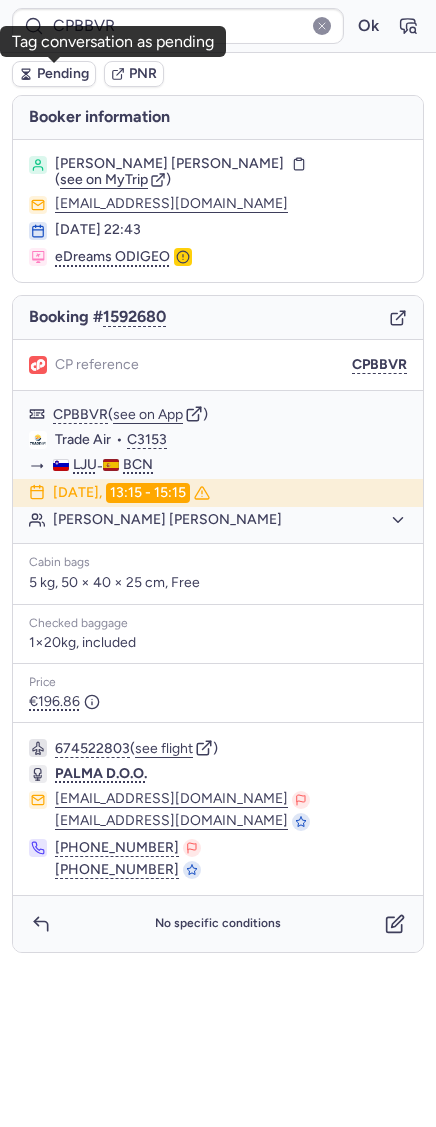 click on "Pending" at bounding box center (63, 74) 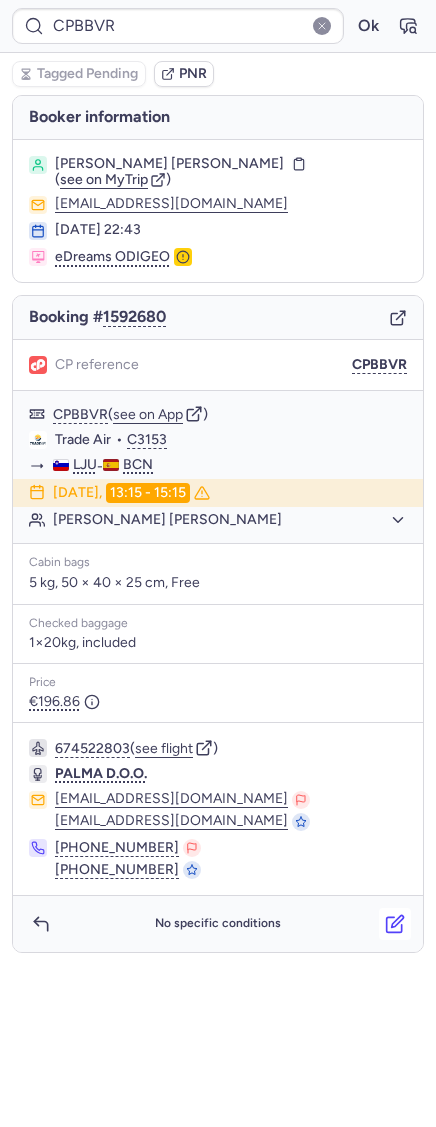 click 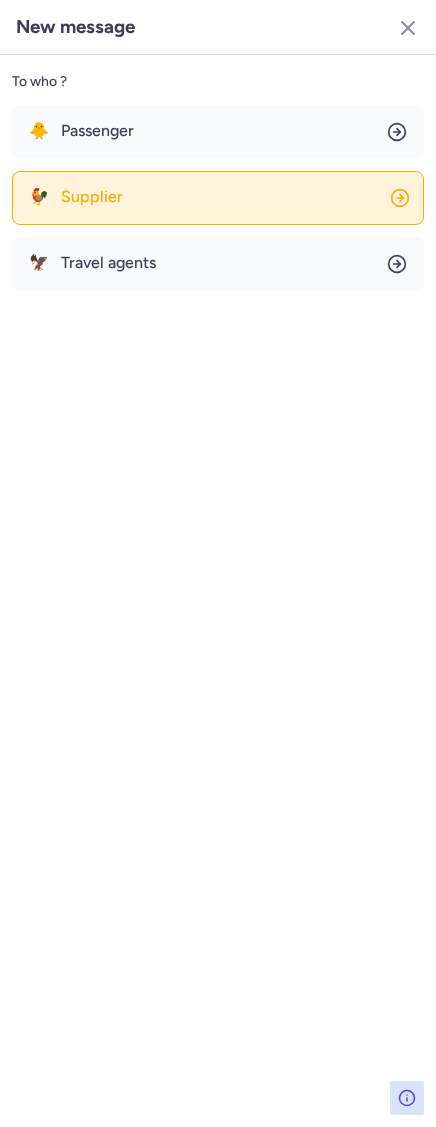 click on "🐓 Supplier" 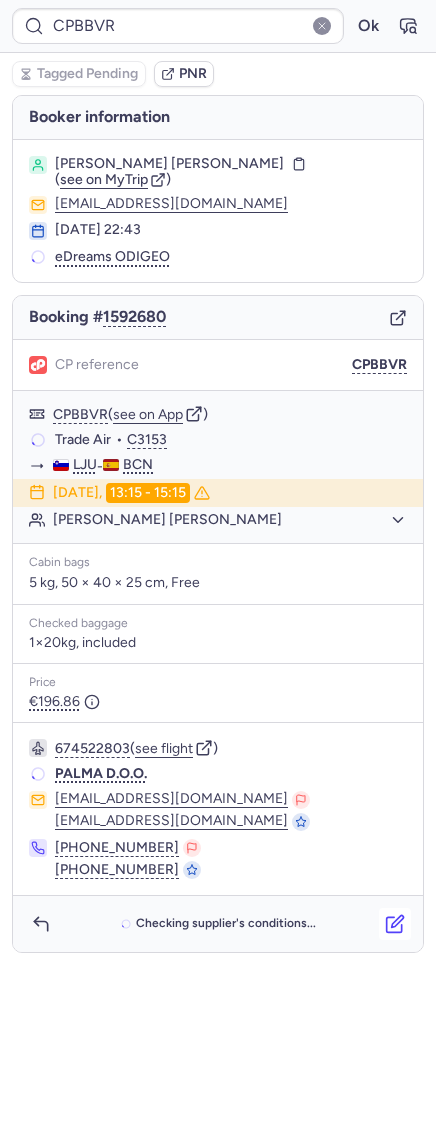 click 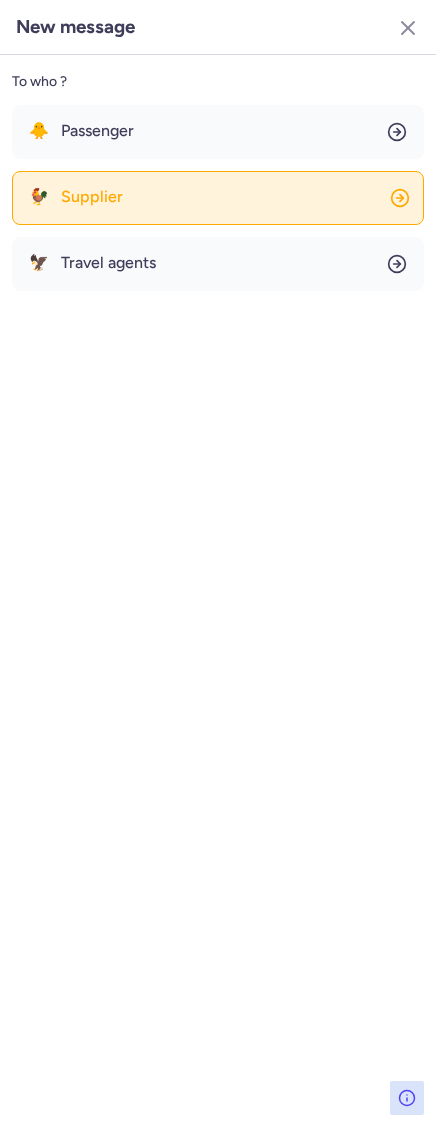 click on "🐓 Supplier" 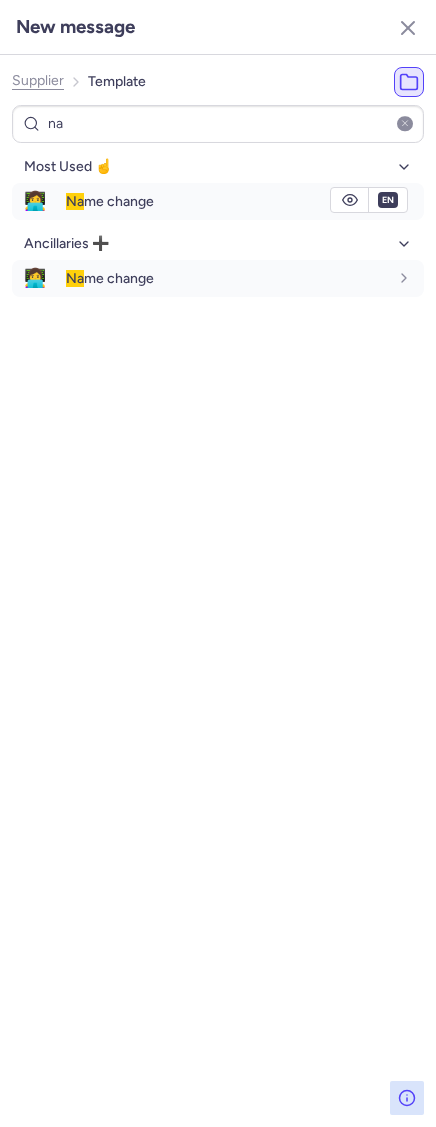 click on "Na me change" at bounding box center [110, 201] 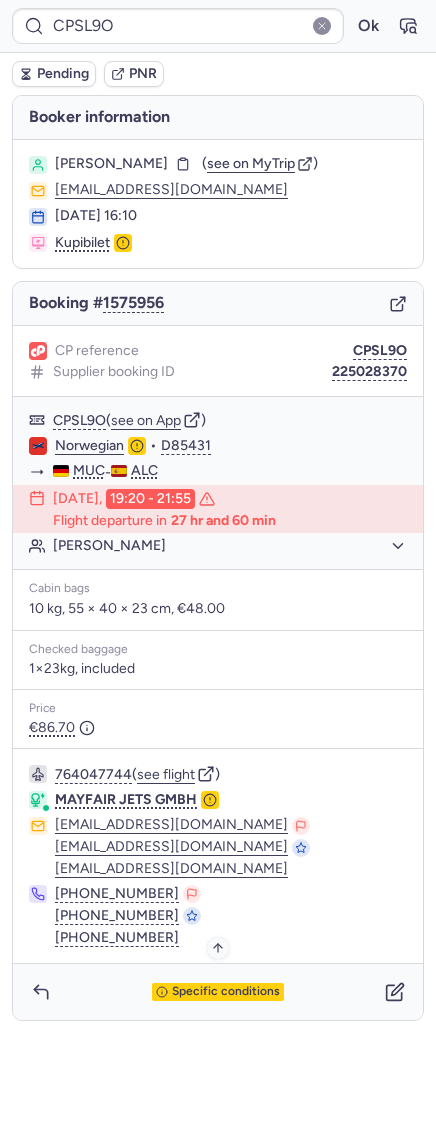 click on "Specific conditions" at bounding box center [226, 992] 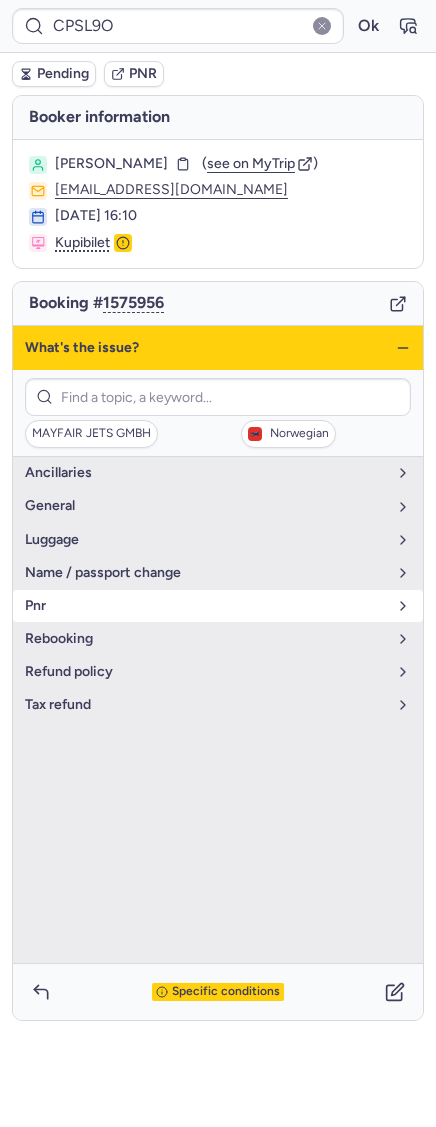 click on "pnr" at bounding box center [206, 606] 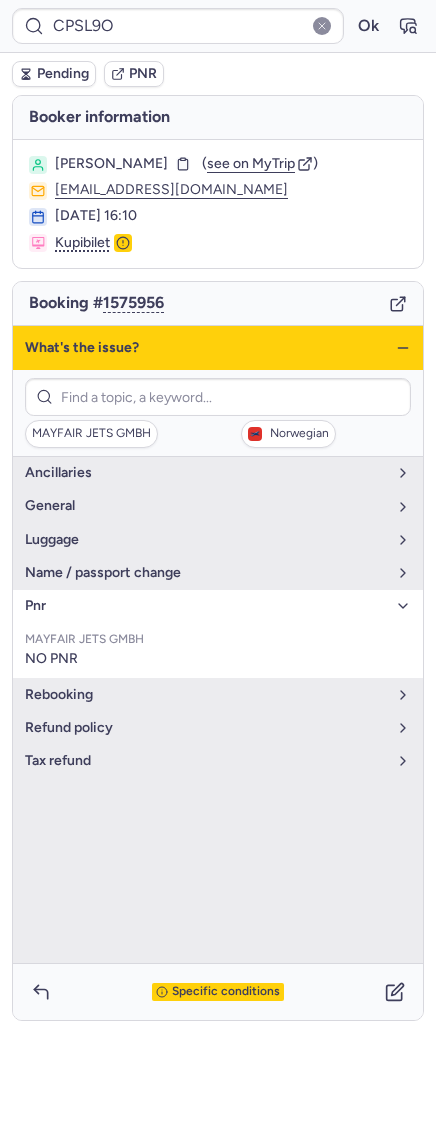 drag, startPoint x: 401, startPoint y: 347, endPoint x: 141, endPoint y: 458, distance: 282.70303 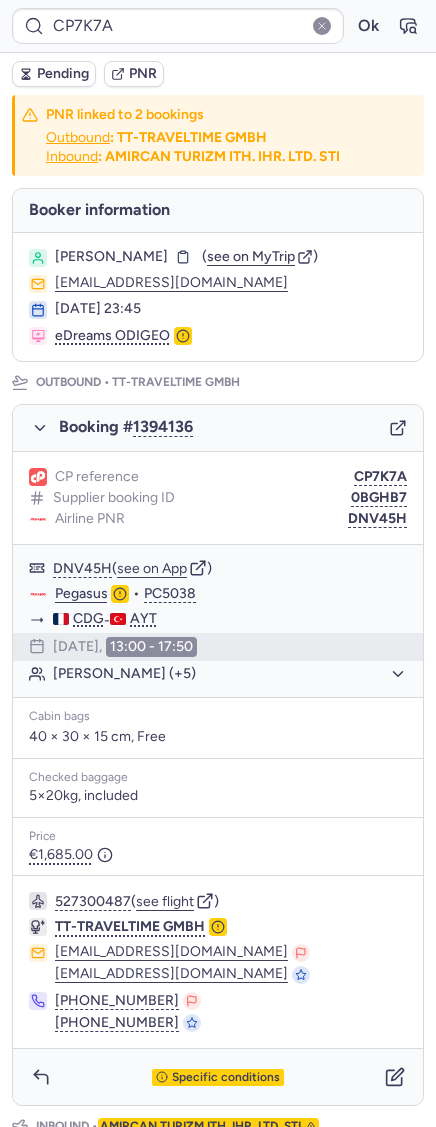 scroll, scrollTop: 676, scrollLeft: 0, axis: vertical 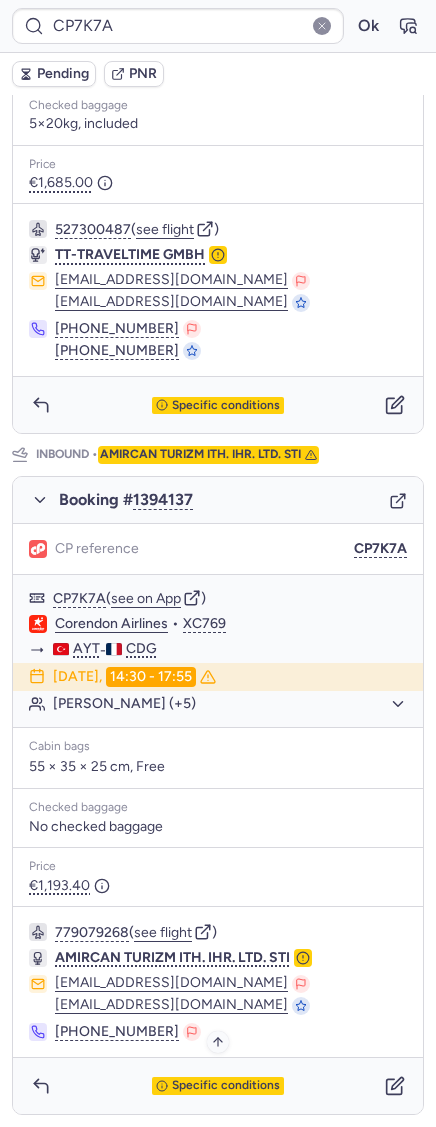 click on "Specific conditions" at bounding box center (226, 1086) 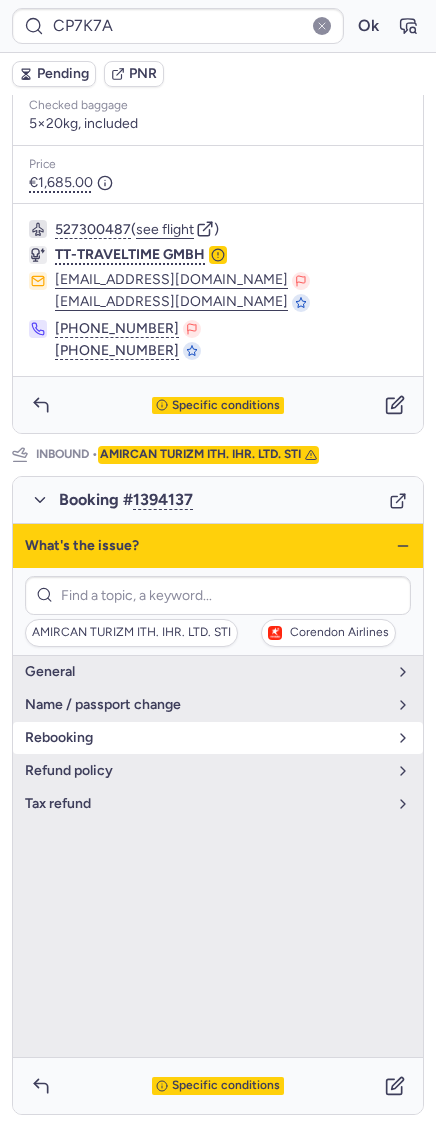 click on "rebooking" at bounding box center [206, 738] 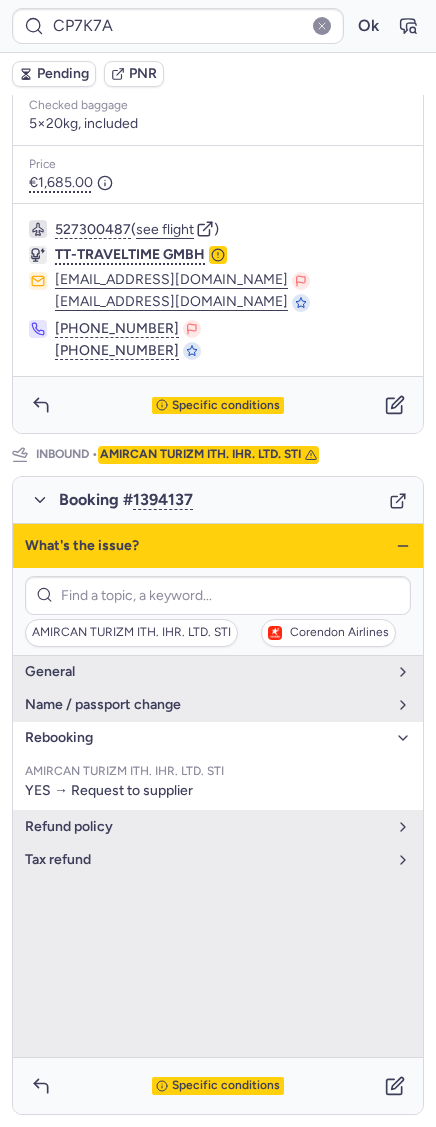 click 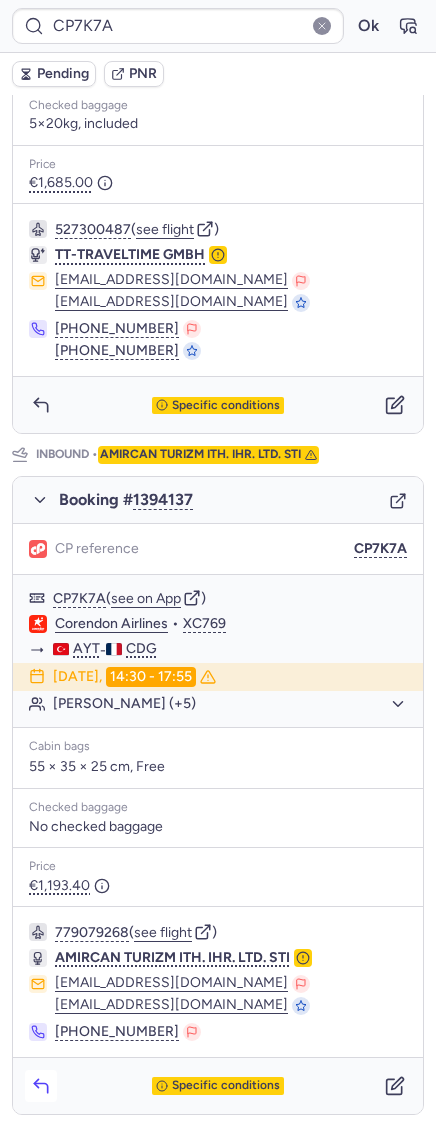 click at bounding box center (41, 1086) 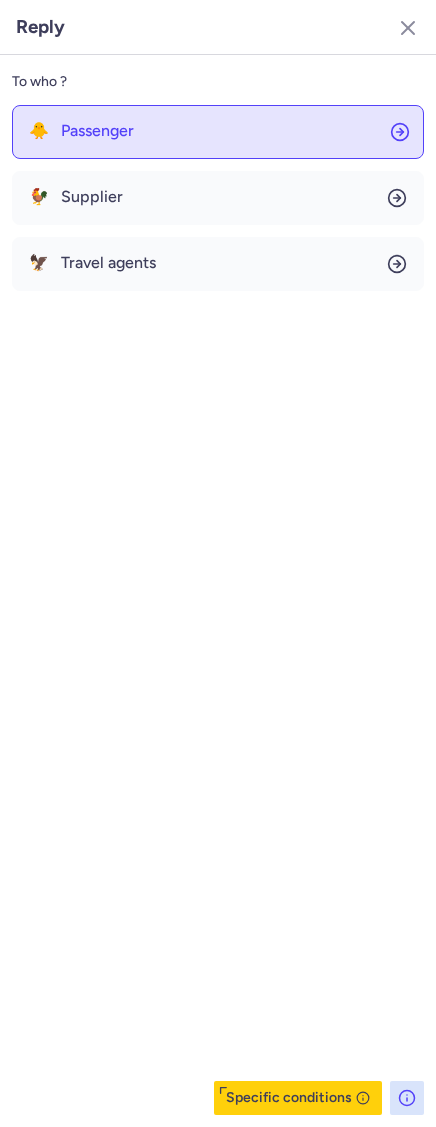 click on "🐥 Passenger" 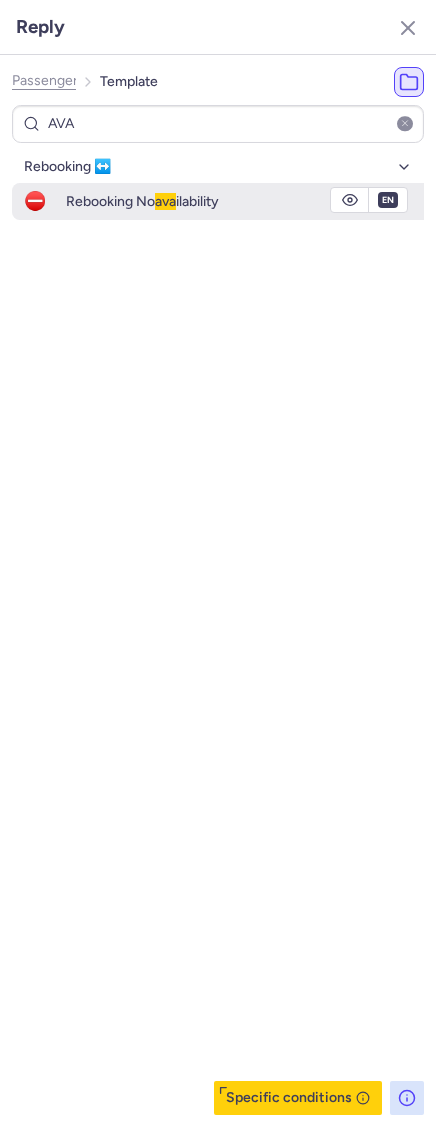 click on "ava" at bounding box center (165, 201) 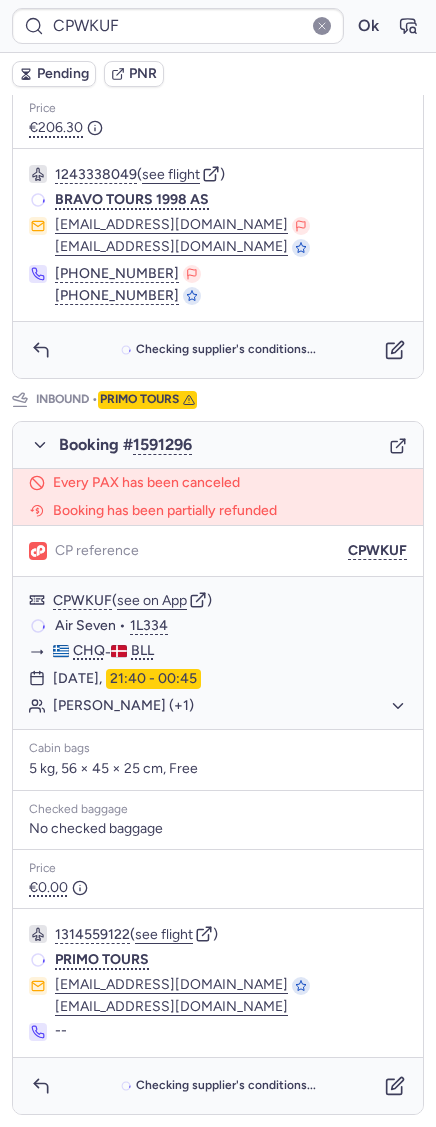 scroll, scrollTop: 0, scrollLeft: 0, axis: both 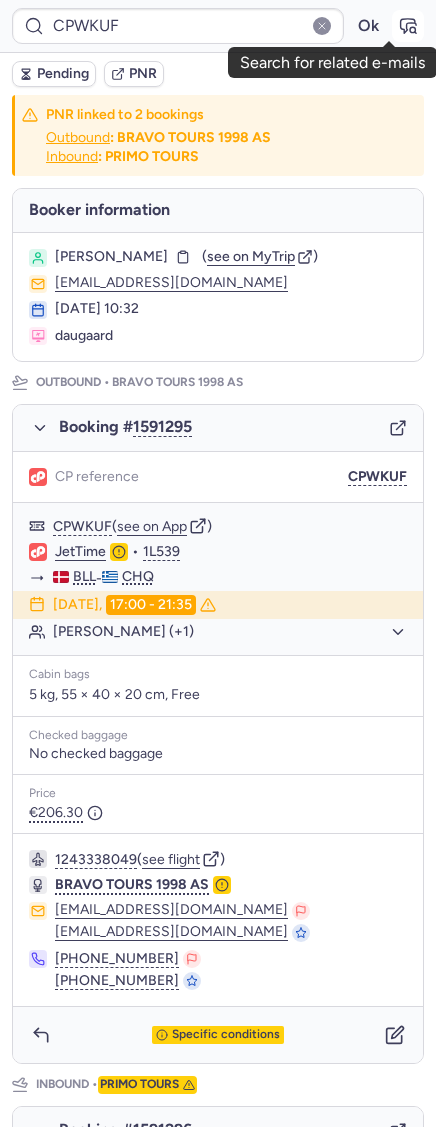 click 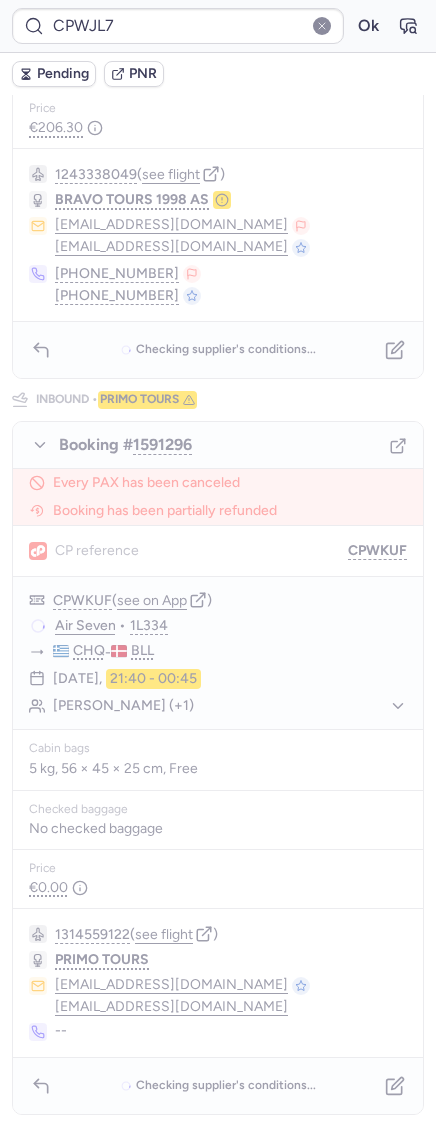 scroll, scrollTop: 0, scrollLeft: 0, axis: both 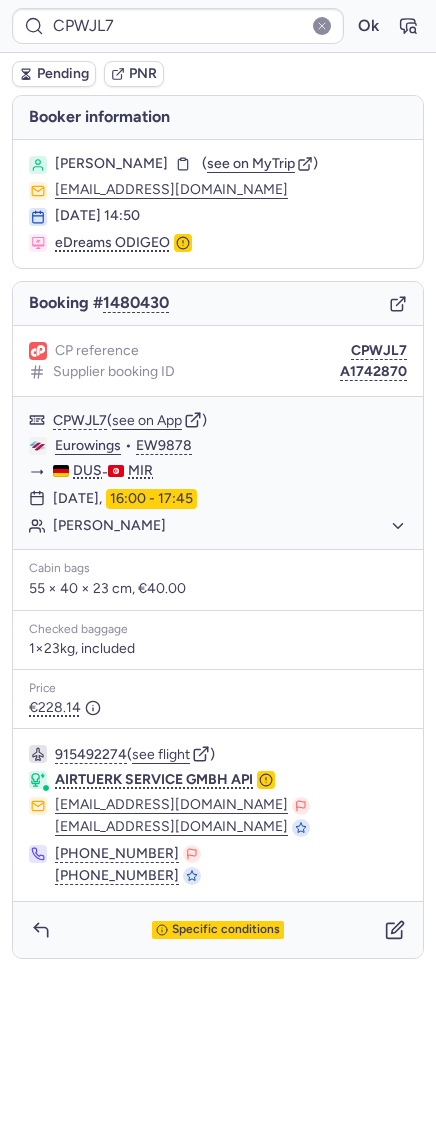 click on "Pending" at bounding box center [54, 74] 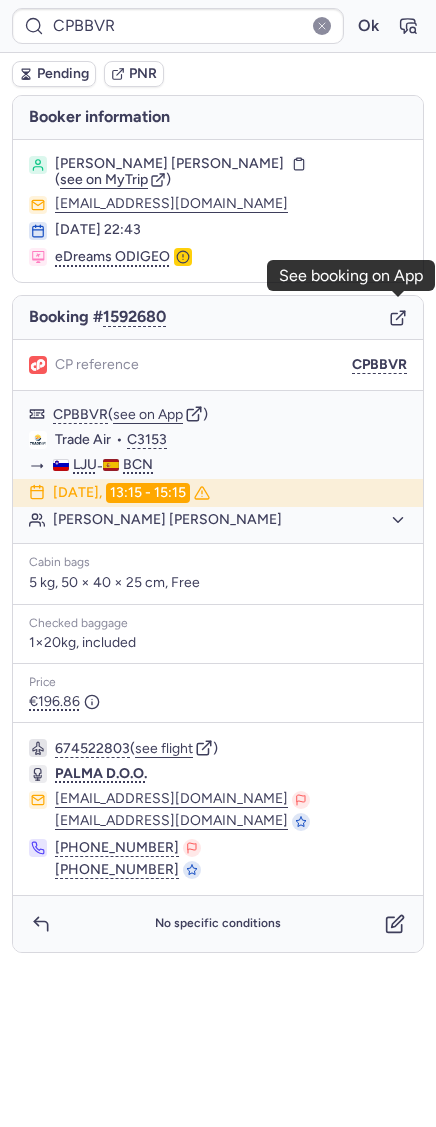 click 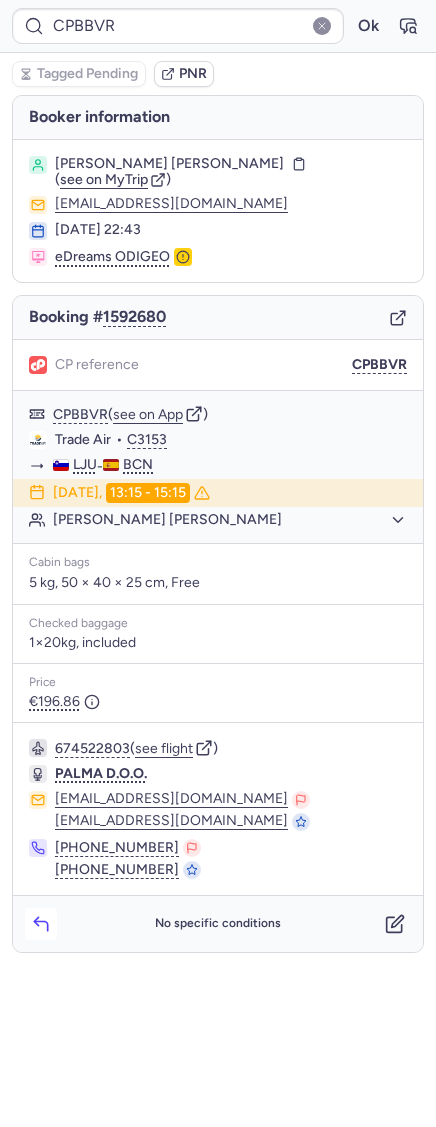 click 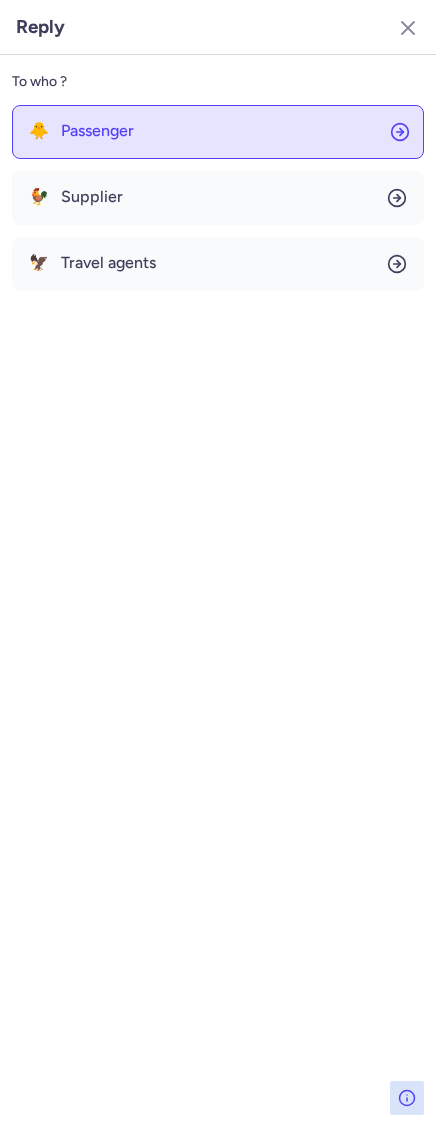 click on "🐥 Passenger" 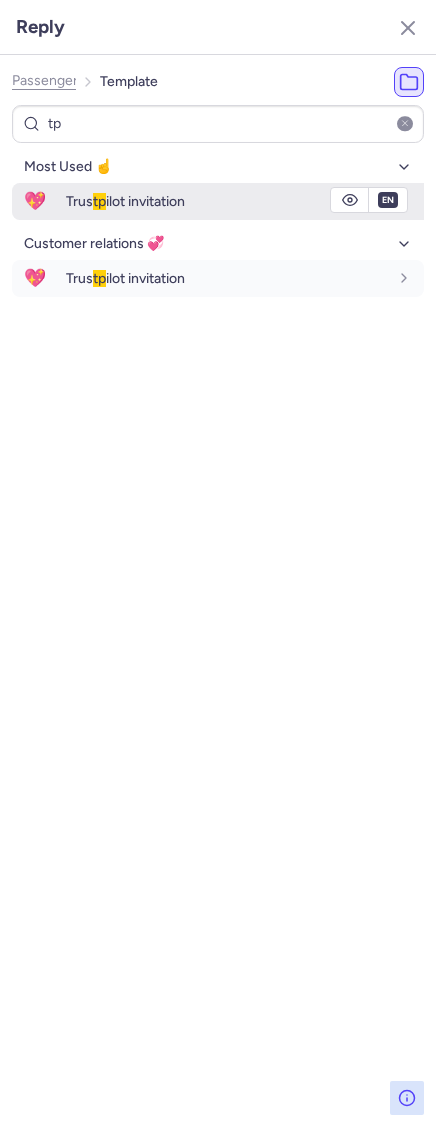 click on "💖" at bounding box center [35, 201] 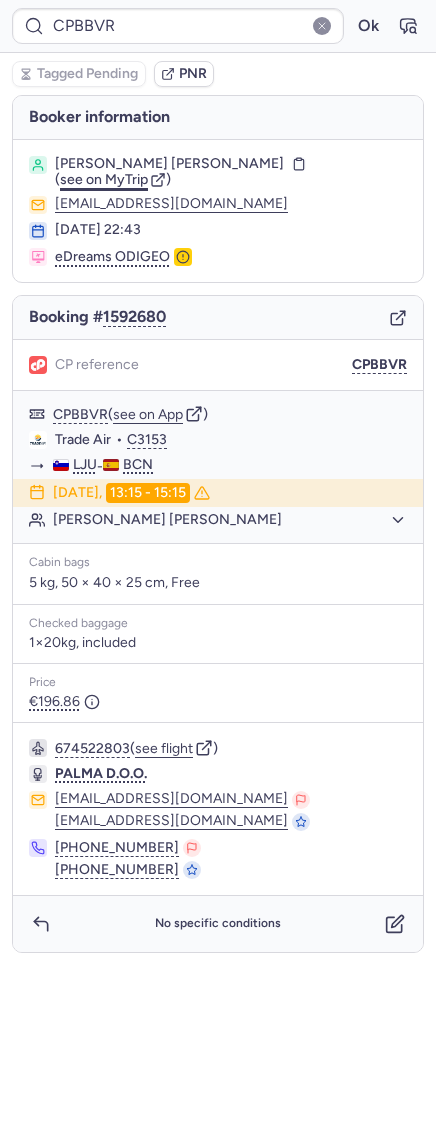 click on "see on MyTrip" at bounding box center [104, 179] 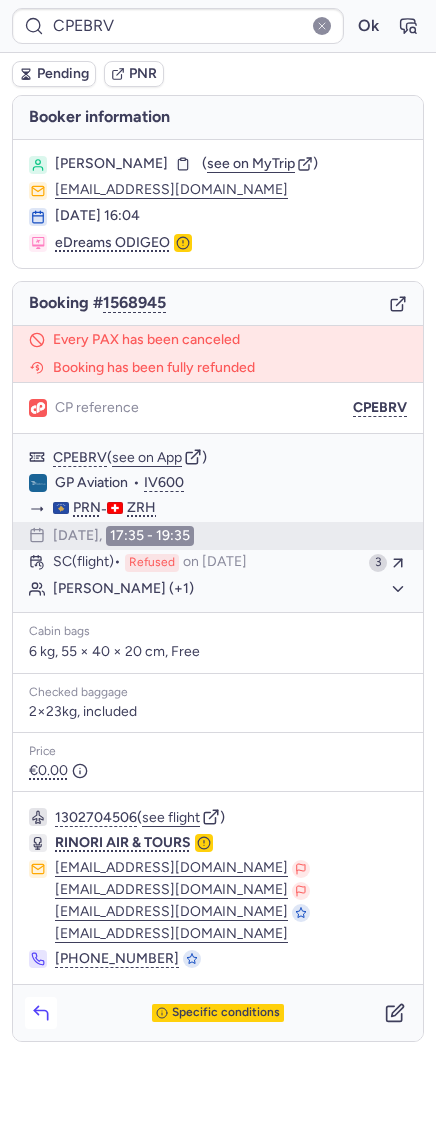 click 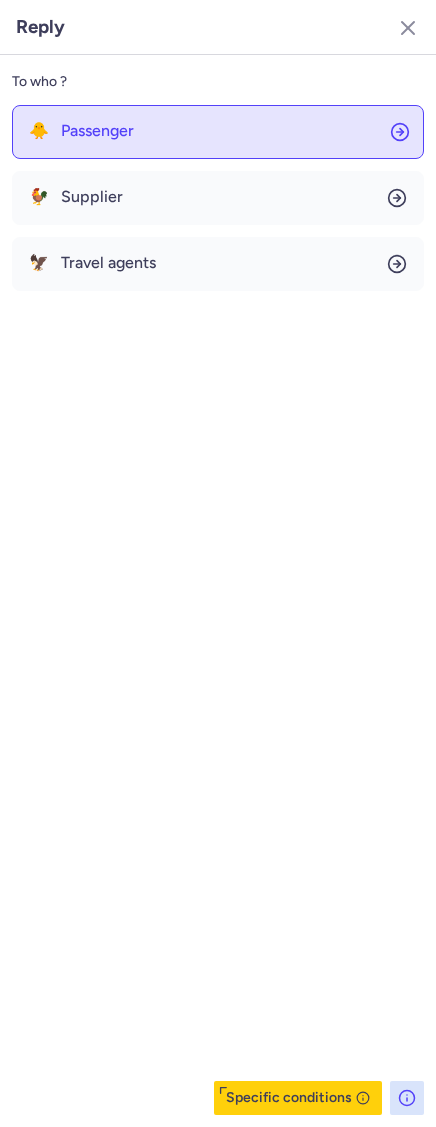 click on "🐥 Passenger" 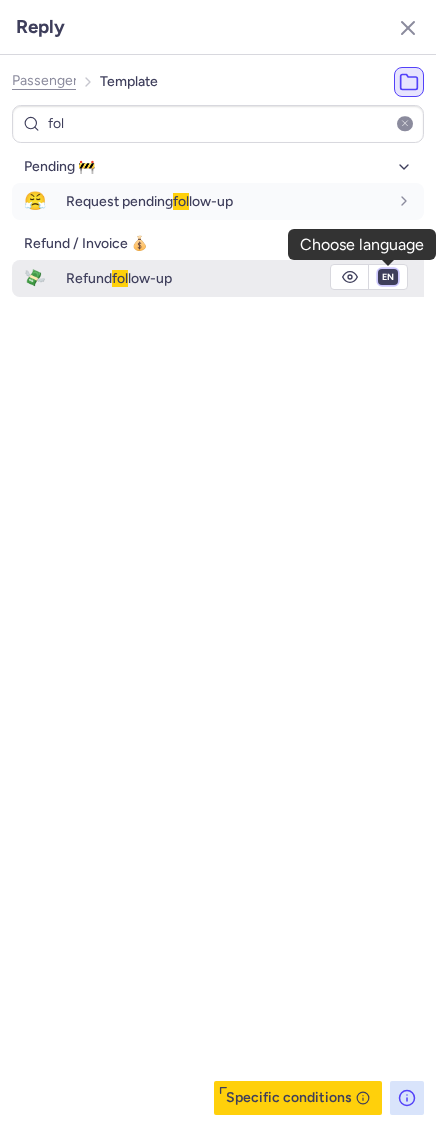 click on "fr en de nl pt es it ru" at bounding box center (388, 277) 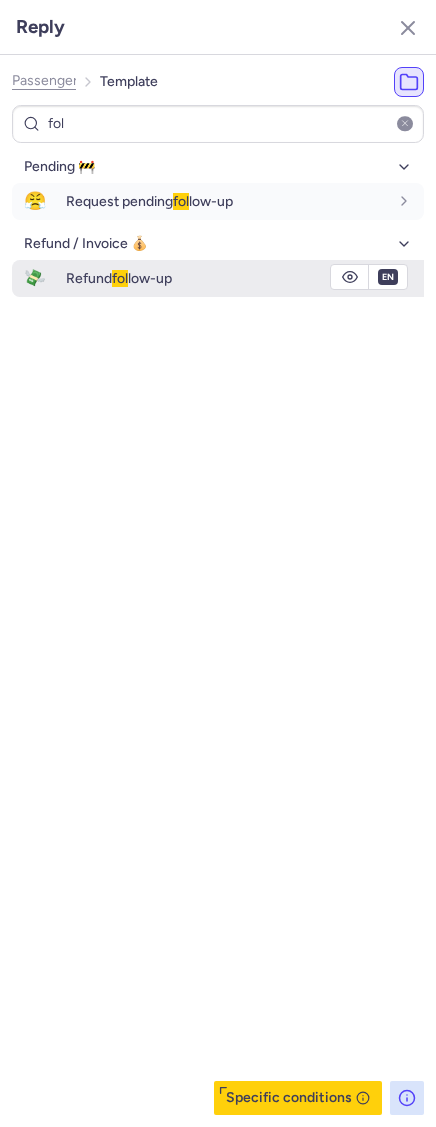 click on "fr en de nl pt es it ru" at bounding box center [388, 277] 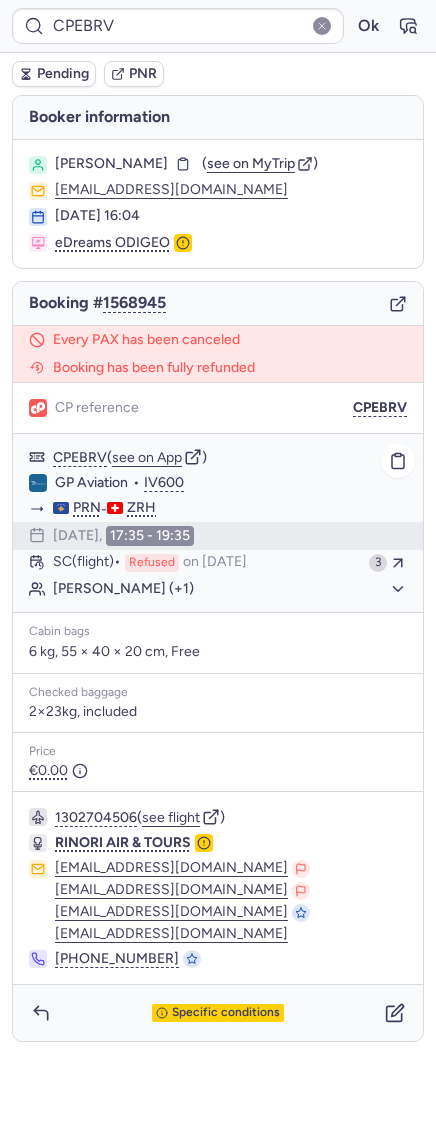click on "Anna DIMITRIADIS (+1)" 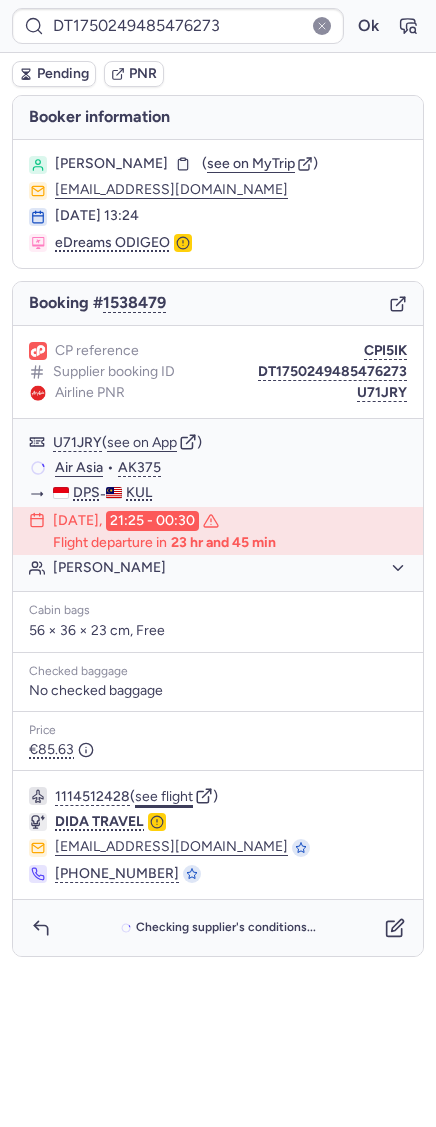 click on "see flight" 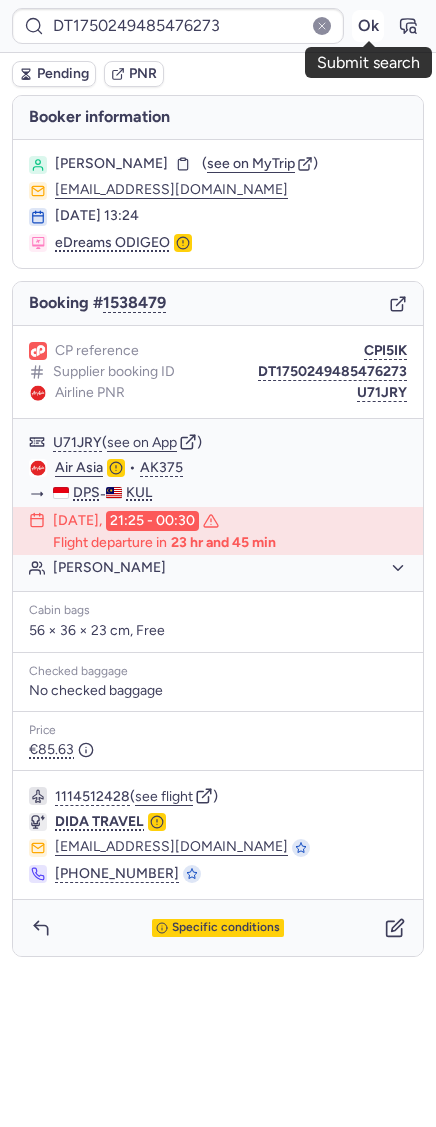 click on "Ok" at bounding box center [368, 26] 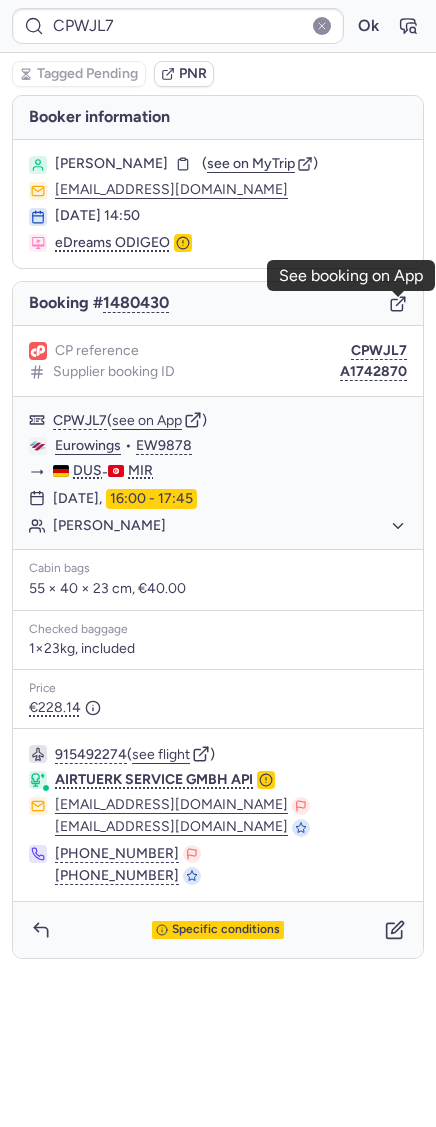 click 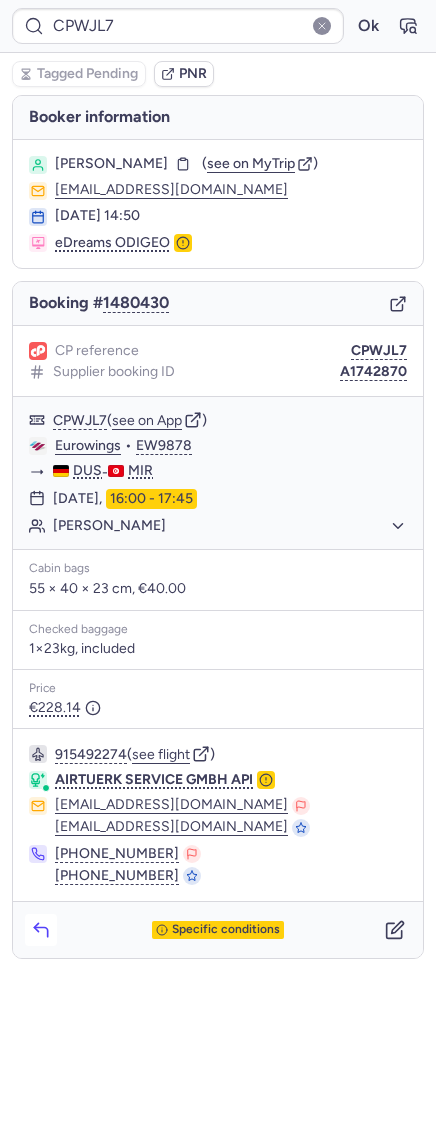 click 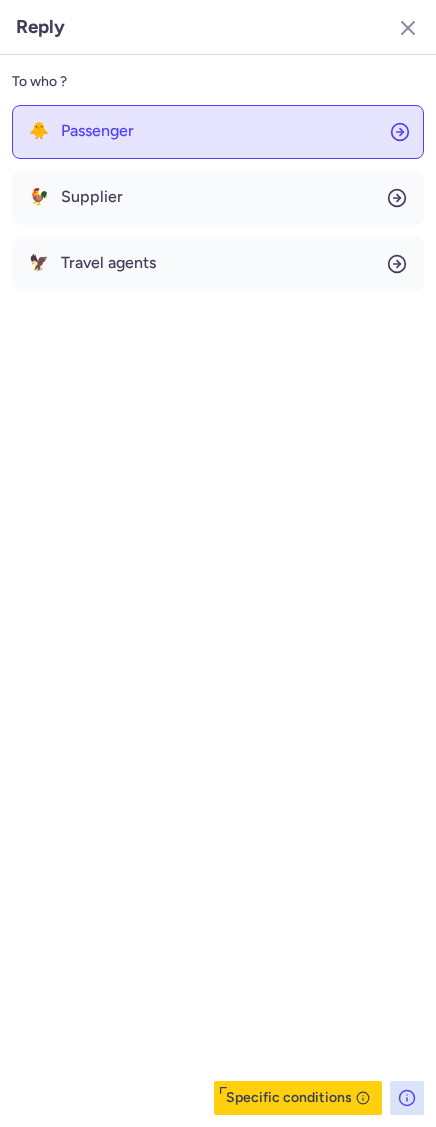 click on "Passenger" at bounding box center (97, 131) 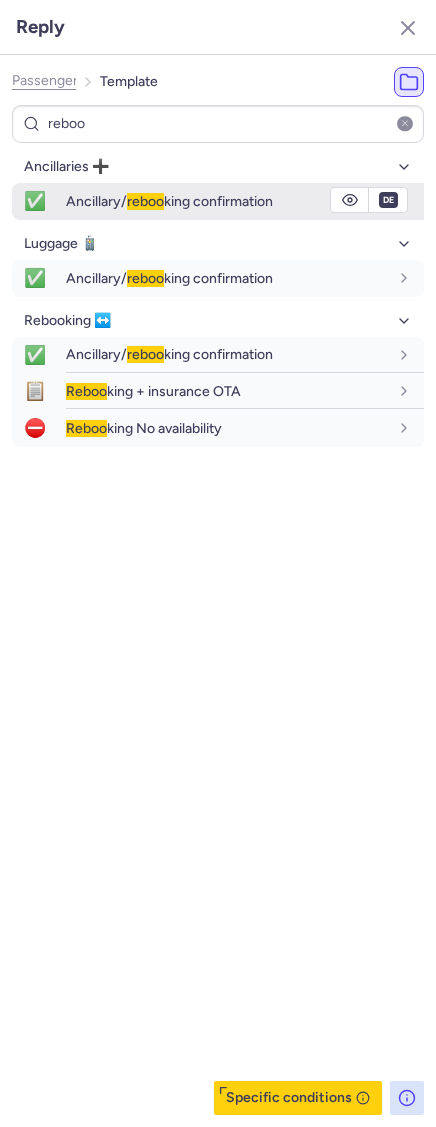 click on "Ancillary/ reboo king confirmation" at bounding box center (169, 201) 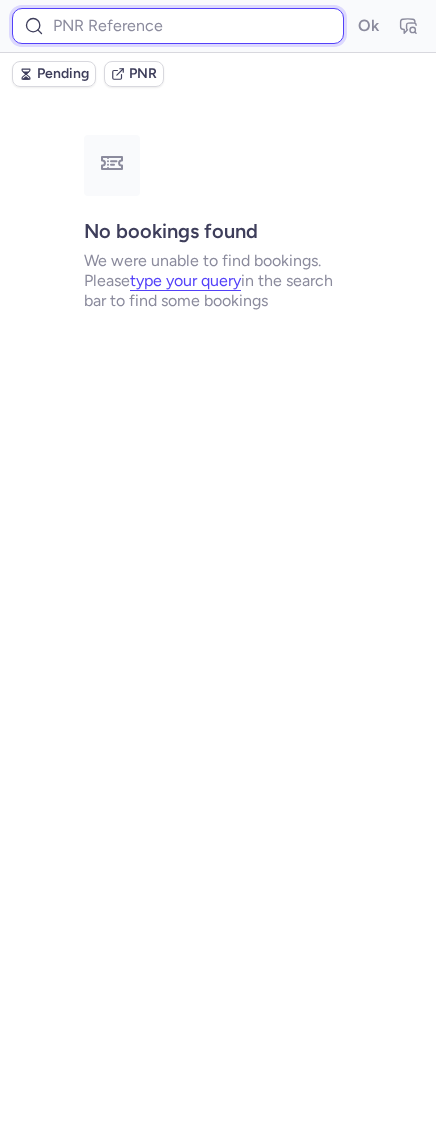 click at bounding box center (178, 26) 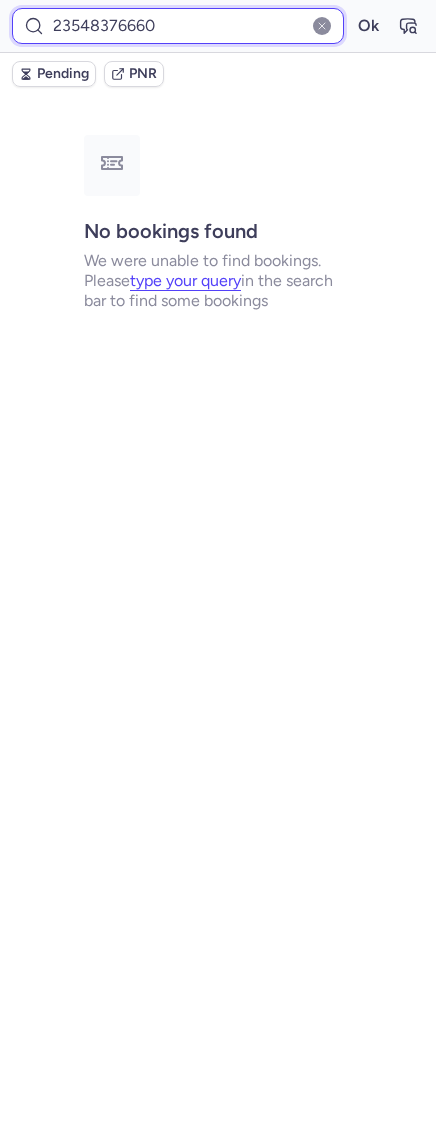 click on "Ok" at bounding box center (368, 26) 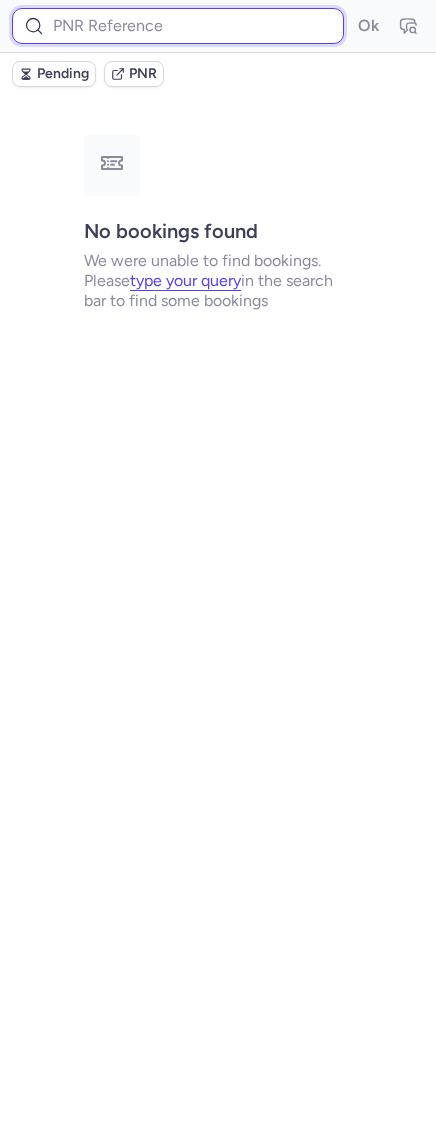 paste on "CPEBRV" 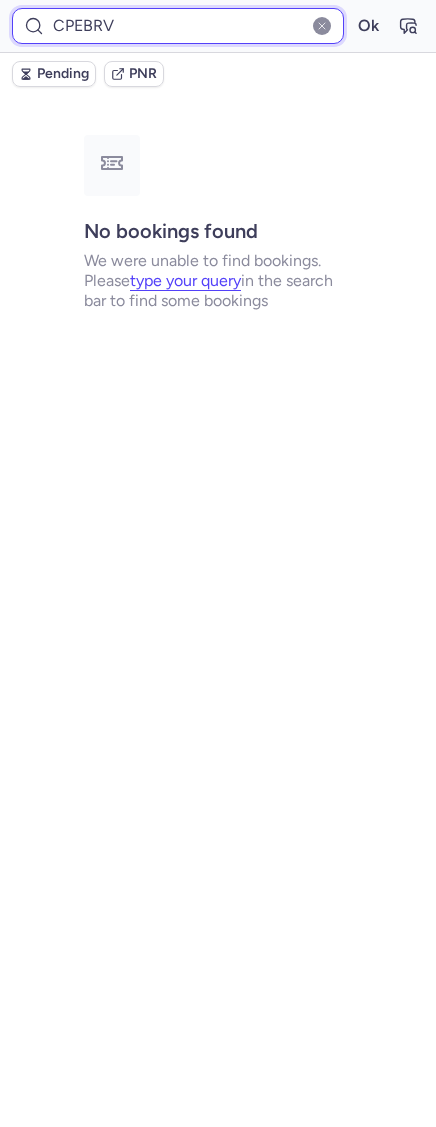 click on "Ok" at bounding box center [368, 26] 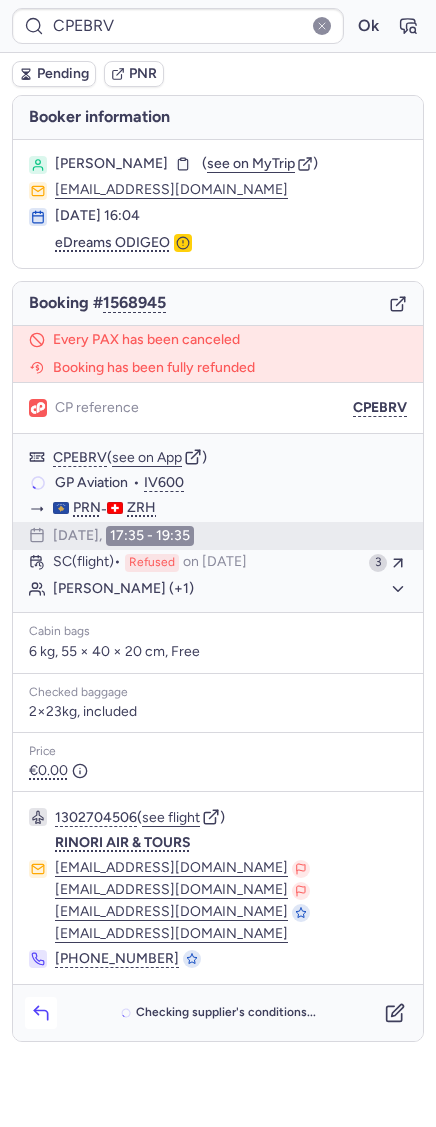 click 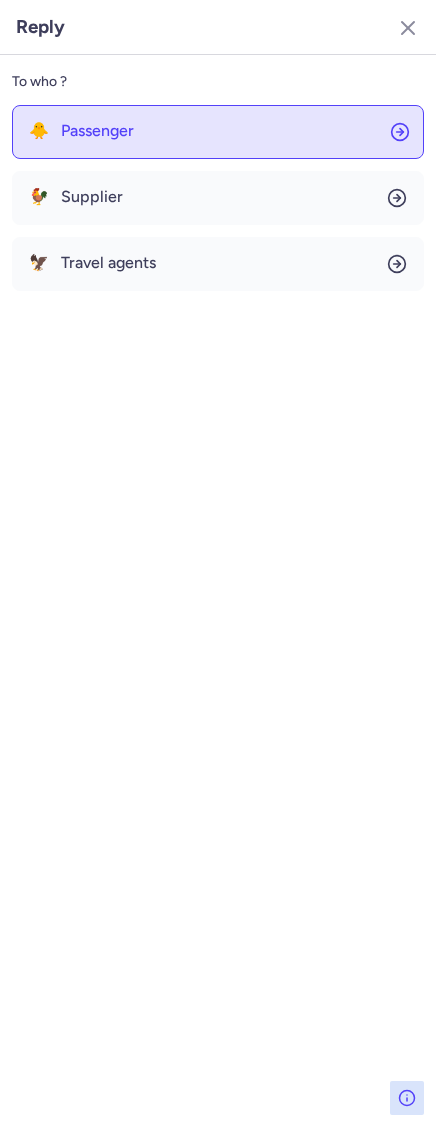 click on "🐥 Passenger" 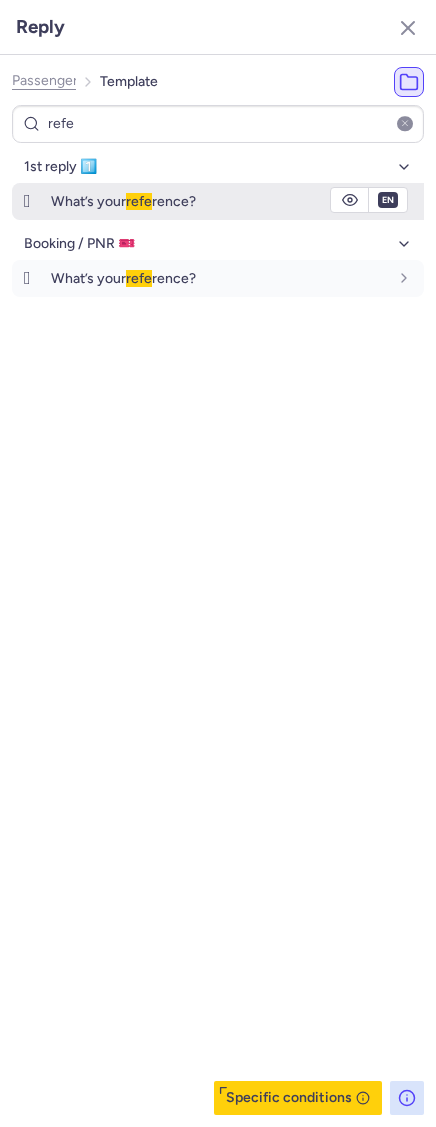 click on "What’s your  refe rence?" at bounding box center (219, 201) 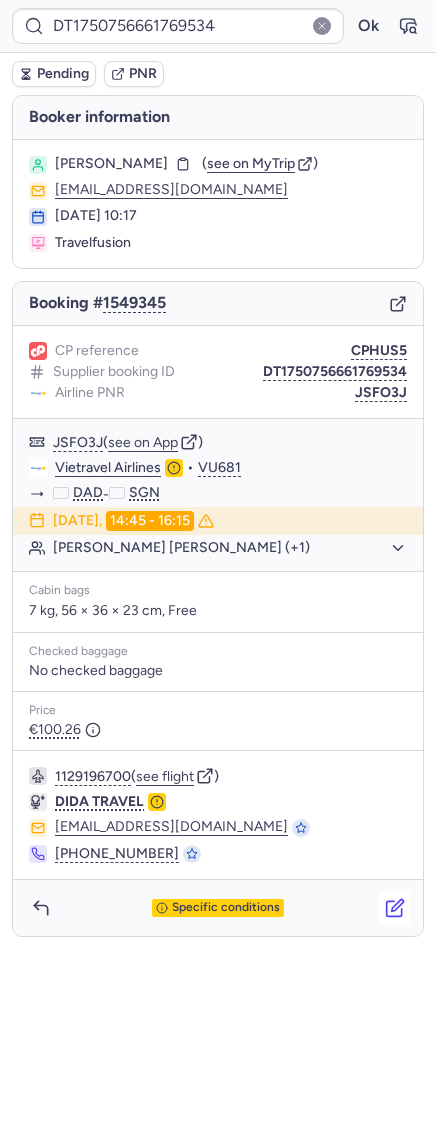click 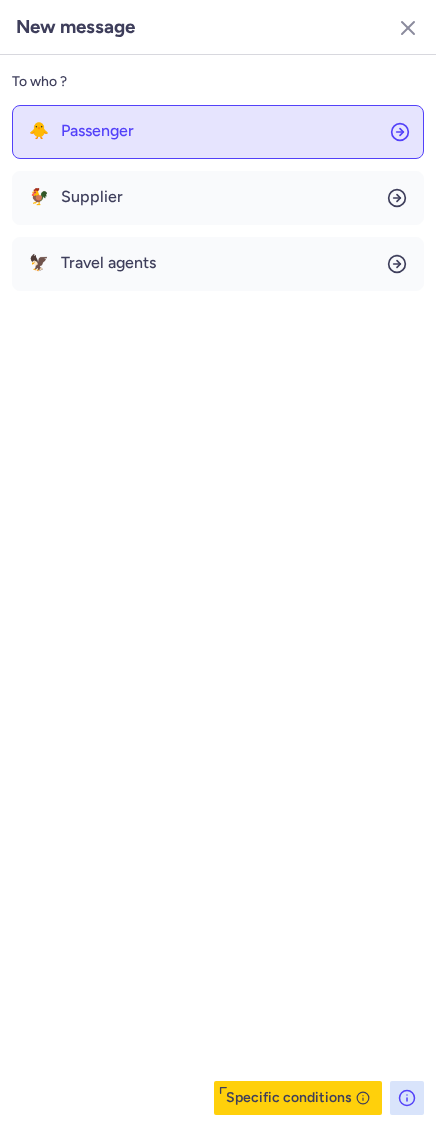 click on "🐥 Passenger" 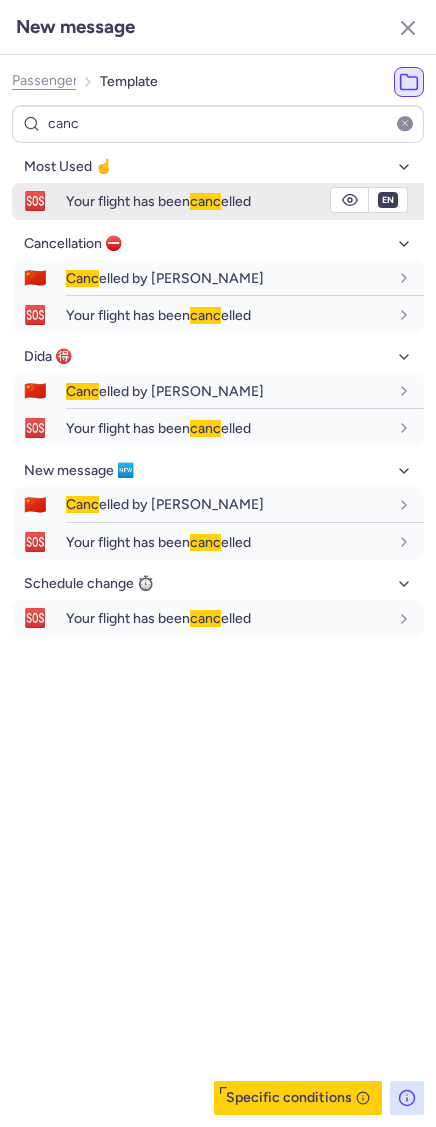 click on "canc" at bounding box center [205, 201] 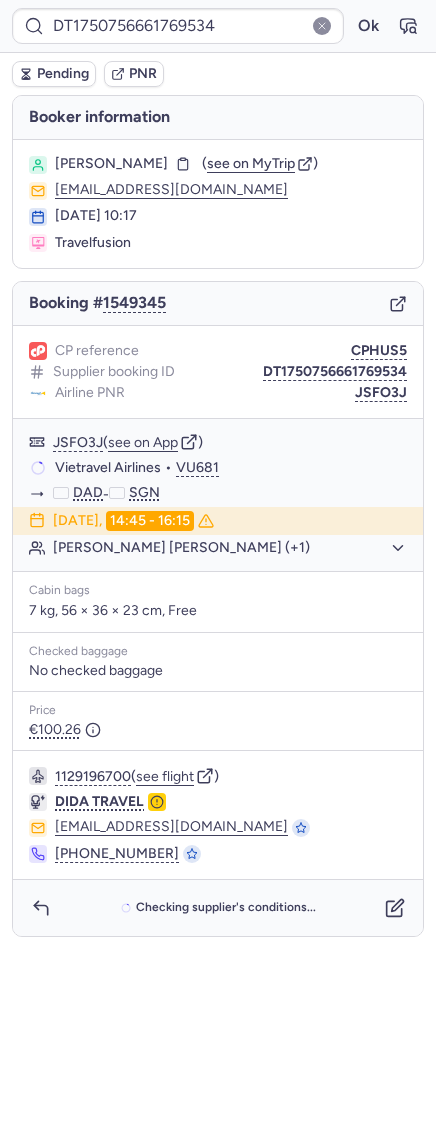 click 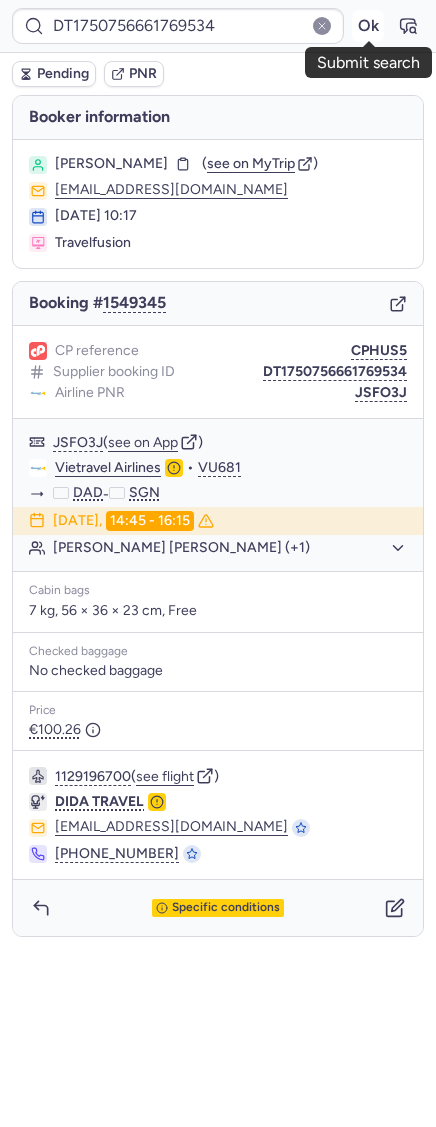 click on "Ok" at bounding box center (368, 26) 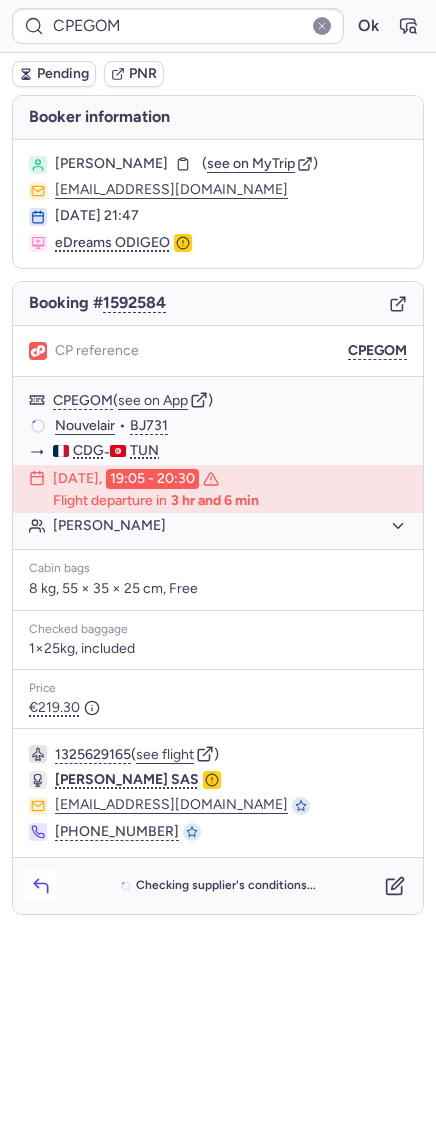 click at bounding box center [41, 886] 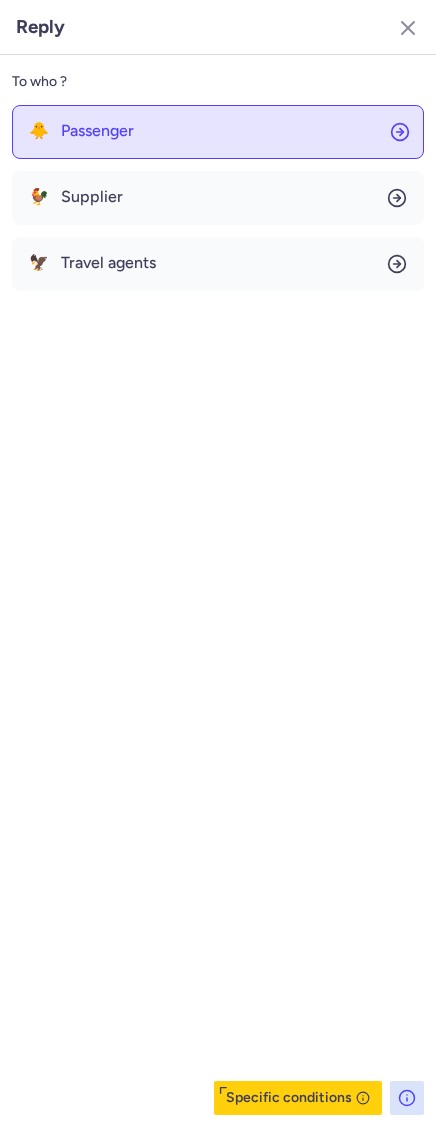 click on "🐥 Passenger" 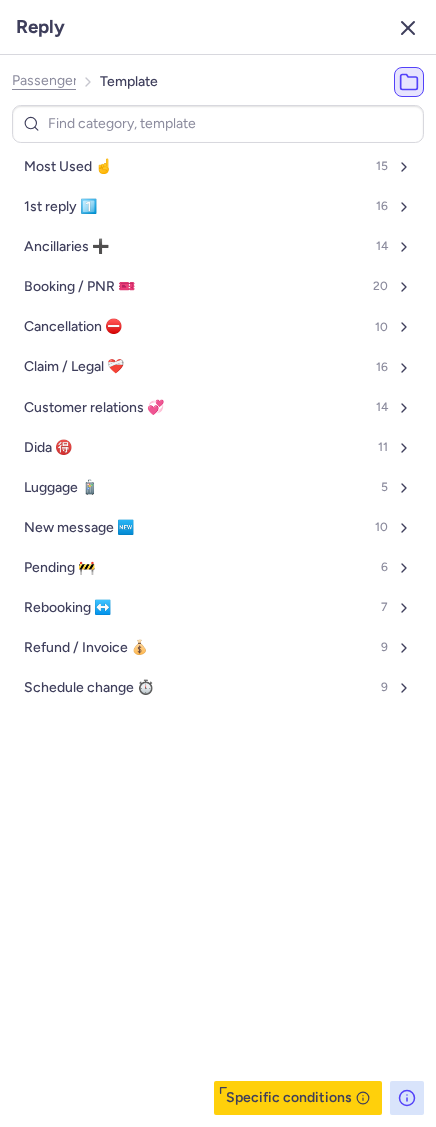 click 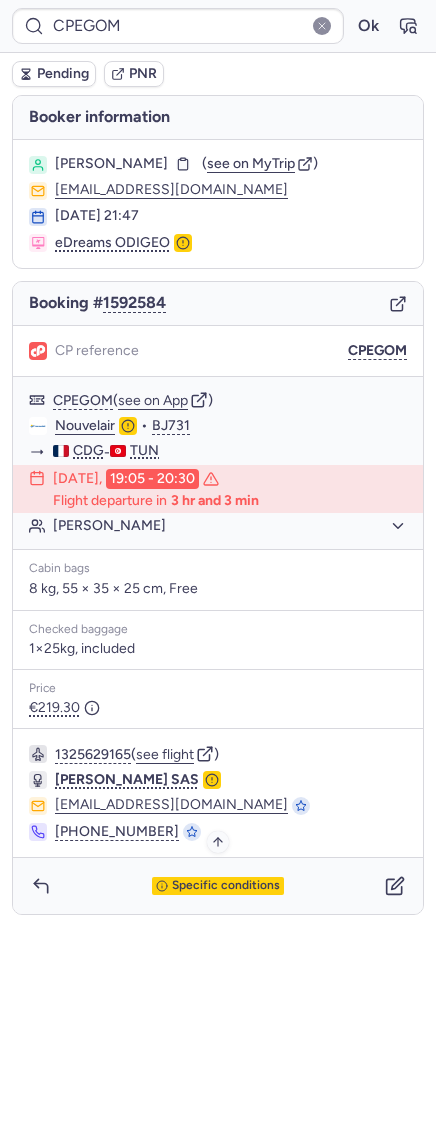 click 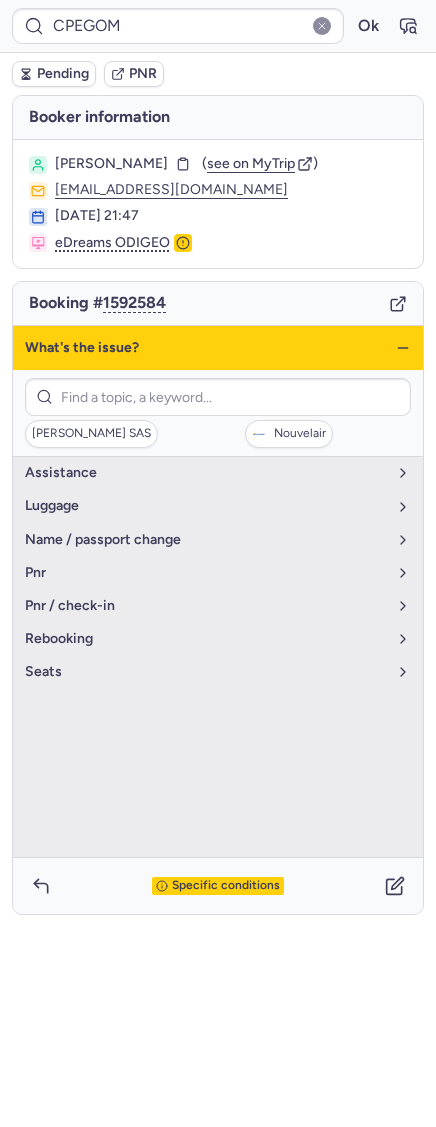 click 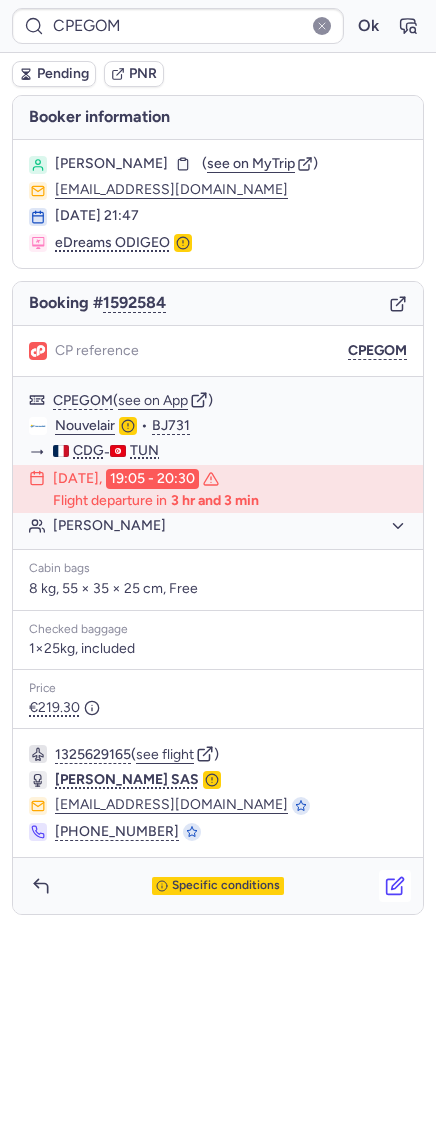 click at bounding box center (395, 886) 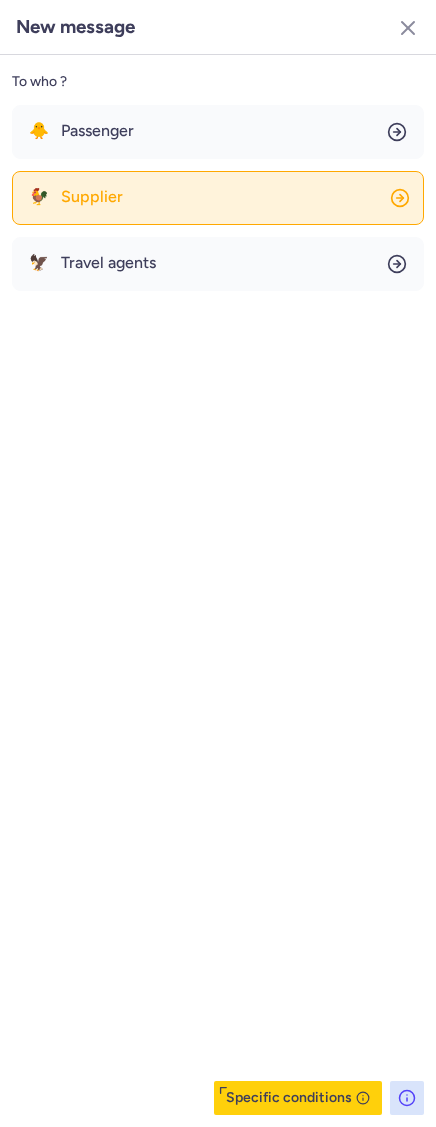 click on "🐓 Supplier" 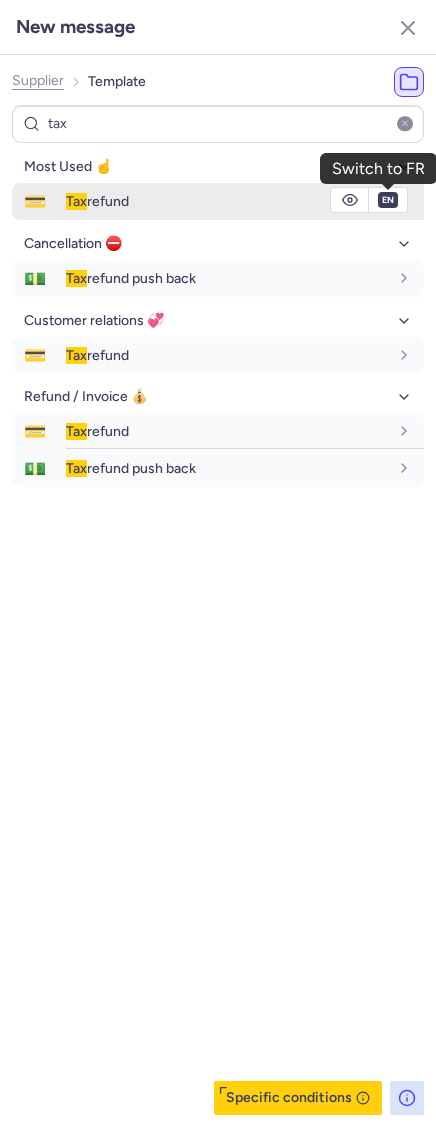 click on "en" at bounding box center (388, 200) 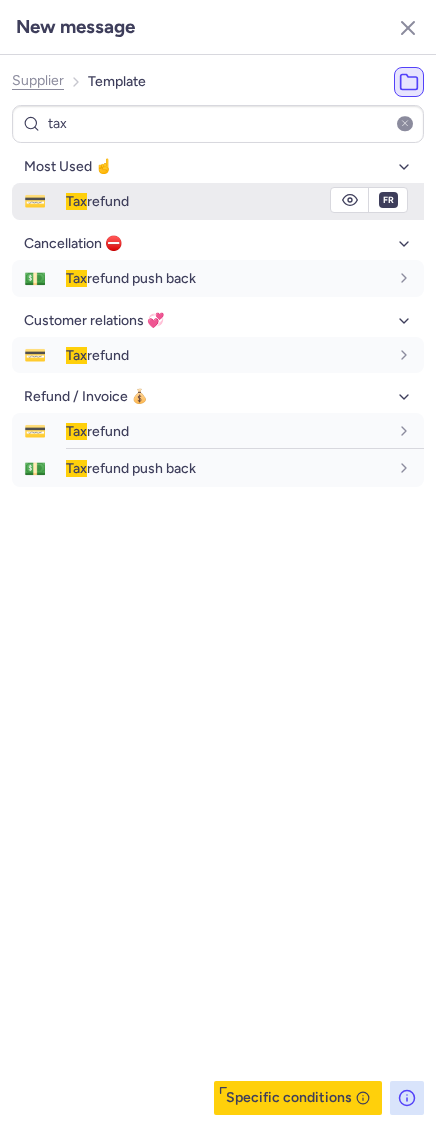 click on "Tax  refund" at bounding box center [245, 201] 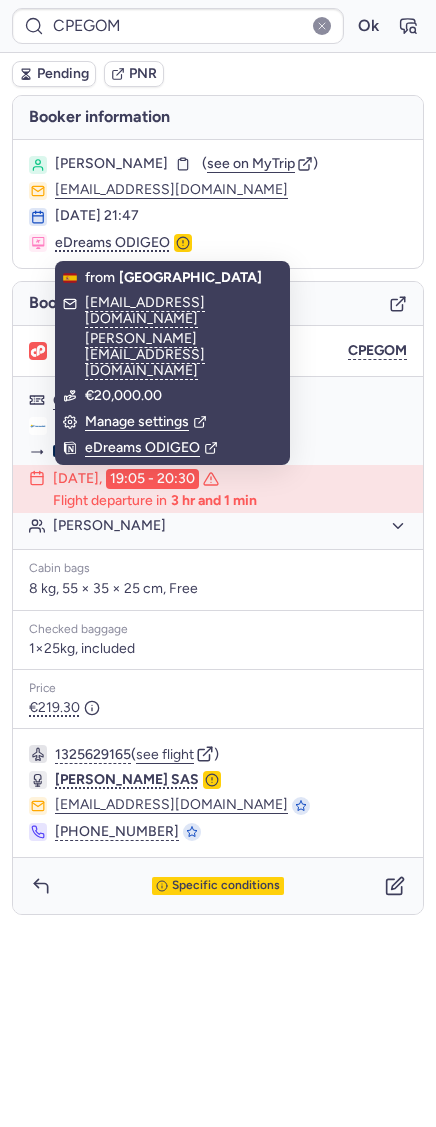 click on "Pending" at bounding box center (63, 74) 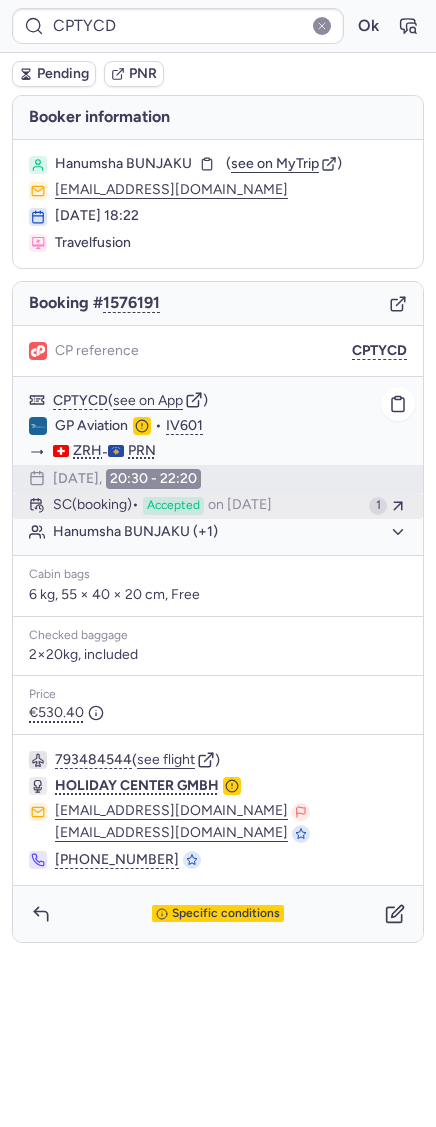 click on "SC   (booking)  Accepted  on Jul 10, 2025 1" 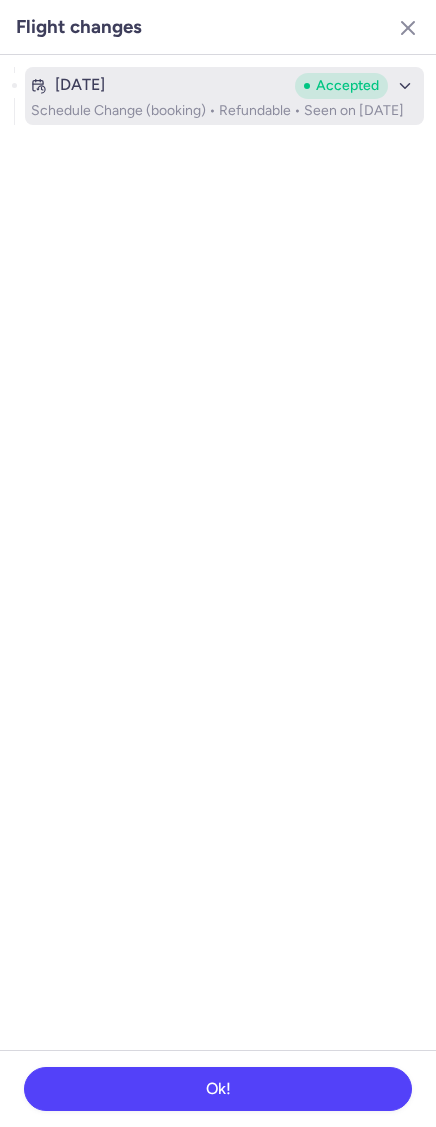 click on "Schedule Change (booking) • Refundable • Seen on Jul 10, 2025" at bounding box center [224, 111] 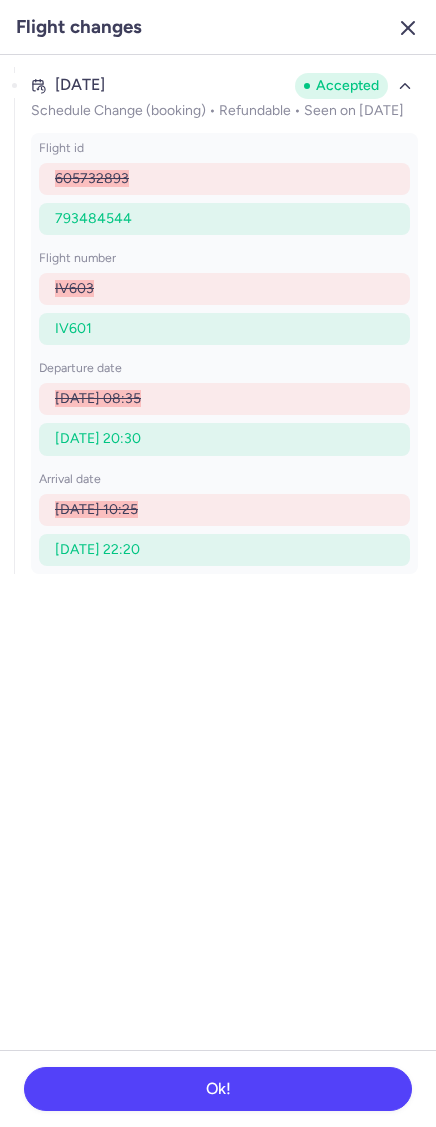 click 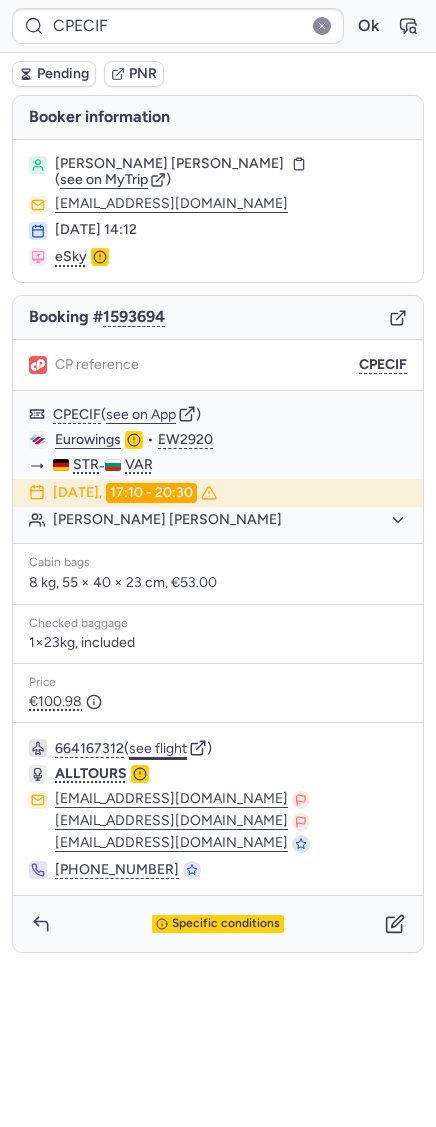 click on "see flight" 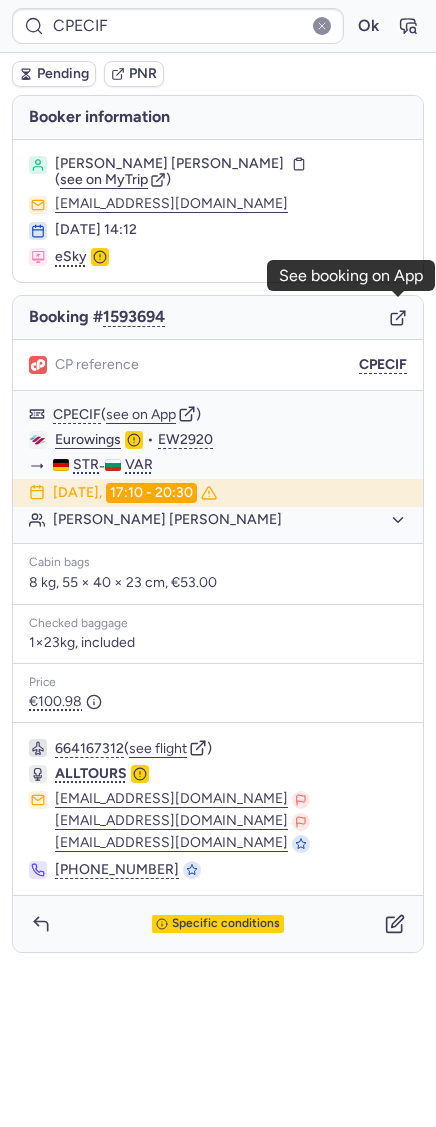 click 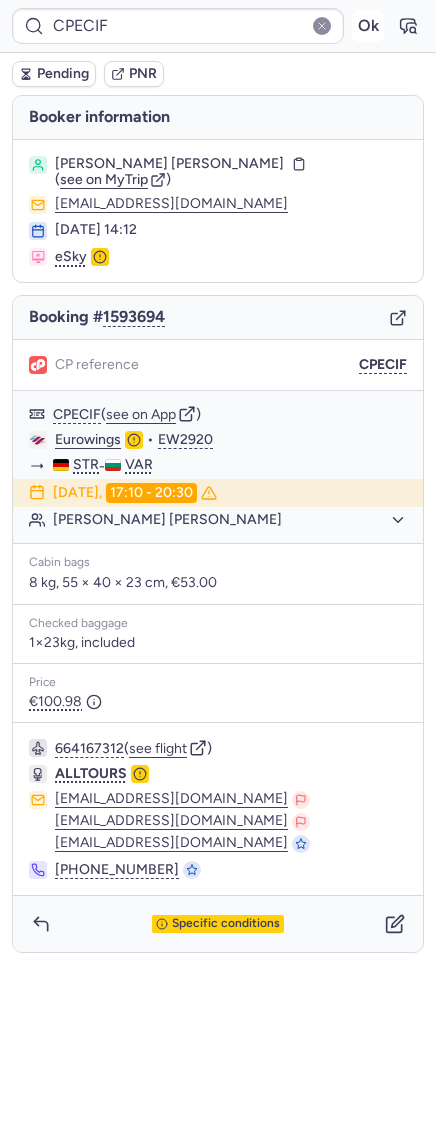 click on "Ok" at bounding box center [368, 26] 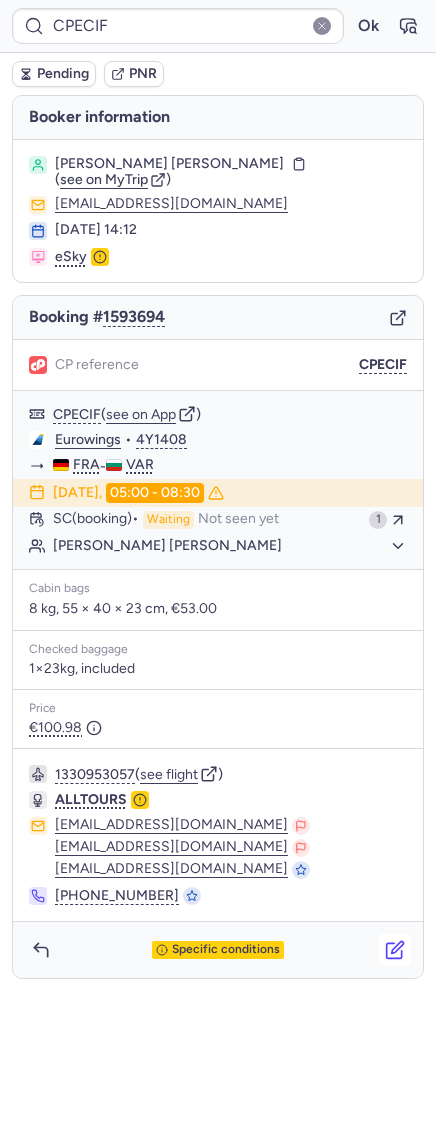 click 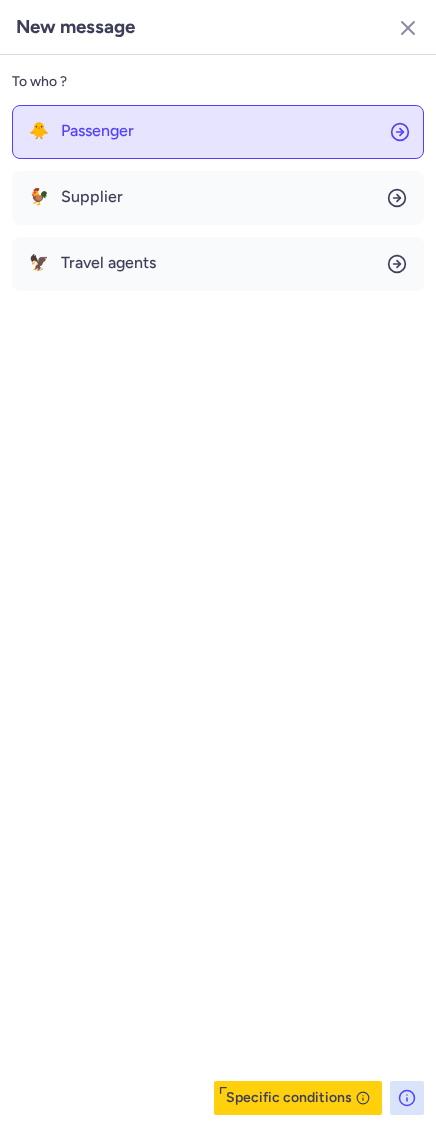 click on "Passenger" at bounding box center [97, 131] 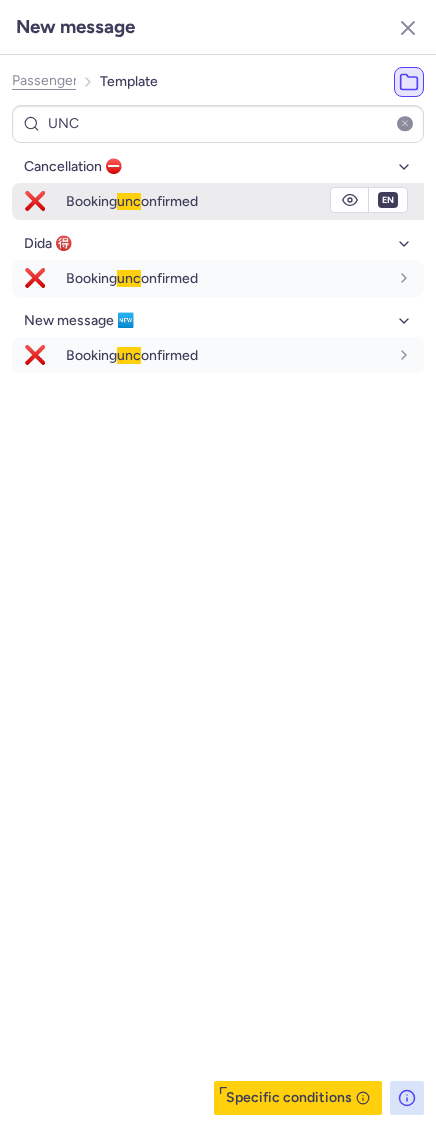 click on "Booking  unc onfirmed" at bounding box center (132, 201) 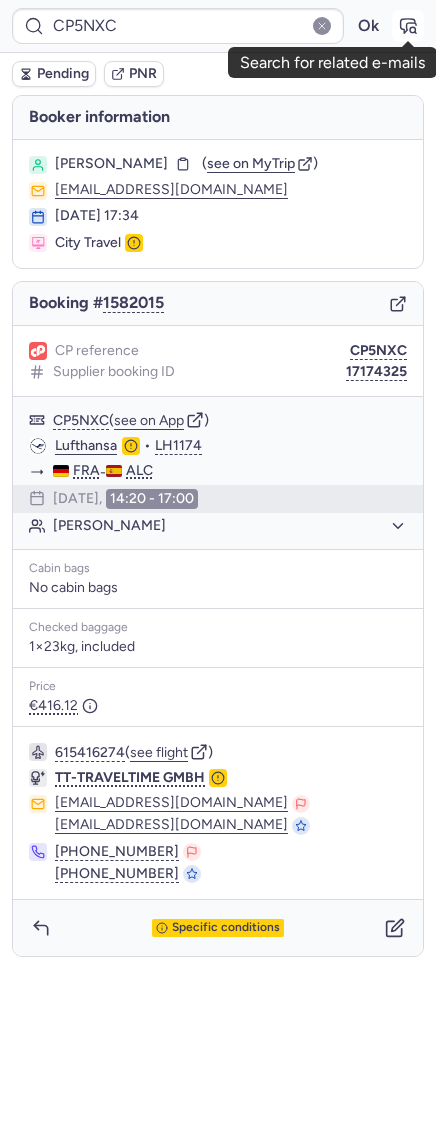click 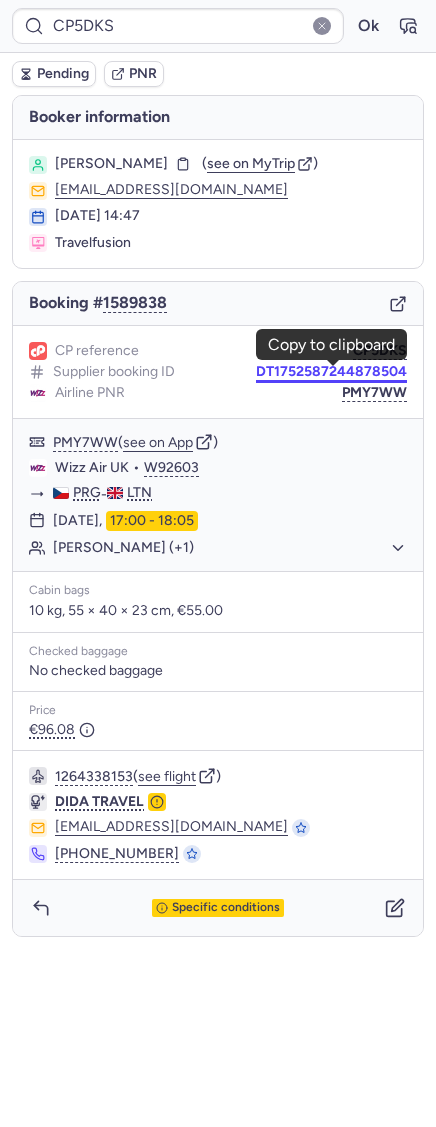 click on "DT1752587244878504" at bounding box center (331, 372) 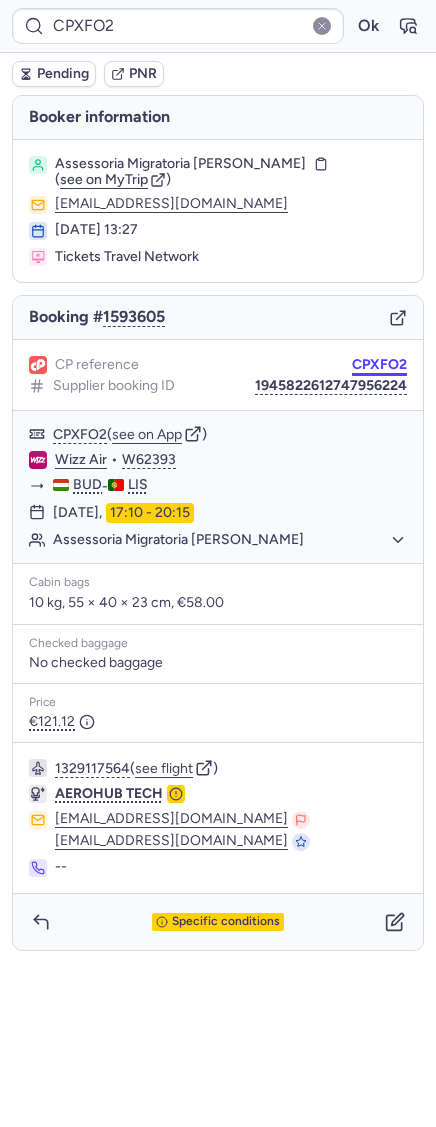 click on "CPXFO2" at bounding box center [379, 365] 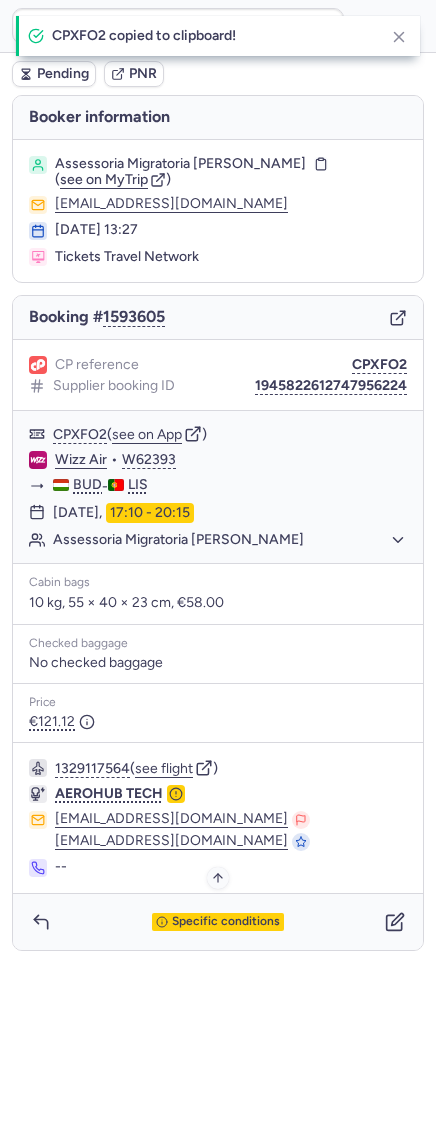 click on "Specific conditions" at bounding box center [226, 922] 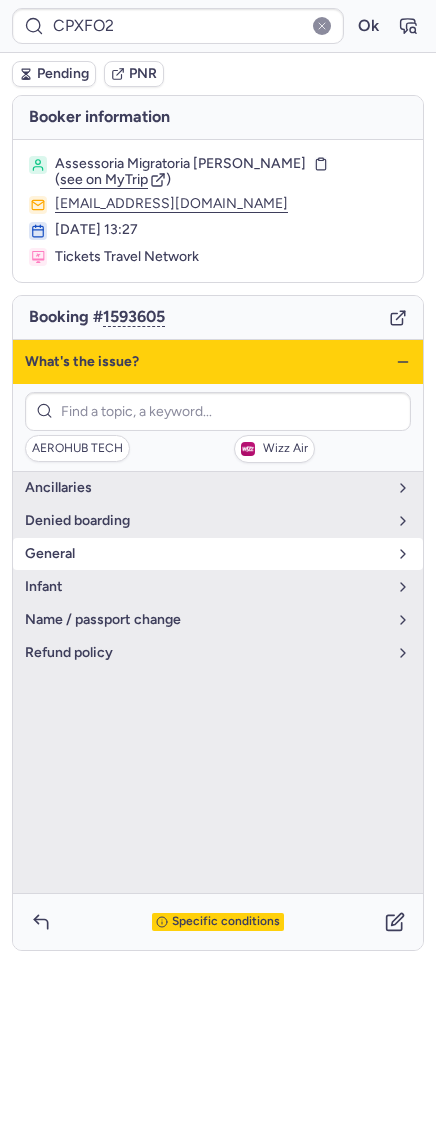 click on "general" at bounding box center (206, 554) 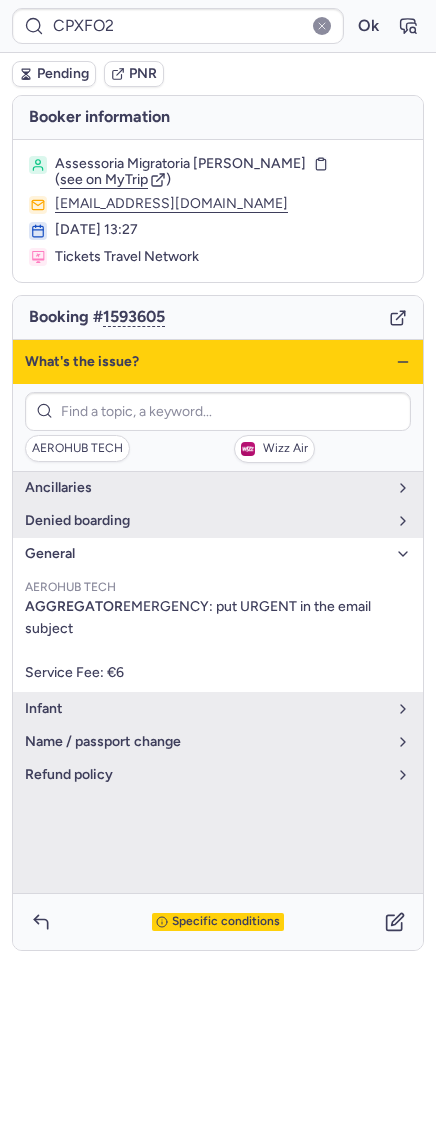 click 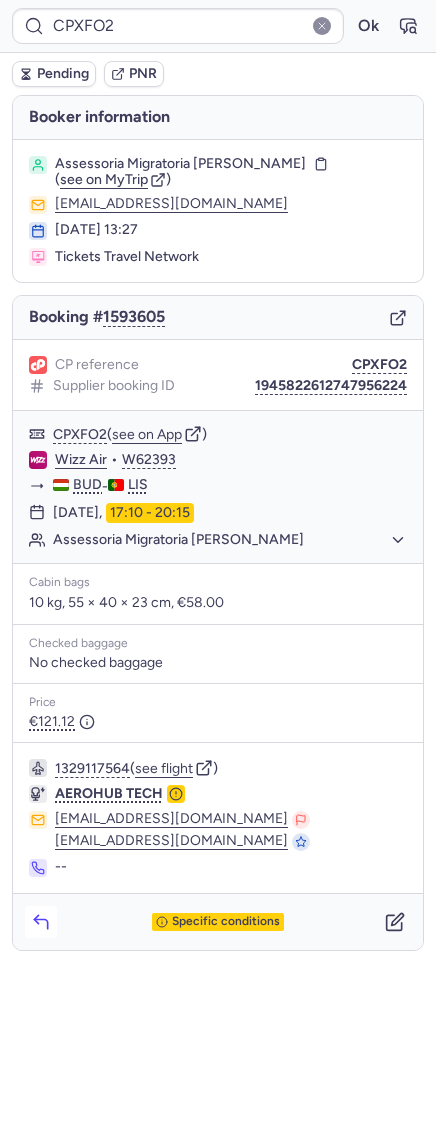 click at bounding box center [41, 922] 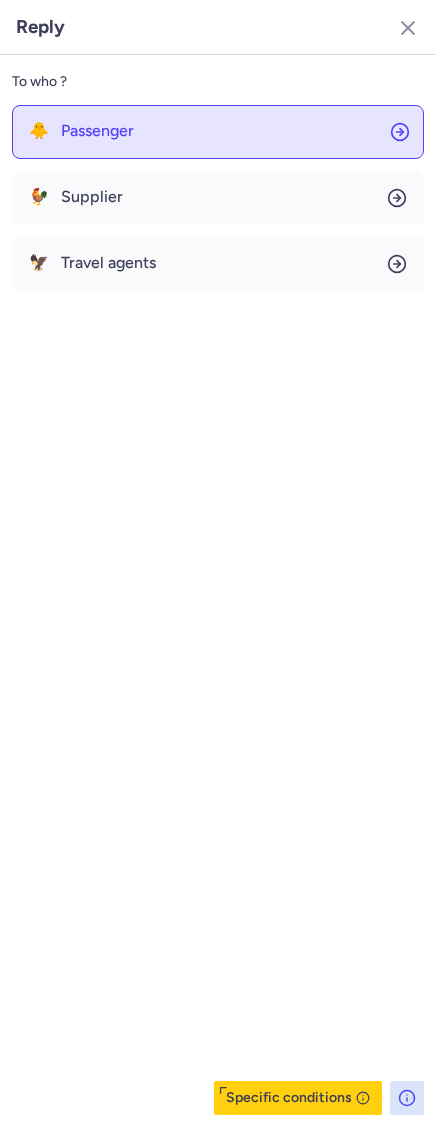 click on "🐥 Passenger" 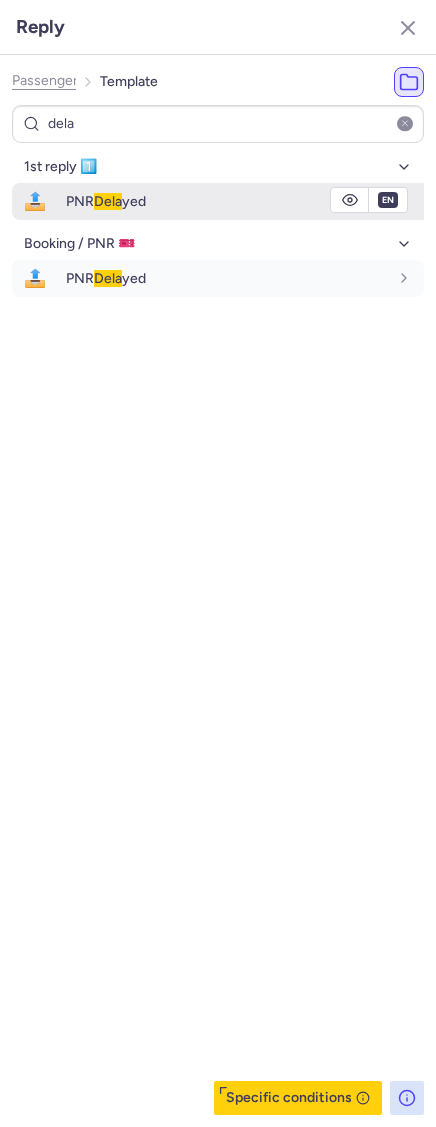 click on "📤" at bounding box center (35, 201) 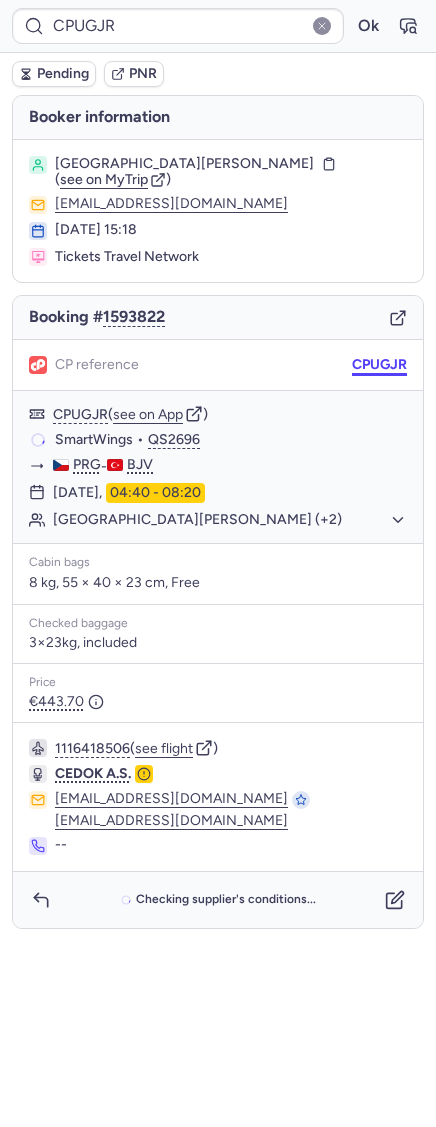 click on "CPUGJR" at bounding box center (379, 365) 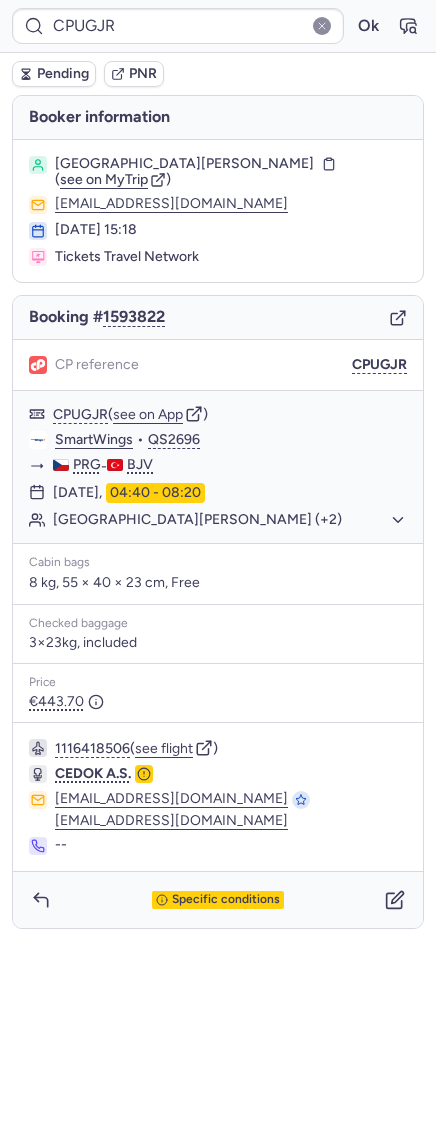 click on "Specific conditions" at bounding box center [218, 900] 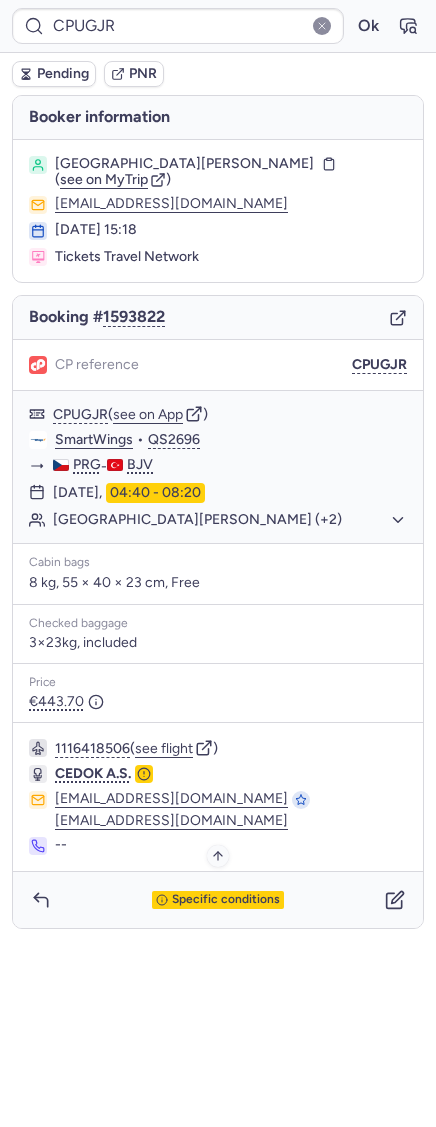 click on "Specific conditions" at bounding box center [226, 900] 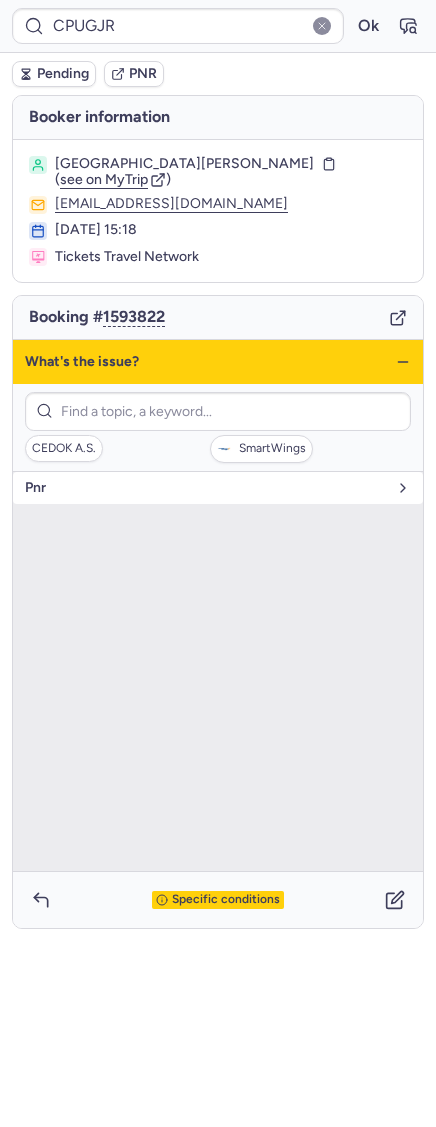 click on "pnr" at bounding box center (206, 488) 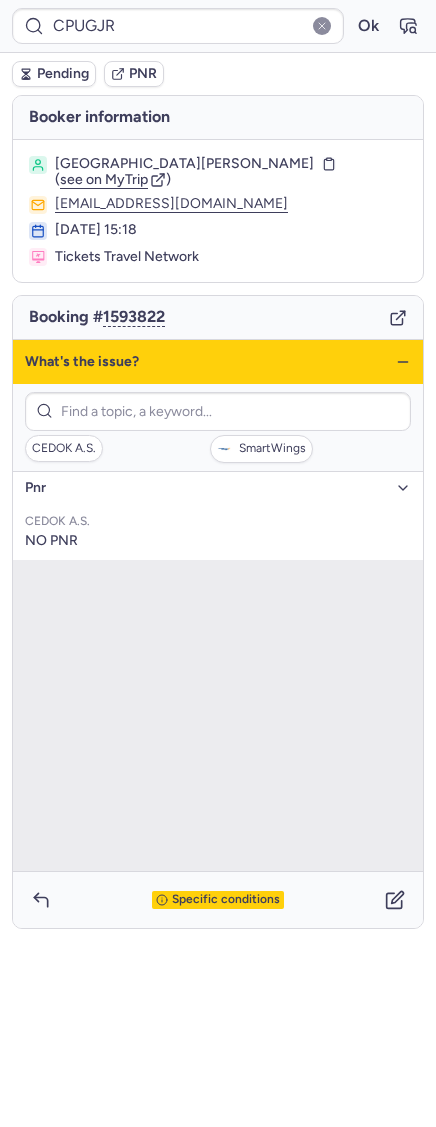 click 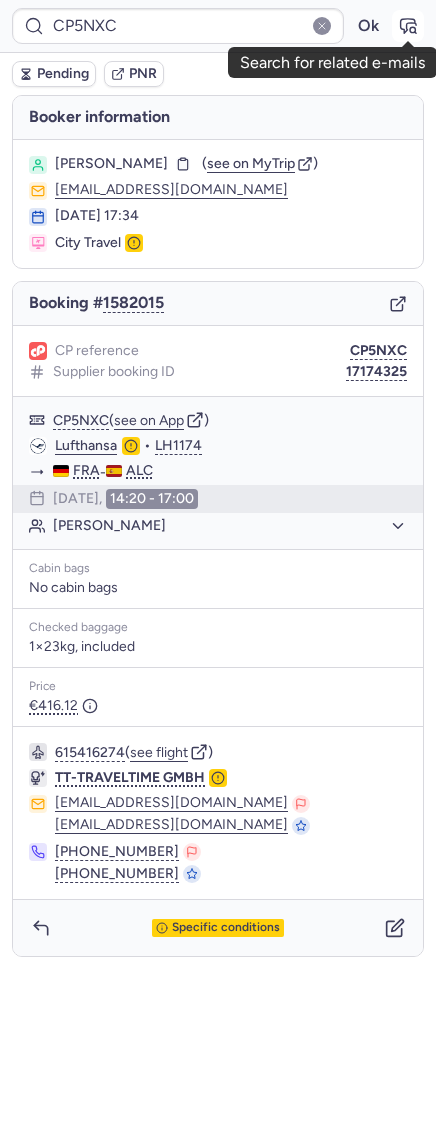 click 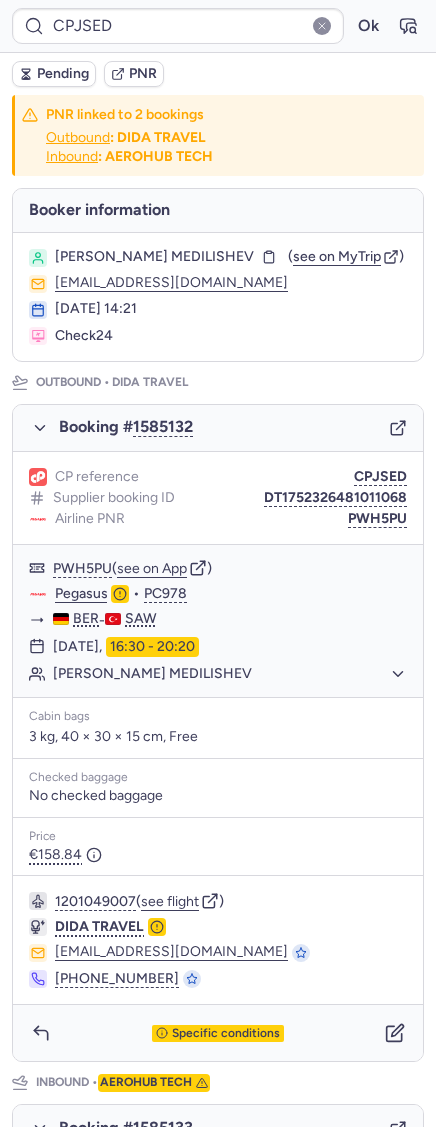 scroll, scrollTop: 675, scrollLeft: 0, axis: vertical 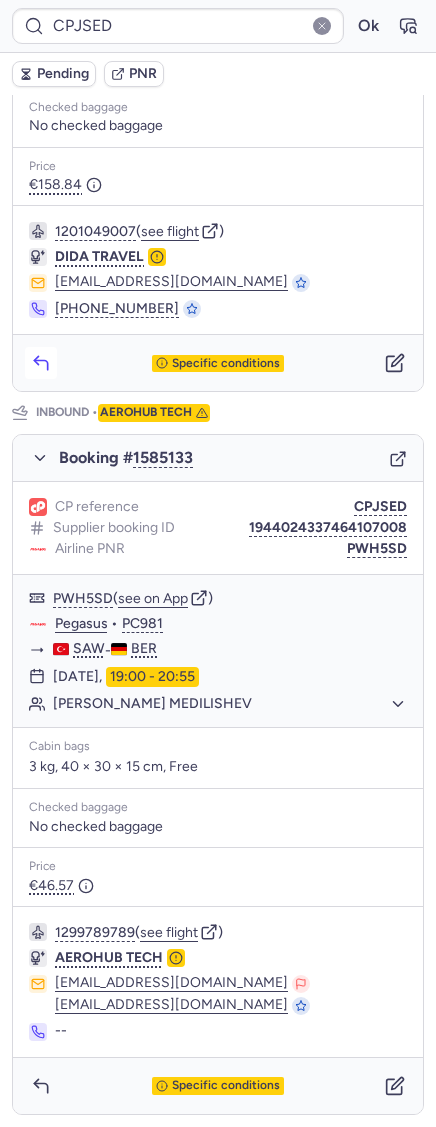 click 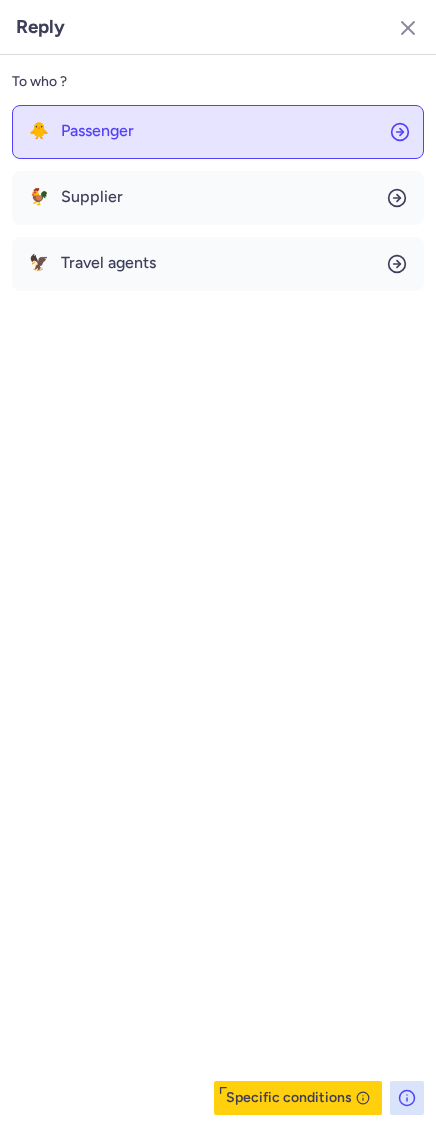 click on "🐥 Passenger" 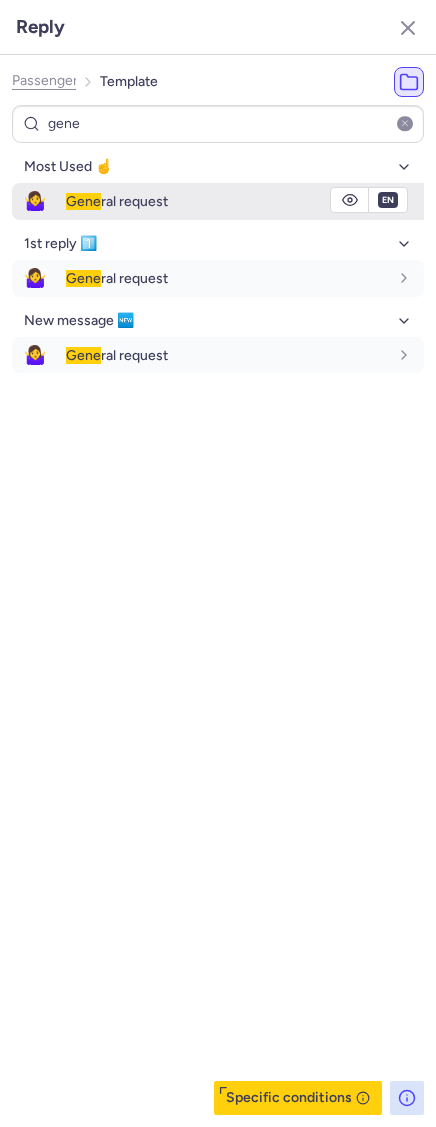 click on "🤷‍♀️" at bounding box center [35, 201] 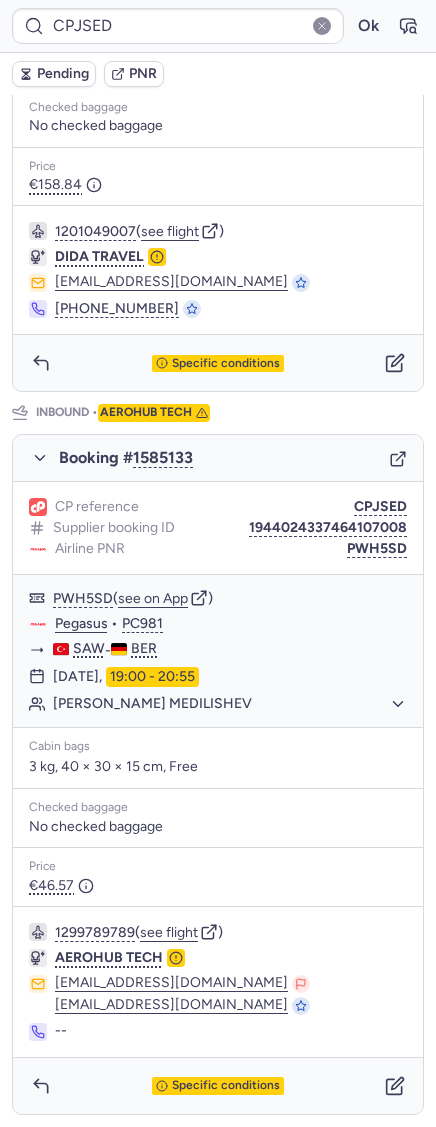 scroll, scrollTop: 0, scrollLeft: 0, axis: both 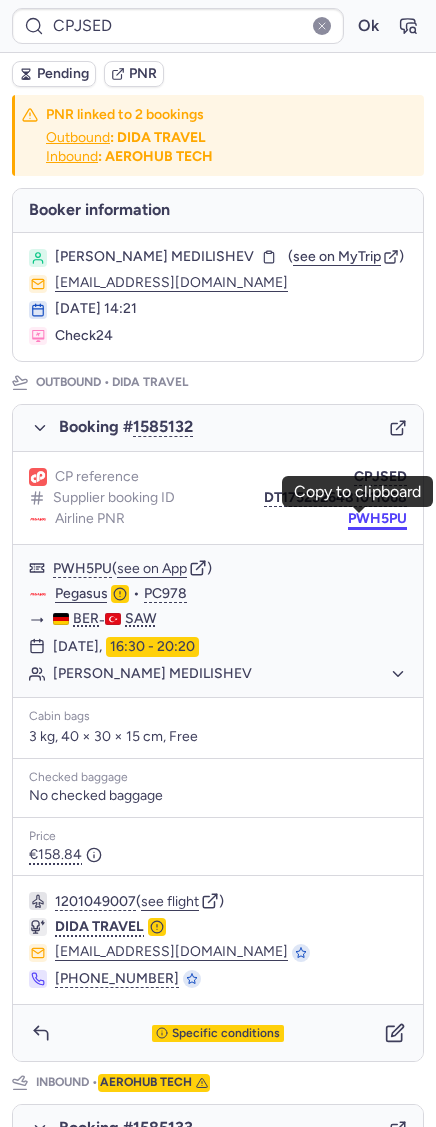 click on "PWH5PU" at bounding box center (377, 519) 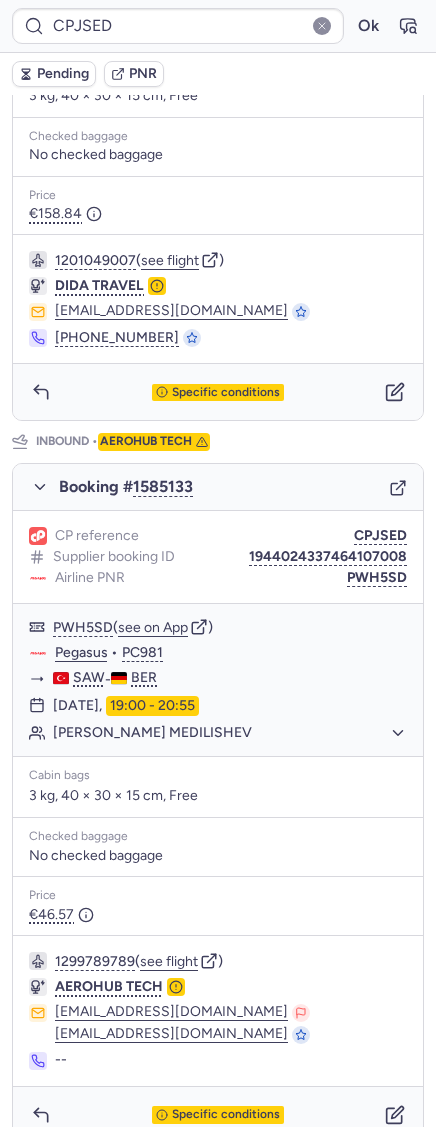 scroll, scrollTop: 675, scrollLeft: 0, axis: vertical 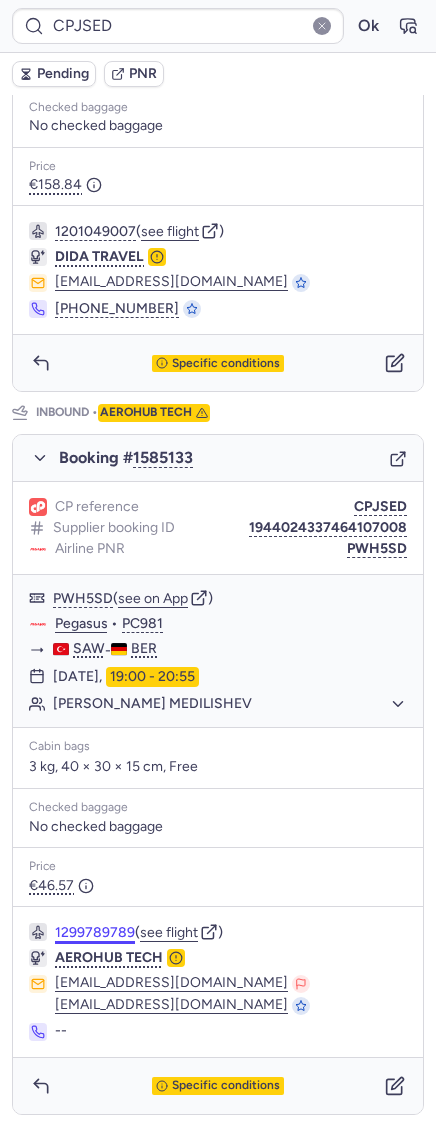 click on "CP reference CPJSED Supplier booking ID 1944024337464107008 Airline PNR PWH5SD PWH5SD  ( see on App )  Pegasus  •  PC981 SAW  -  BER 01 Aug 2025,  19:00 - 20:55 Akhmed MEDILISHEV   Cabin bags  3 kg, 40 × 30 × 15 cm, Free Checked baggage No checked baggage Price €46.57  1299789789  ( see flight )  AEROHUB TECH cs@aerohubtech.com cs@aerohubtech.com --" at bounding box center [218, 769] 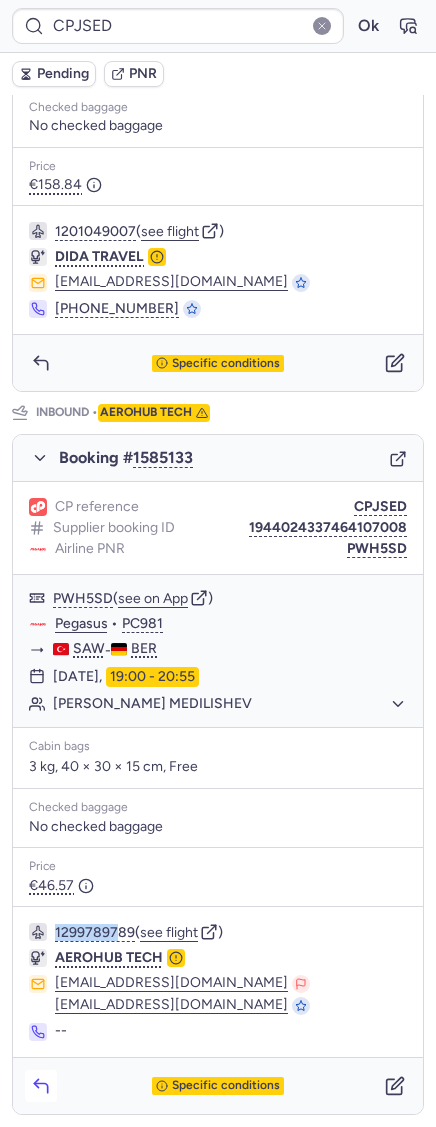 click 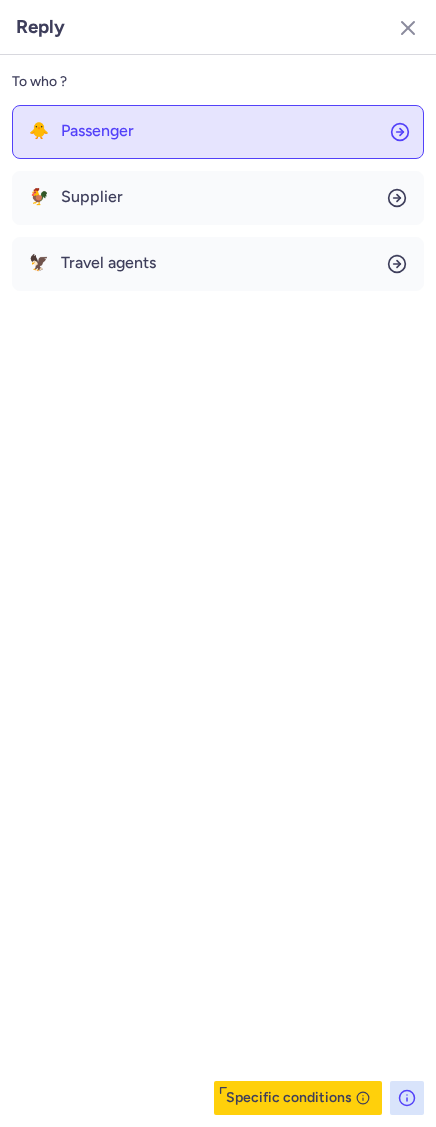 click on "🐥 Passenger" 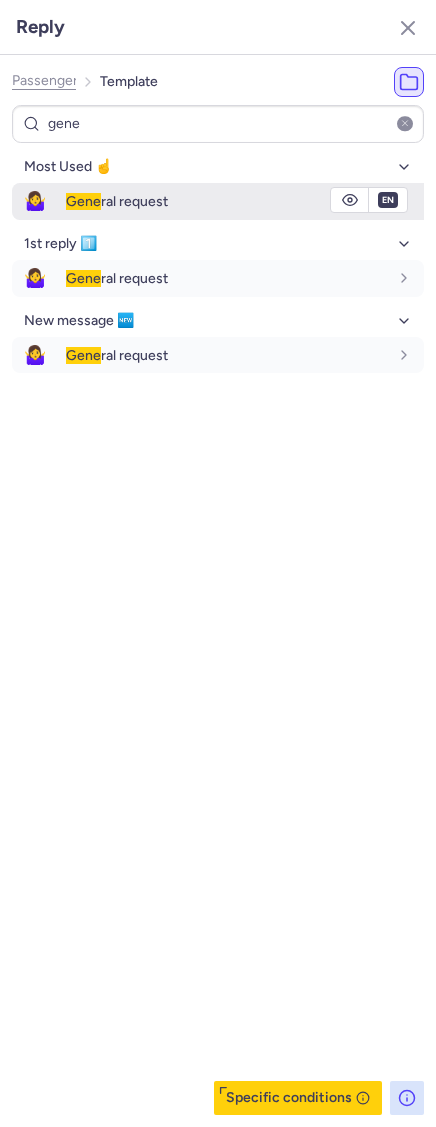 click on "🤷‍♀️" at bounding box center (35, 201) 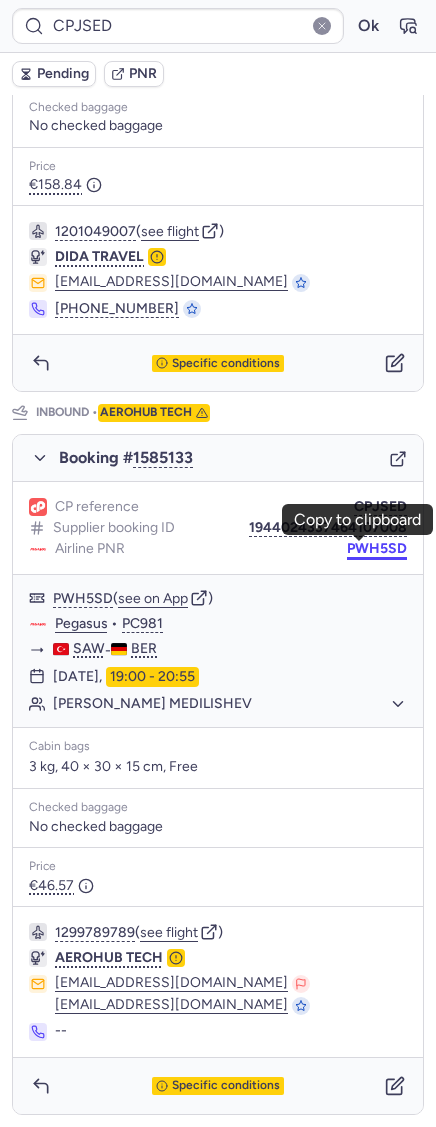 click on "PWH5SD" at bounding box center [377, 549] 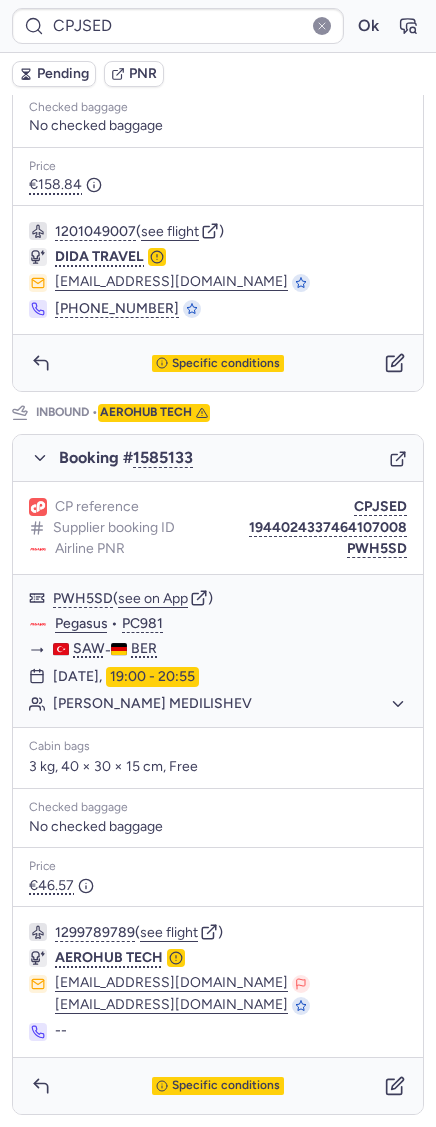 scroll, scrollTop: 0, scrollLeft: 0, axis: both 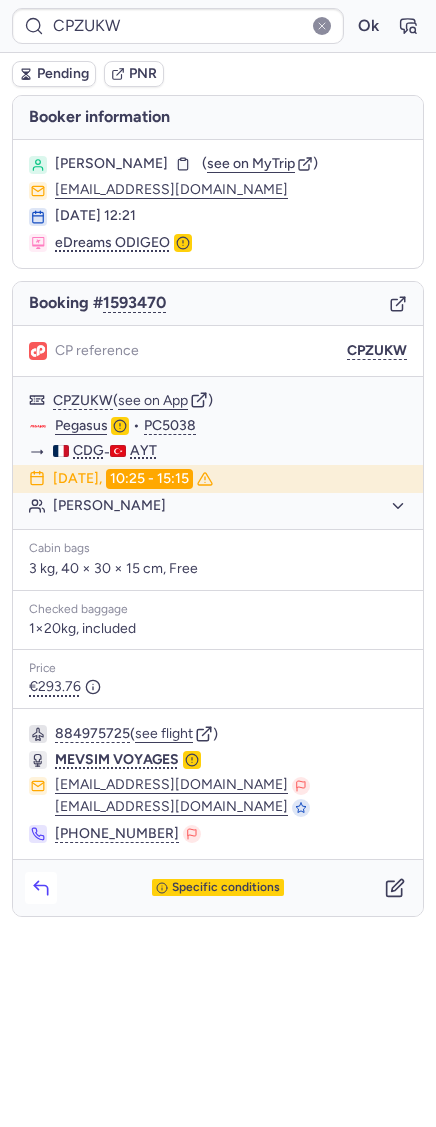 click 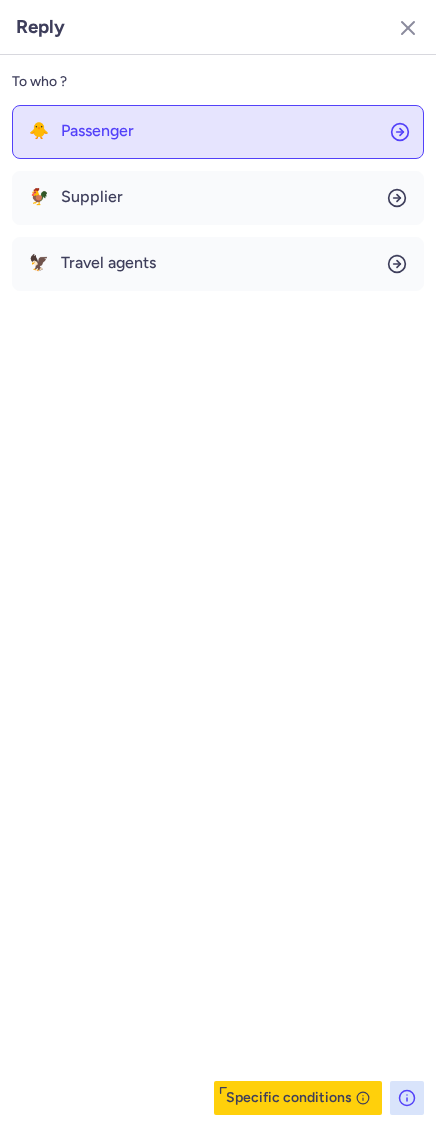 click on "🐥 Passenger" 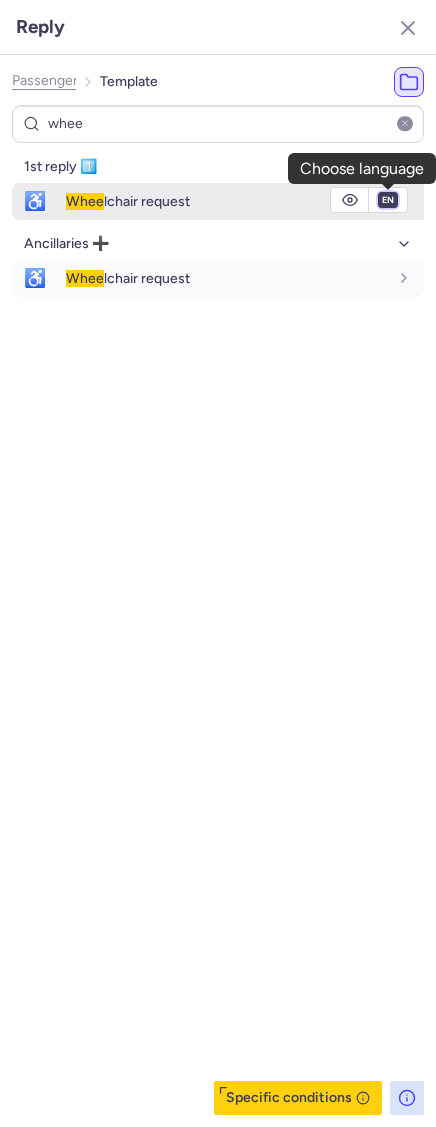 click on "fr en de nl pt es it ru" at bounding box center (388, 200) 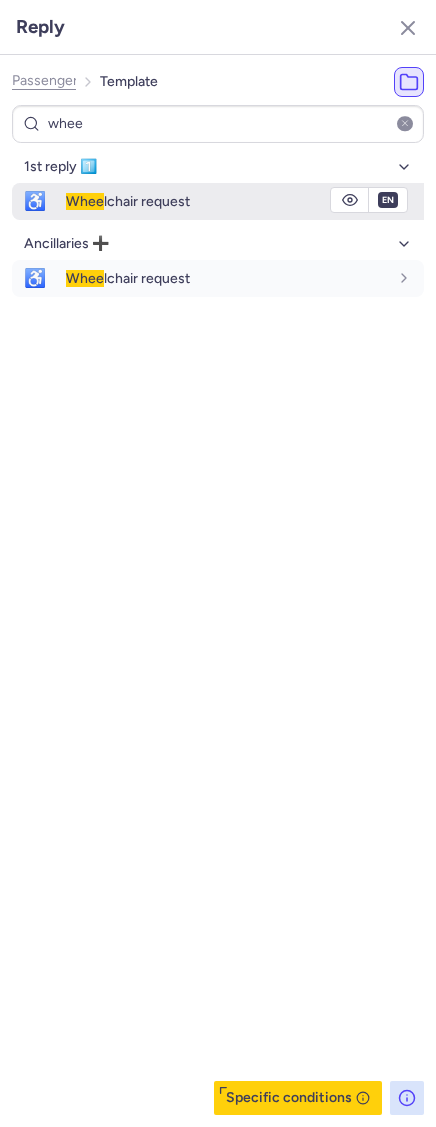 click on "fr en de nl pt es it ru" at bounding box center [388, 200] 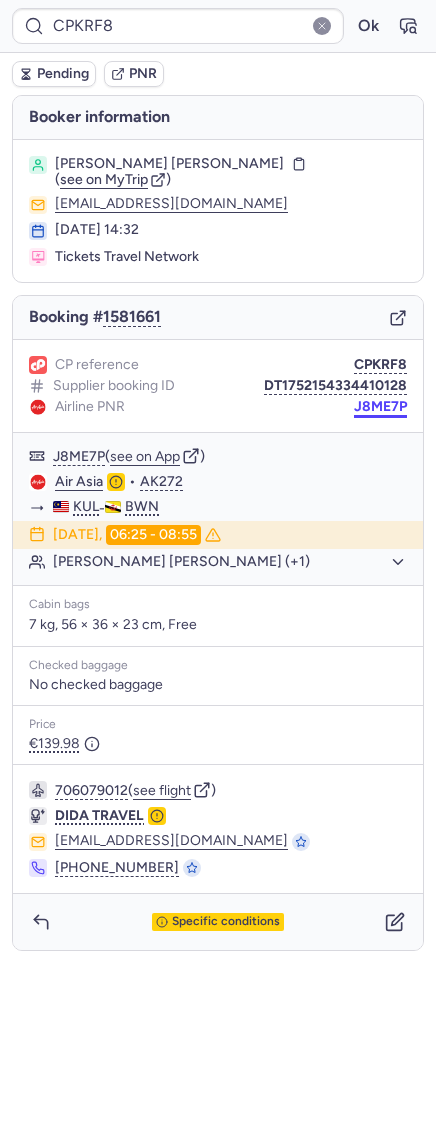 click on "J8ME7P" at bounding box center (380, 407) 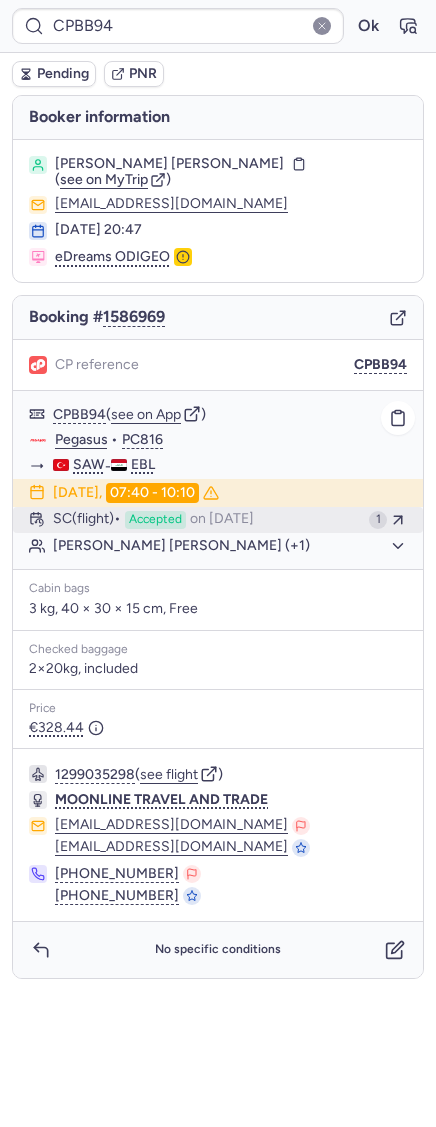 click on "SC   (flight)" at bounding box center (87, 520) 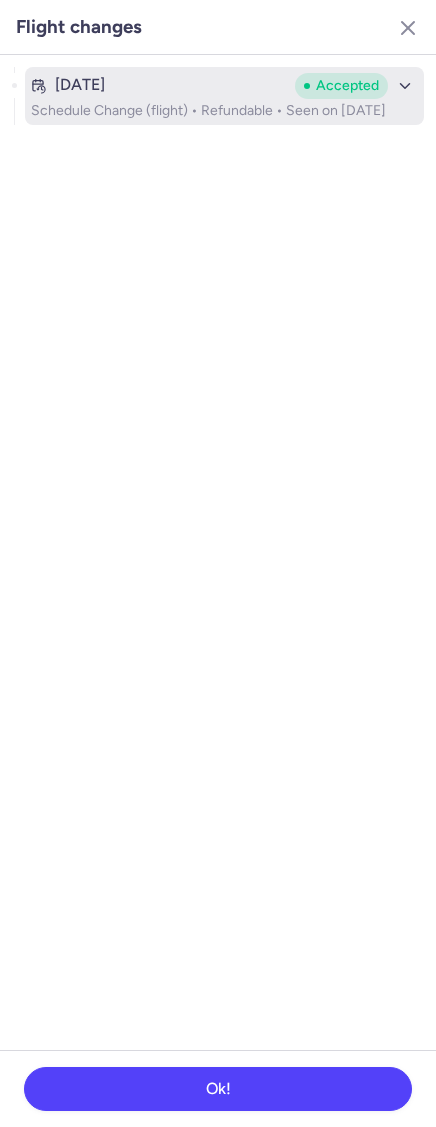 click on "Schedule Change (flight) • Refundable • Seen on Jul 15, 2025" at bounding box center (224, 111) 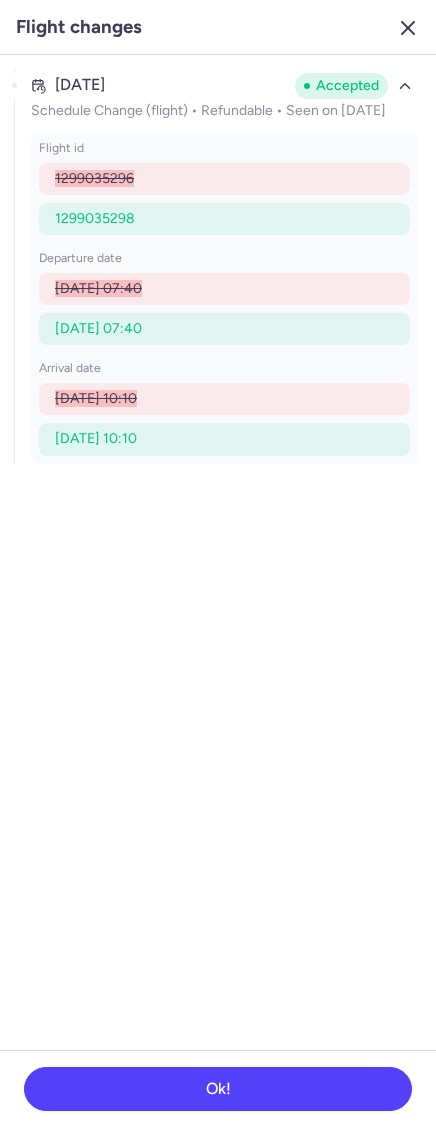 click 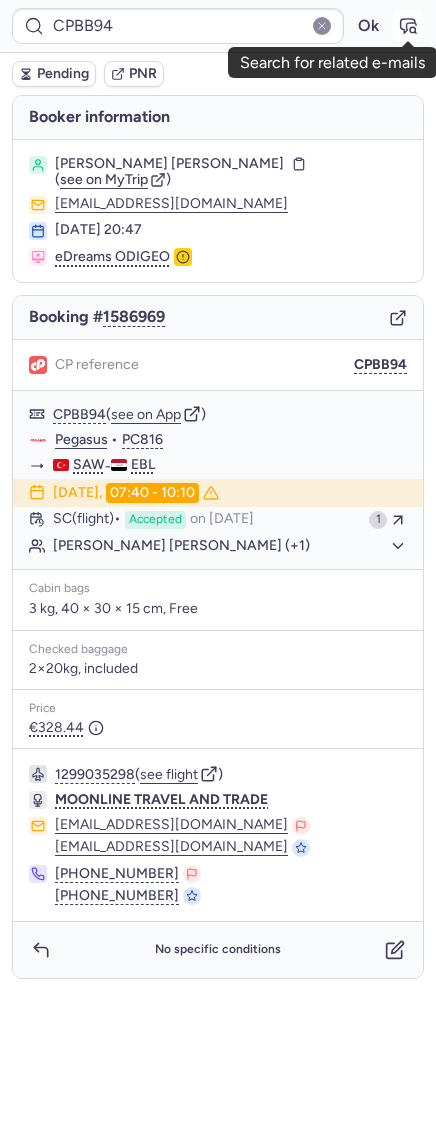 click 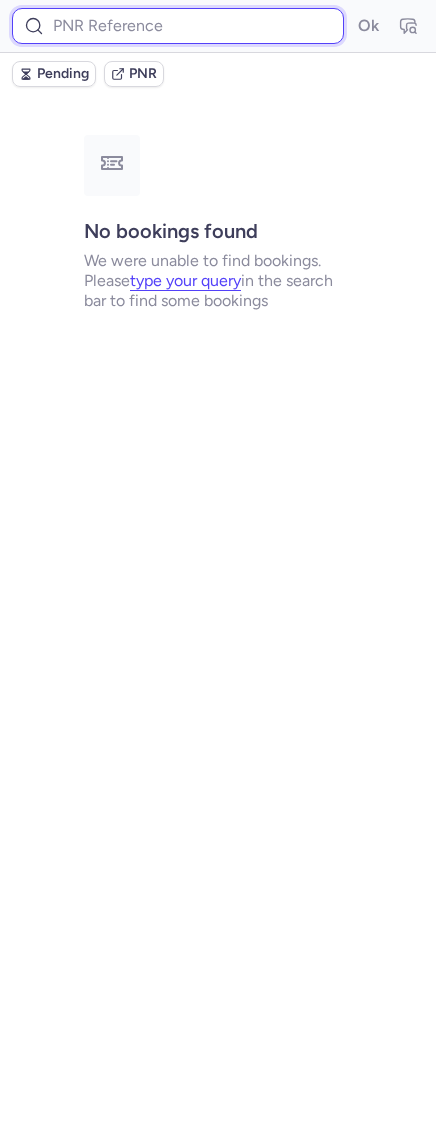 click at bounding box center (178, 26) 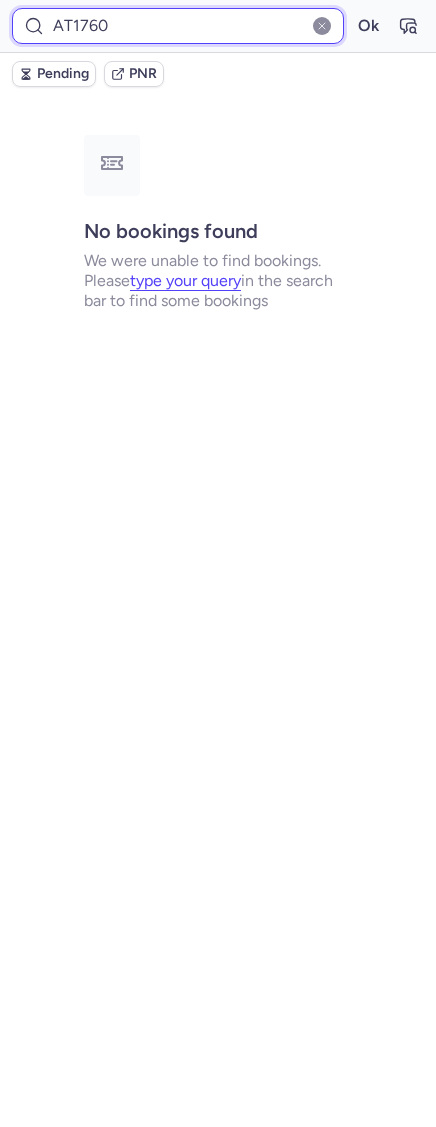 click on "Ok" at bounding box center [368, 26] 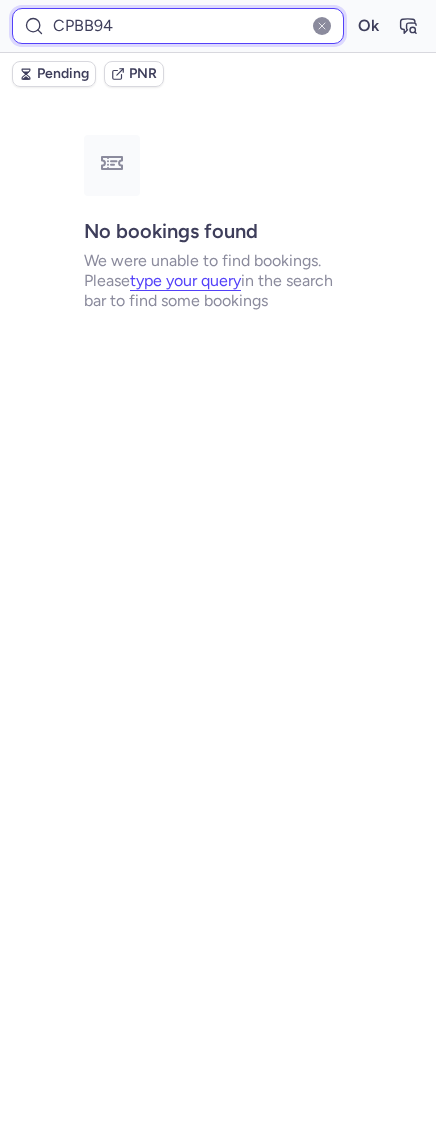 click on "Ok" at bounding box center (368, 26) 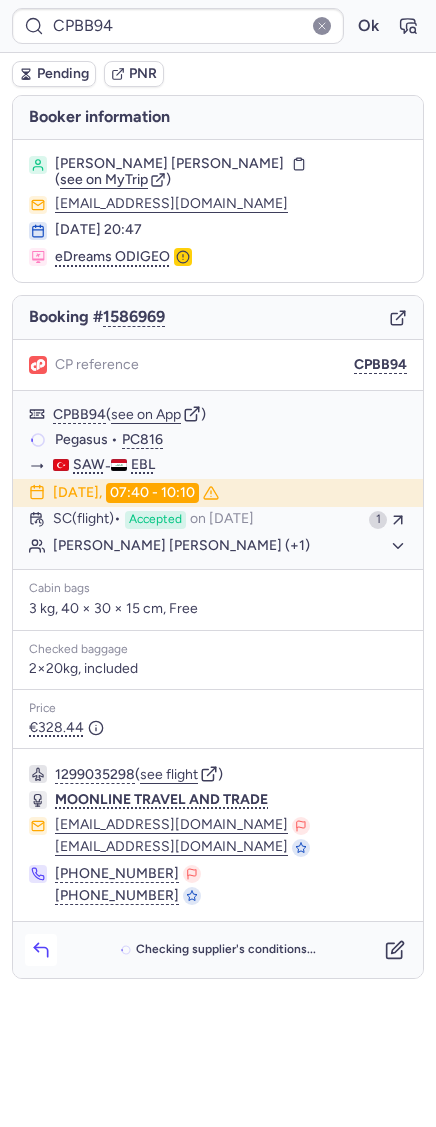 click on "Checking supplier's conditions..." at bounding box center (218, 950) 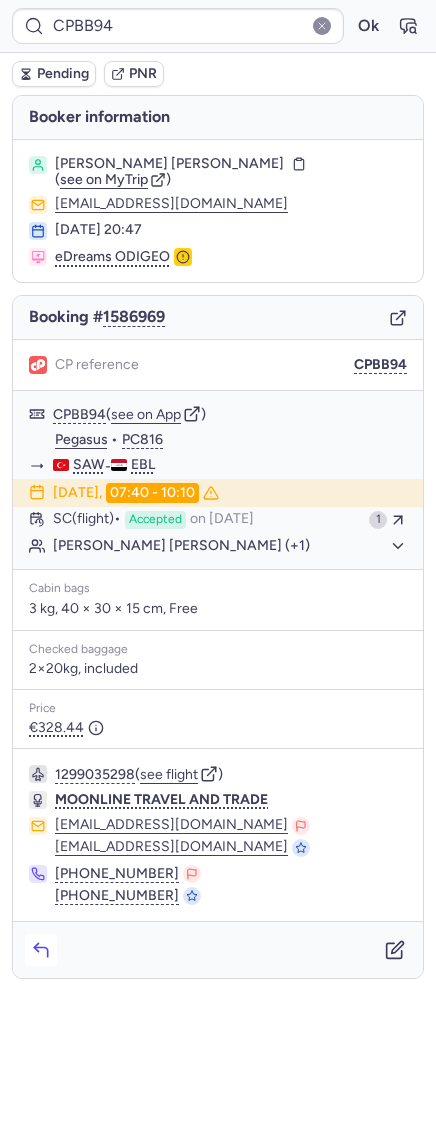 click 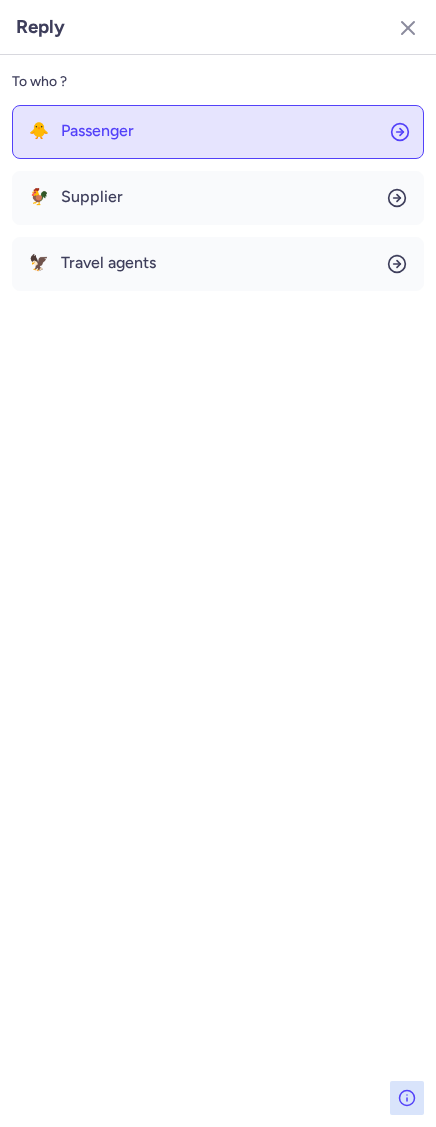 click on "🐥 Passenger" 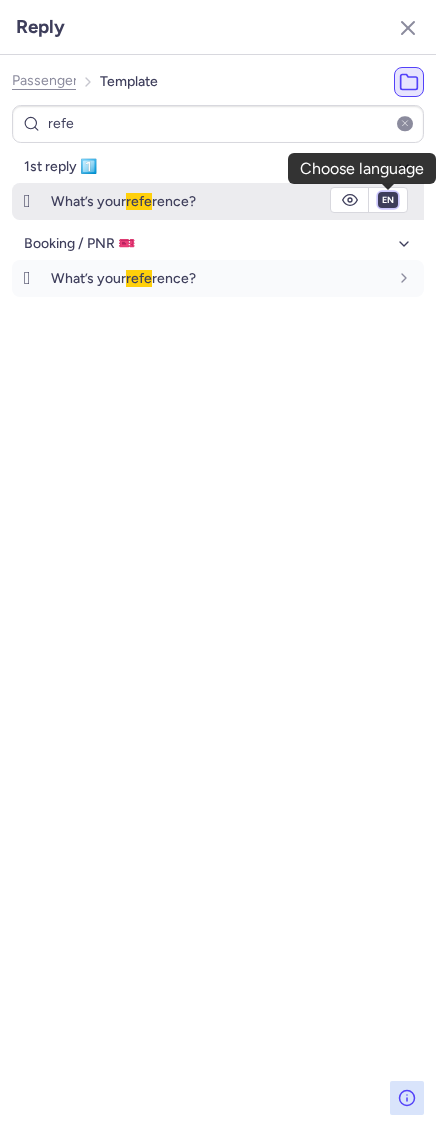 click on "fr en de nl pt es it ru" at bounding box center [388, 200] 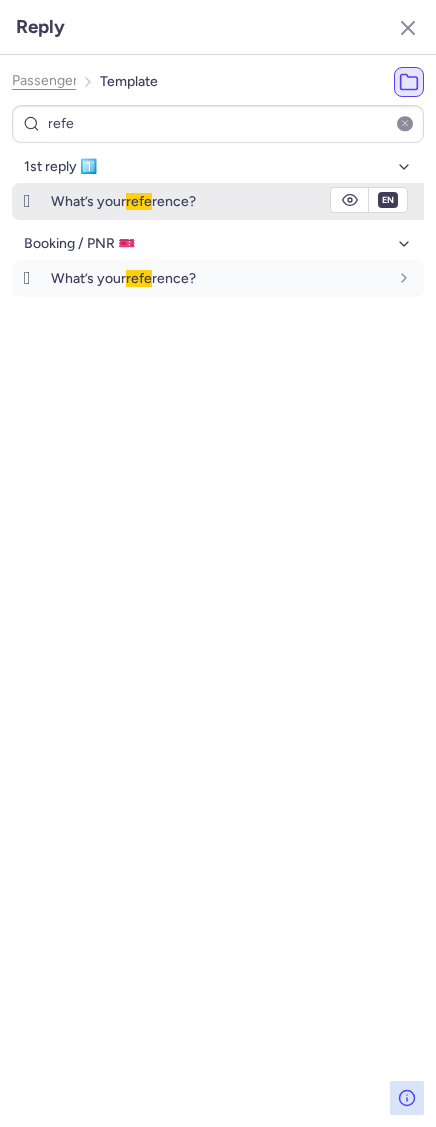 click on "fr en de nl pt es it ru" at bounding box center [388, 200] 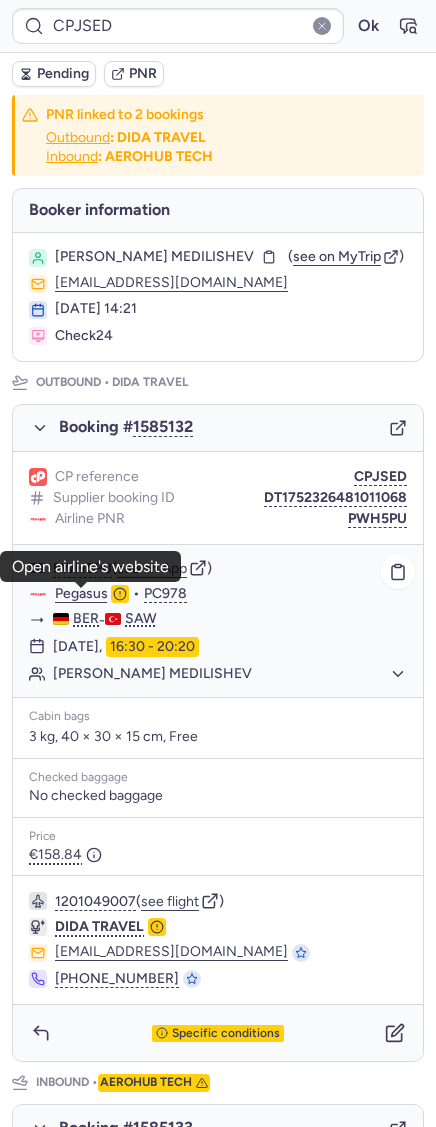 click on "Pegasus" 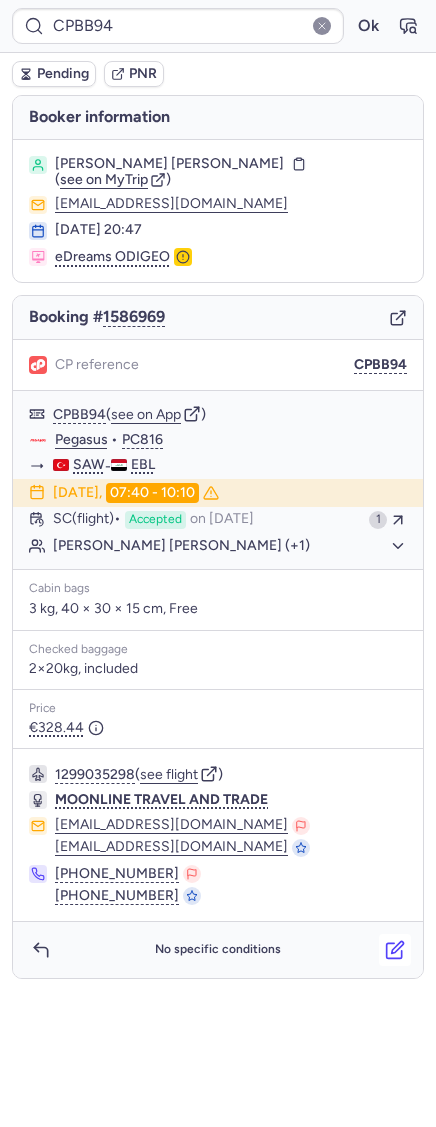 click 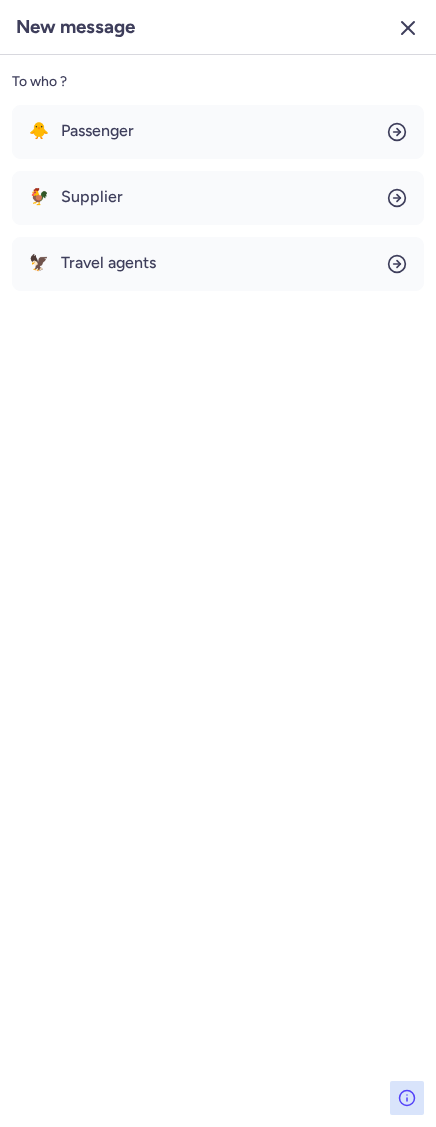 click 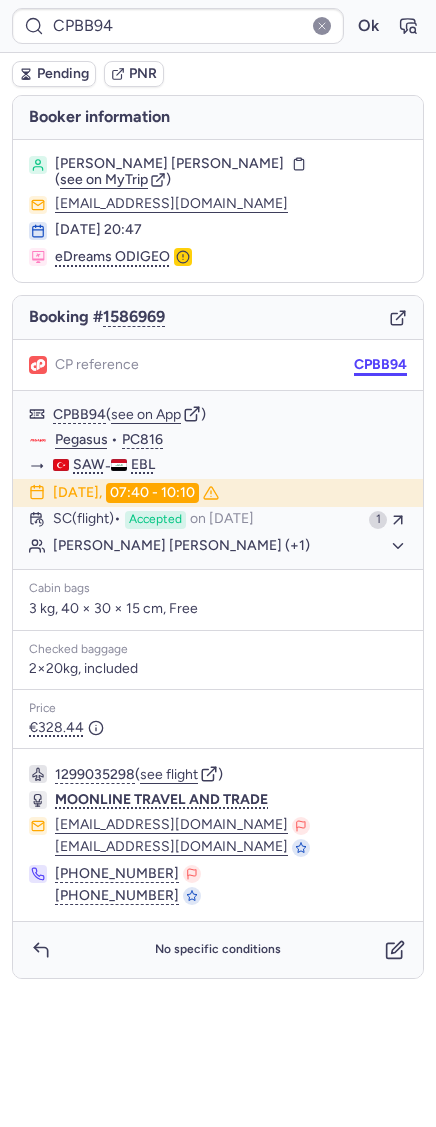 click on "CPBB94" at bounding box center (380, 365) 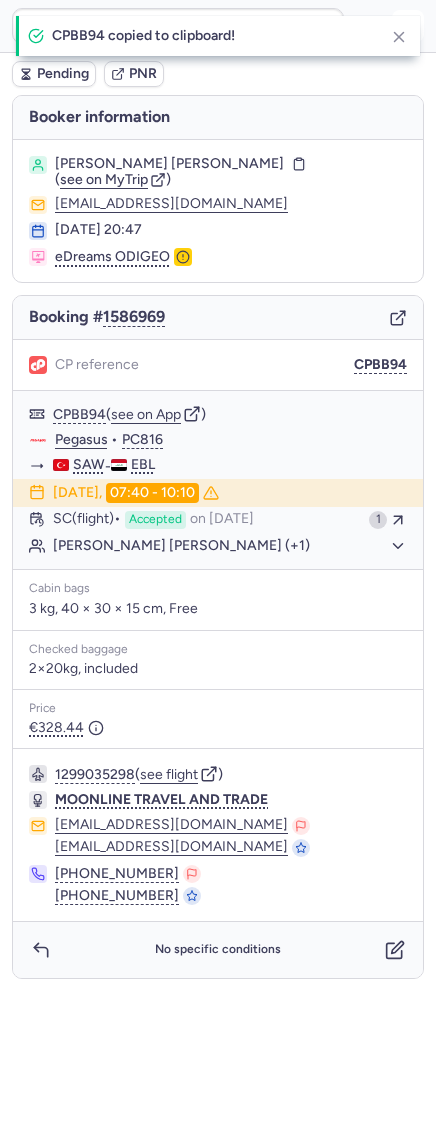 click 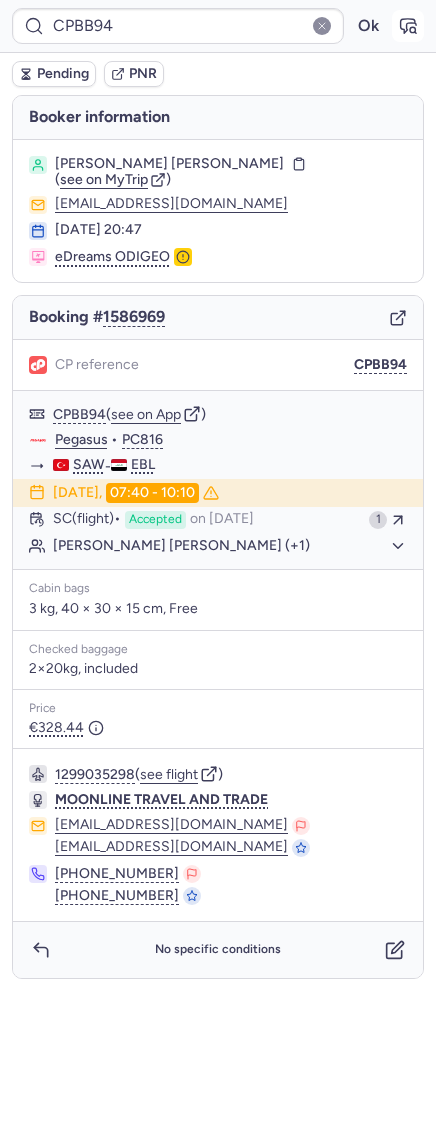 click 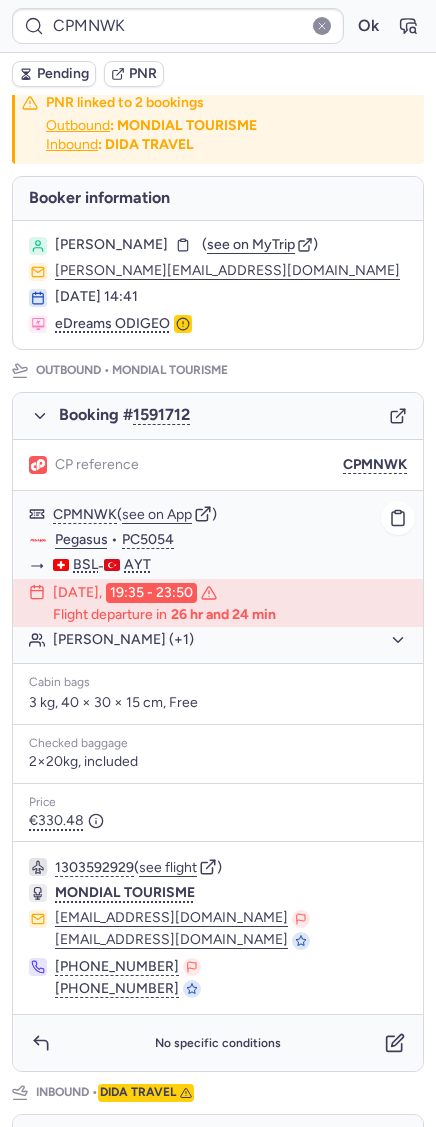 scroll, scrollTop: 0, scrollLeft: 0, axis: both 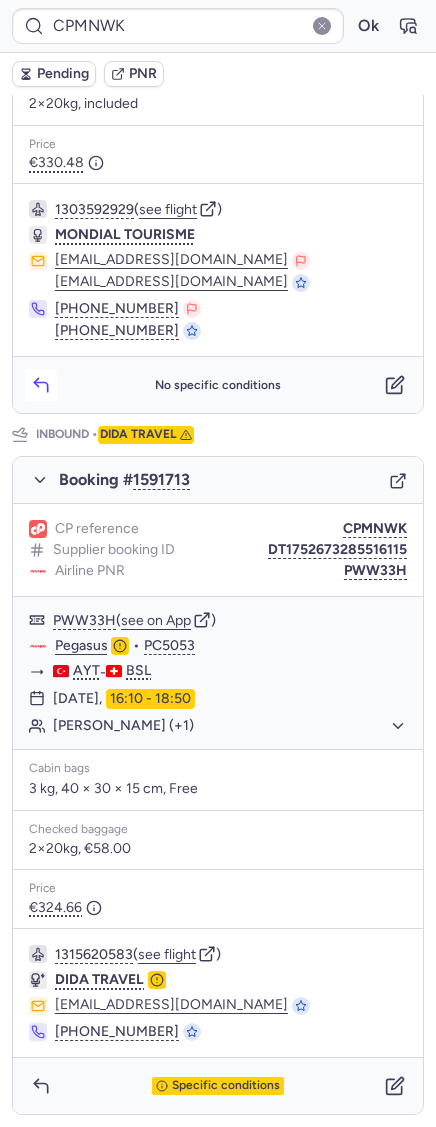 click 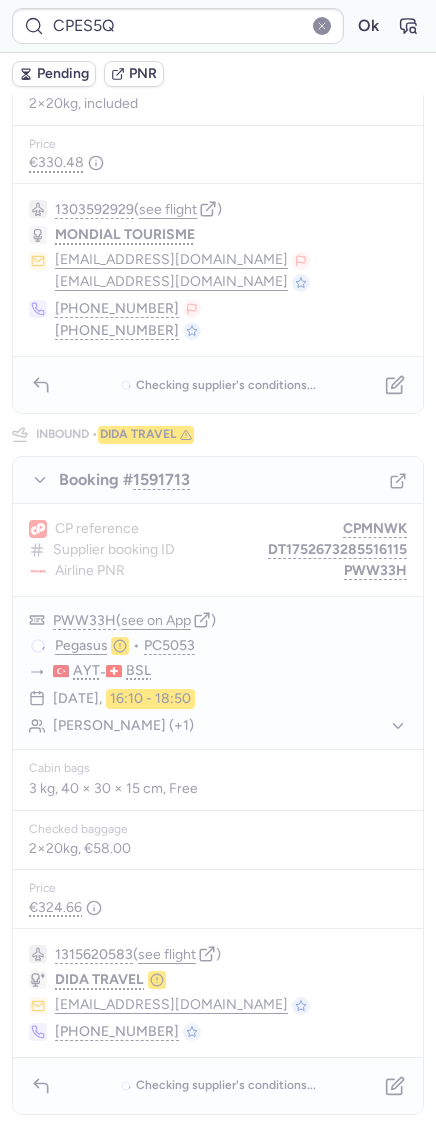 scroll, scrollTop: 0, scrollLeft: 0, axis: both 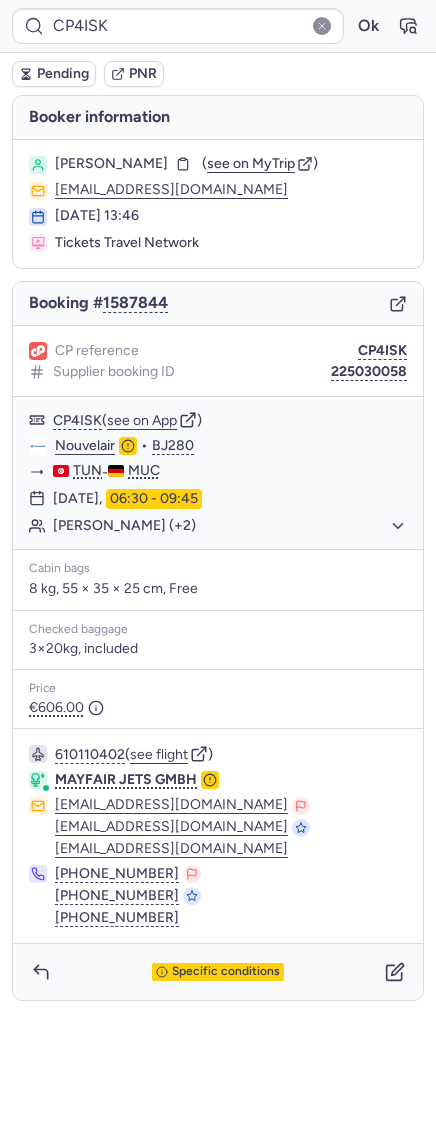 click on "Specific conditions" at bounding box center (218, 972) 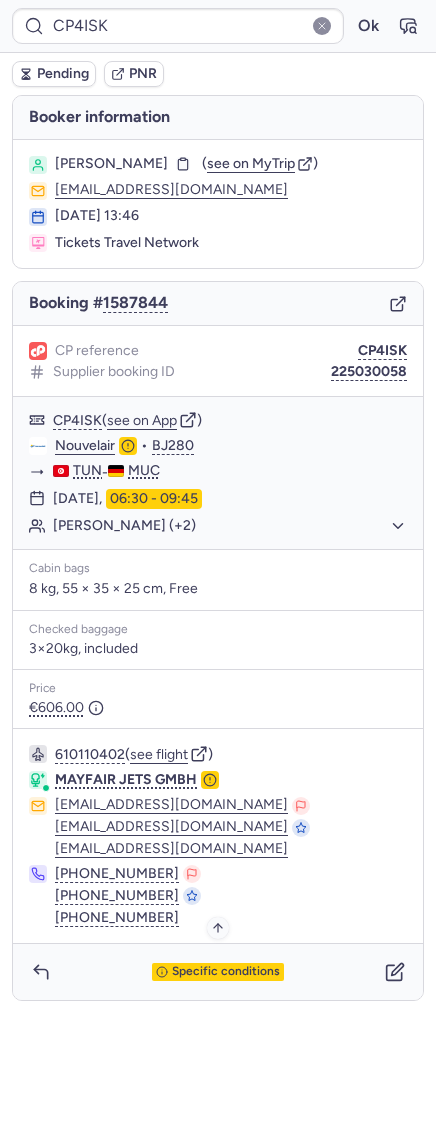 click on "Specific conditions" at bounding box center [226, 972] 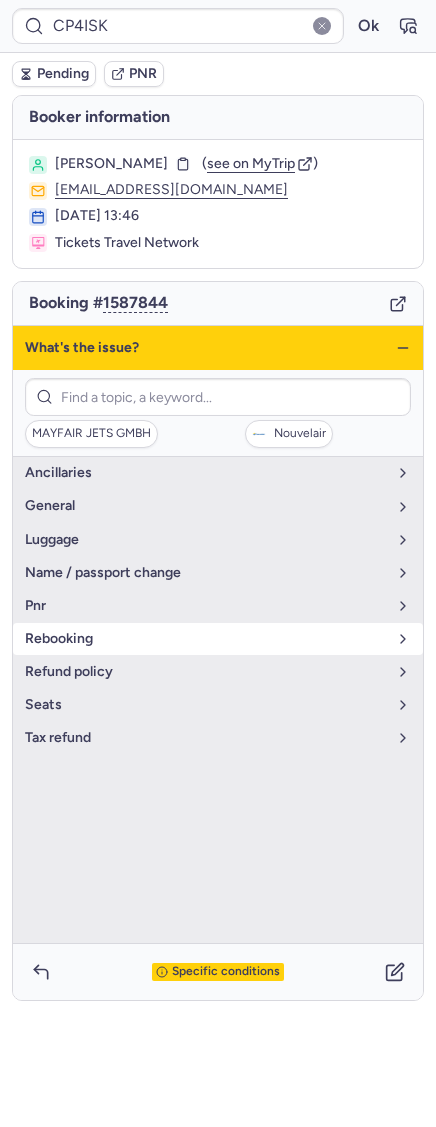 click on "rebooking" at bounding box center [218, 639] 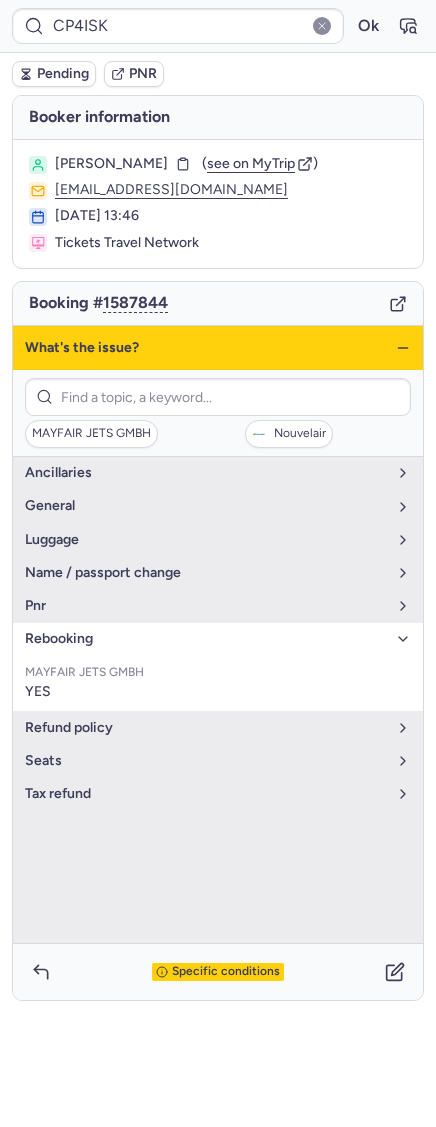 click 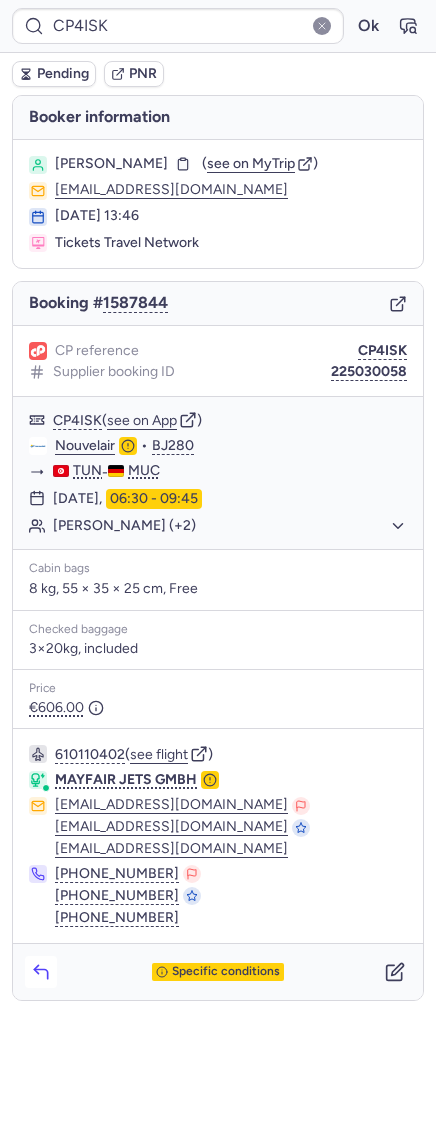 click 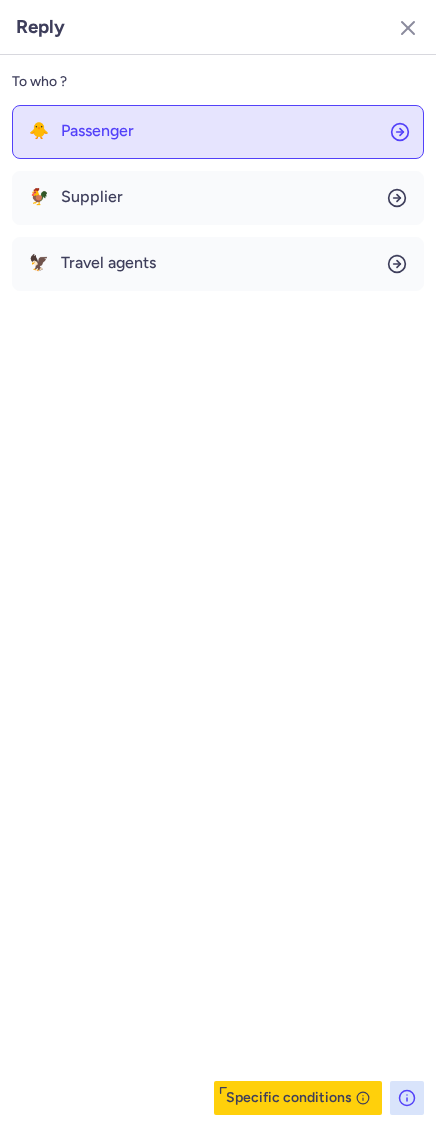 click on "🐥 Passenger" 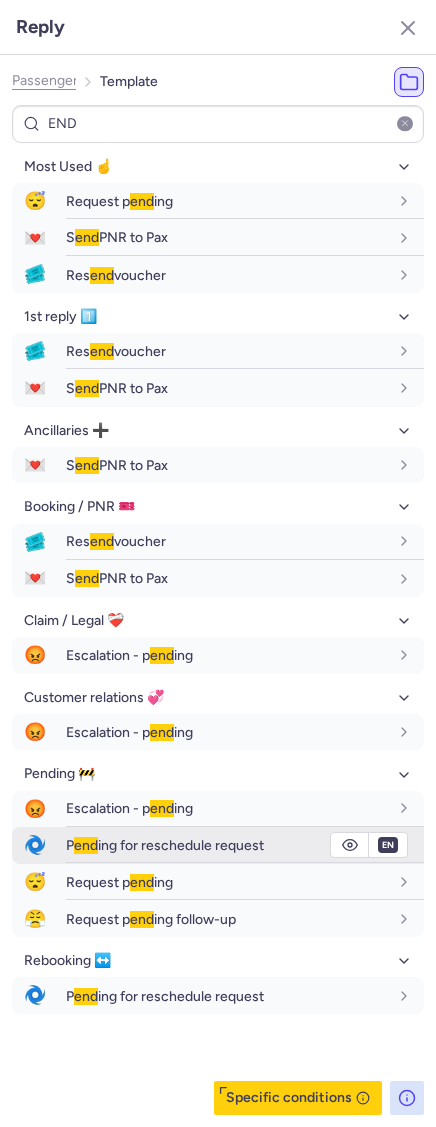 click on "P end ing for reschedule request" at bounding box center (227, 845) 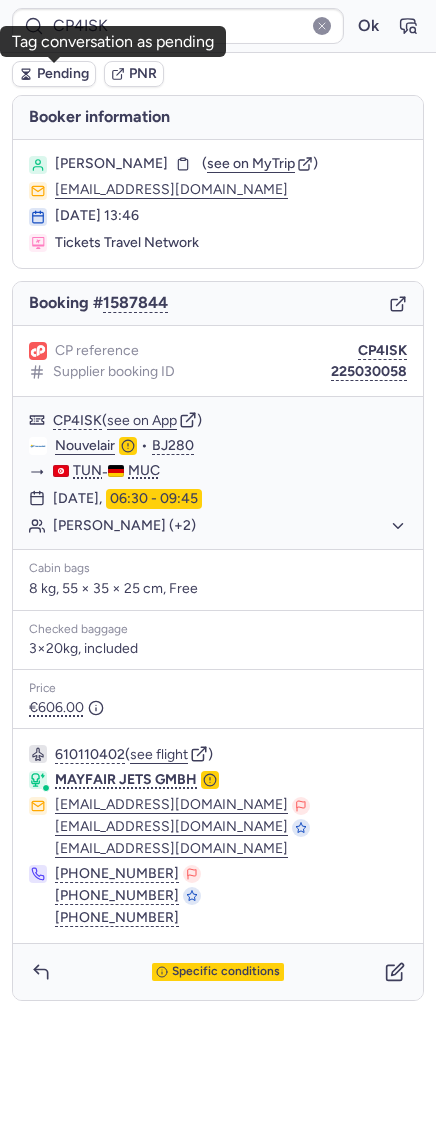 click on "Pending" at bounding box center (54, 74) 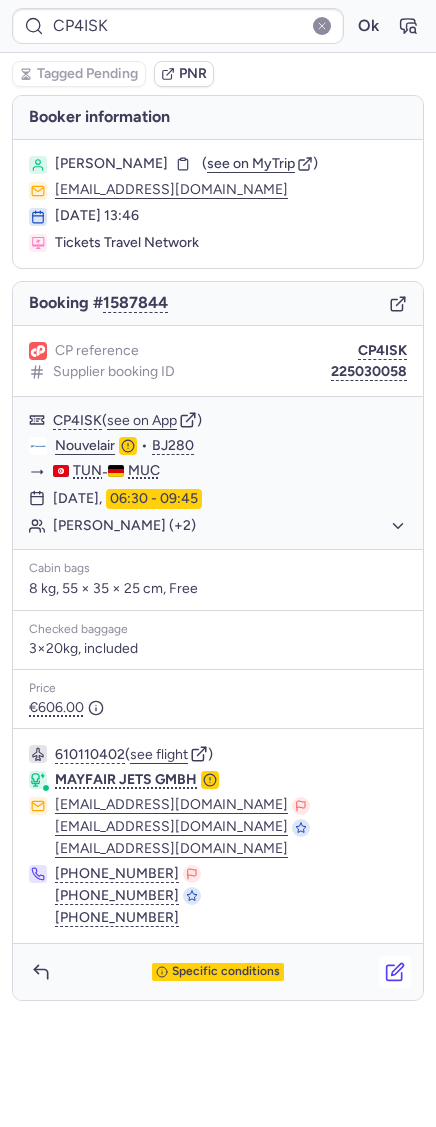 click 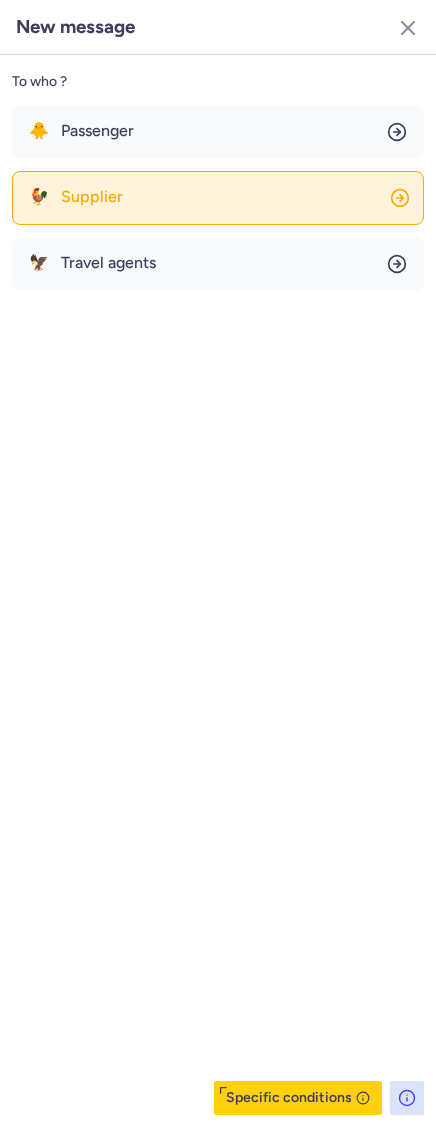 click on "Supplier" at bounding box center [92, 197] 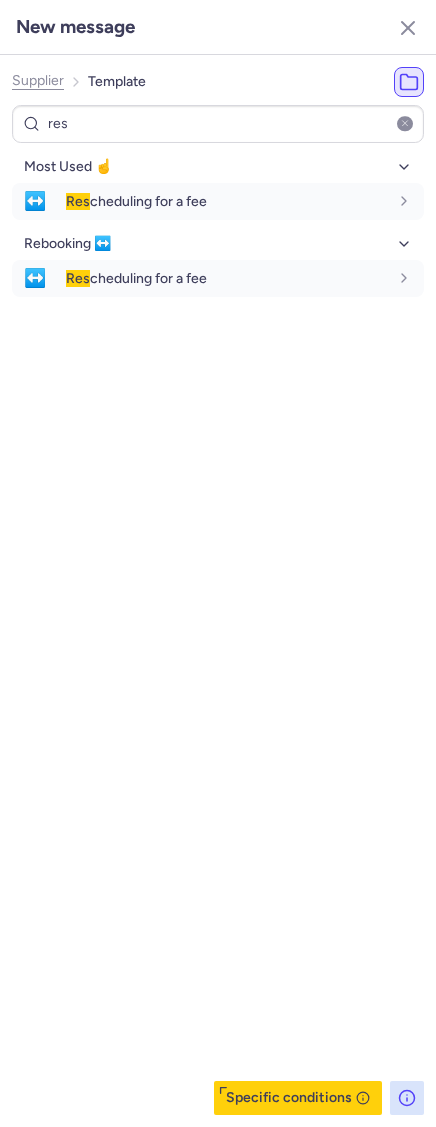 click on "Most Used ☝️ ↔️ Res cheduling for a fee en Rebooking ↔️ ↔️ Res cheduling for a fee en" at bounding box center [218, 224] 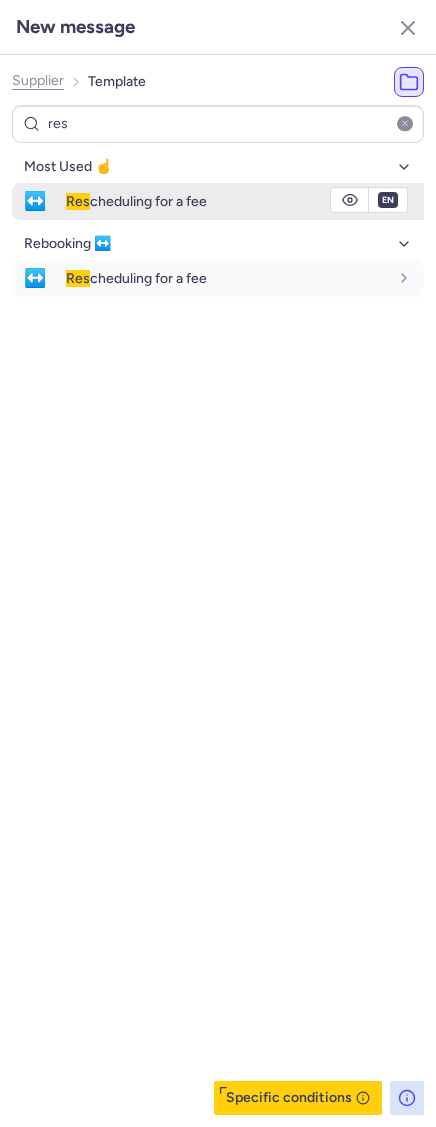 click on "↔️ Res cheduling for a fee" at bounding box center (218, 201) 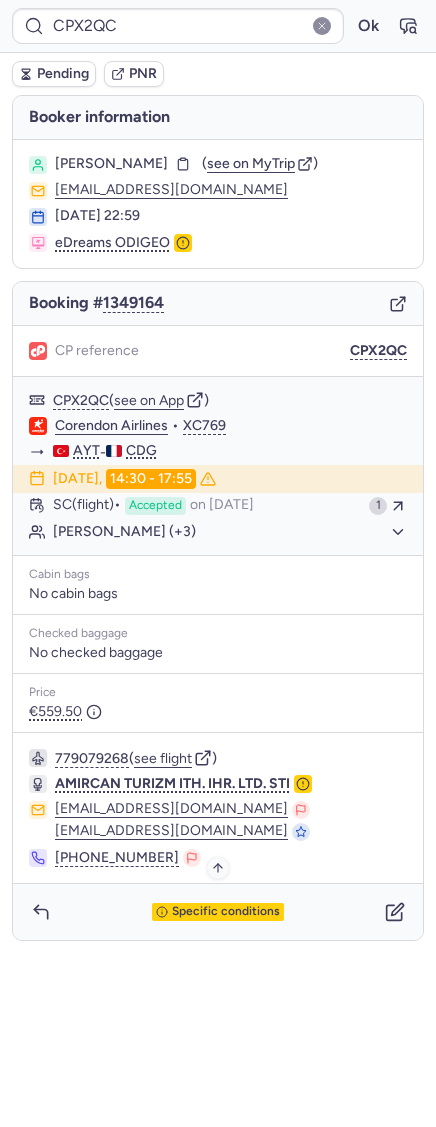 click on "Specific conditions" at bounding box center [226, 912] 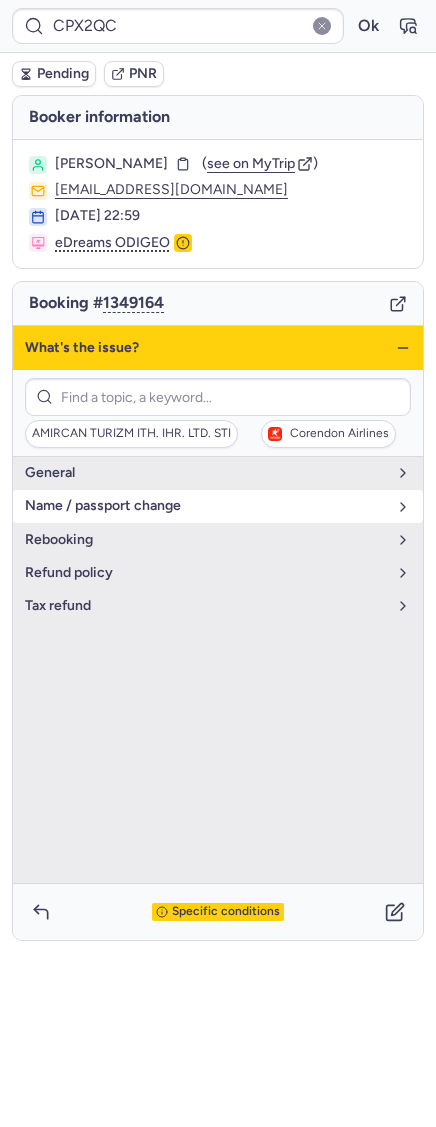 click on "name / passport change" at bounding box center (206, 506) 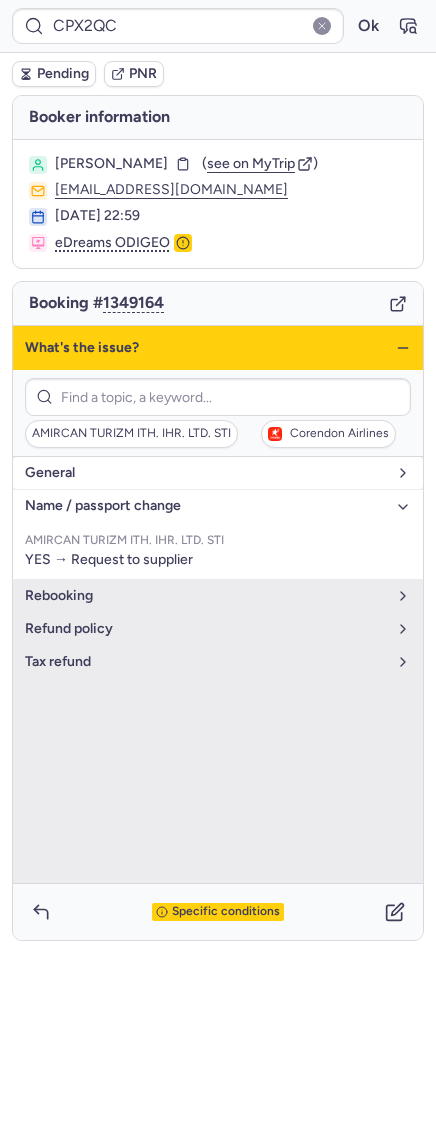 click on "general" at bounding box center [206, 473] 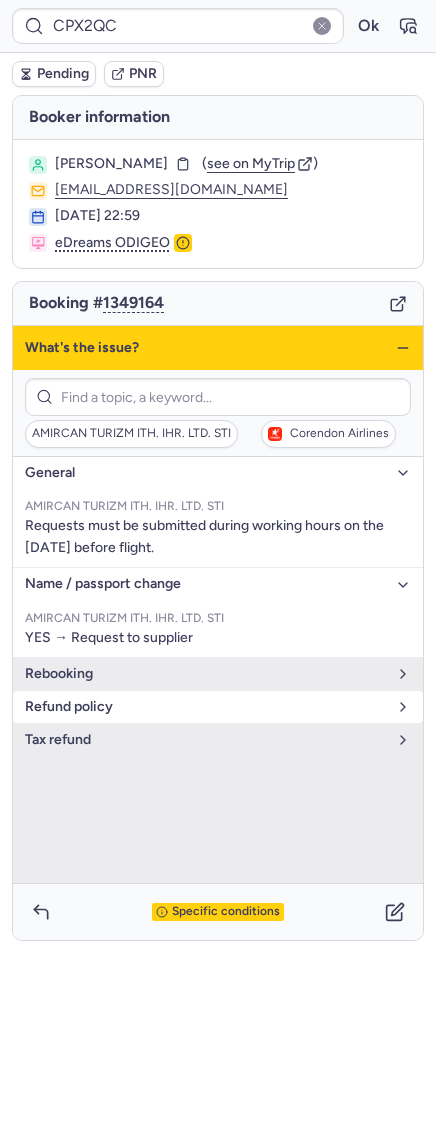 click on "refund policy" at bounding box center [206, 707] 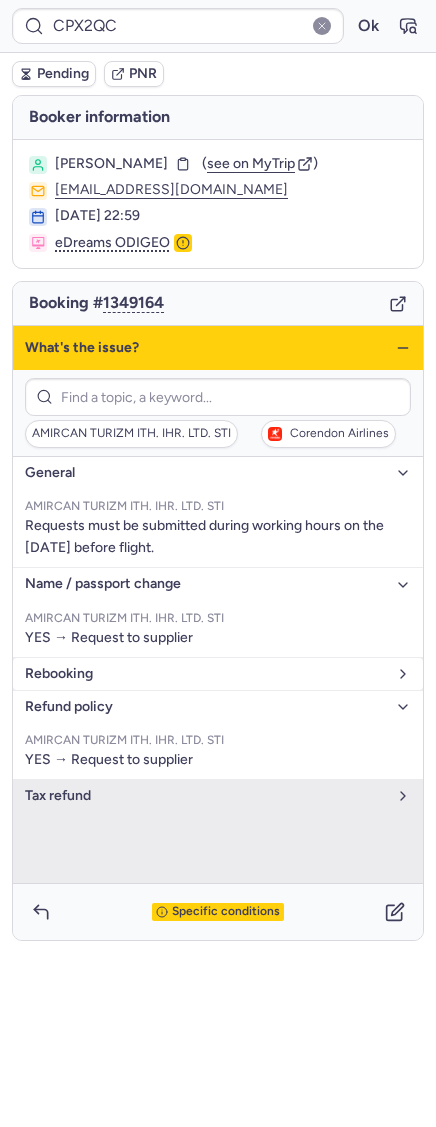 click on "rebooking" at bounding box center [218, 674] 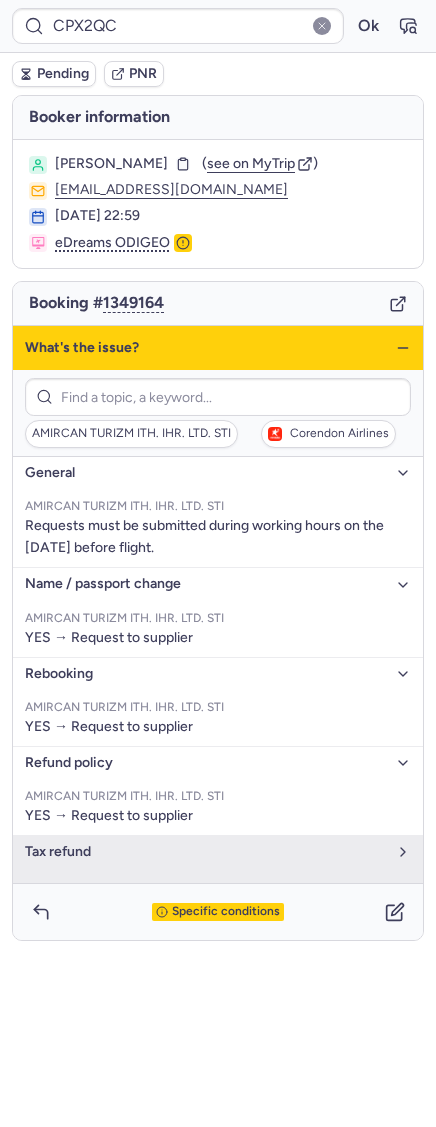 click 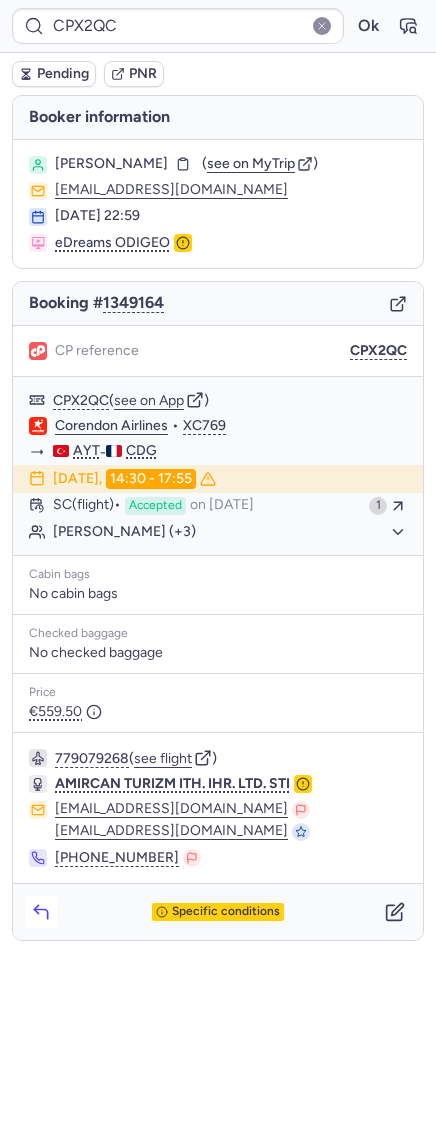 click at bounding box center (41, 912) 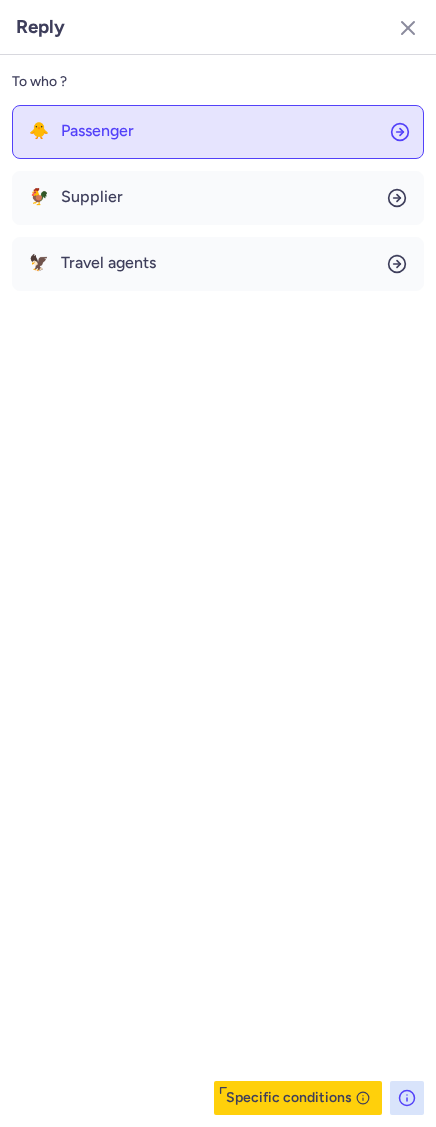 click on "🐥 Passenger" 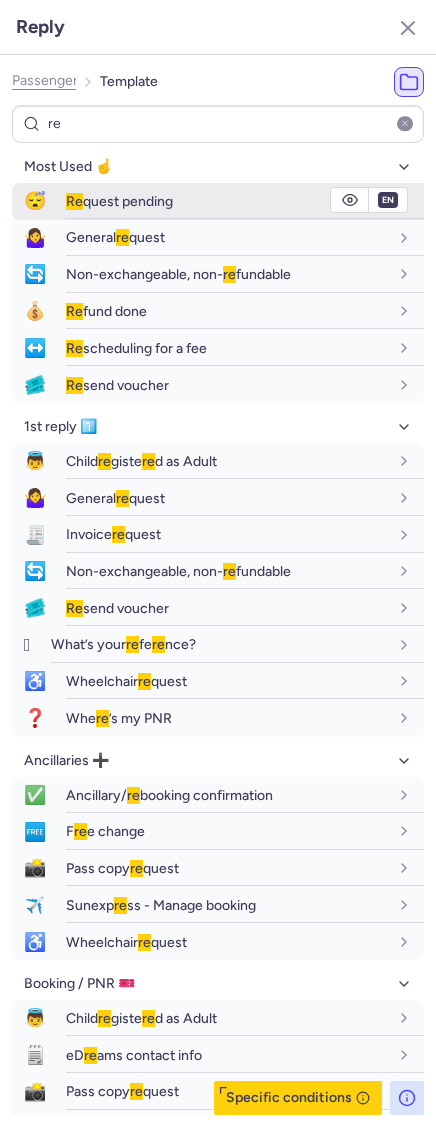 click on "Re quest pending" at bounding box center (245, 201) 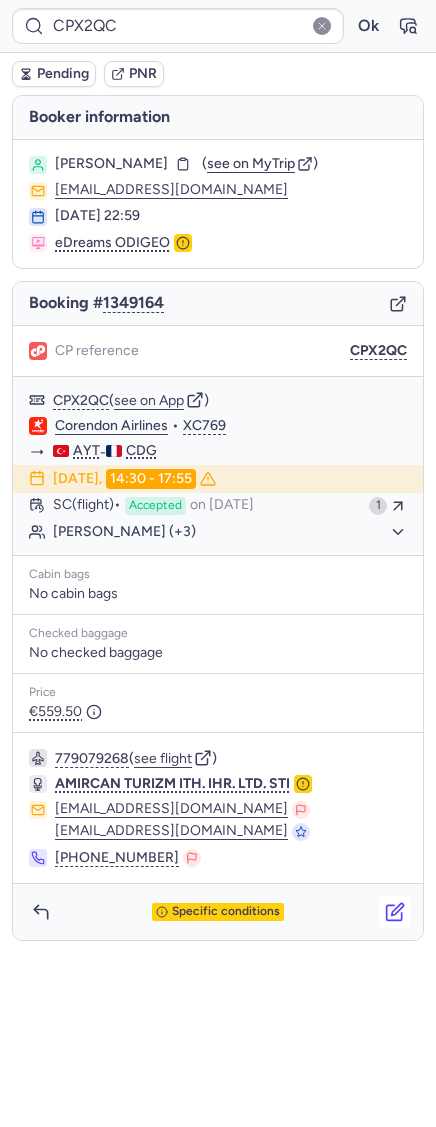 click 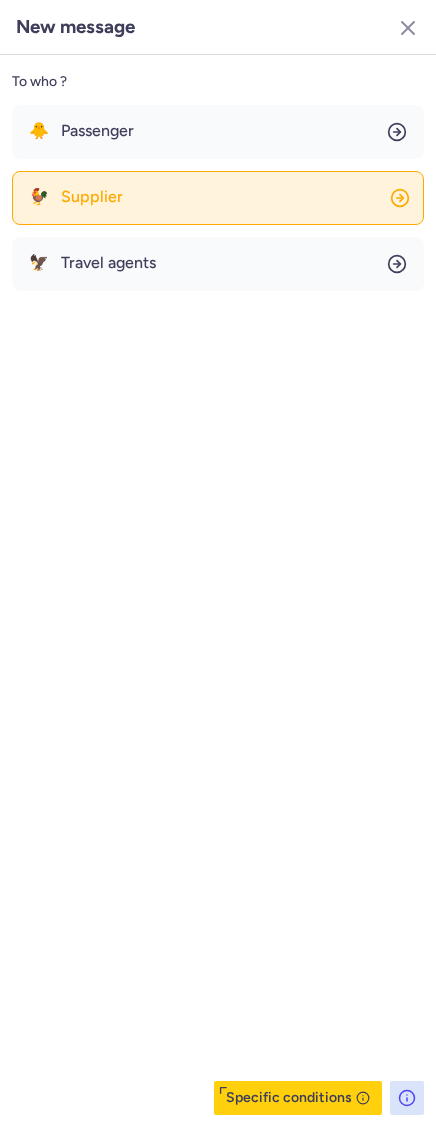 click on "Supplier" at bounding box center [92, 197] 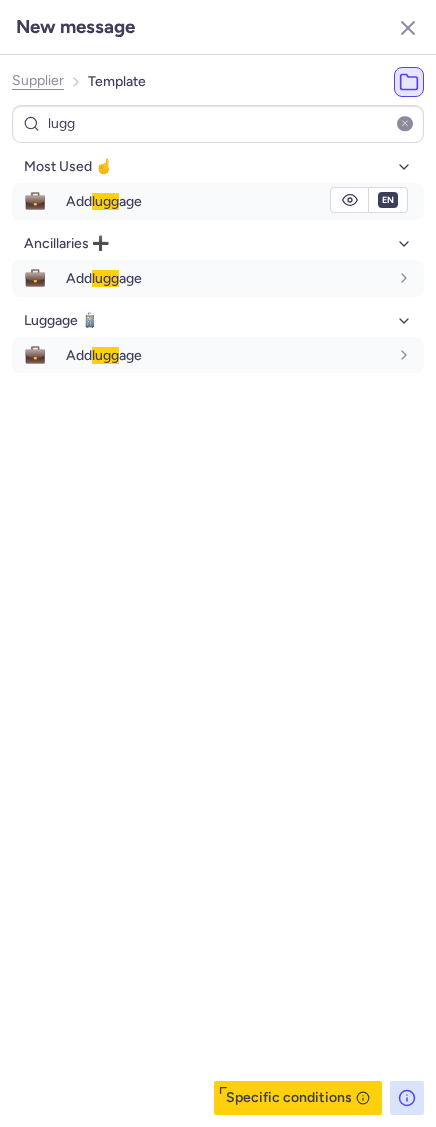 click on "lugg" at bounding box center (105, 201) 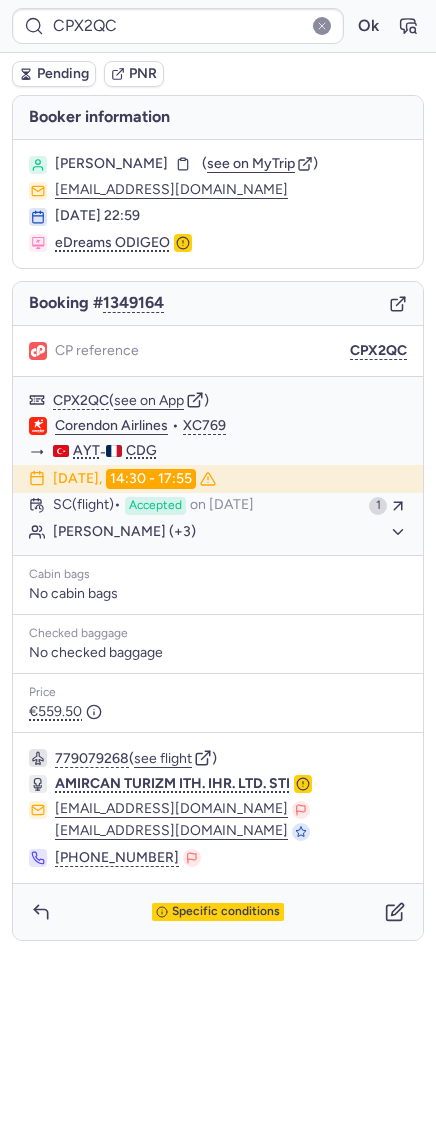 click on "Pending" at bounding box center (63, 74) 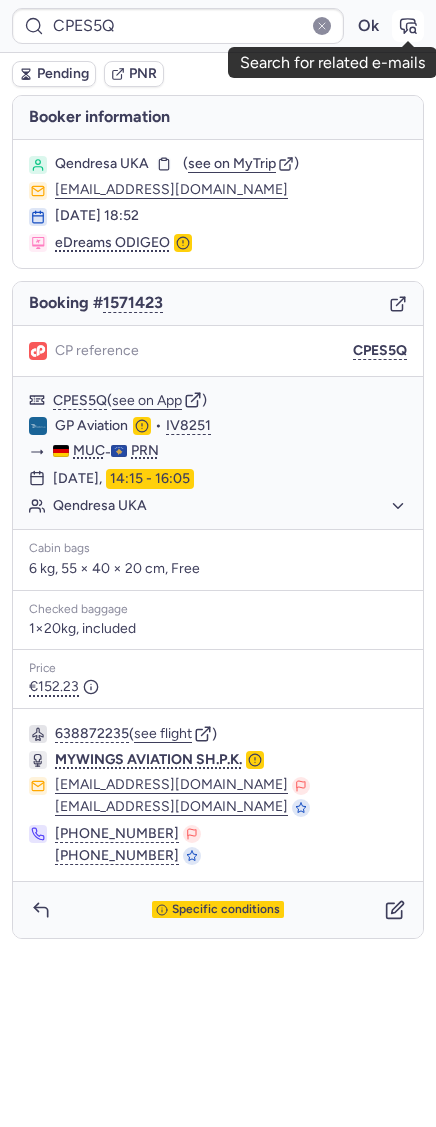 click at bounding box center [408, 26] 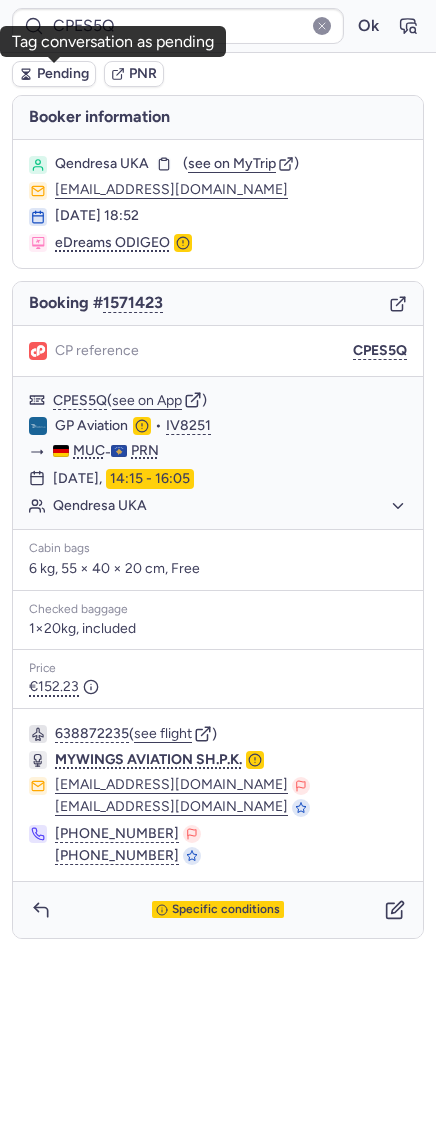 click on "Pending" at bounding box center (63, 74) 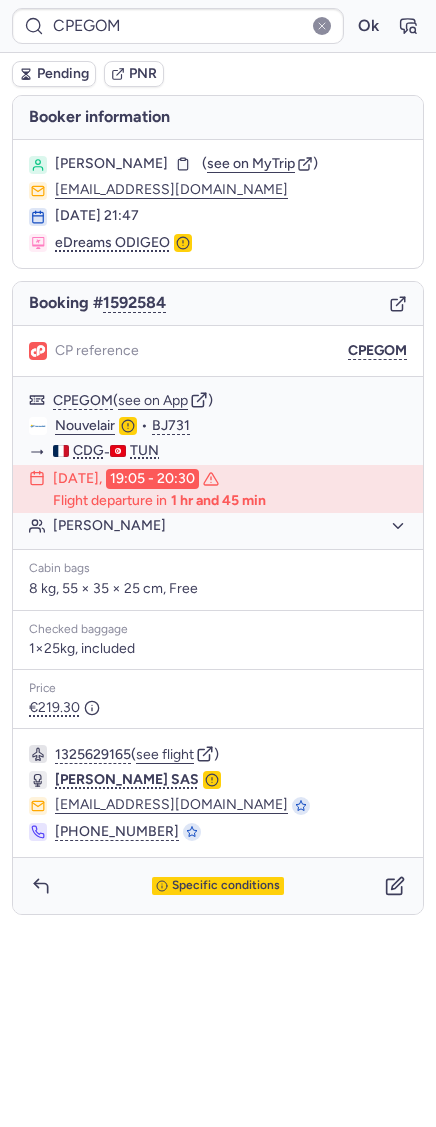 click 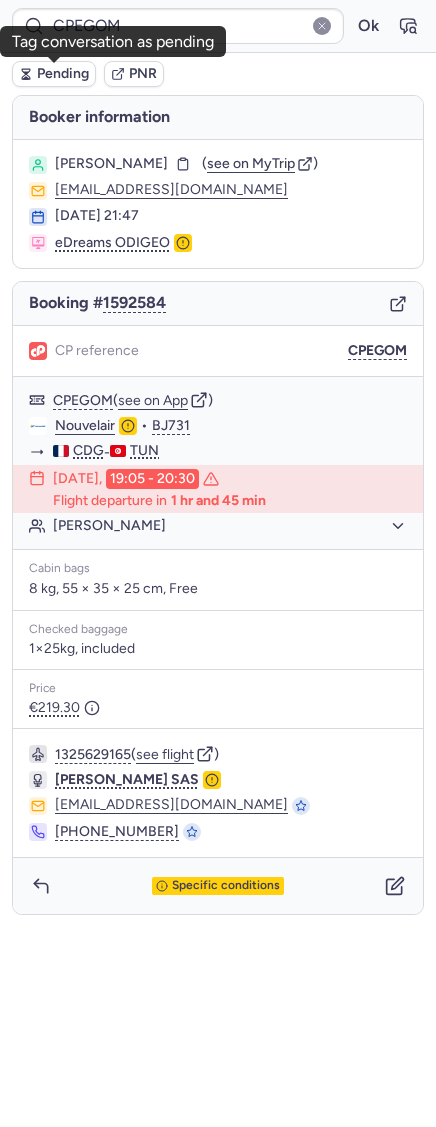 click on "Pending" at bounding box center [63, 74] 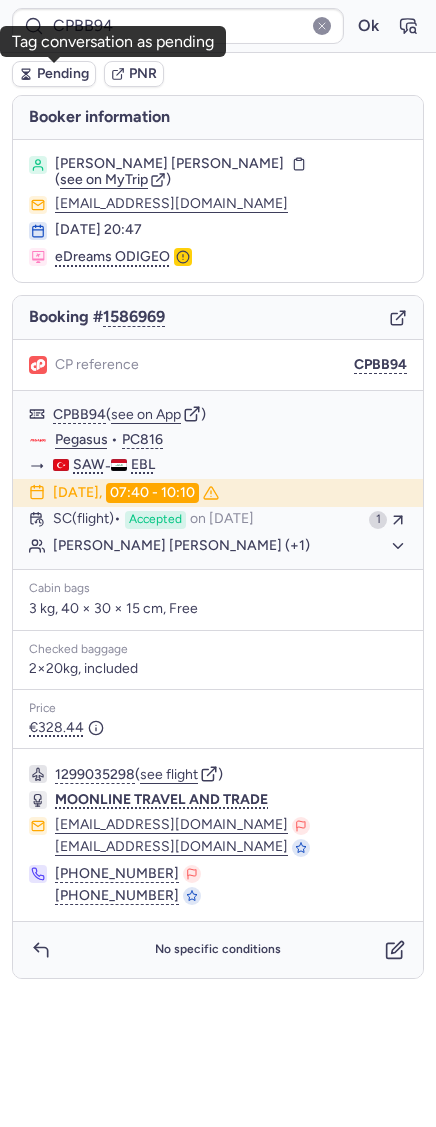 click on "Pending" at bounding box center (63, 74) 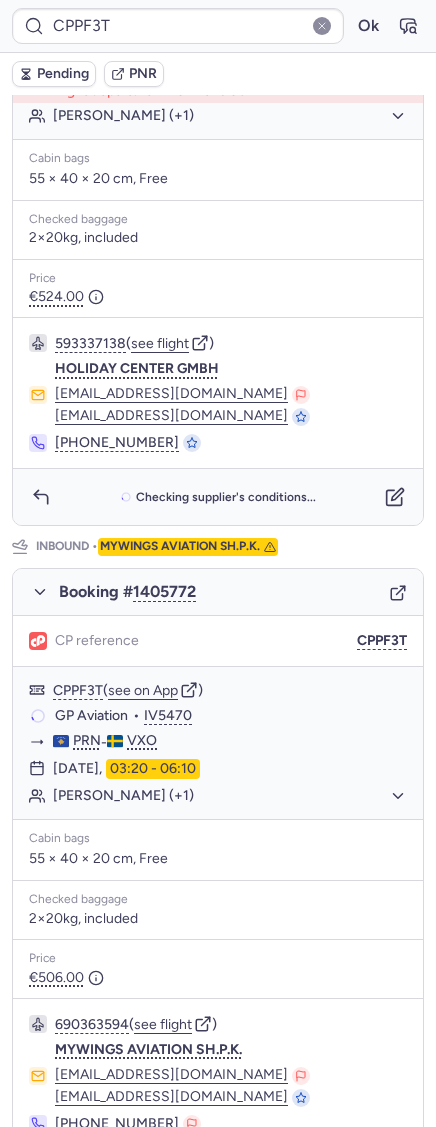 scroll, scrollTop: 655, scrollLeft: 0, axis: vertical 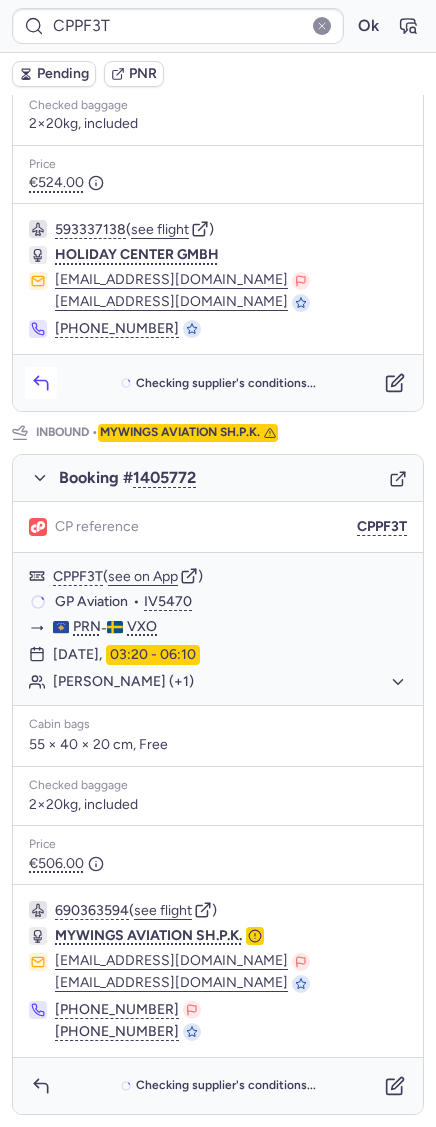 click 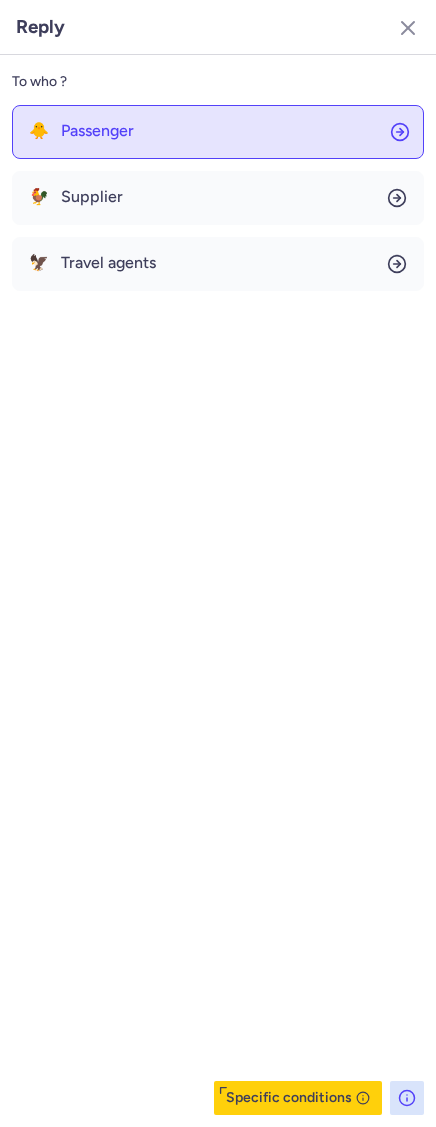 click on "🐥 Passenger" 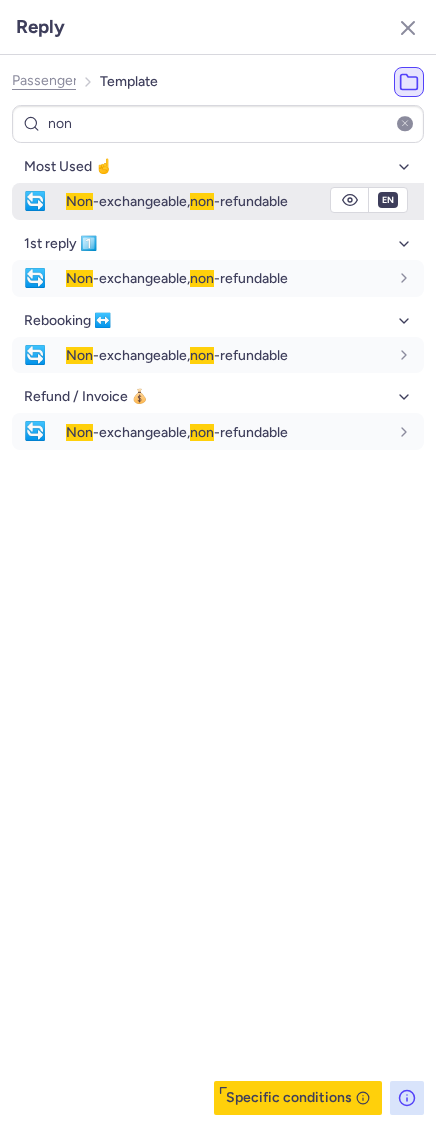 click on "Non -exchangeable,  non -refundable" at bounding box center [245, 201] 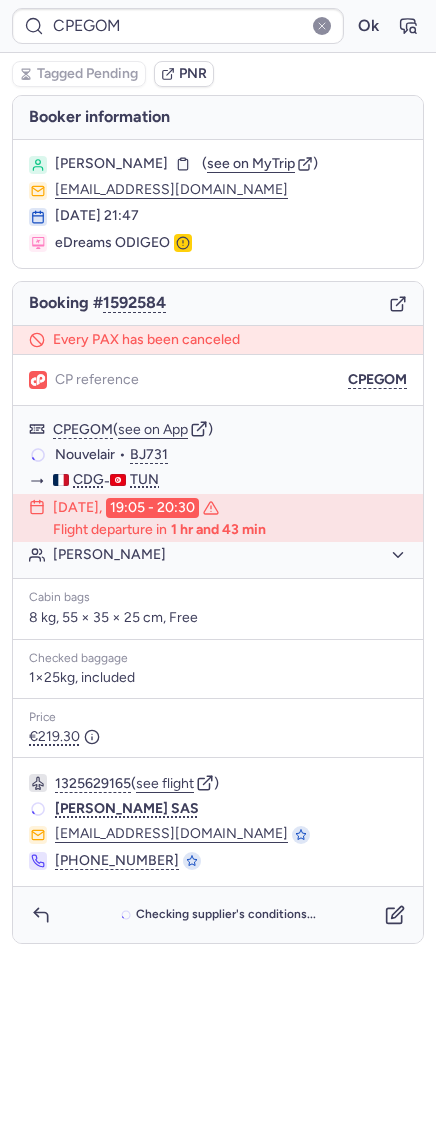 scroll, scrollTop: 0, scrollLeft: 0, axis: both 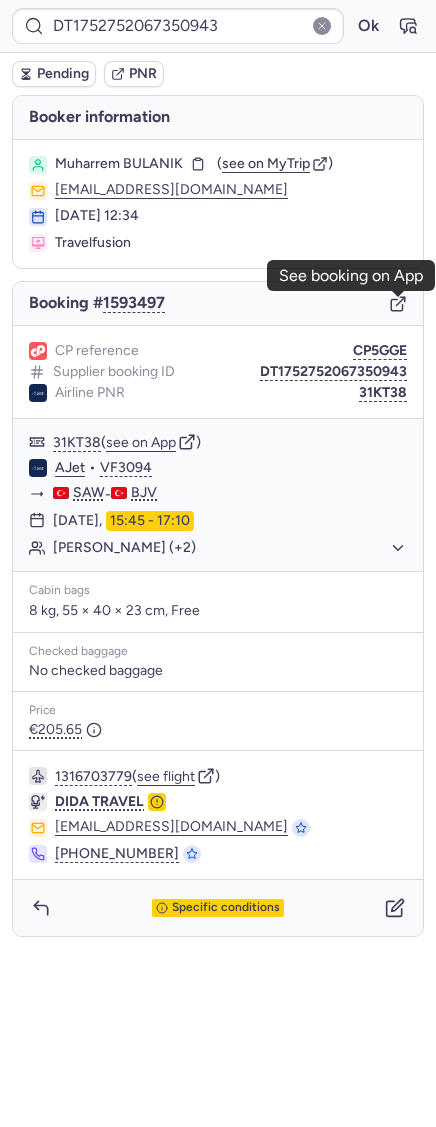 click 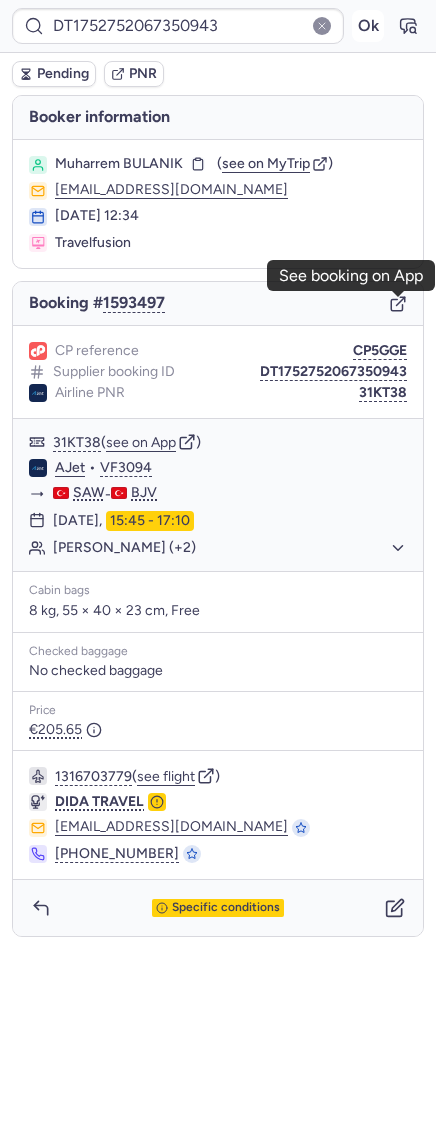 click on "Ok" at bounding box center (368, 26) 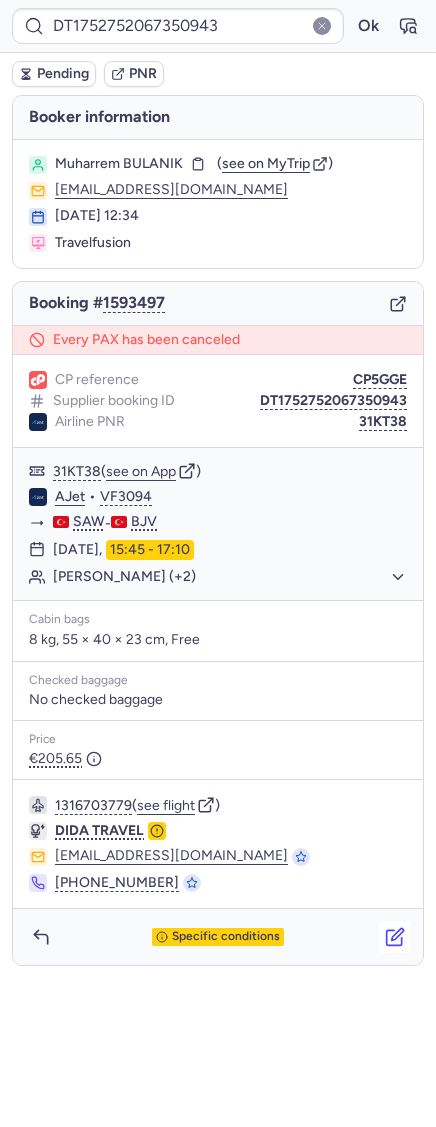 click 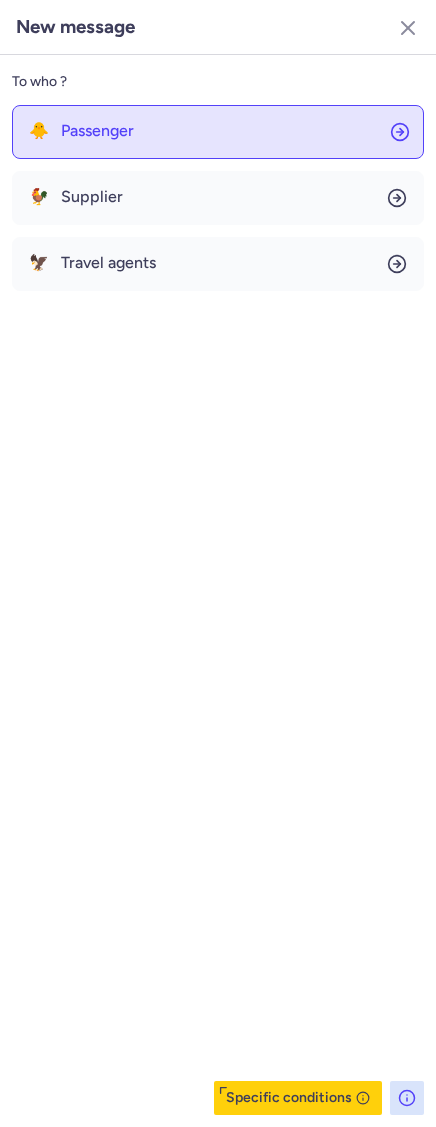 click on "🐥 Passenger" 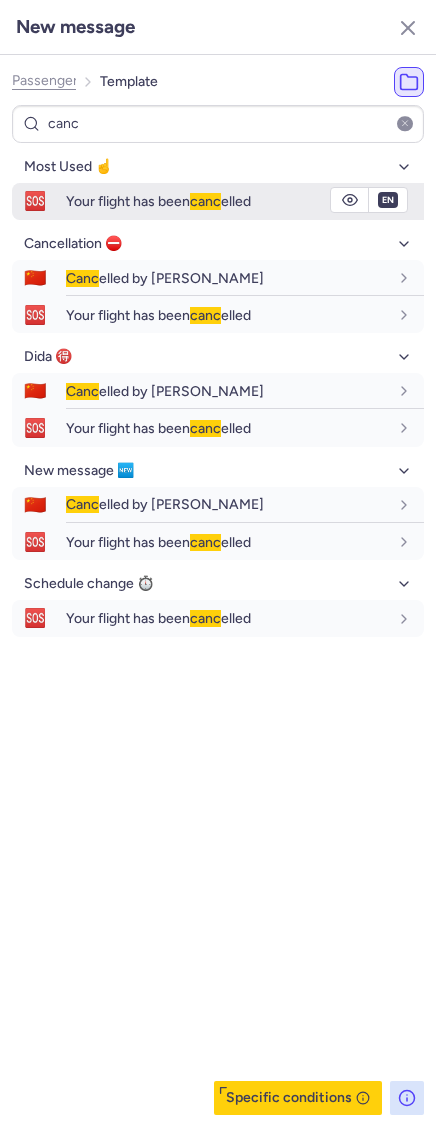 click on "Your flight has been  canc elled" at bounding box center [158, 201] 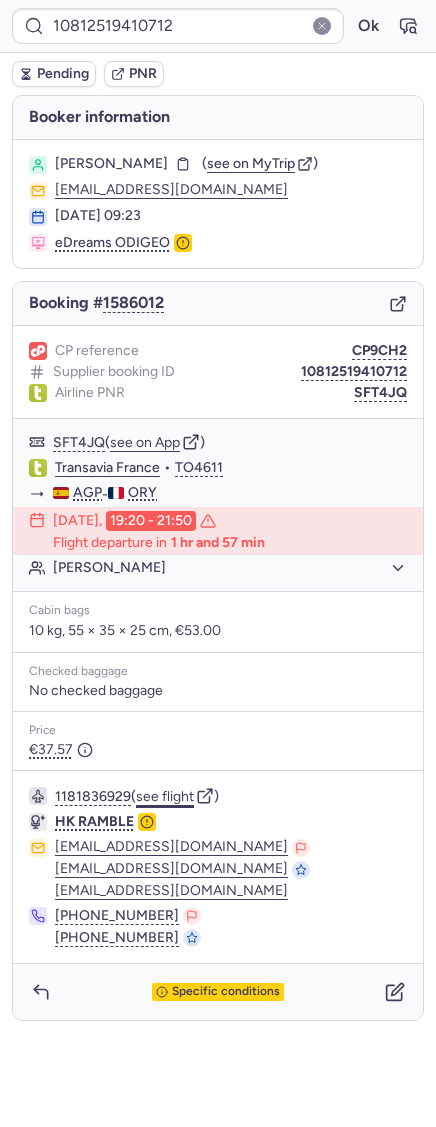 click on "see flight" 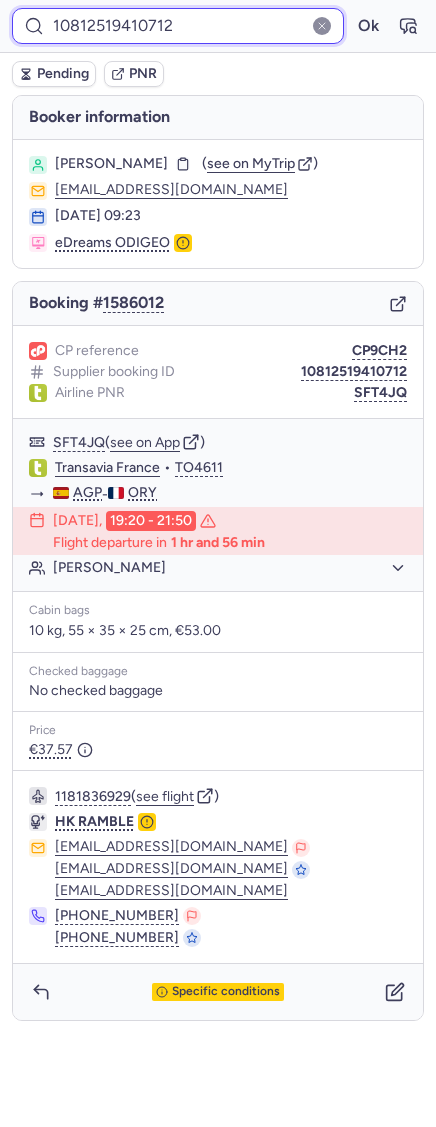 click on "10812519410712" at bounding box center (178, 26) 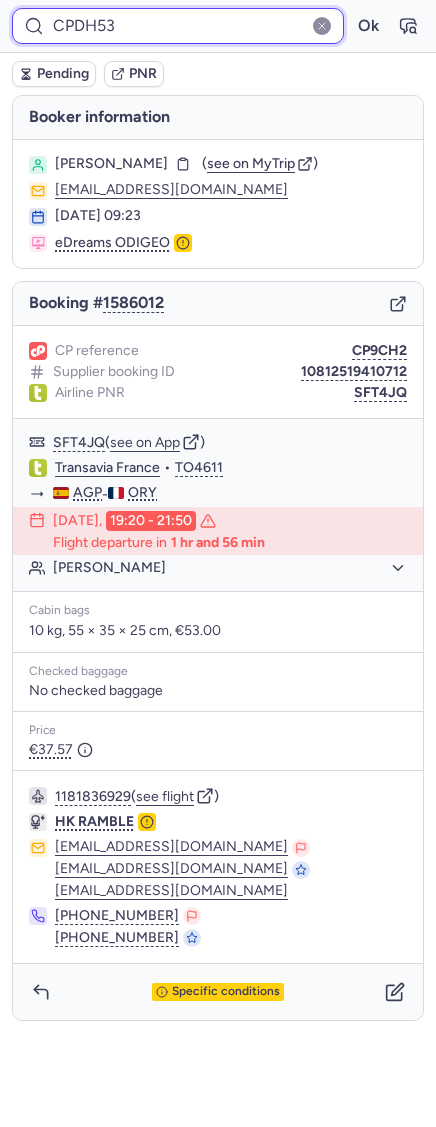 click on "Ok" at bounding box center [368, 26] 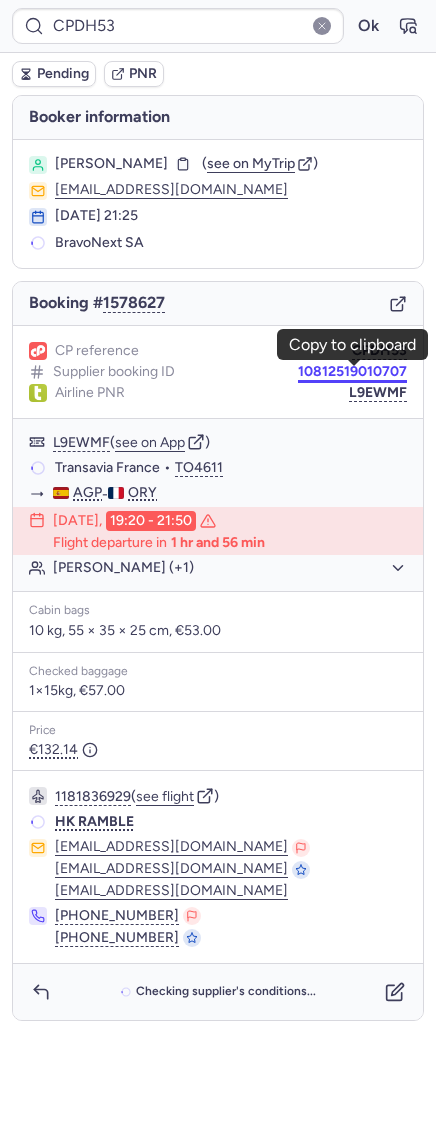 click on "10812519010707" at bounding box center [352, 372] 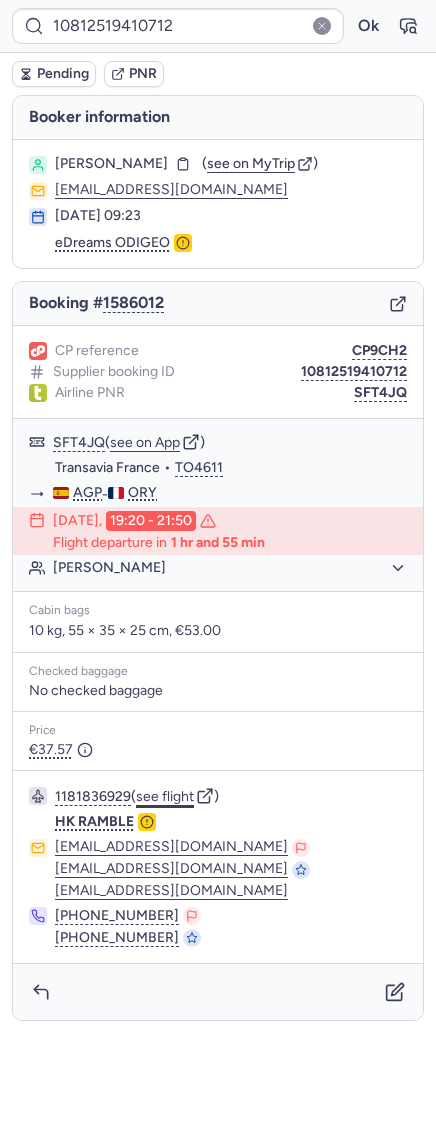 click on "see flight" 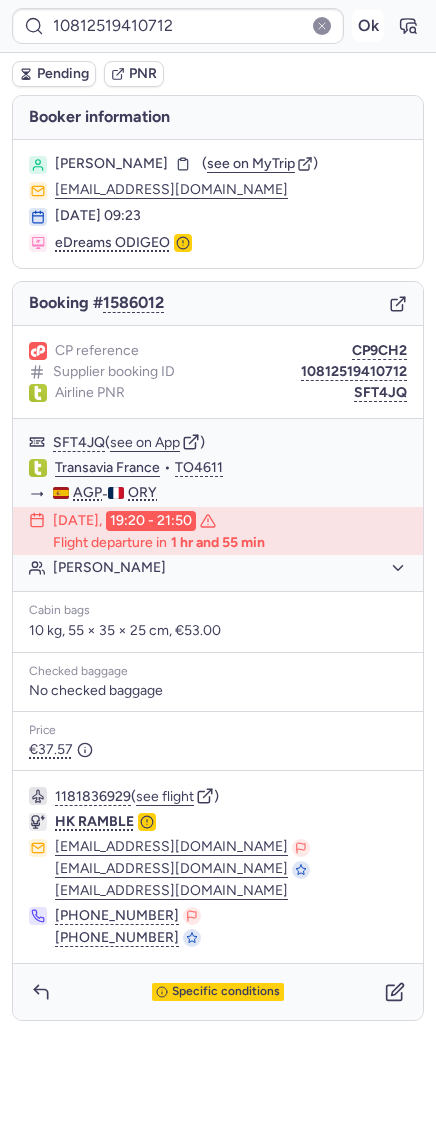 click on "Ok" at bounding box center (368, 26) 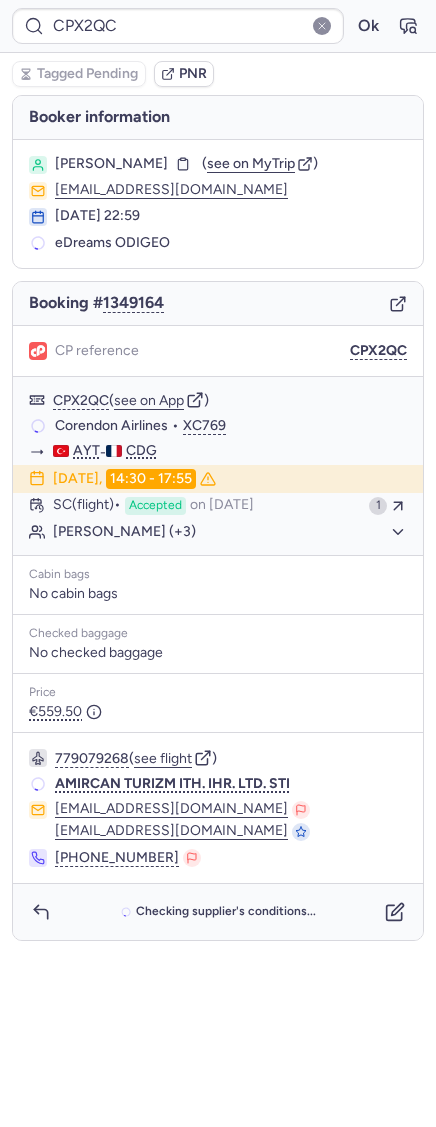 scroll, scrollTop: 0, scrollLeft: 0, axis: both 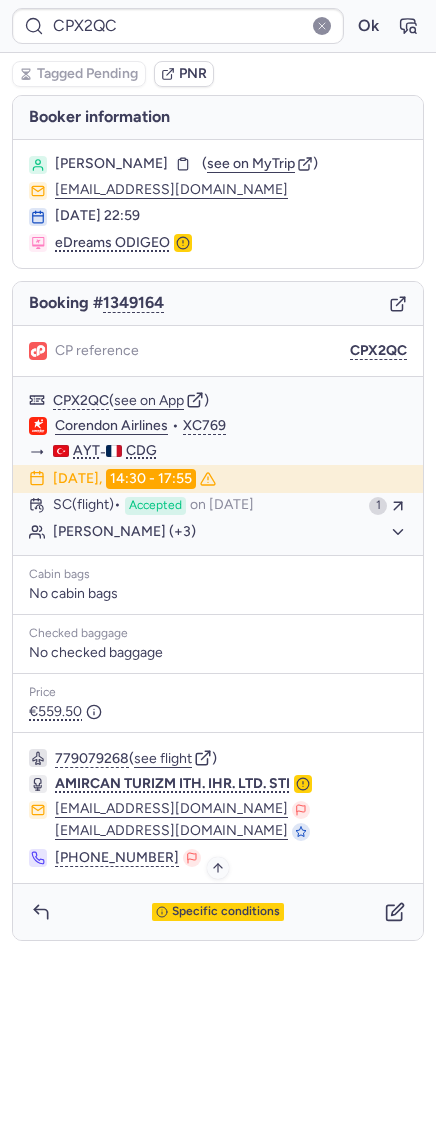 click on "Specific conditions" at bounding box center (226, 912) 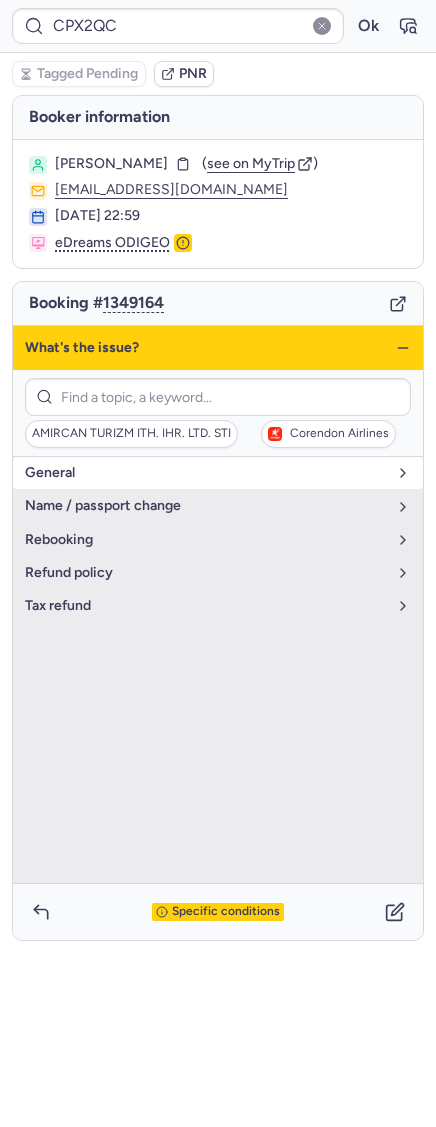 click on "general" at bounding box center (206, 473) 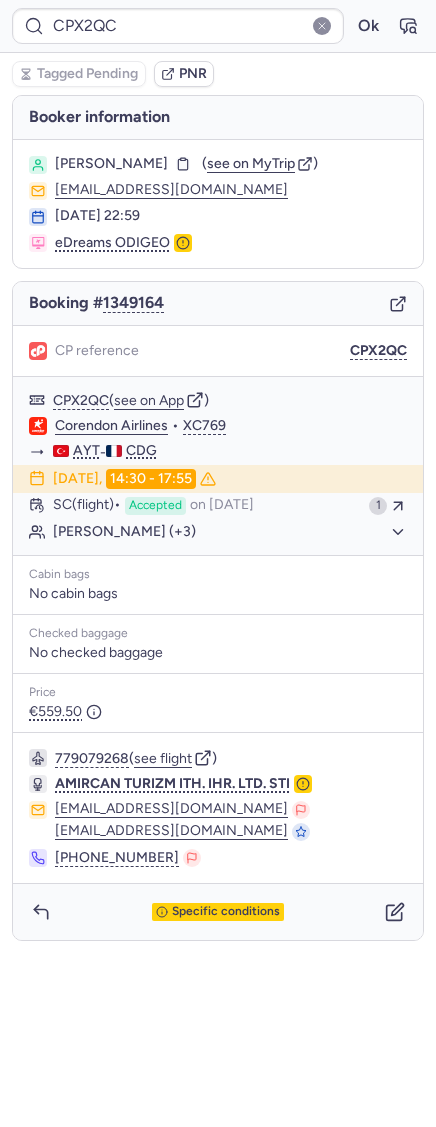 type on "CPRHZO" 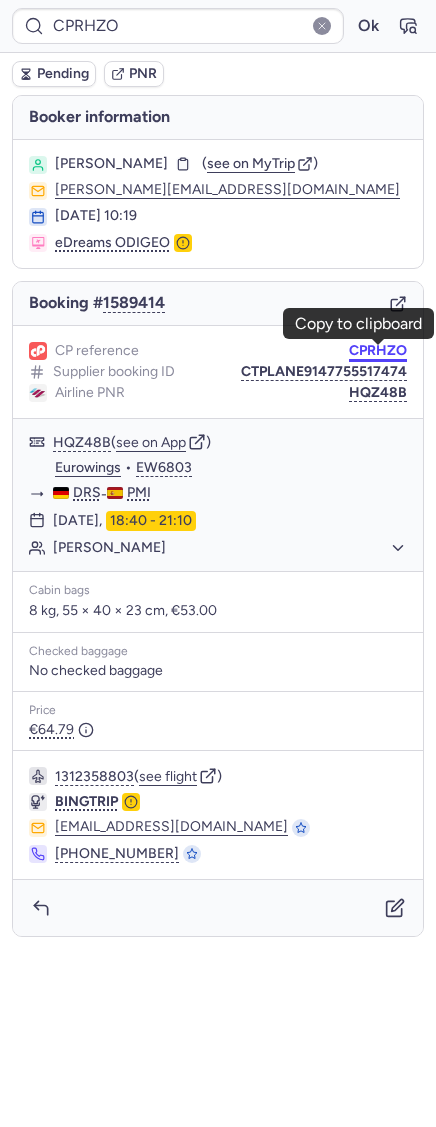 click on "CPRHZO" at bounding box center (378, 351) 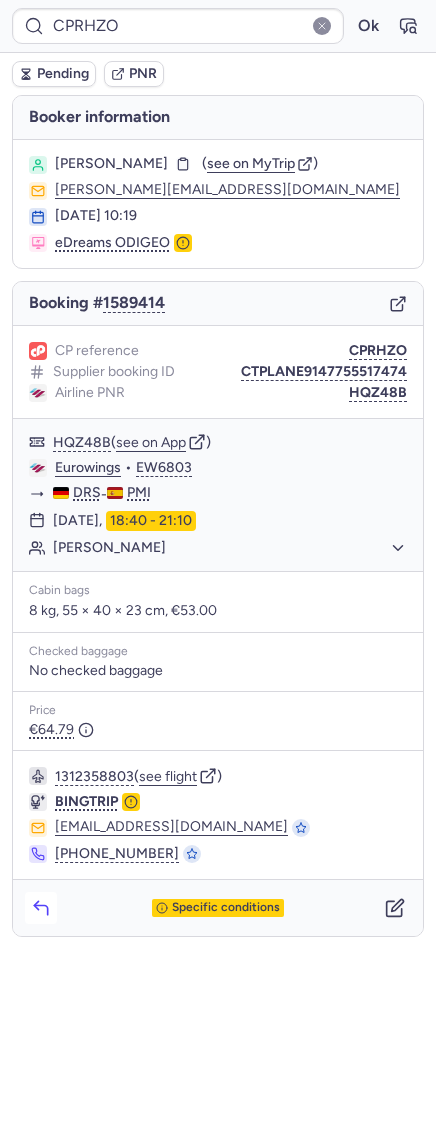 click at bounding box center (41, 908) 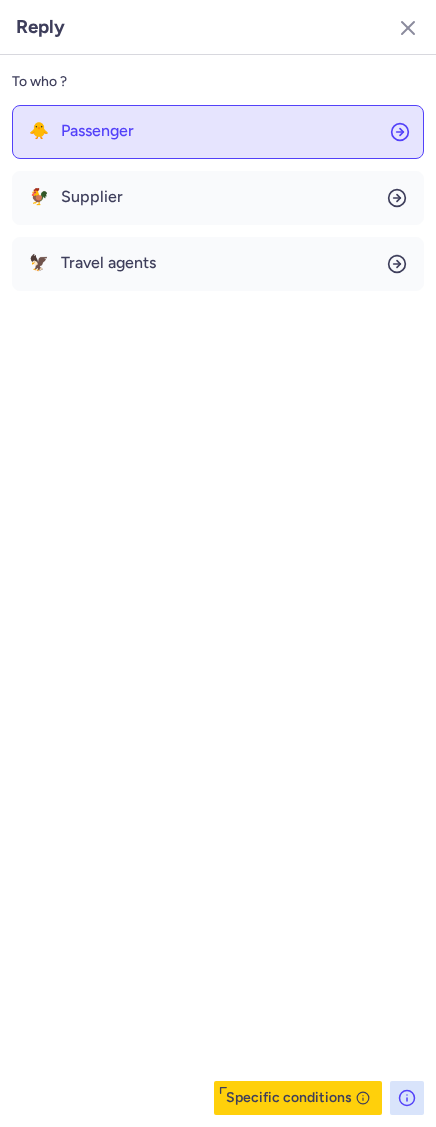 click on "Passenger" at bounding box center [97, 131] 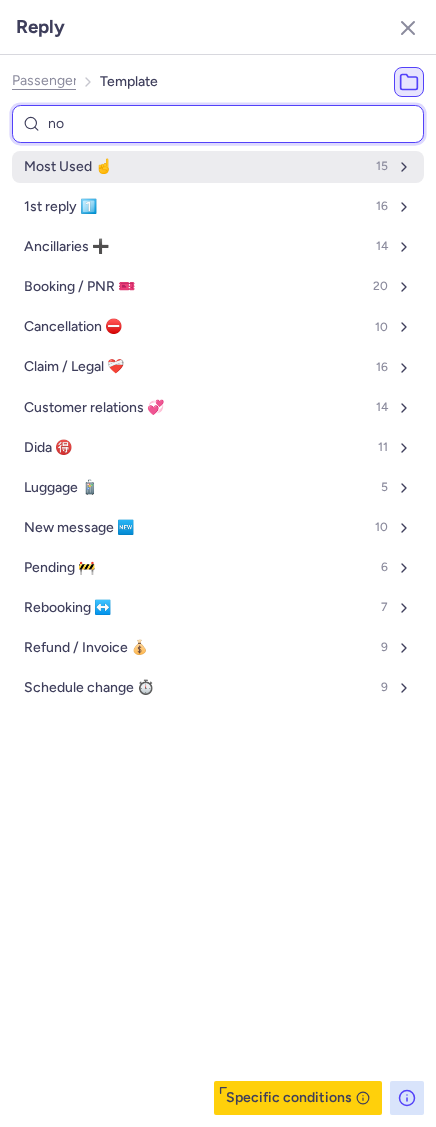 type on "non" 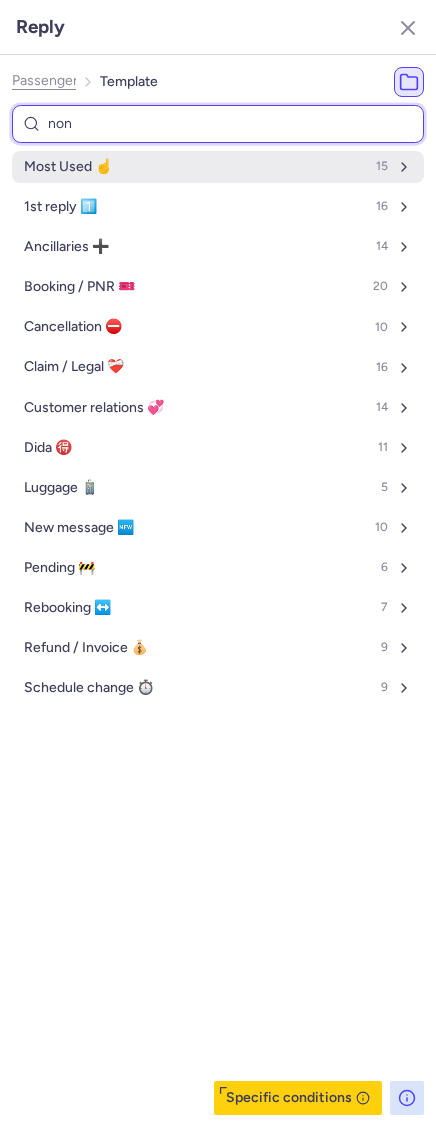 select on "en" 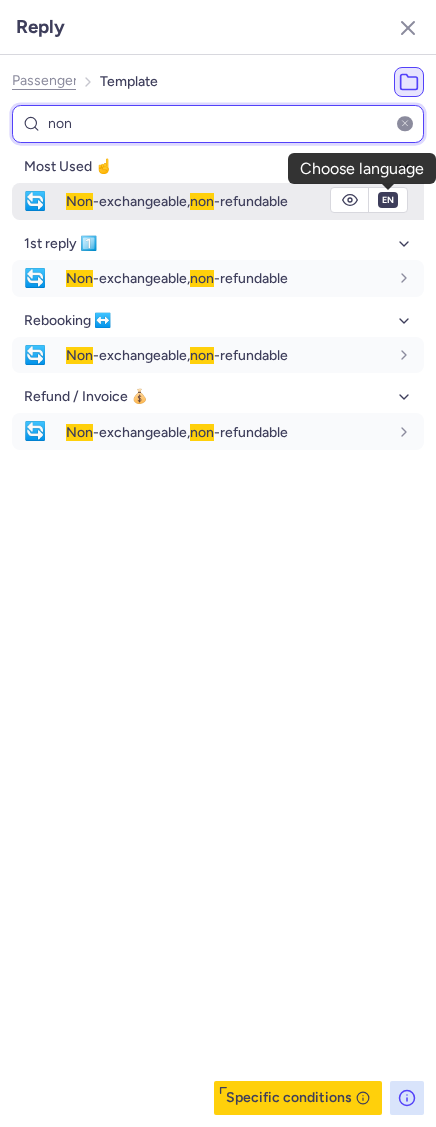 type on "non" 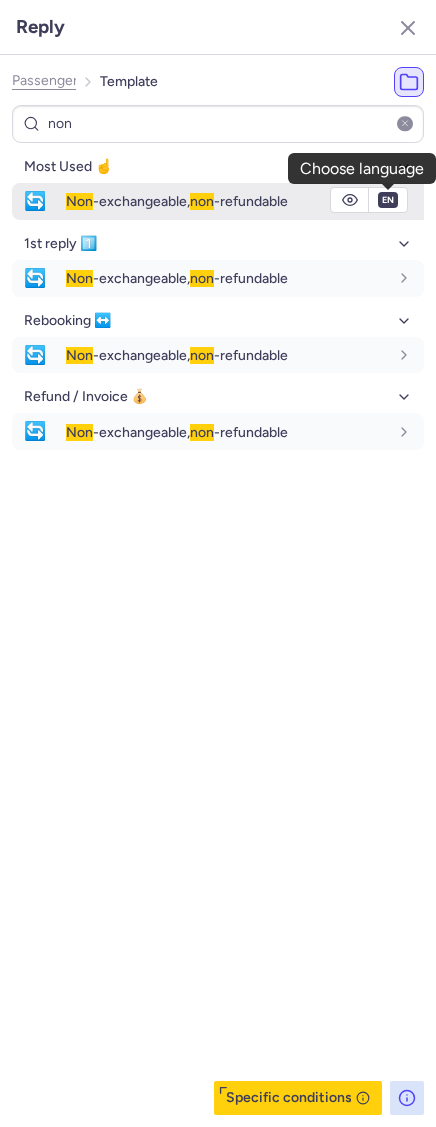 click on "fr en de nl pt es it ru en" at bounding box center (388, 200) 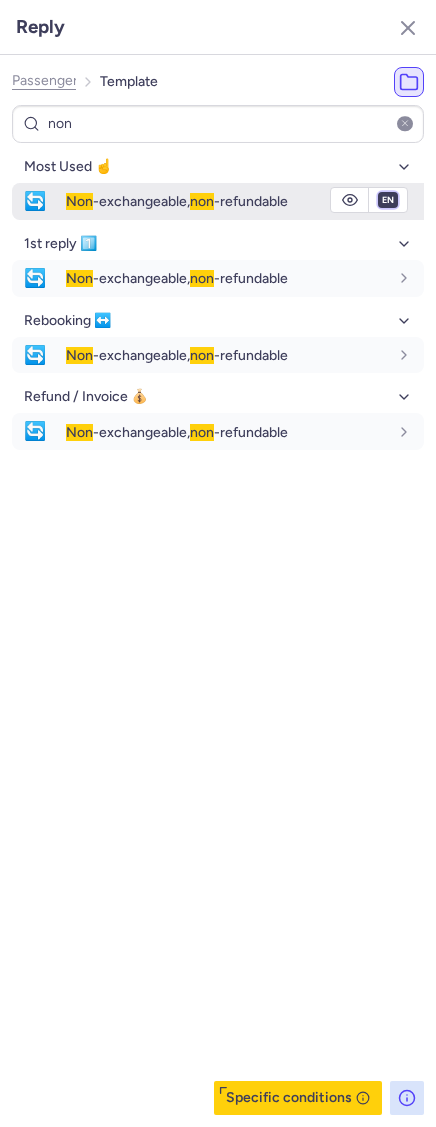 click on "fr en de nl pt es it ru" at bounding box center (388, 200) 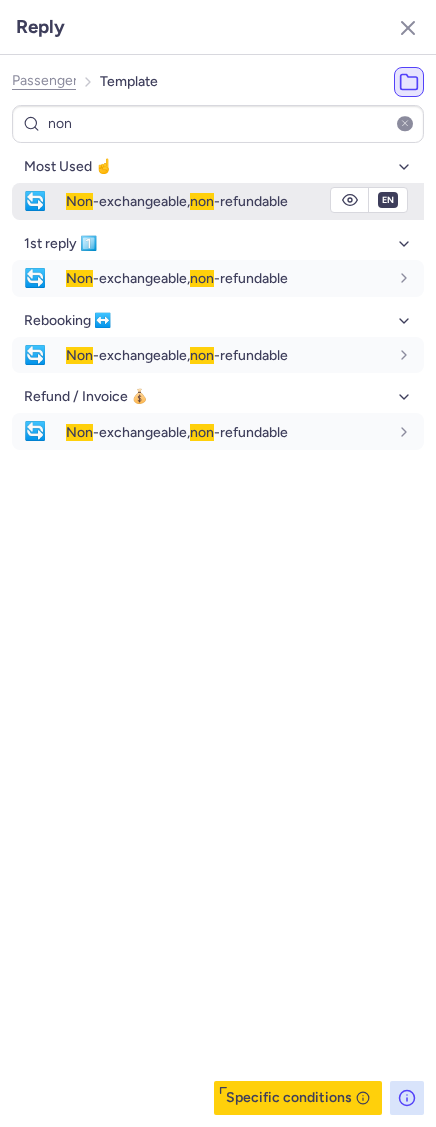 click on "fr en de nl pt es it ru" at bounding box center (388, 200) 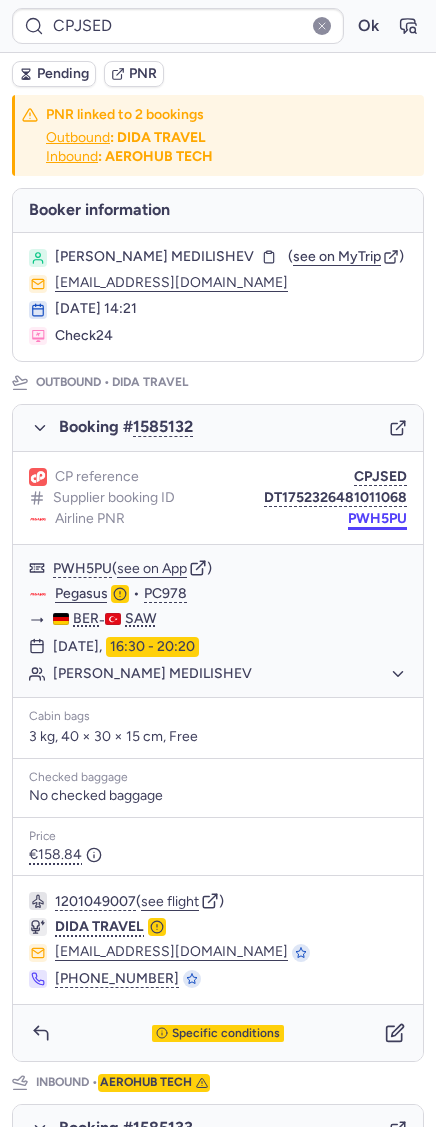 click on "PWH5PU" at bounding box center [377, 519] 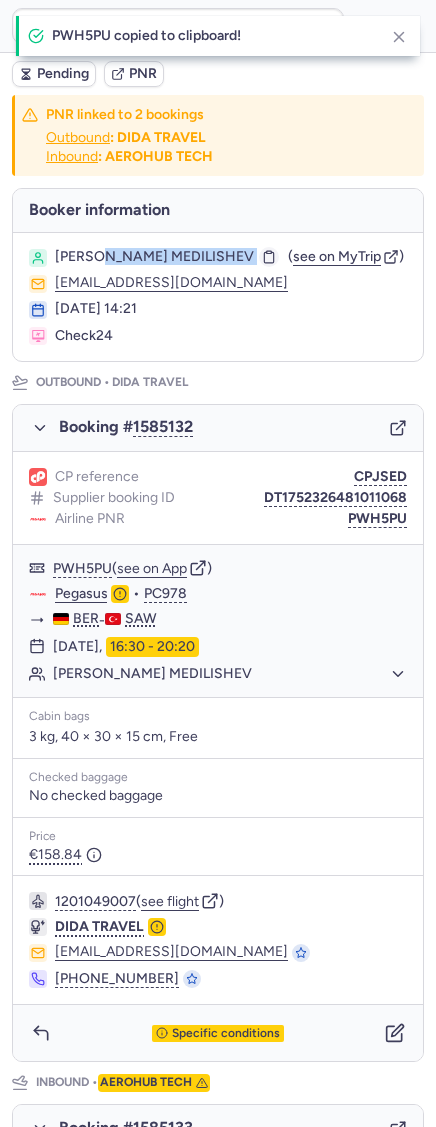drag, startPoint x: 106, startPoint y: 255, endPoint x: 202, endPoint y: 248, distance: 96.25487 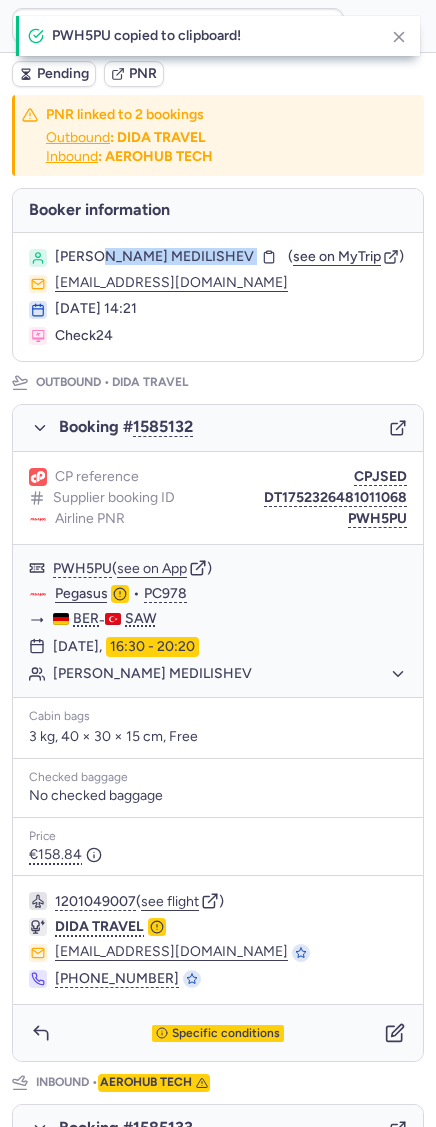 copy on "MEDILISHEV" 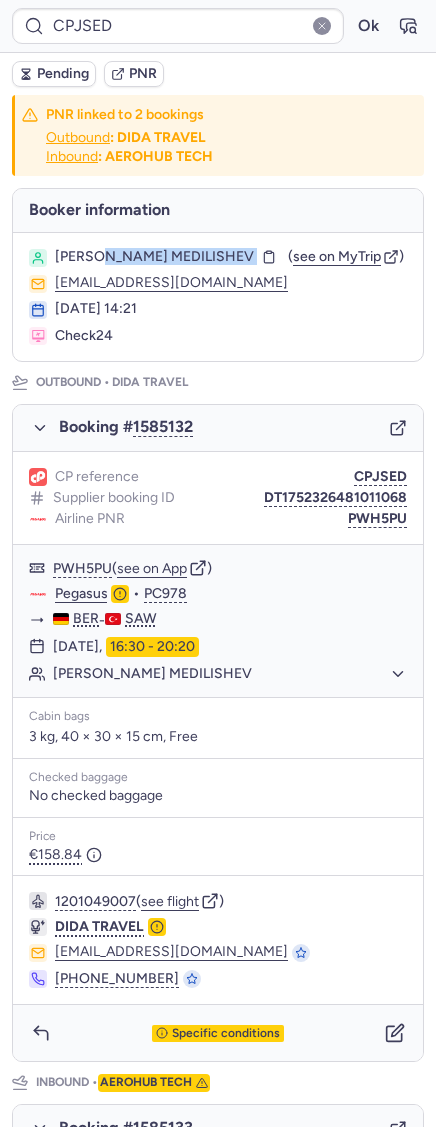 scroll, scrollTop: 675, scrollLeft: 0, axis: vertical 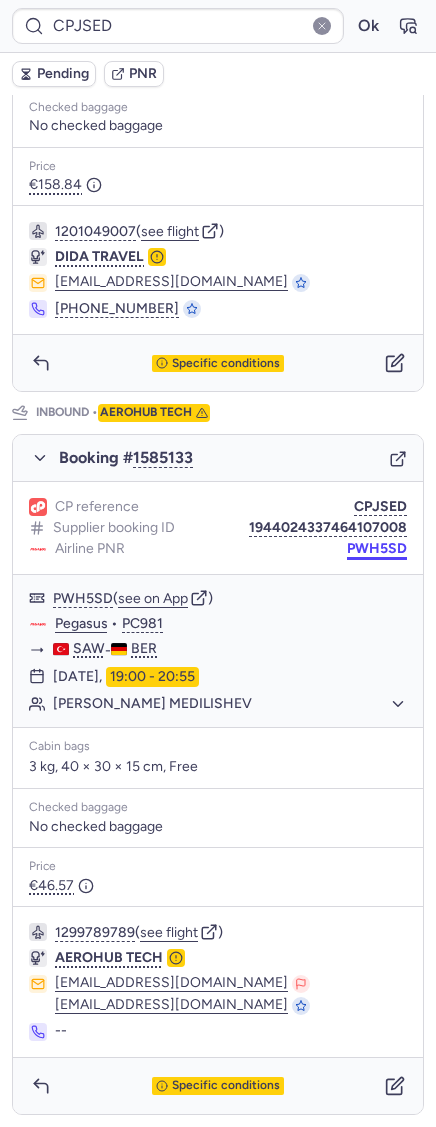 click on "PWH5SD" at bounding box center [377, 549] 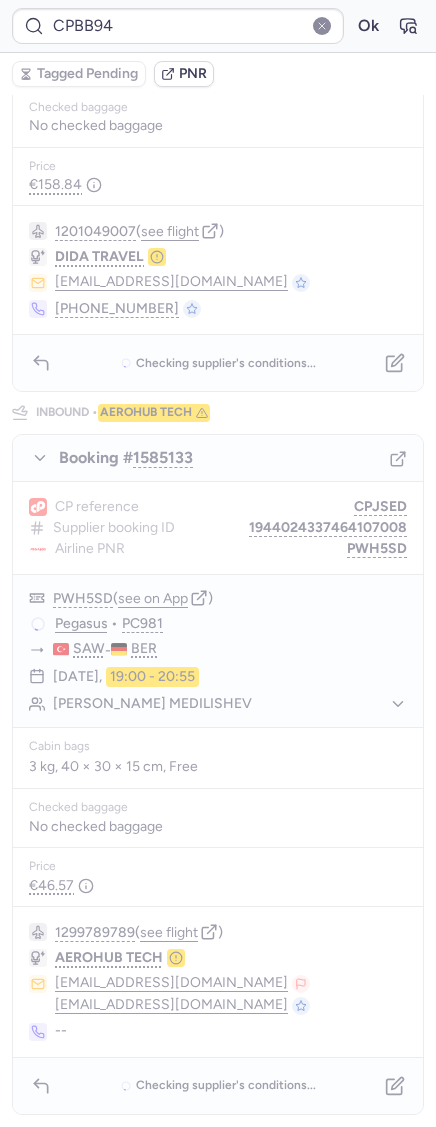 scroll, scrollTop: 0, scrollLeft: 0, axis: both 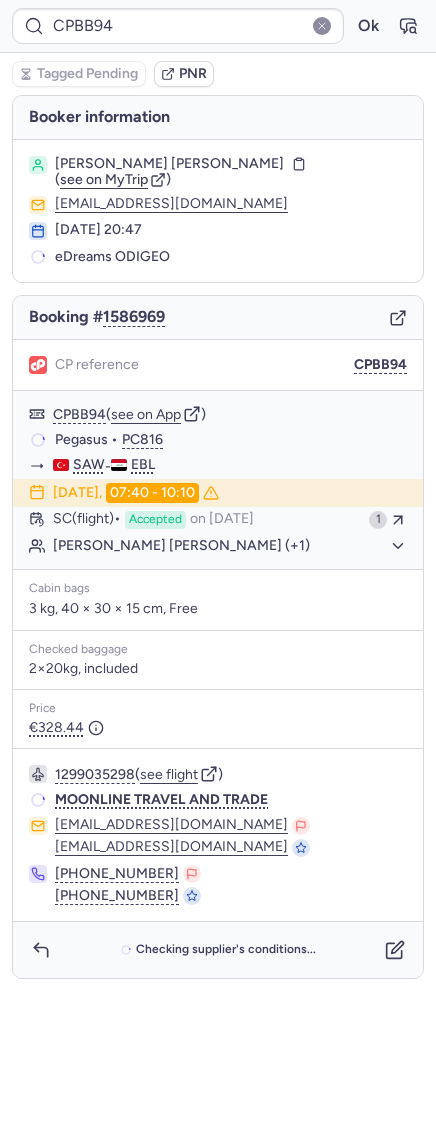 type on "CPN6RX" 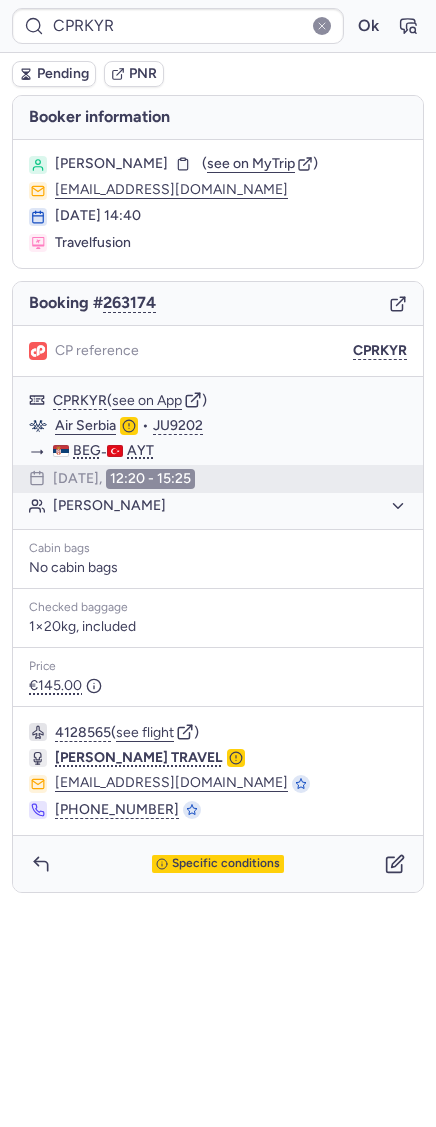 type on "CPRKYF" 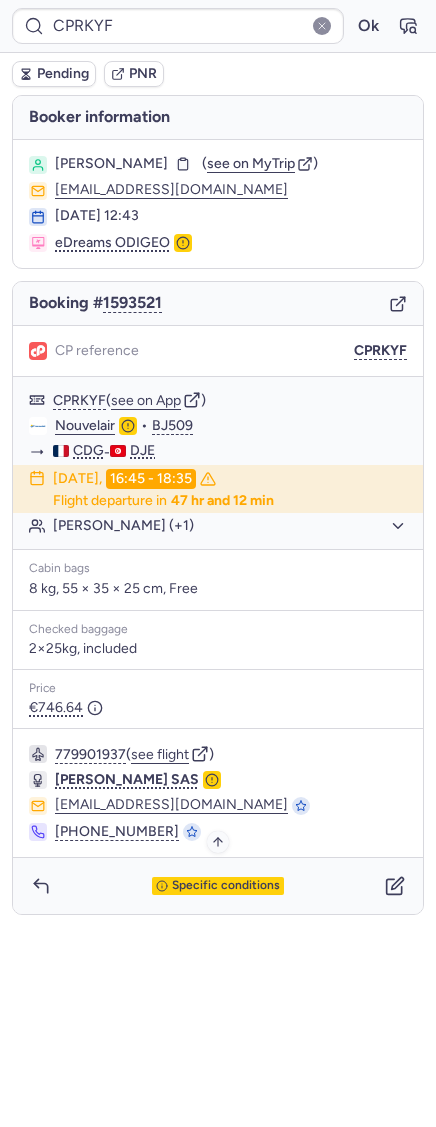 drag, startPoint x: 204, startPoint y: 908, endPoint x: 199, endPoint y: 896, distance: 13 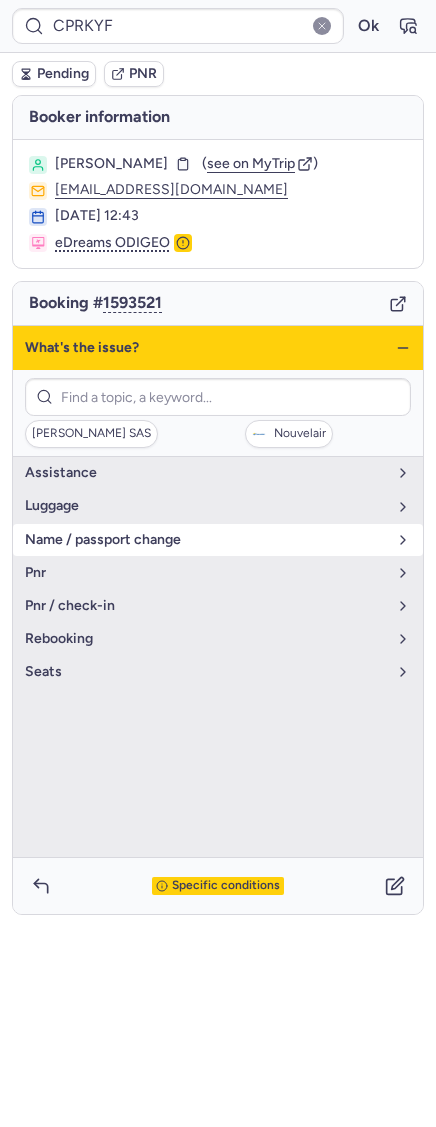 click on "name / passport change" at bounding box center (218, 540) 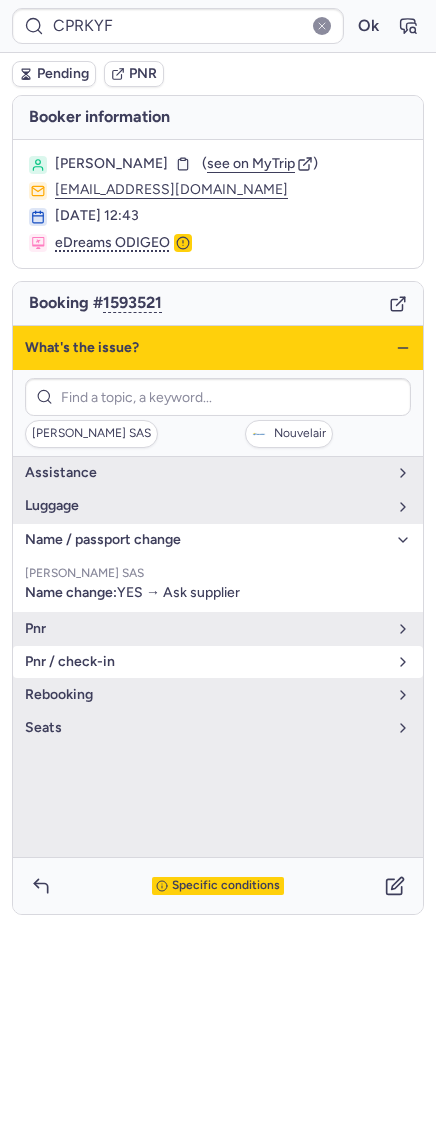 click on "pnr / check-in" at bounding box center (206, 662) 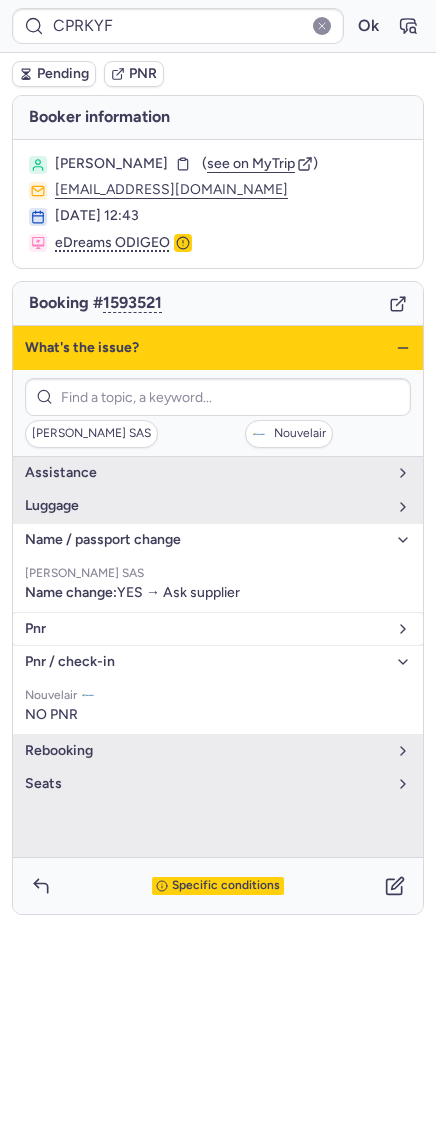click on "pnr" at bounding box center (206, 629) 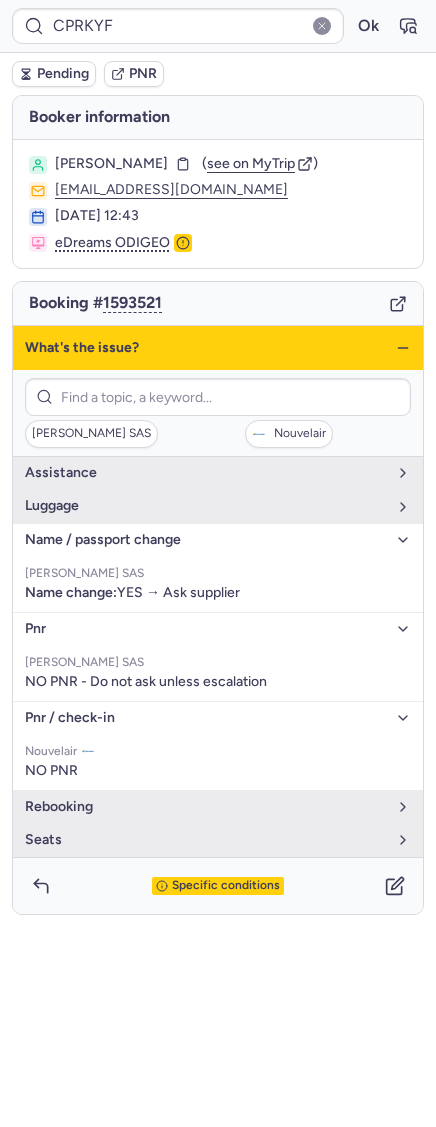 click on "see on MyTrip" at bounding box center (251, 163) 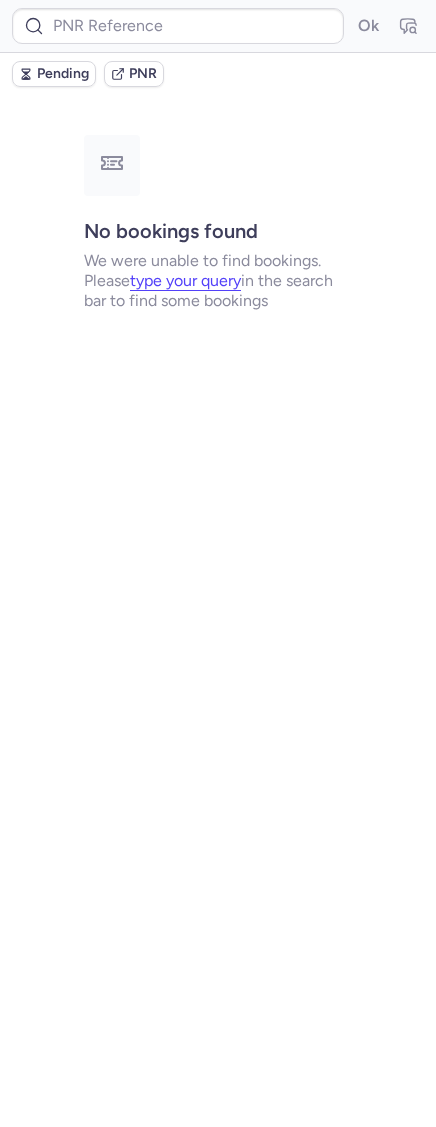type on "CPMNWK" 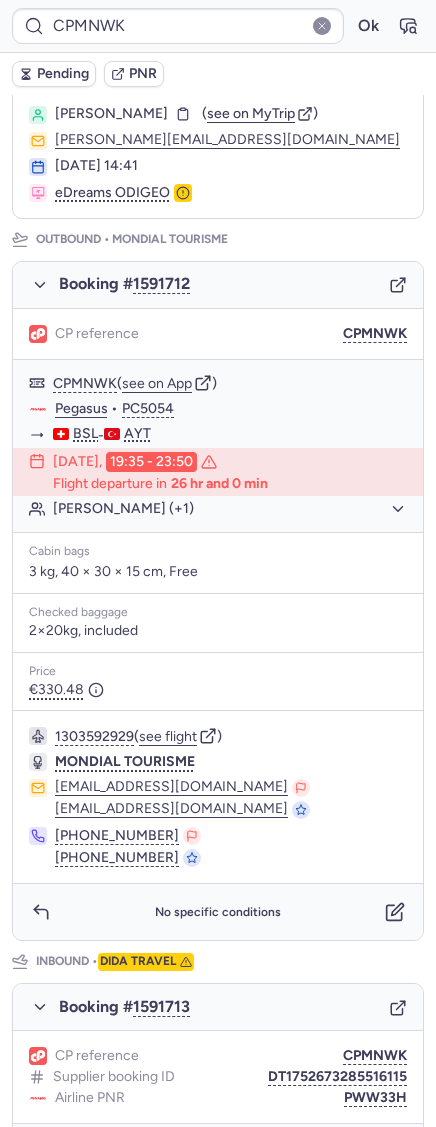 scroll, scrollTop: 153, scrollLeft: 0, axis: vertical 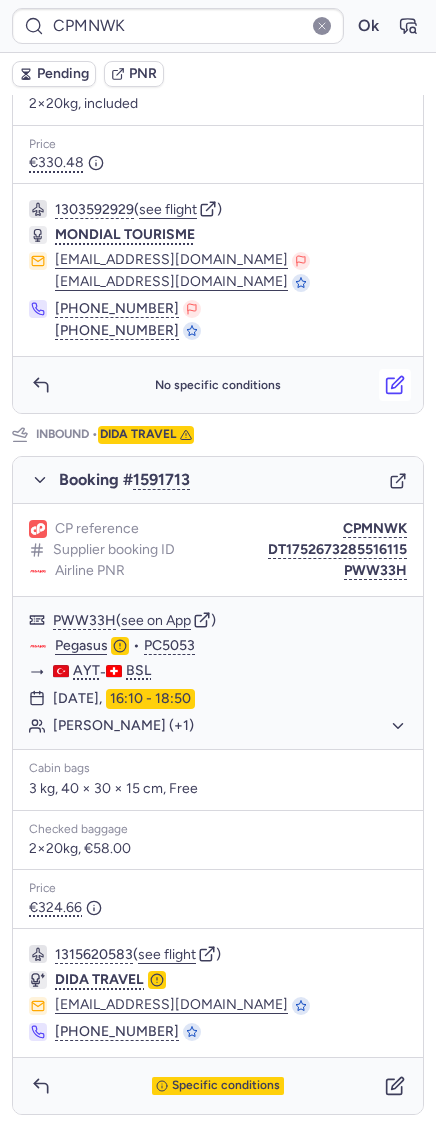 click 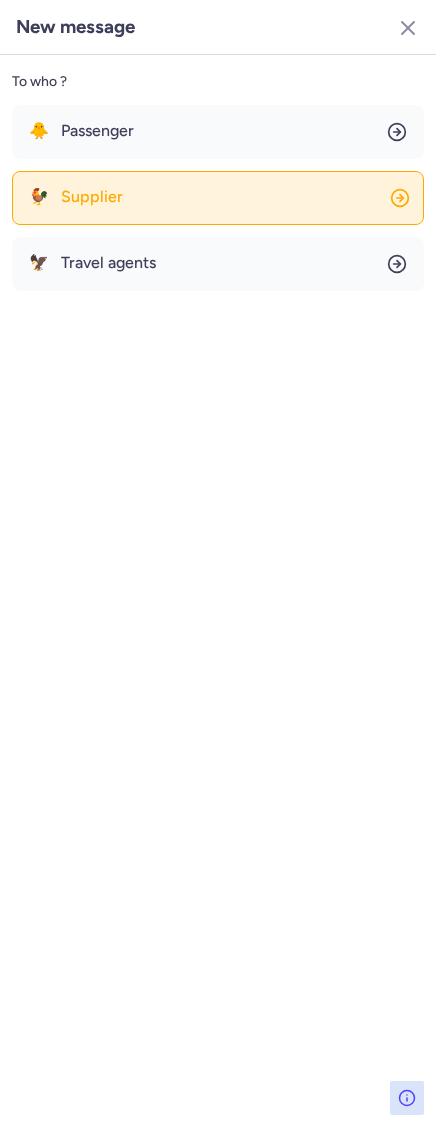 click on "🐓 Supplier" 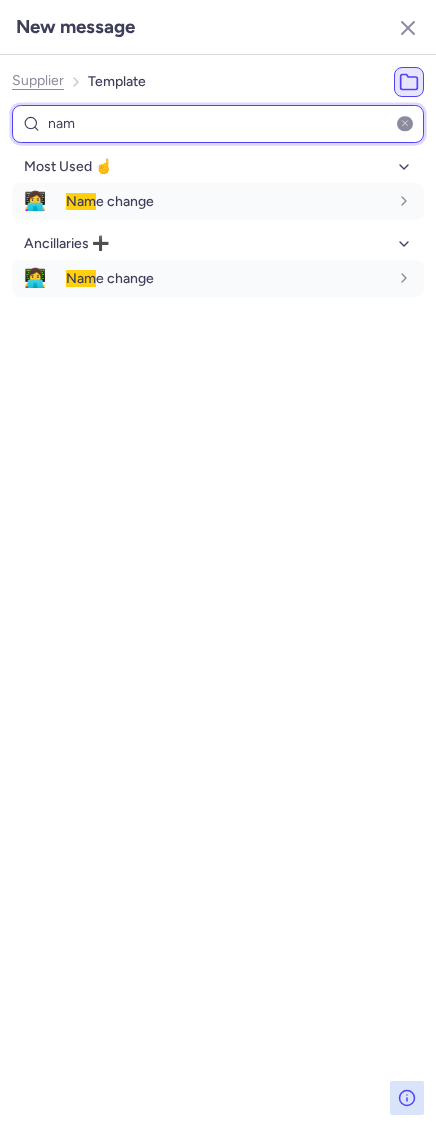 type on "nam" 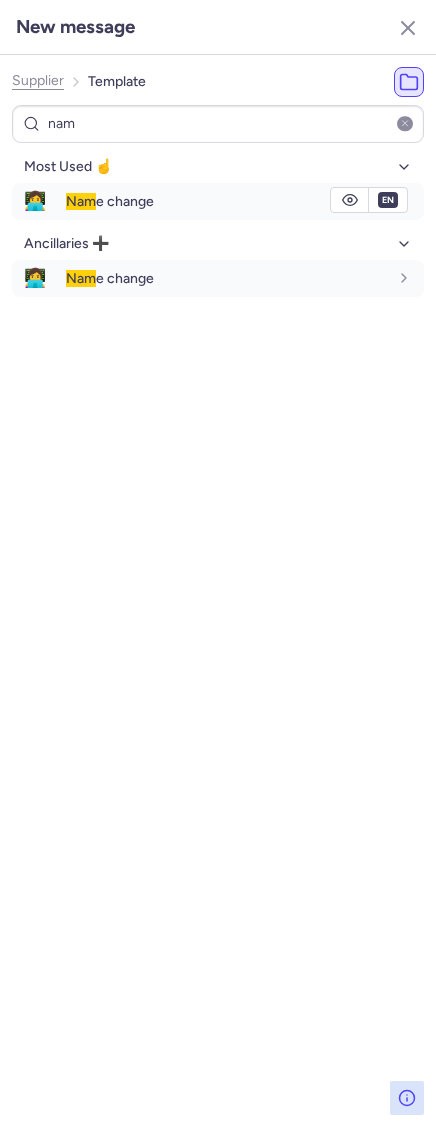 click on "Nam e change" at bounding box center (245, 201) 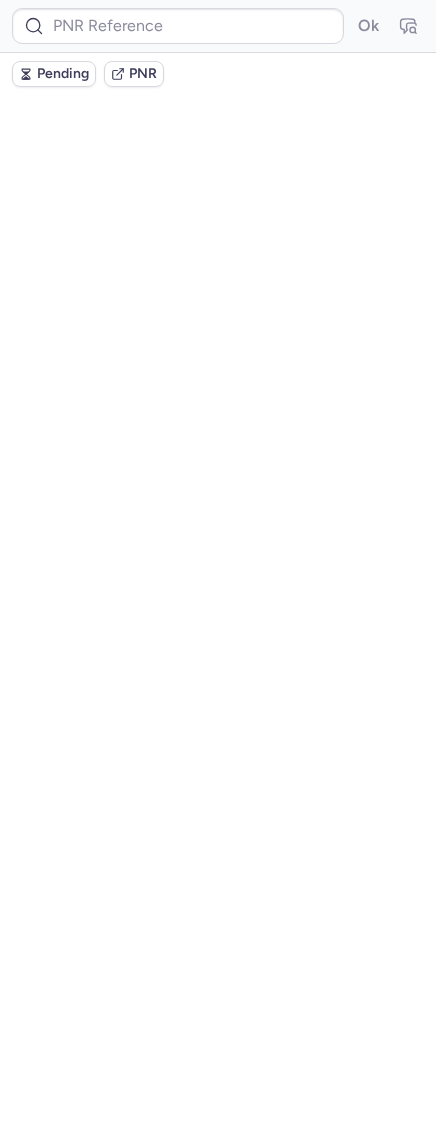 scroll, scrollTop: 0, scrollLeft: 0, axis: both 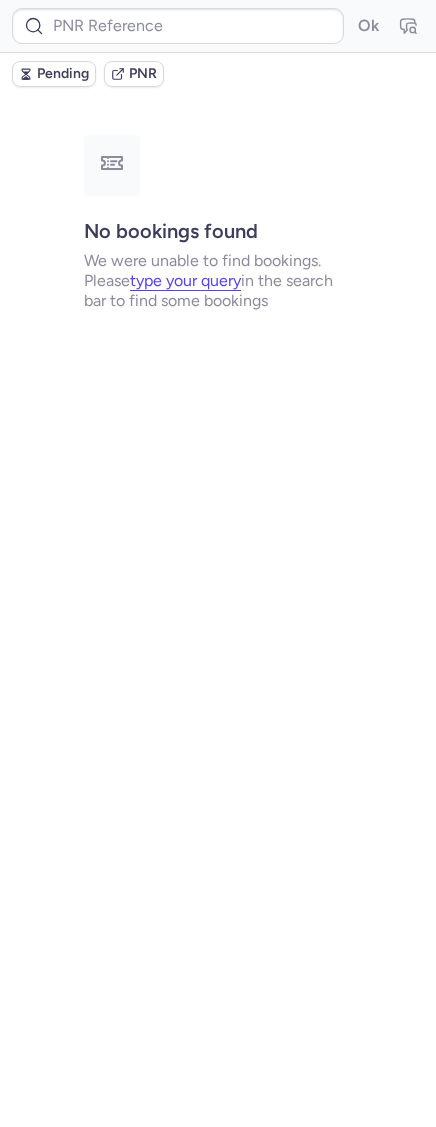 type on "CPMNWK" 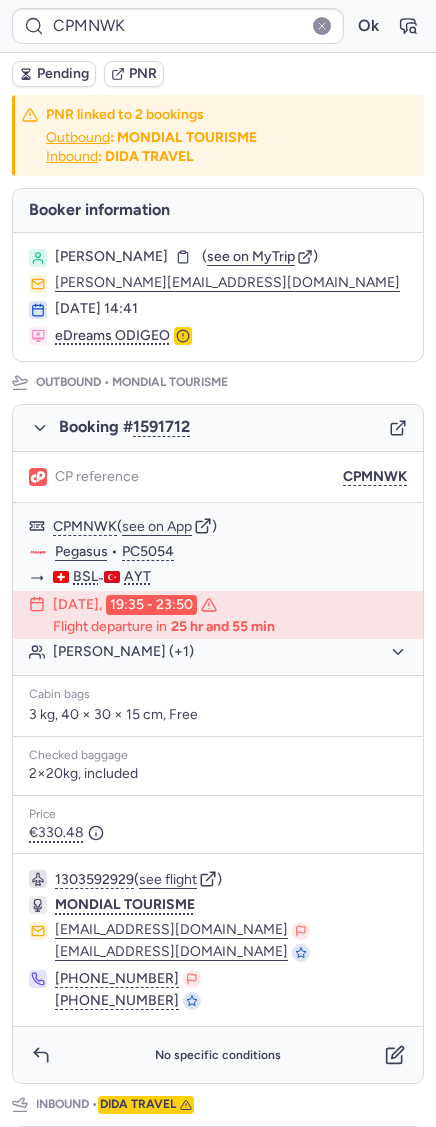 click on "Pending" at bounding box center (63, 74) 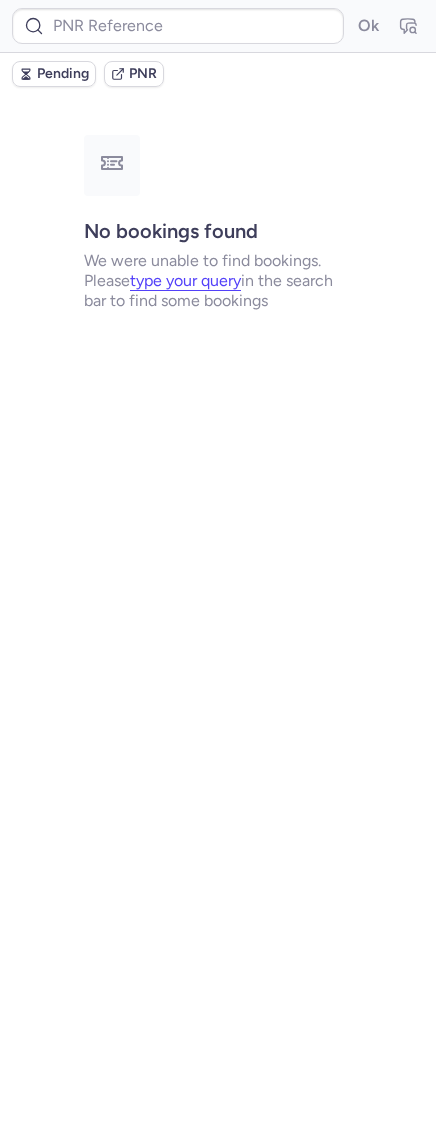 type on "CPES5Q" 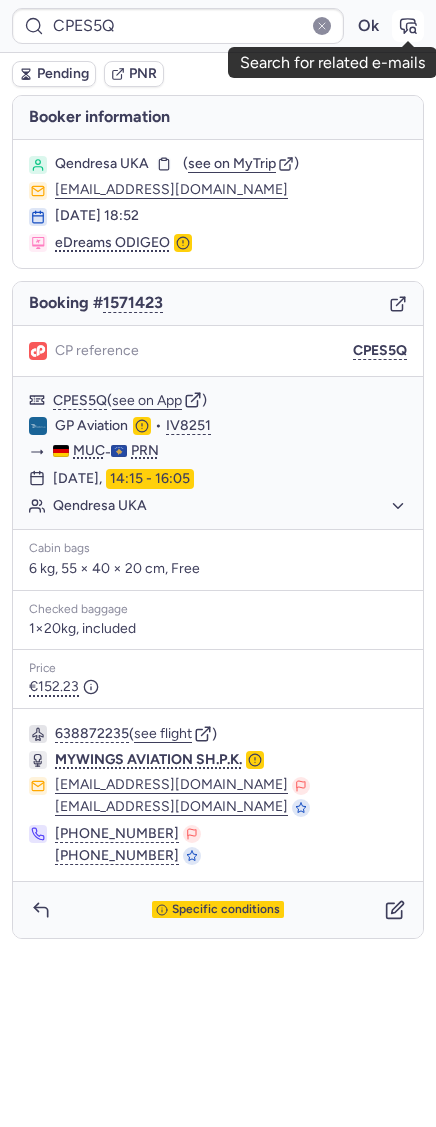 click 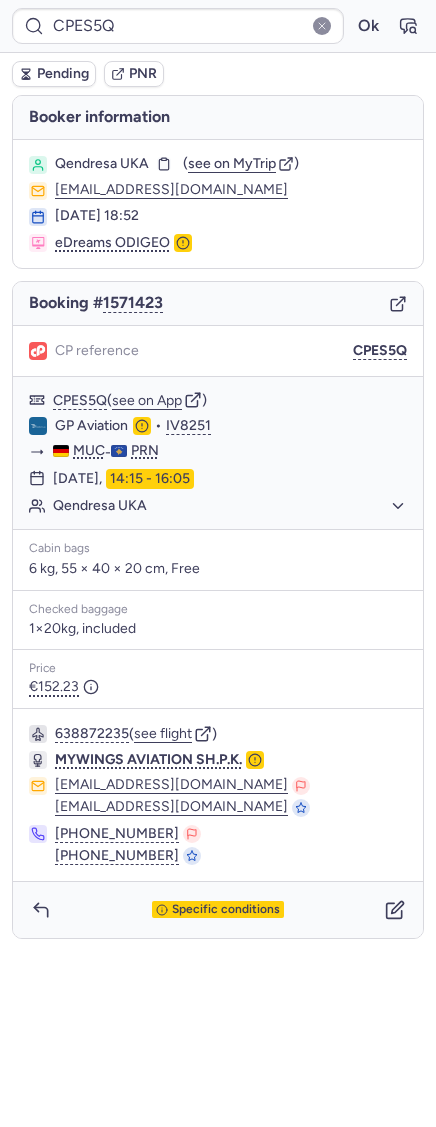 click on "Pending" at bounding box center [63, 74] 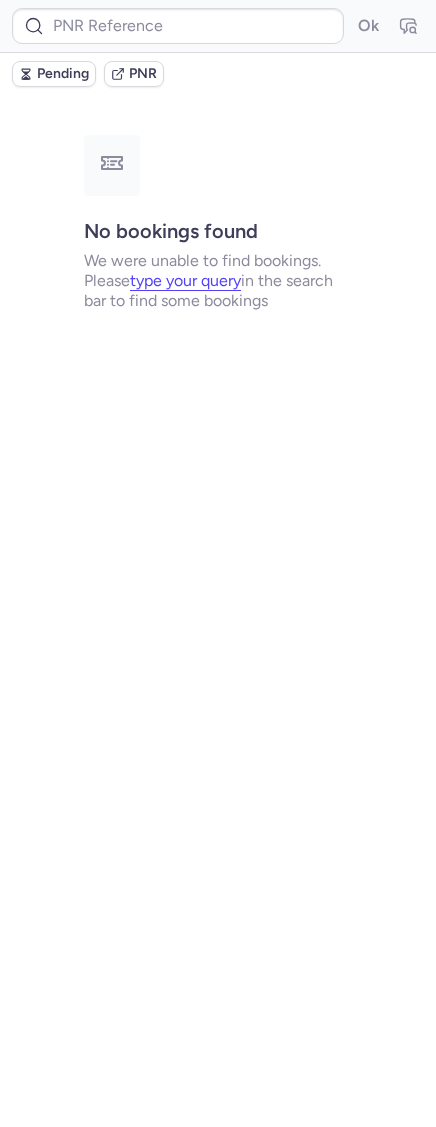 type on "CPDN72" 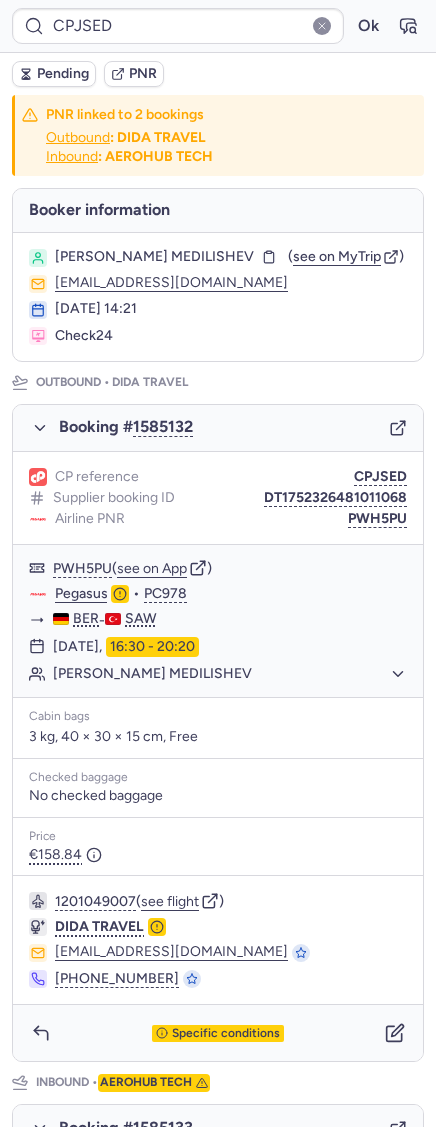 scroll, scrollTop: 675, scrollLeft: 0, axis: vertical 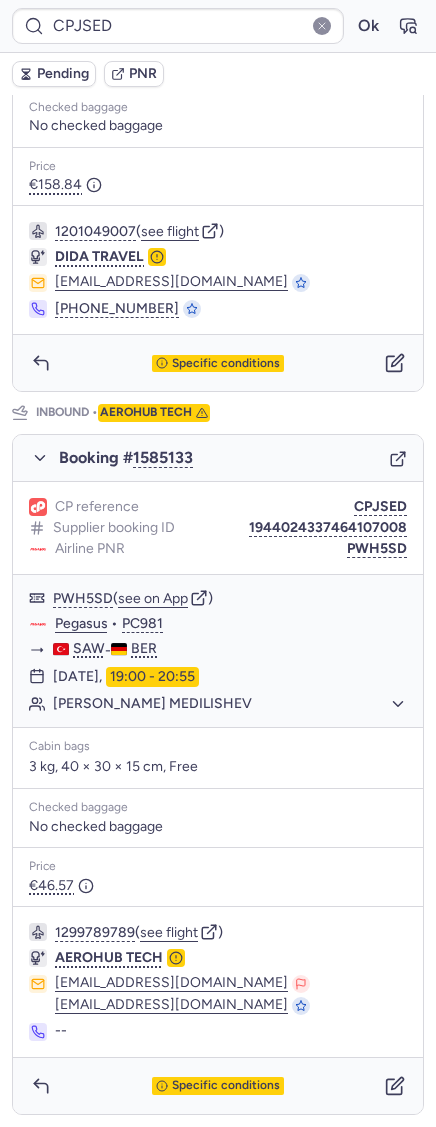 type on "CPEDSA" 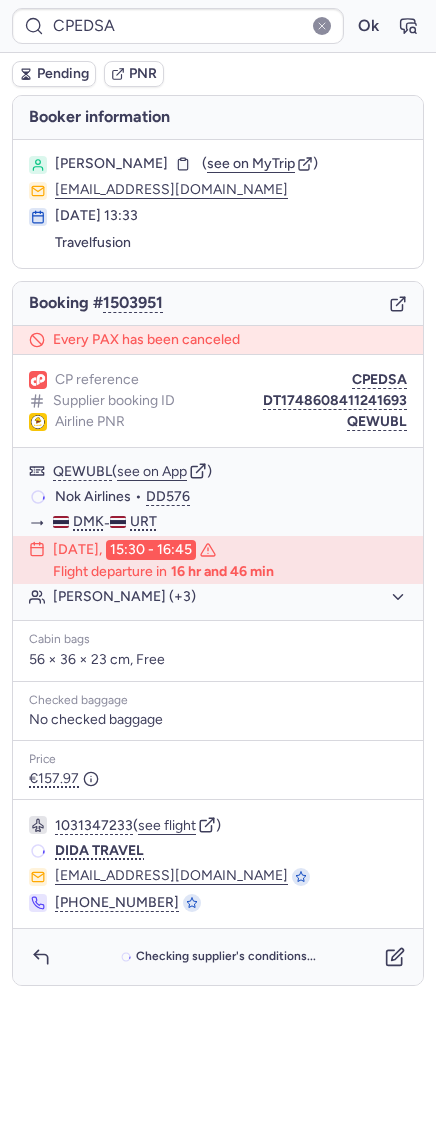 scroll, scrollTop: 0, scrollLeft: 0, axis: both 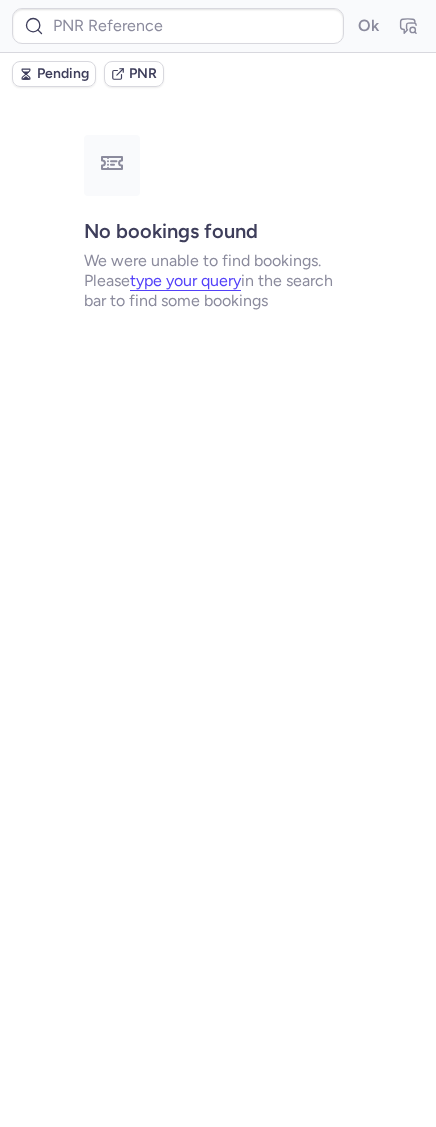 type on "CPEDSA" 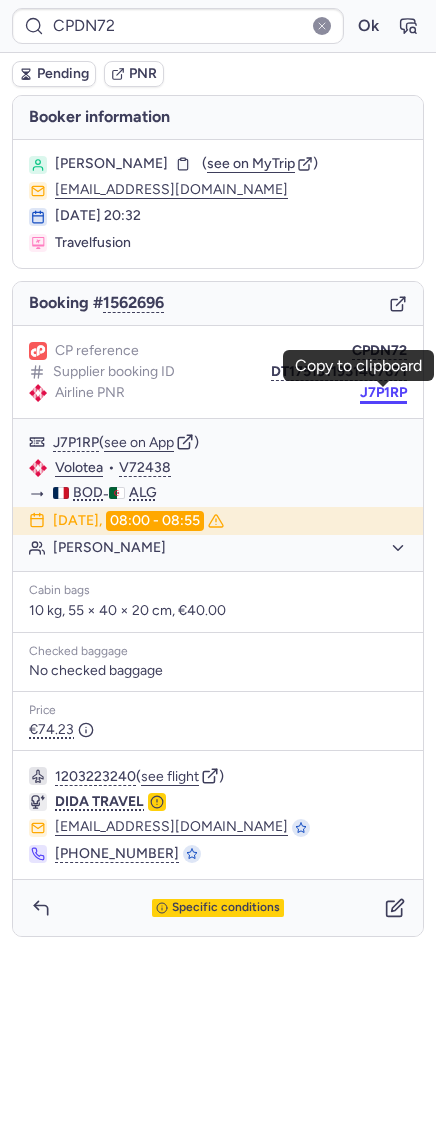 click on "J7P1RP" at bounding box center (383, 393) 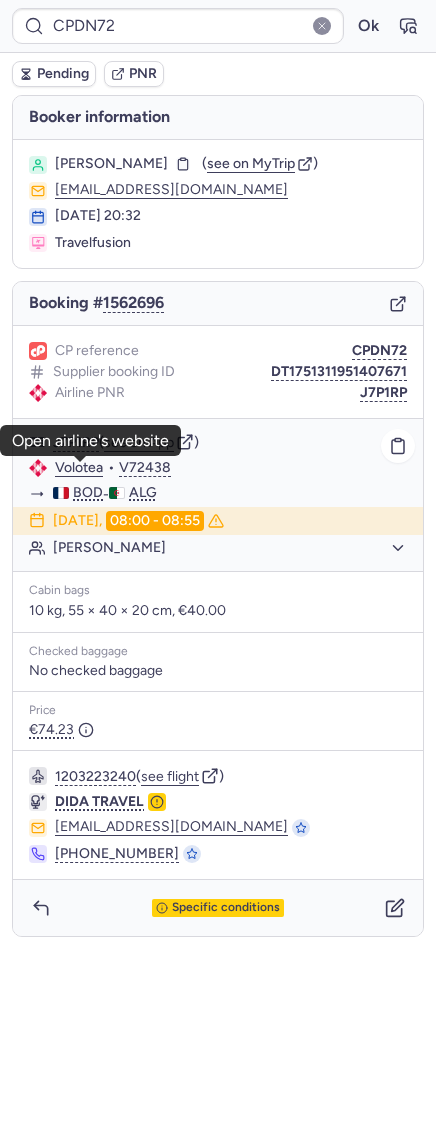 click on "Volotea" 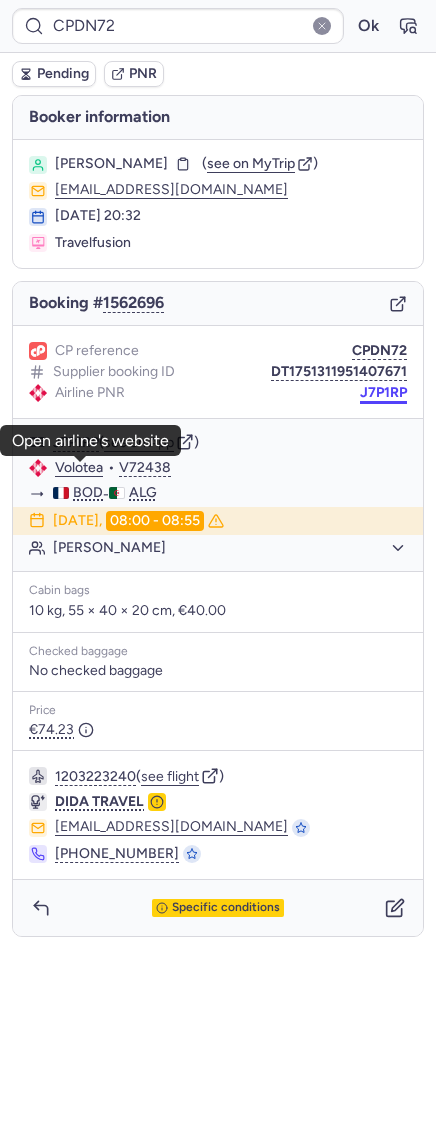 click on "J7P1RP" at bounding box center [383, 393] 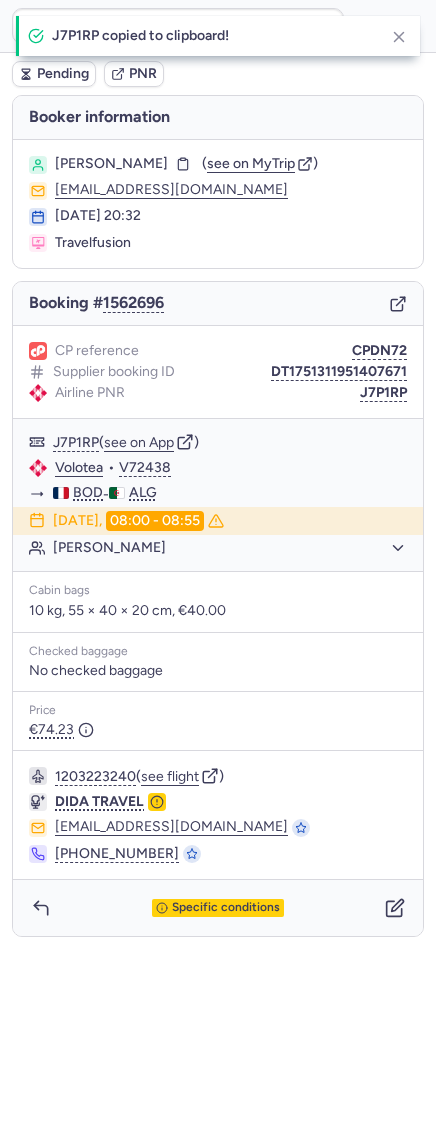 drag, startPoint x: 111, startPoint y: 161, endPoint x: 182, endPoint y: 165, distance: 71.11259 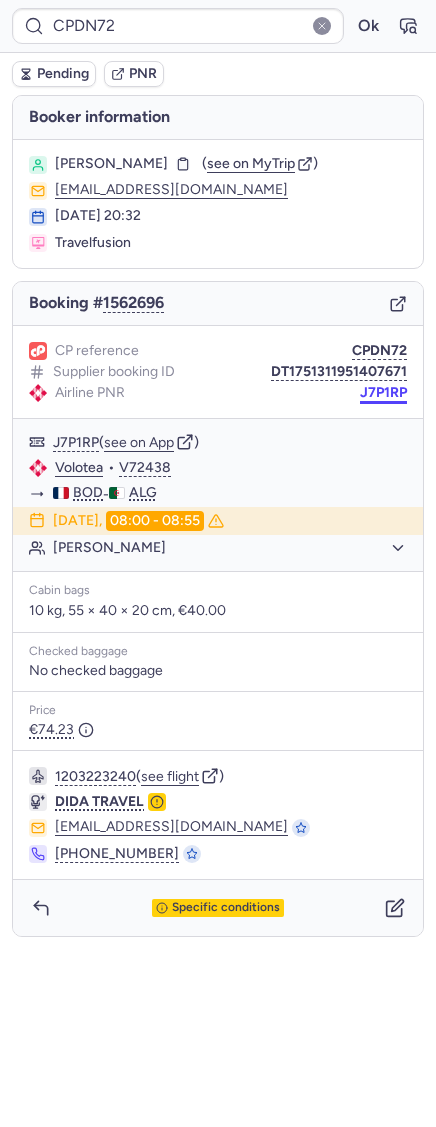 click on "J7P1RP" at bounding box center [383, 393] 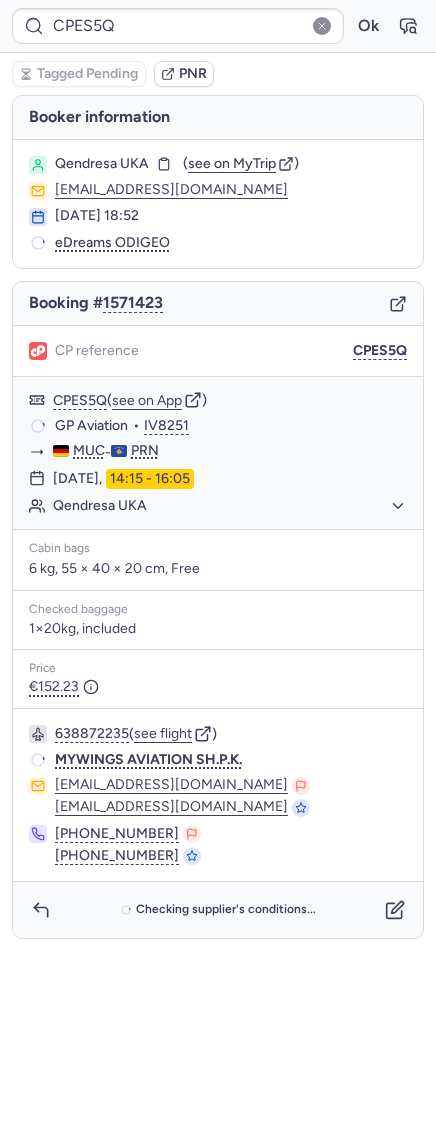 type on "CPMNWK" 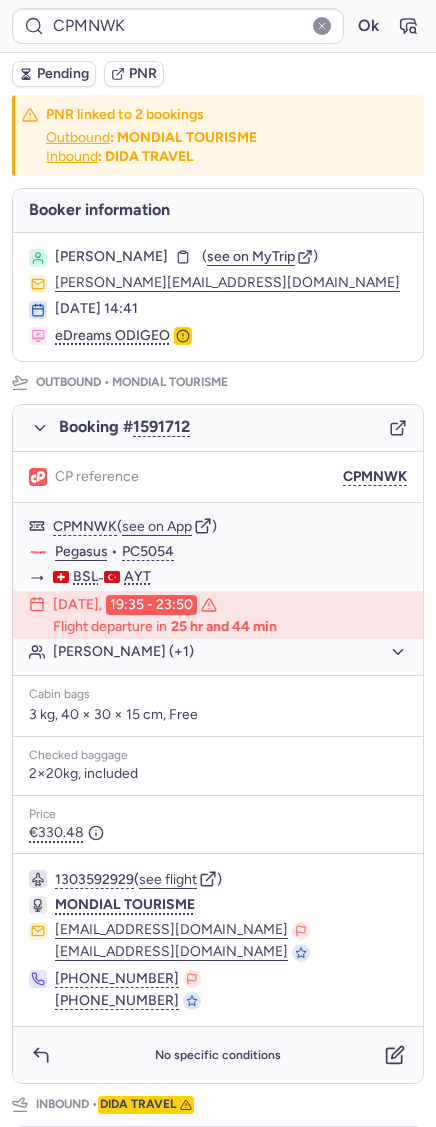 click on "Pending" at bounding box center [63, 74] 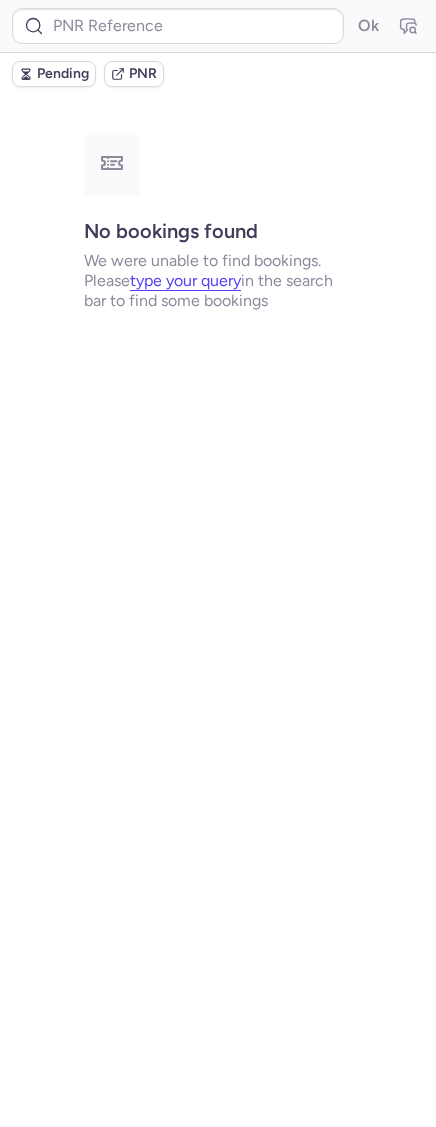 type on "CPES5Q" 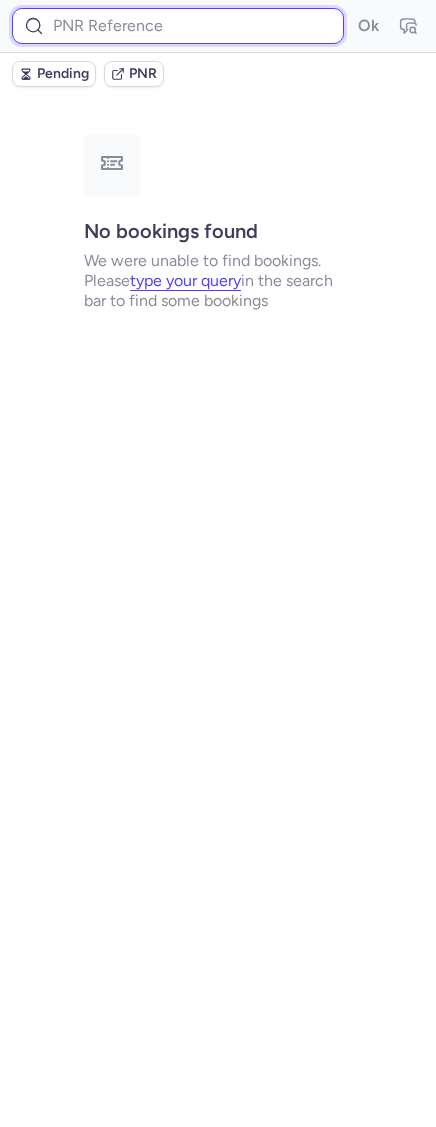 click at bounding box center [178, 26] 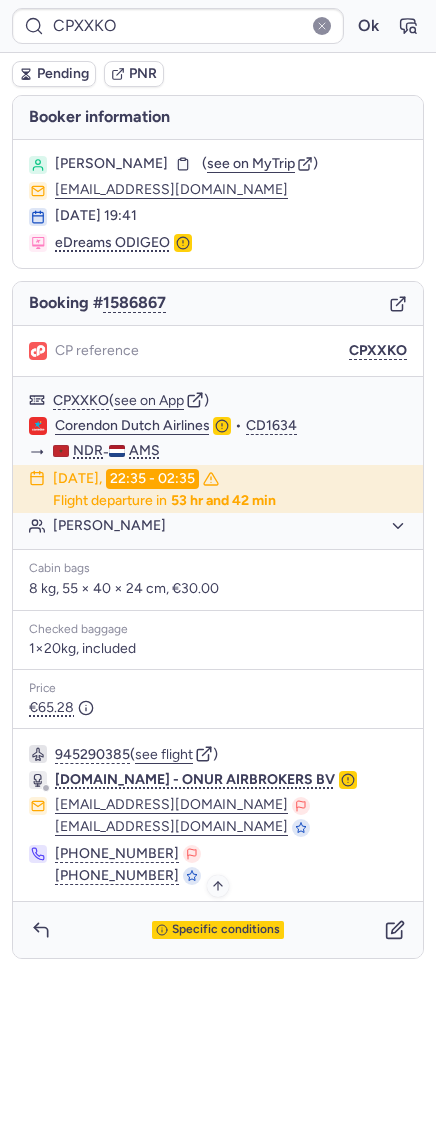 click on "Specific conditions" at bounding box center (226, 930) 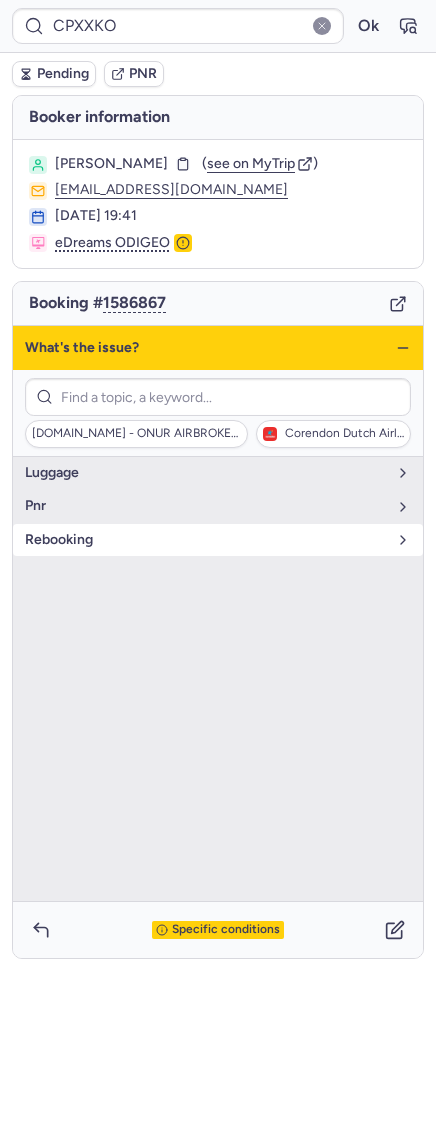 click on "rebooking" at bounding box center (218, 540) 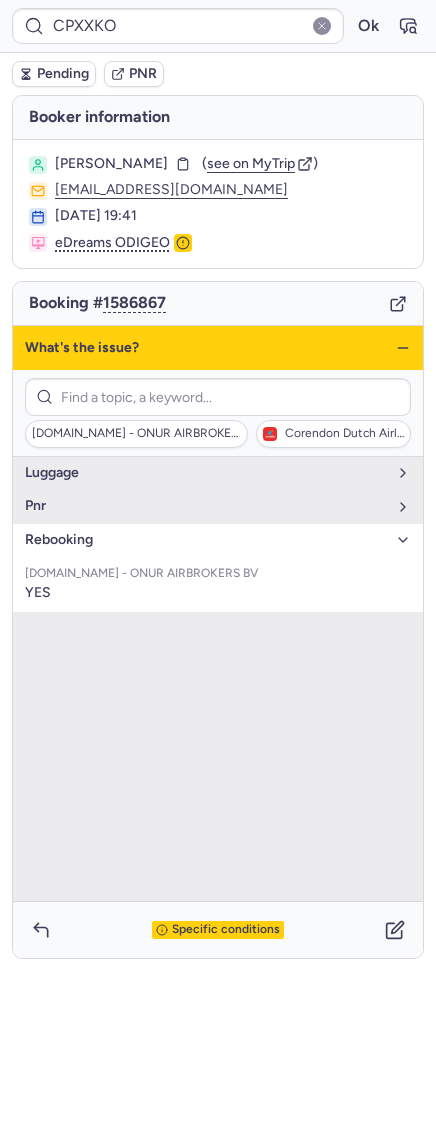 click 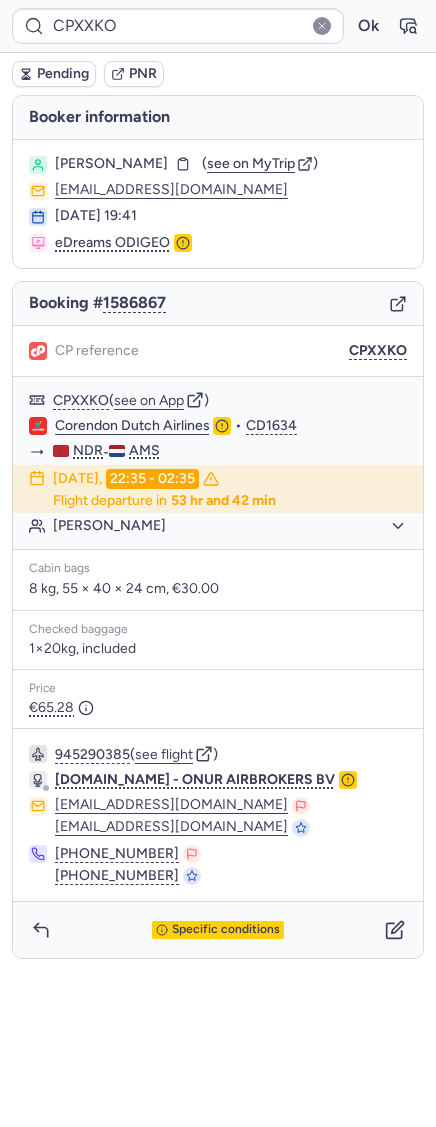 type on "CPES5Q" 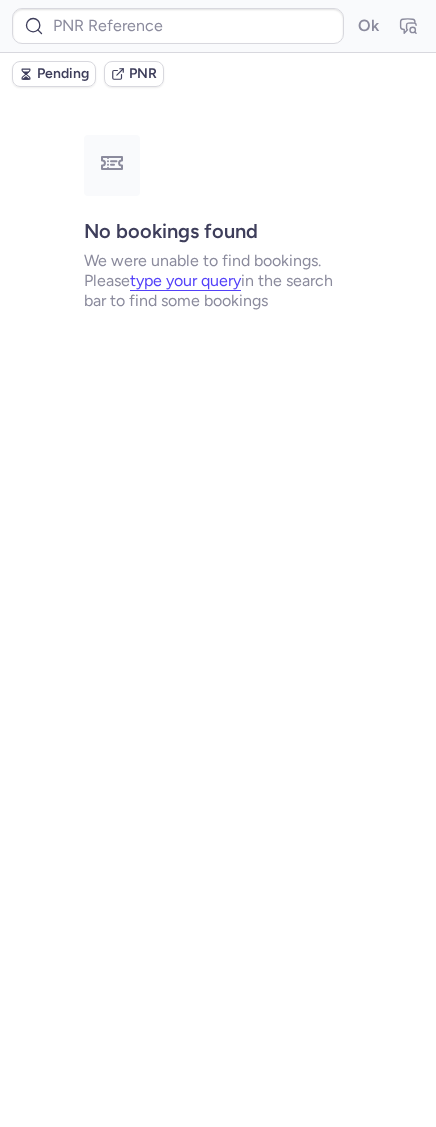 type on "CPJSED" 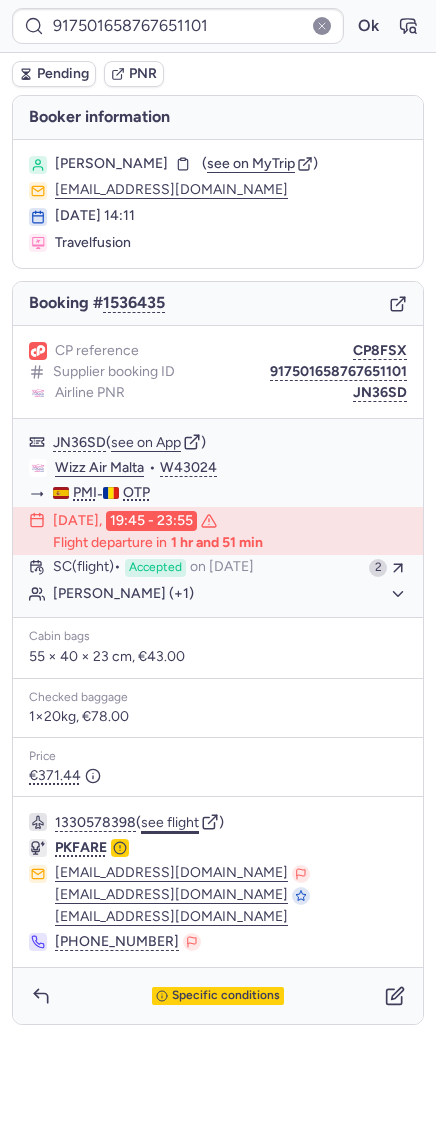 click on "see flight" 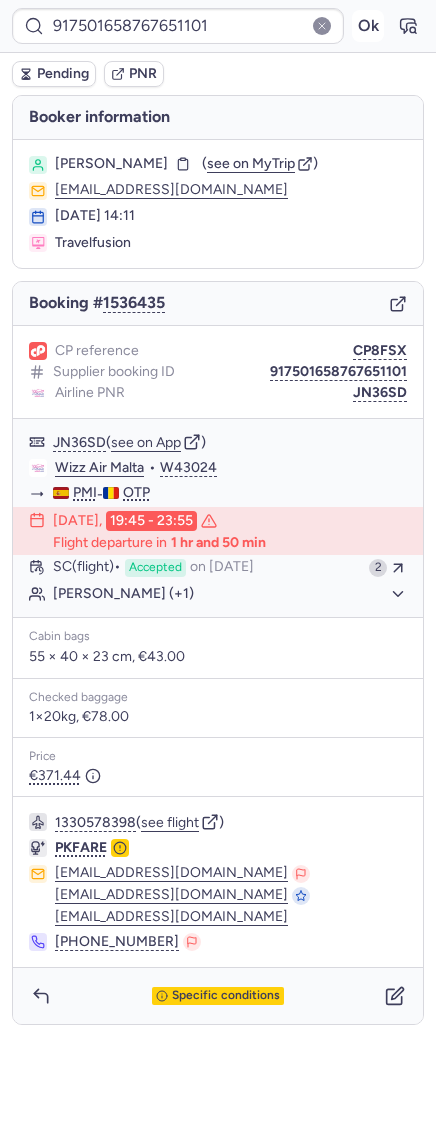 click on "Ok" at bounding box center [368, 26] 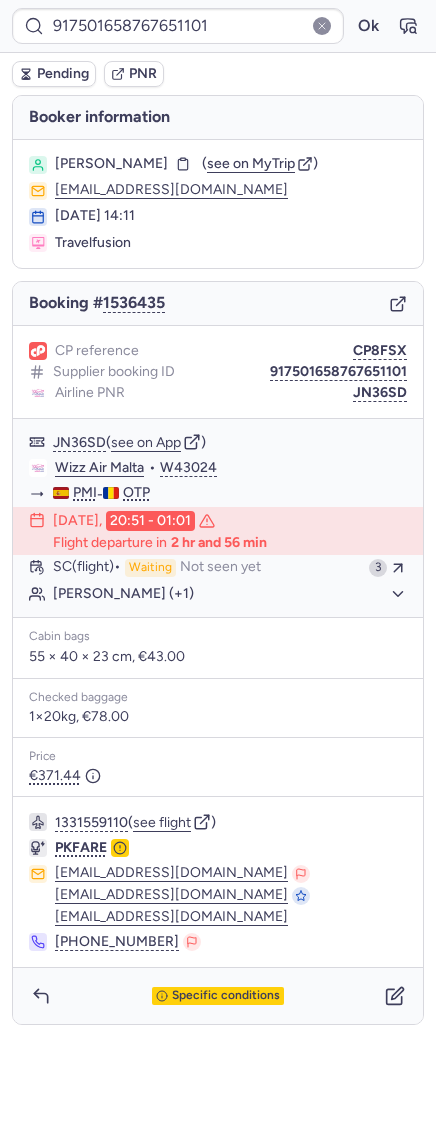 type on "CPES5Q" 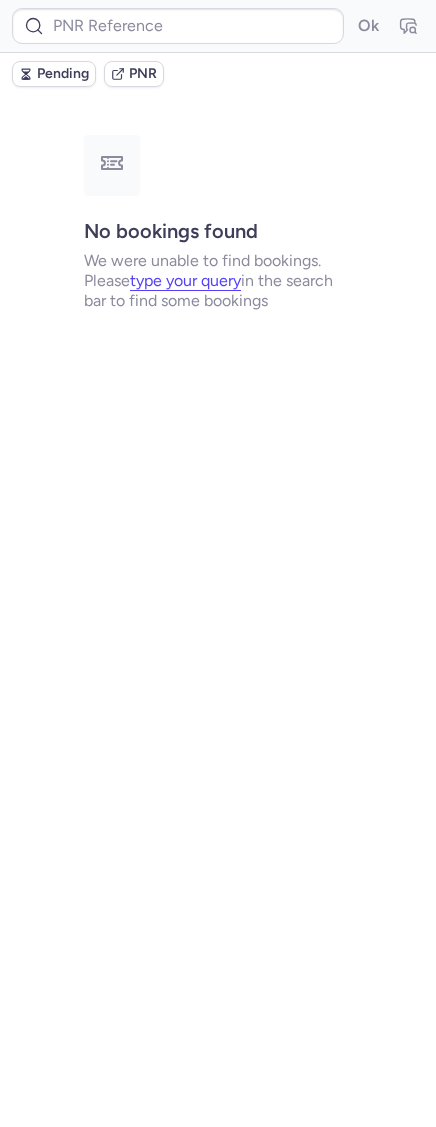 type on "CPJSED" 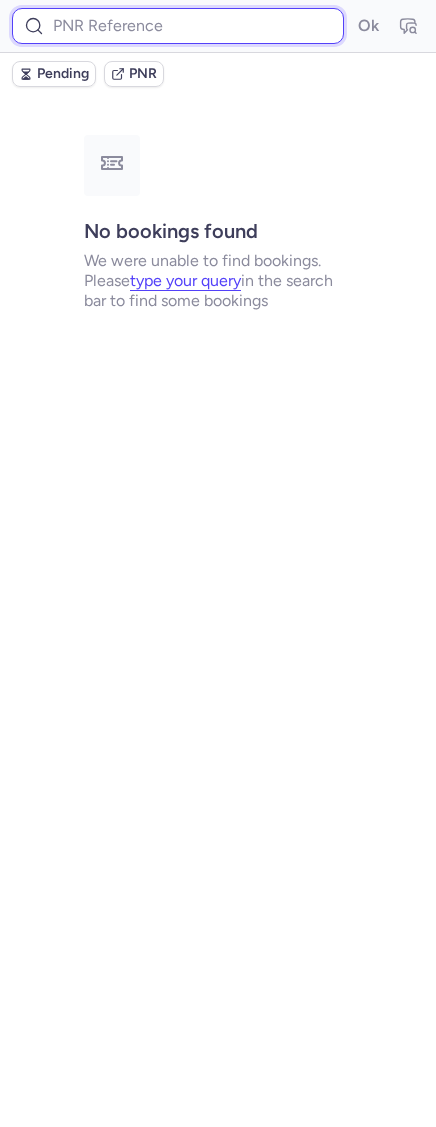 click at bounding box center [178, 26] 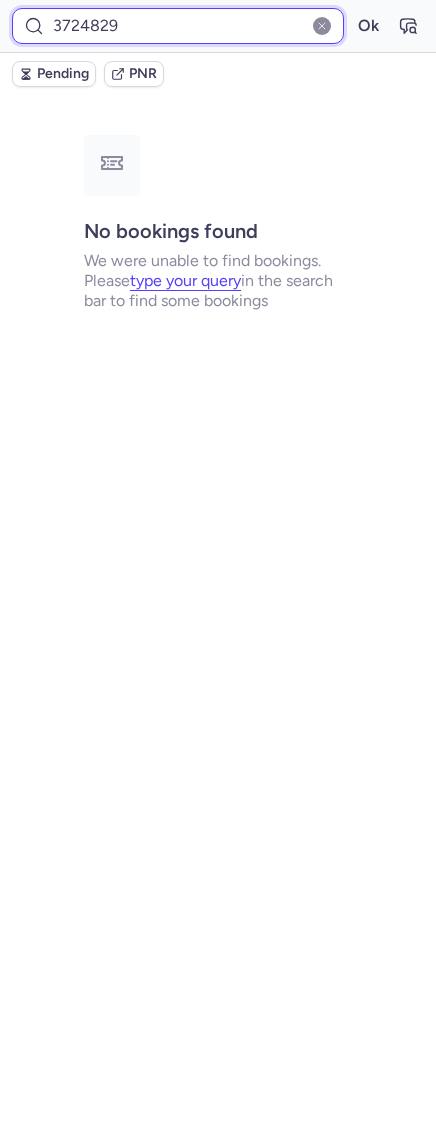 type on "3724829" 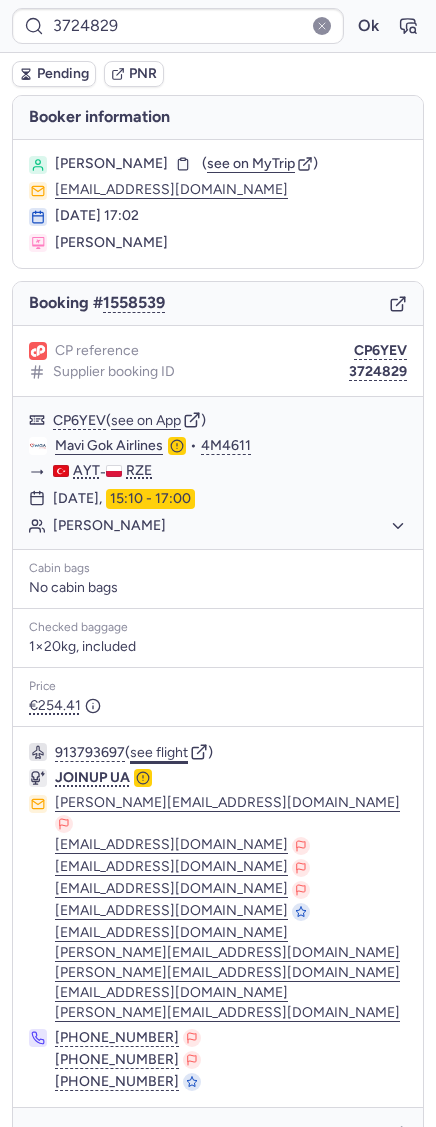 click on "see flight" 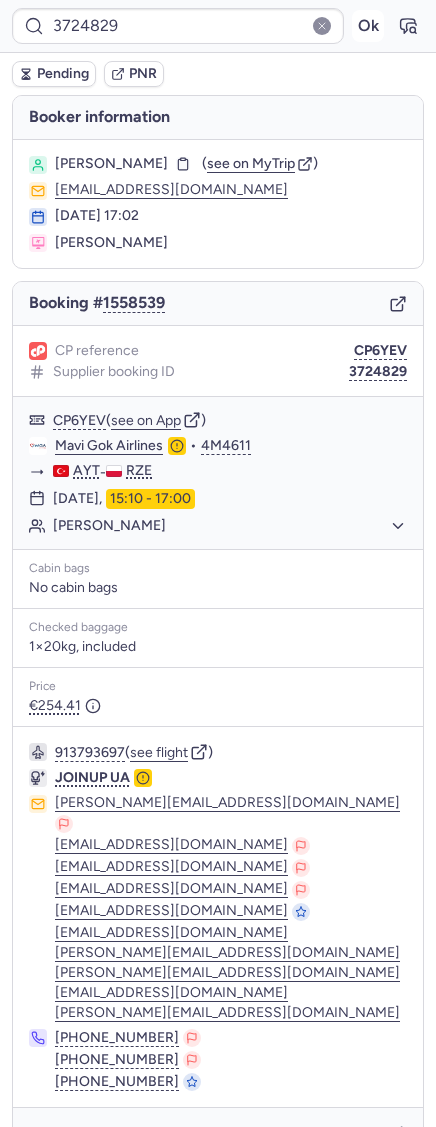 click on "Ok" at bounding box center [368, 26] 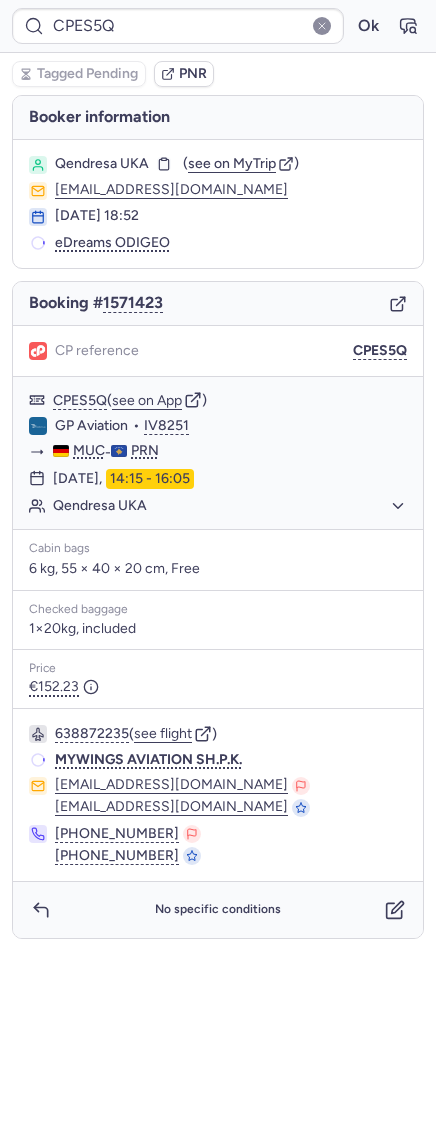 type on "CPZUKW" 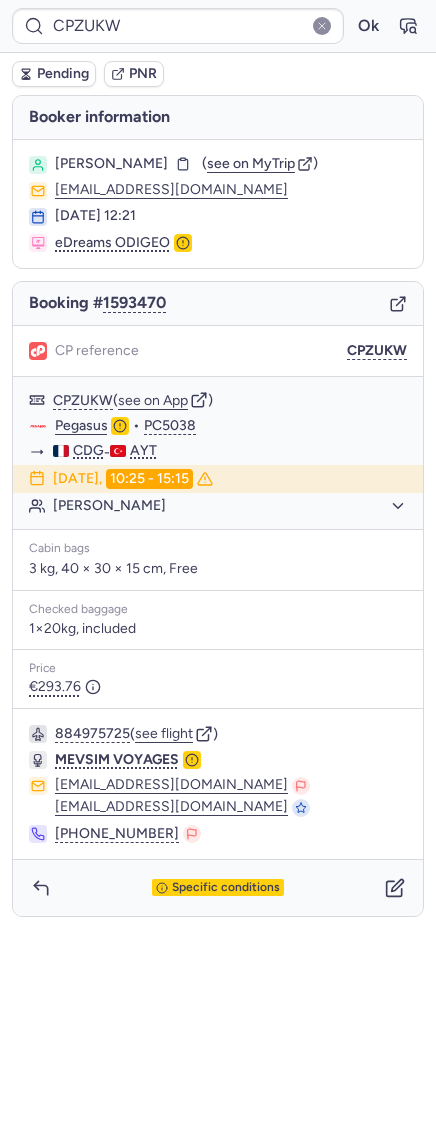 click on "Specific conditions" at bounding box center [218, 888] 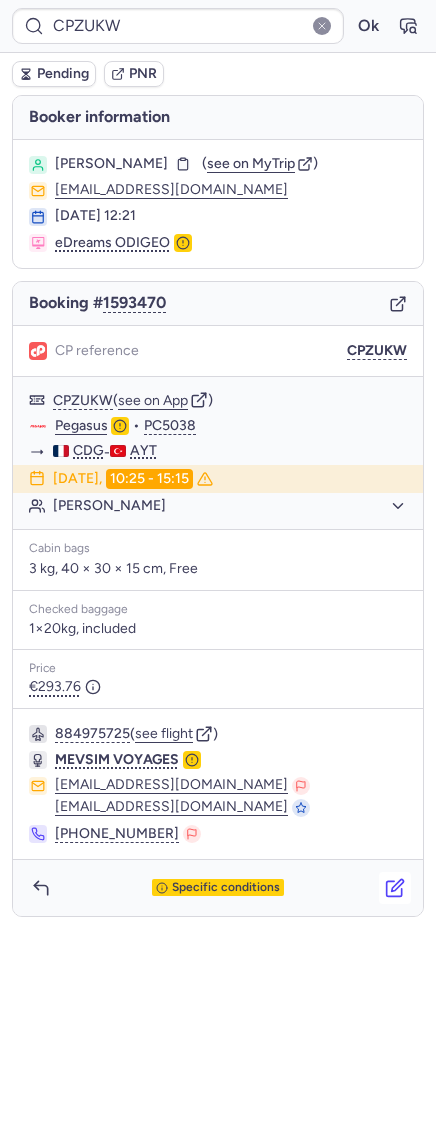click 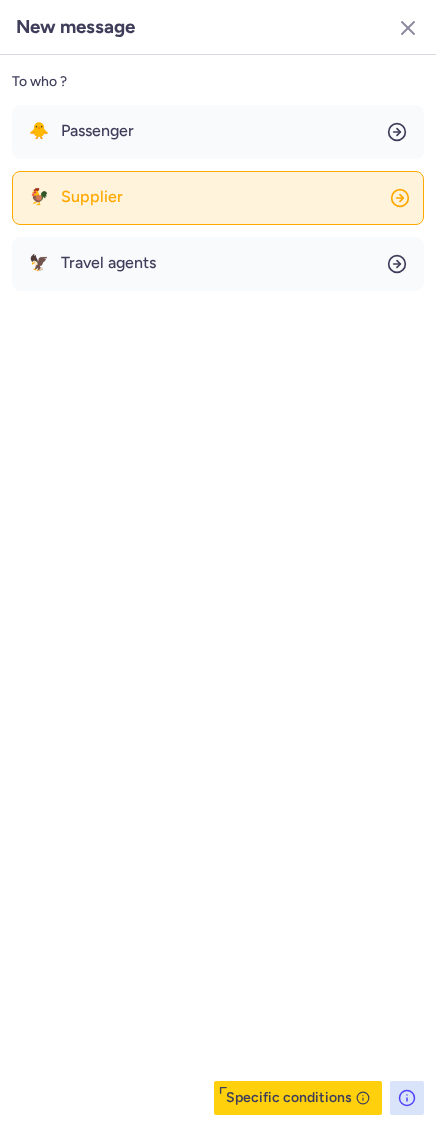 click on "Supplier" at bounding box center (92, 197) 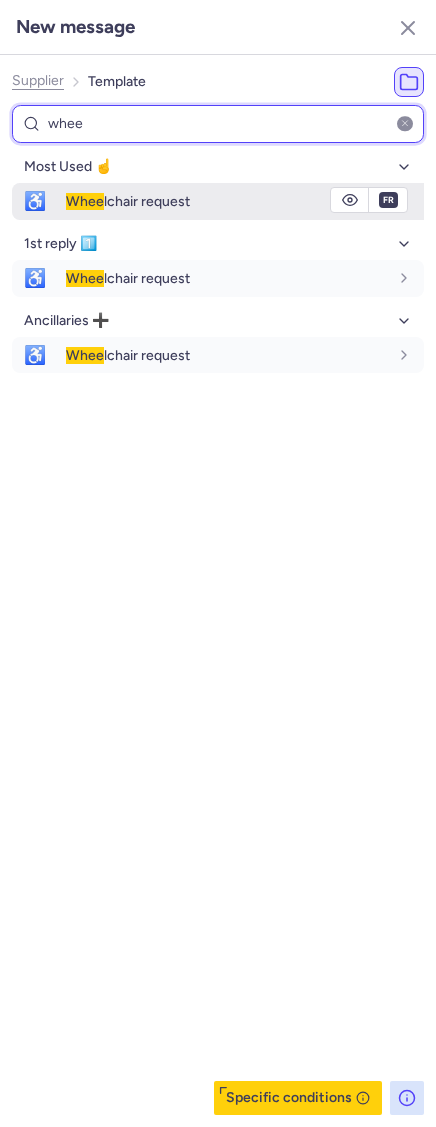 type on "whee" 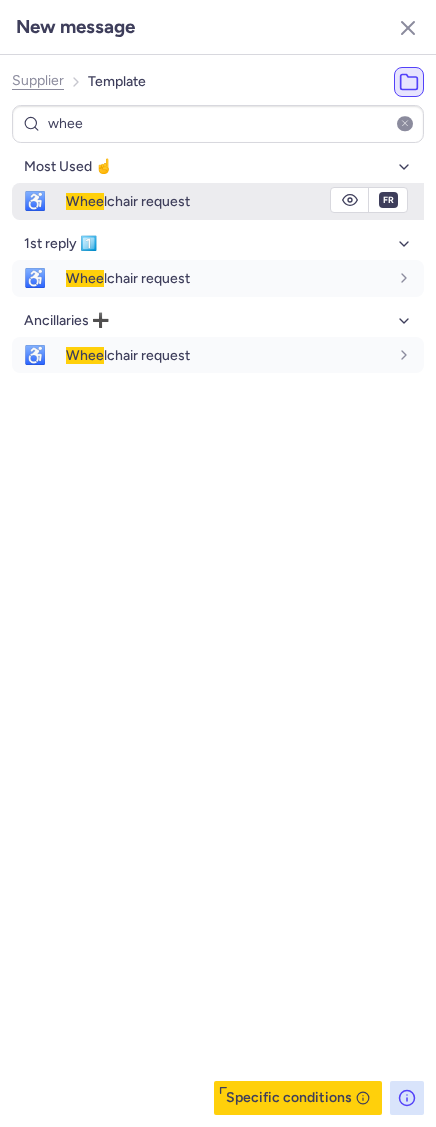 click on "Whee" at bounding box center [85, 201] 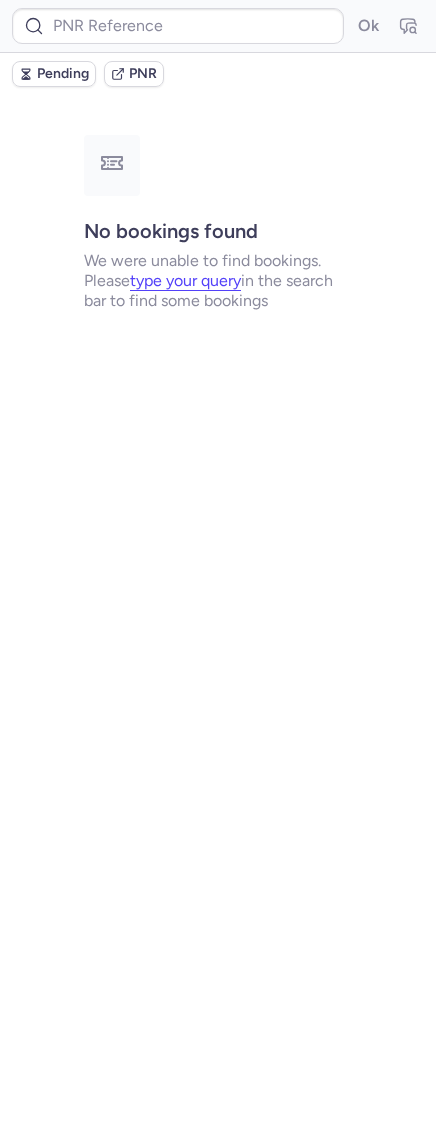 type on "CPZUKW" 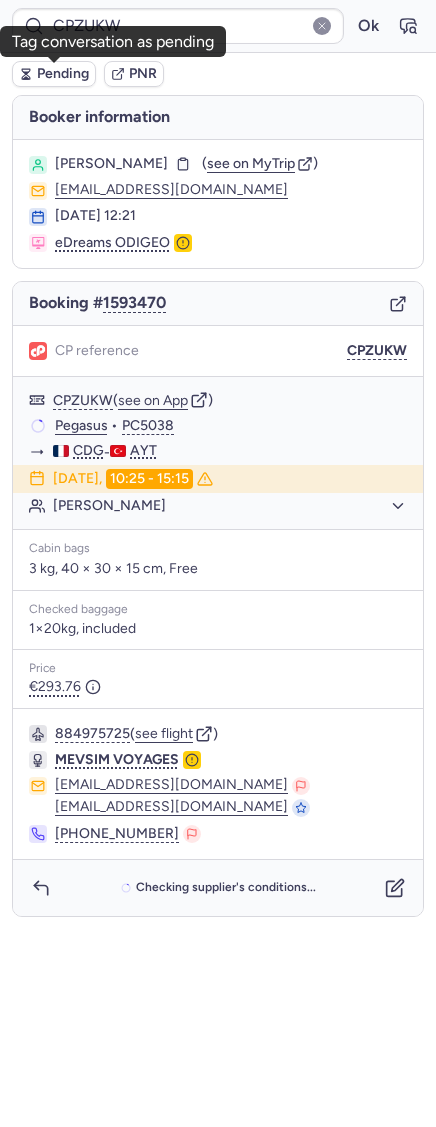 click 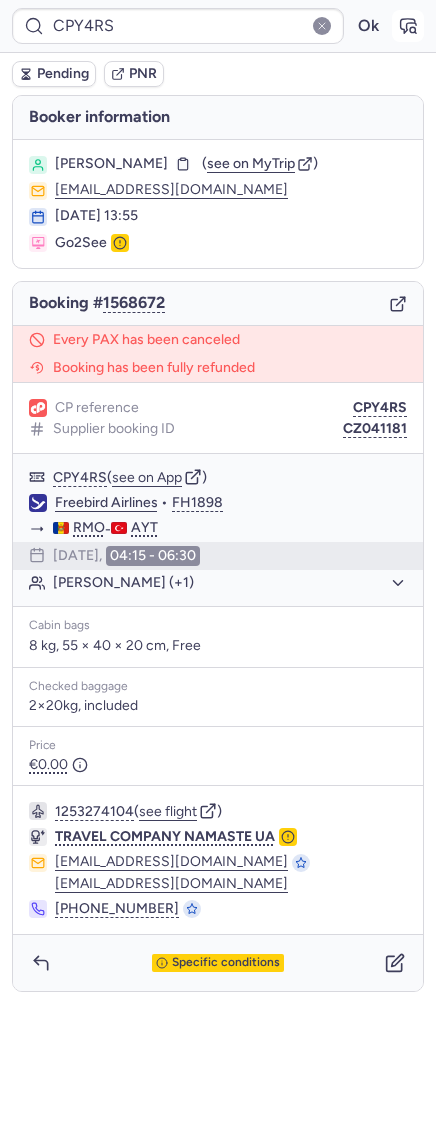 click 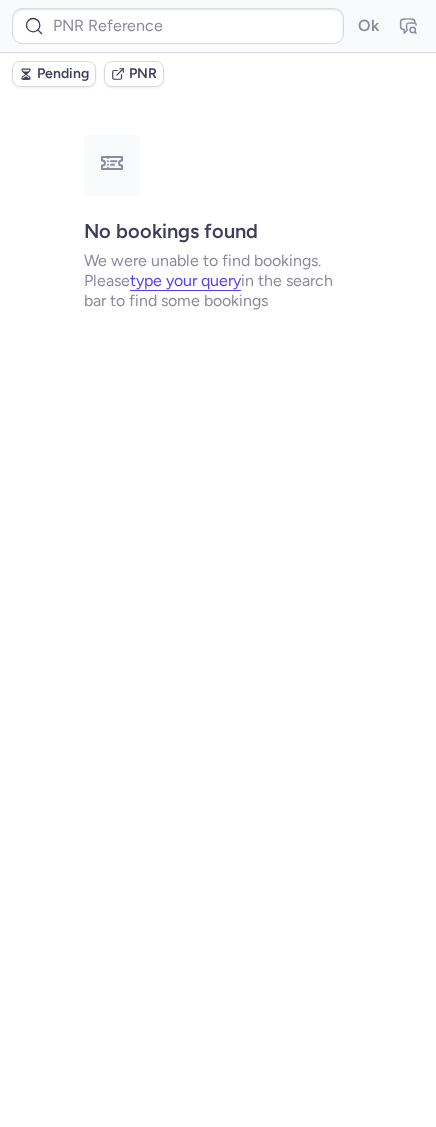 type on "CPZUKW" 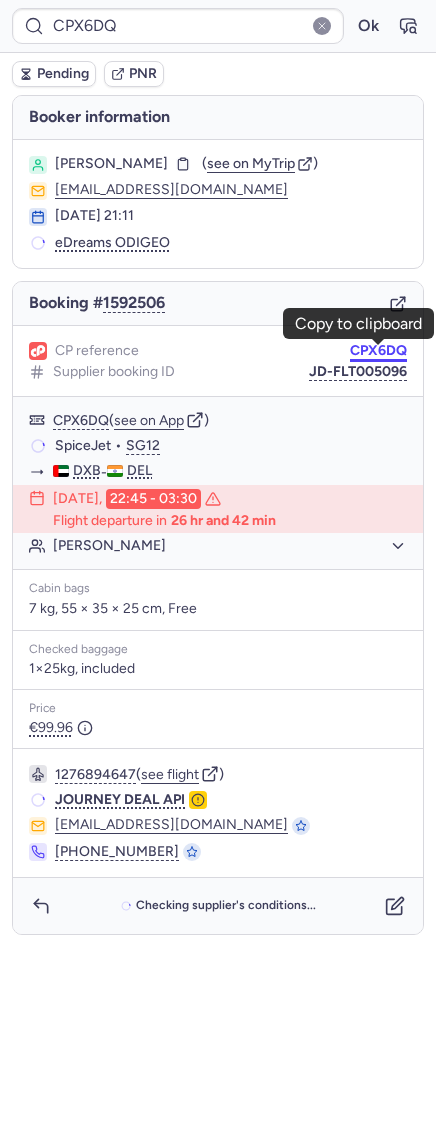click on "CPX6DQ" at bounding box center (378, 351) 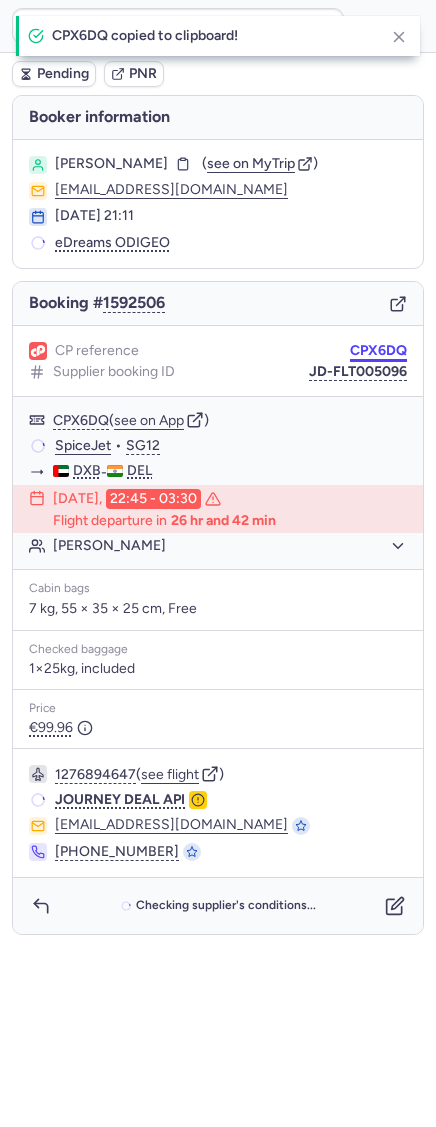 click on "CPX6DQ" at bounding box center (378, 351) 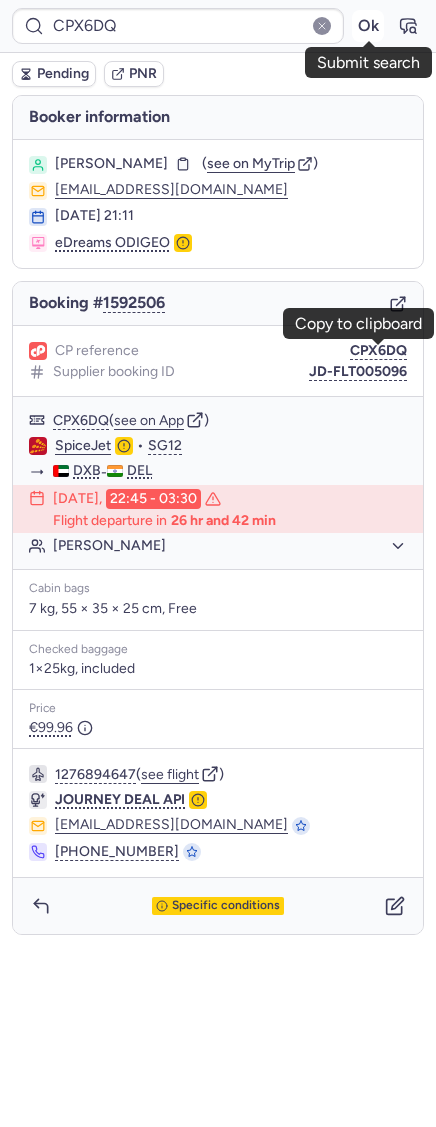 click on "Ok" at bounding box center (368, 26) 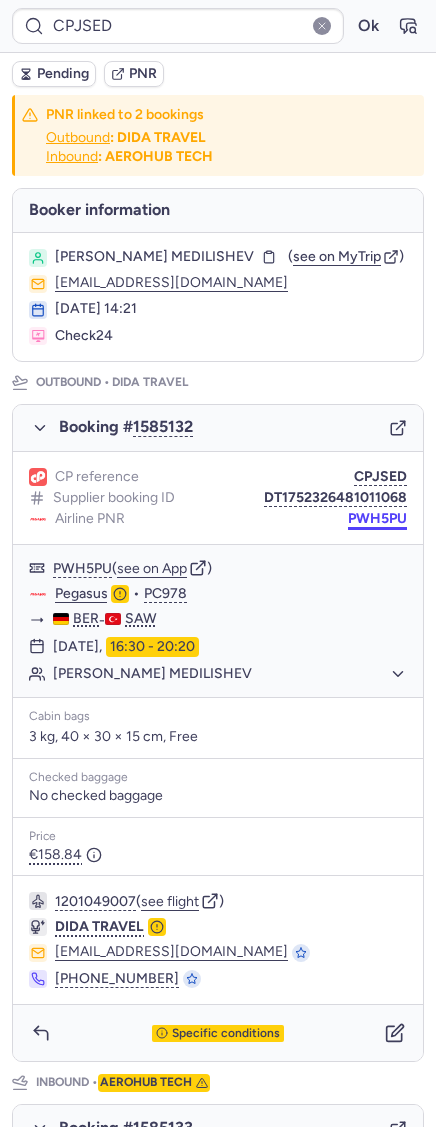 click on "PWH5PU" at bounding box center (377, 519) 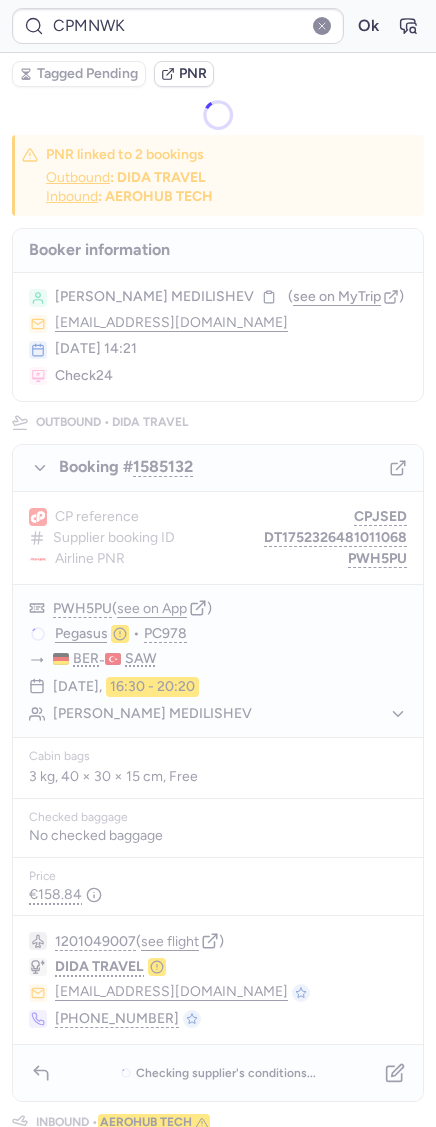 type on "CP3KXA" 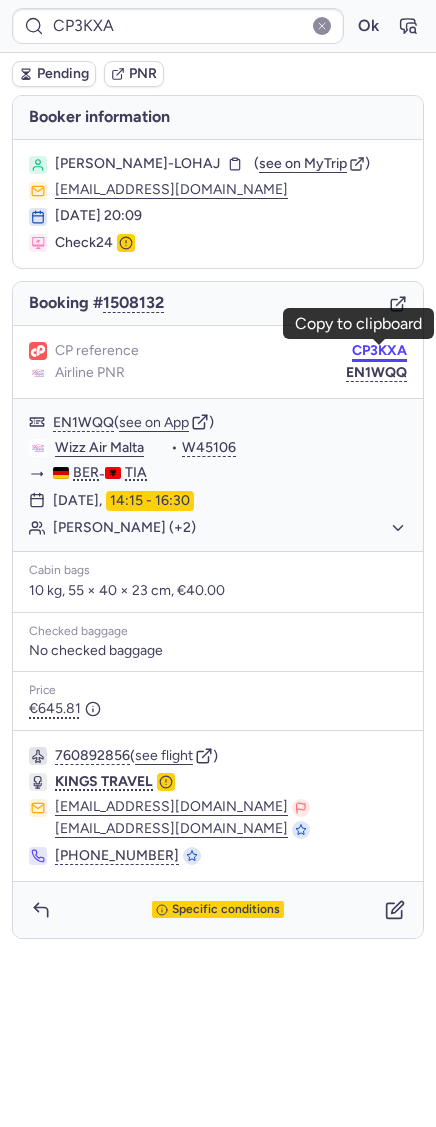 click on "CP3KXA" at bounding box center [379, 351] 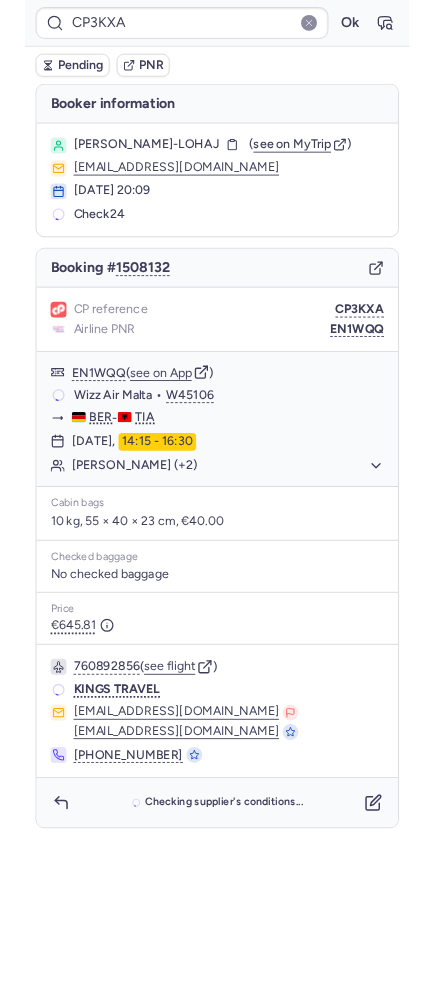 scroll, scrollTop: 0, scrollLeft: 0, axis: both 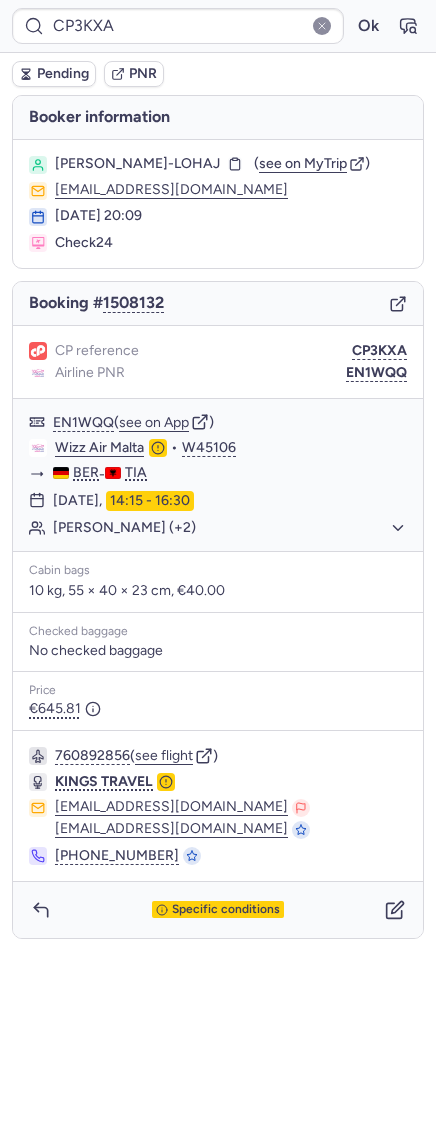 type on "CPZUKW" 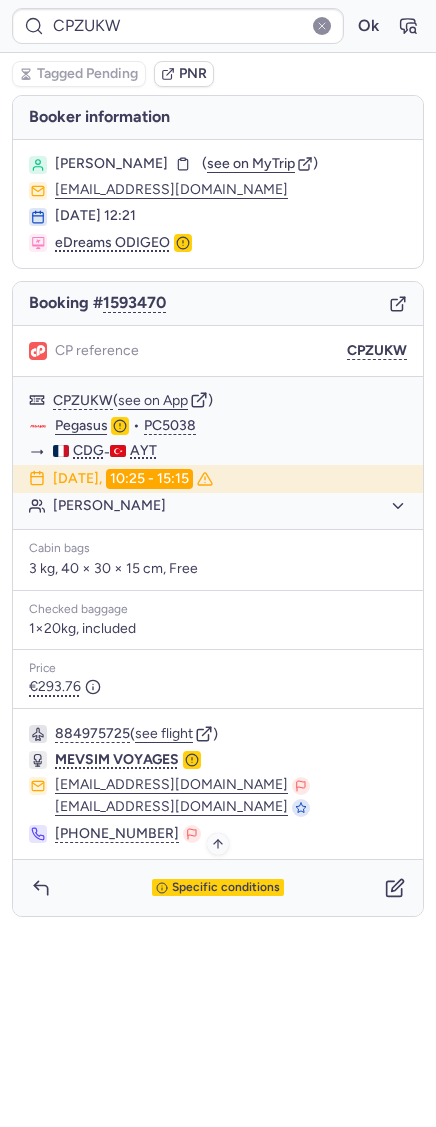 click on "Specific conditions" at bounding box center [226, 888] 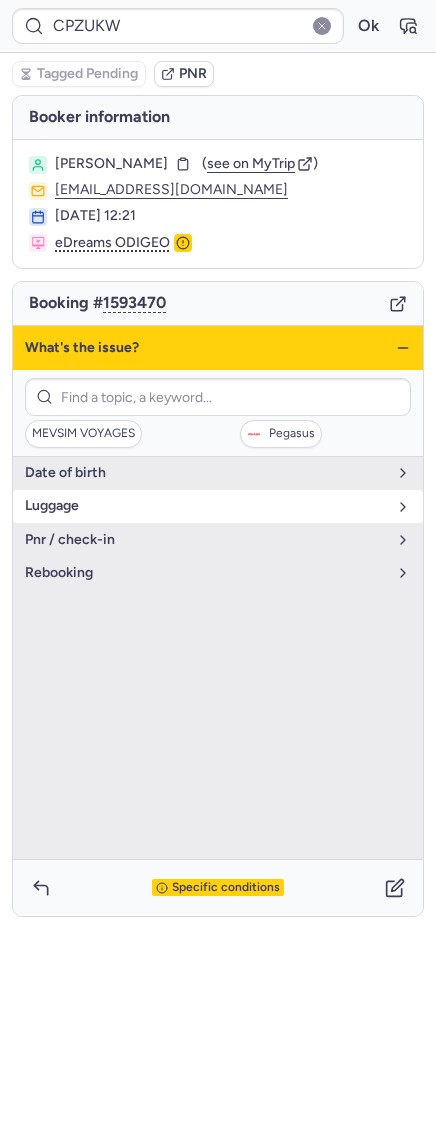 click on "luggage" at bounding box center [218, 506] 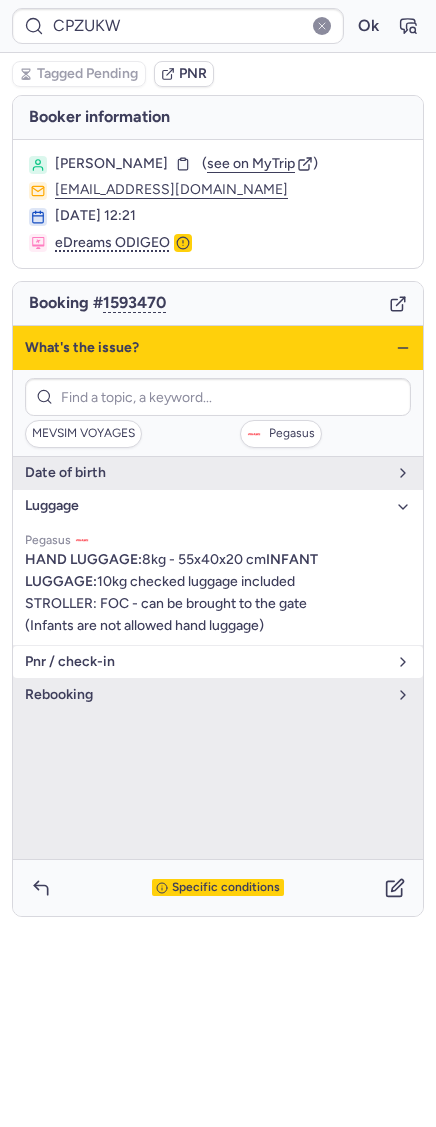 click on "pnr / check-in" at bounding box center [218, 662] 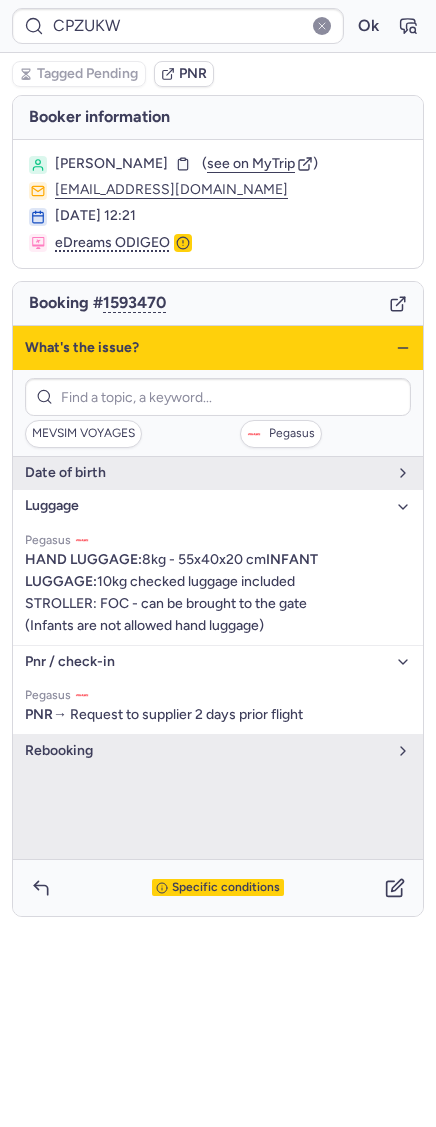 click 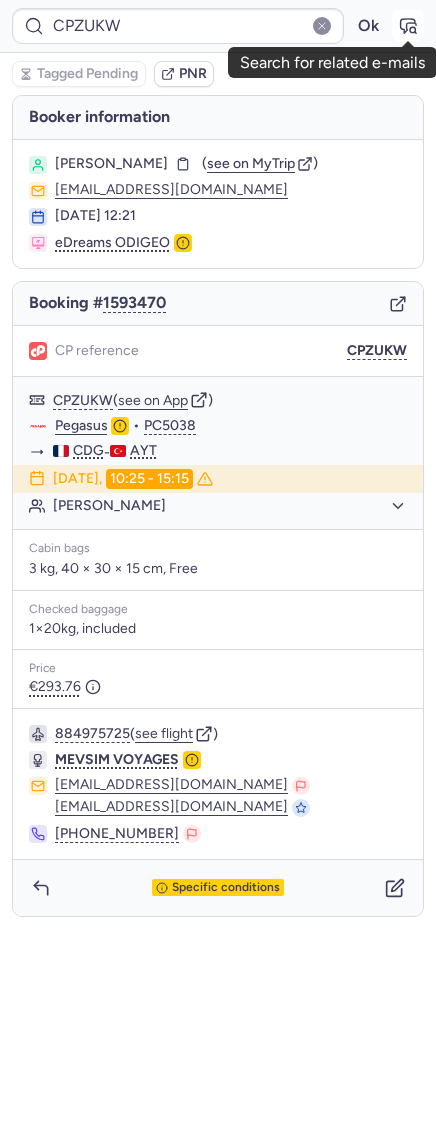 click 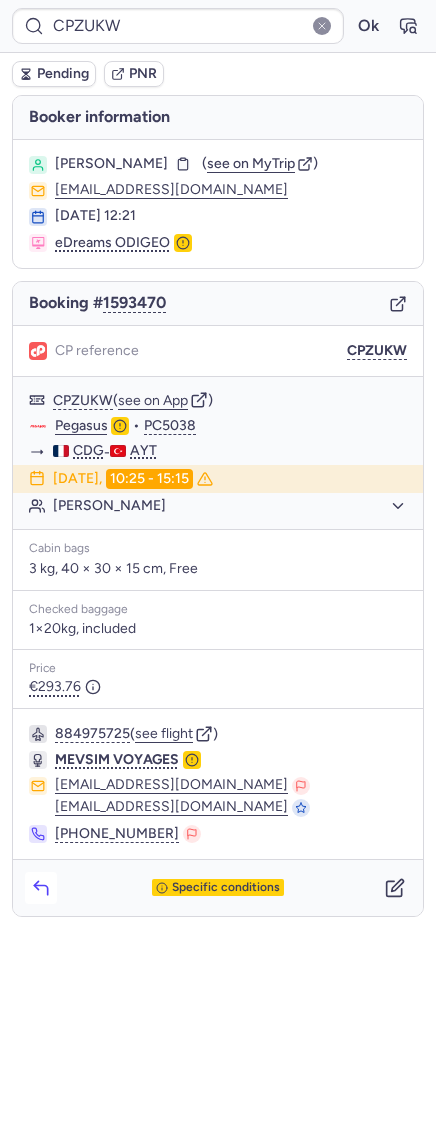 click 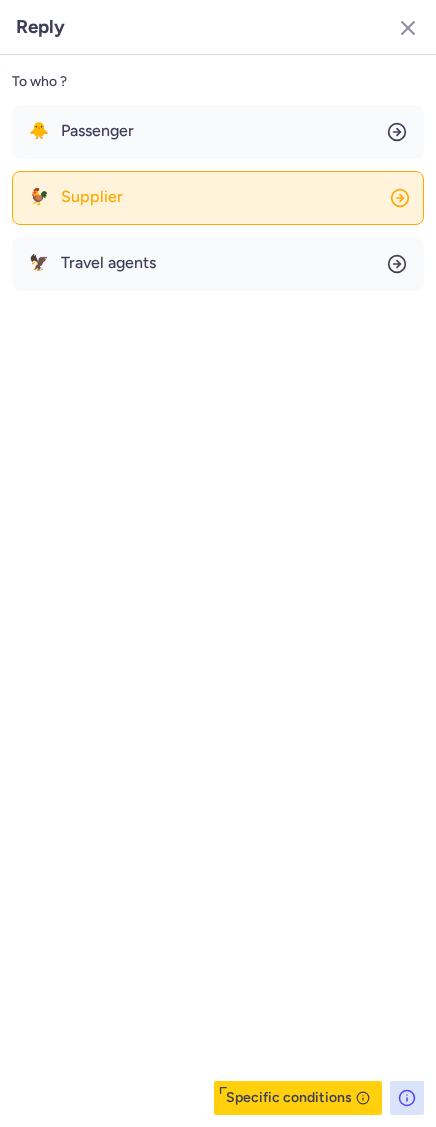 click on "Supplier" at bounding box center (92, 197) 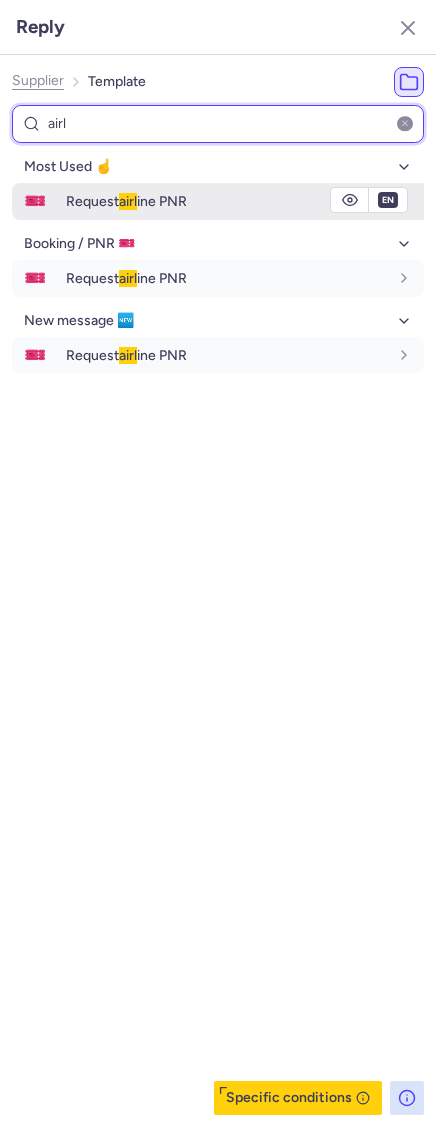 type on "airl" 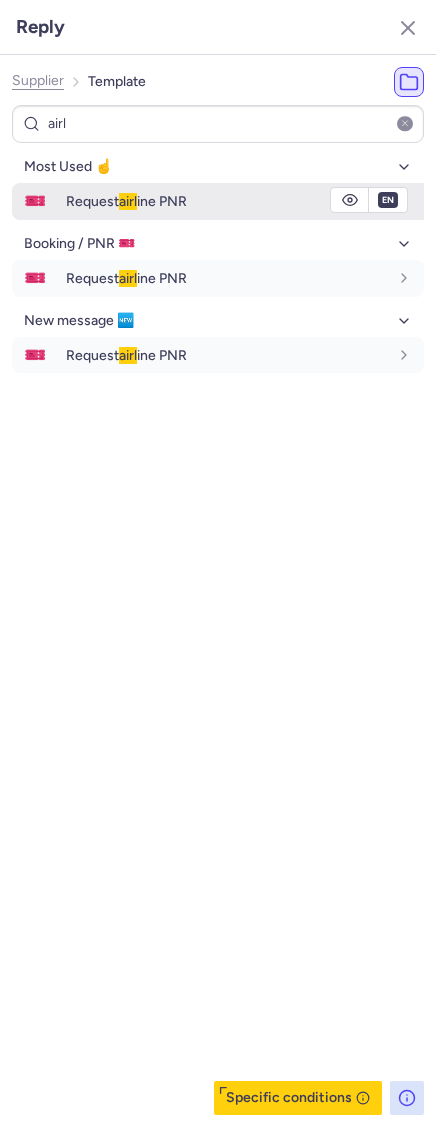 click on "en" at bounding box center (388, 200) 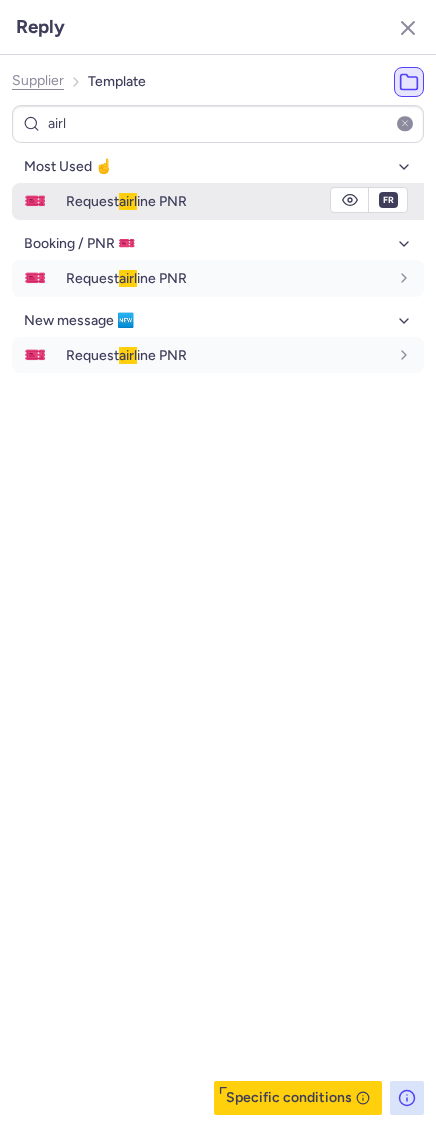 click on "Request  airl ine PNR" at bounding box center [227, 201] 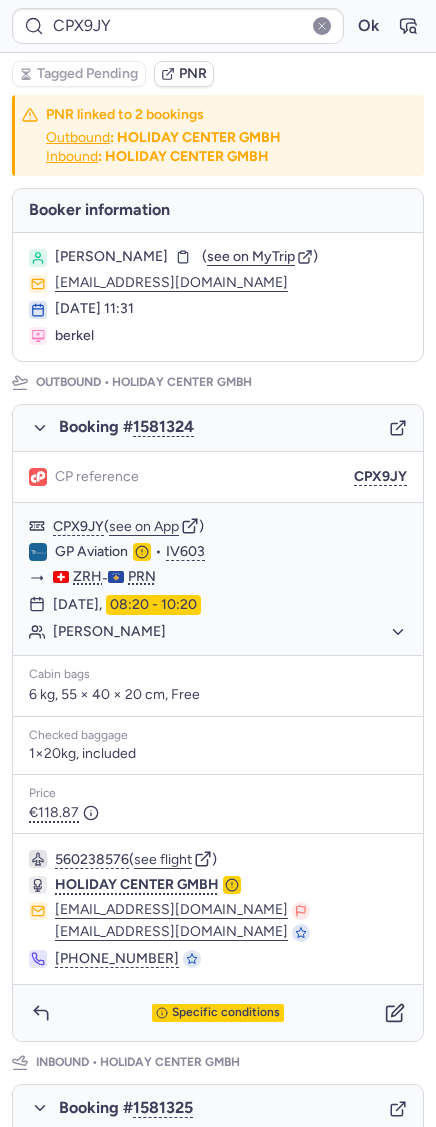 type on "CPC3HG" 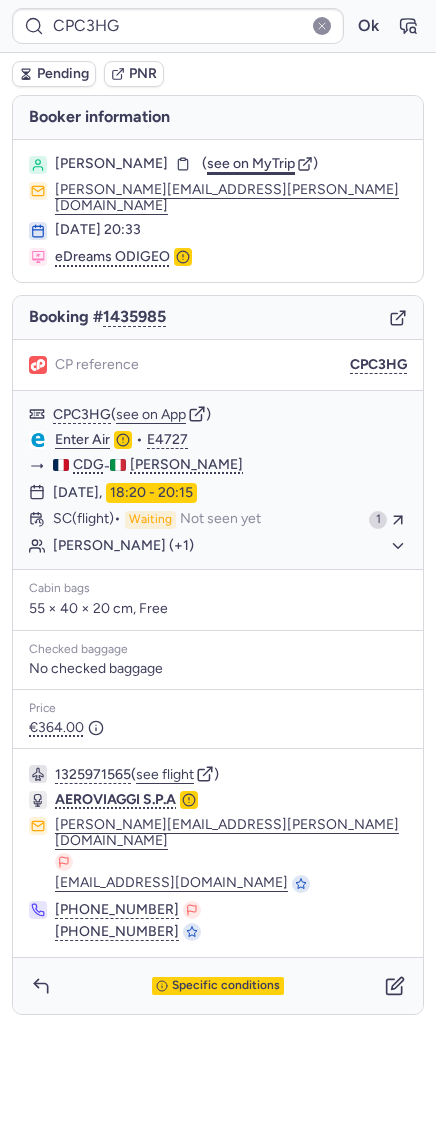 click on "see on MyTrip" at bounding box center (251, 163) 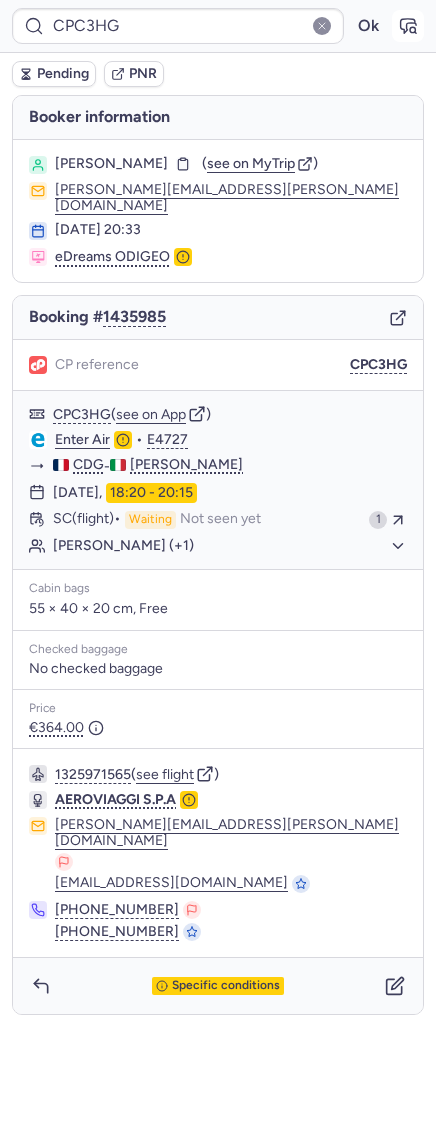 click 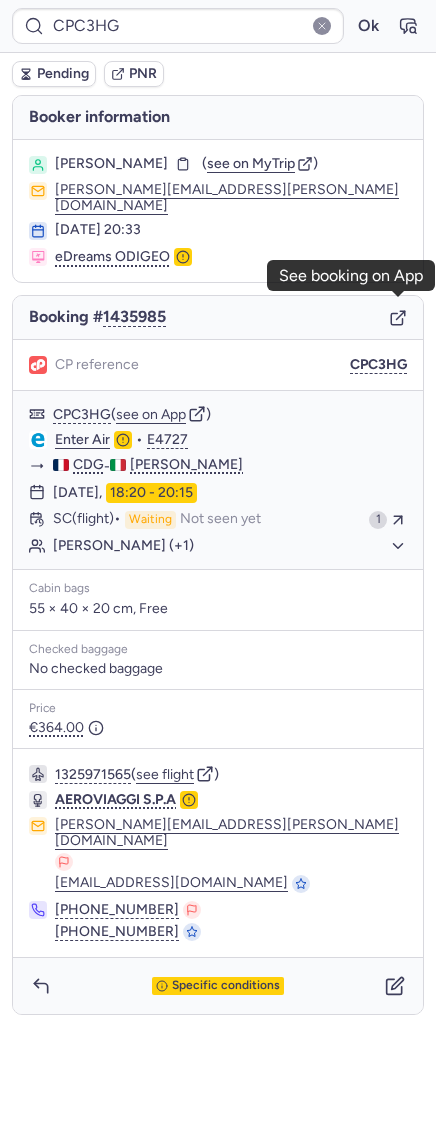 click 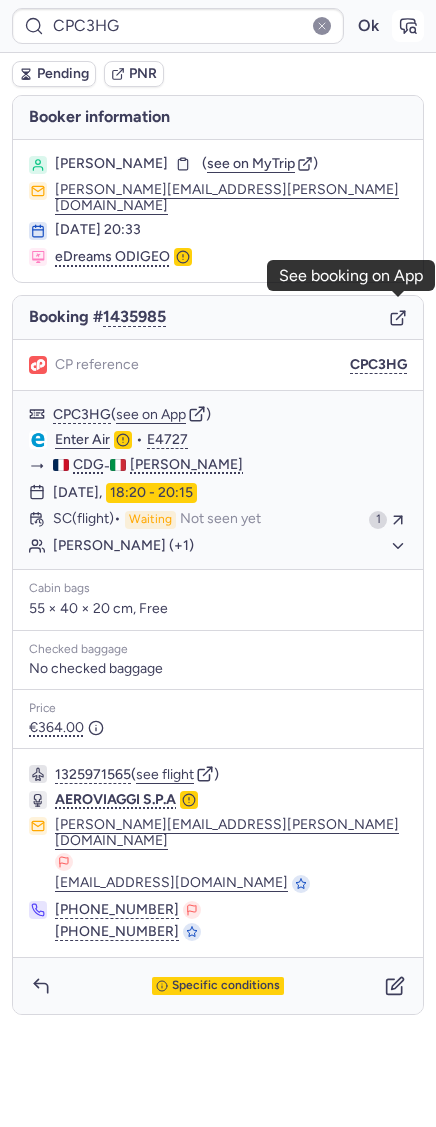 click 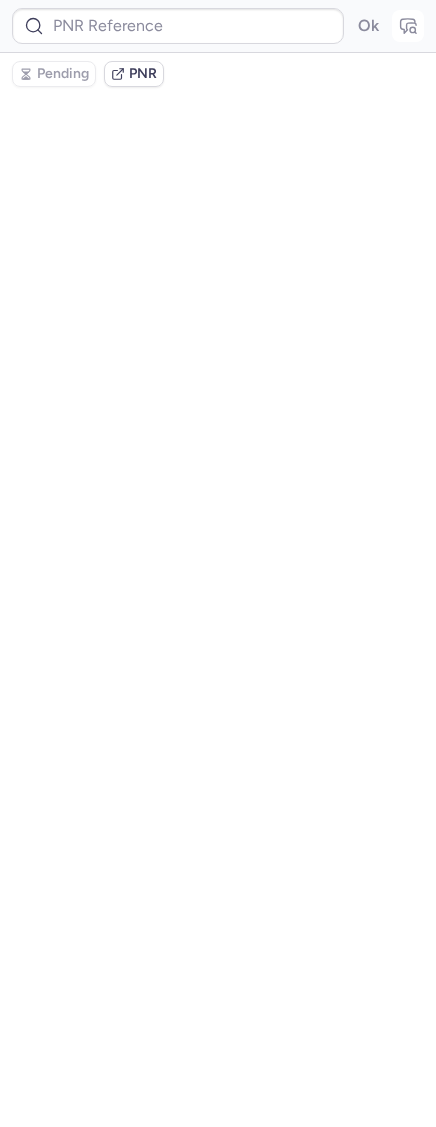 type on "CPC3HG" 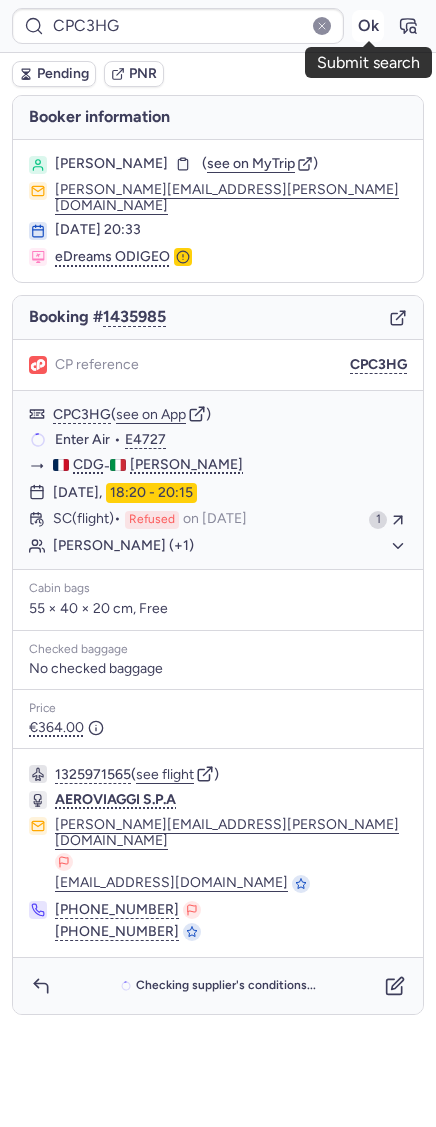 click on "Ok" at bounding box center [368, 26] 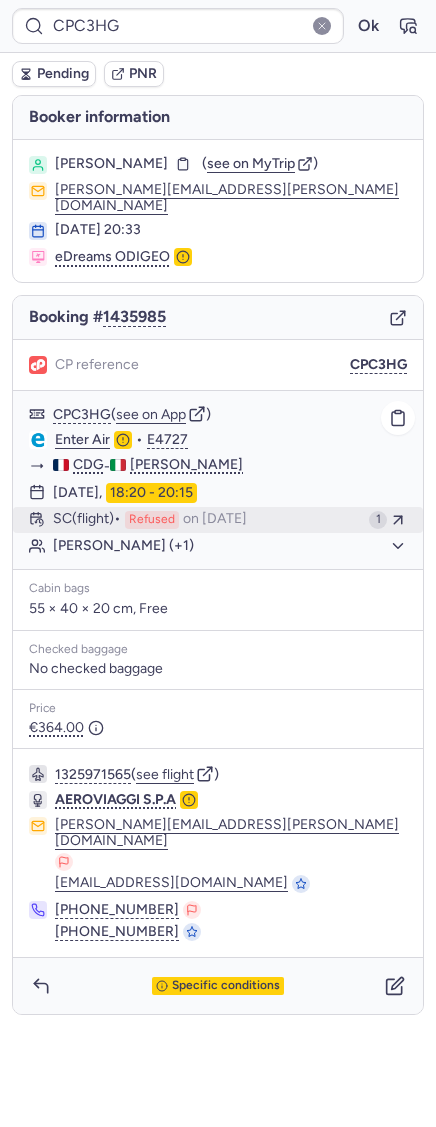 click on "Refused" at bounding box center (152, 520) 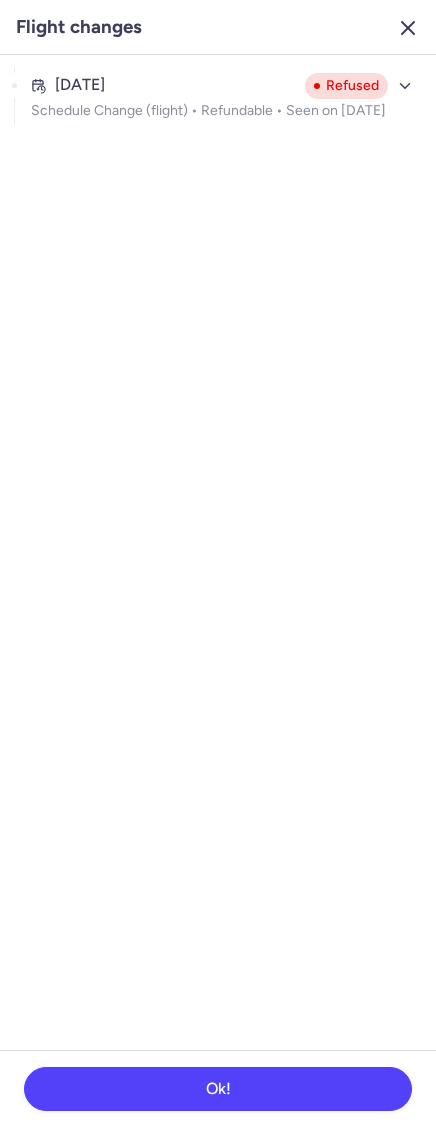 click 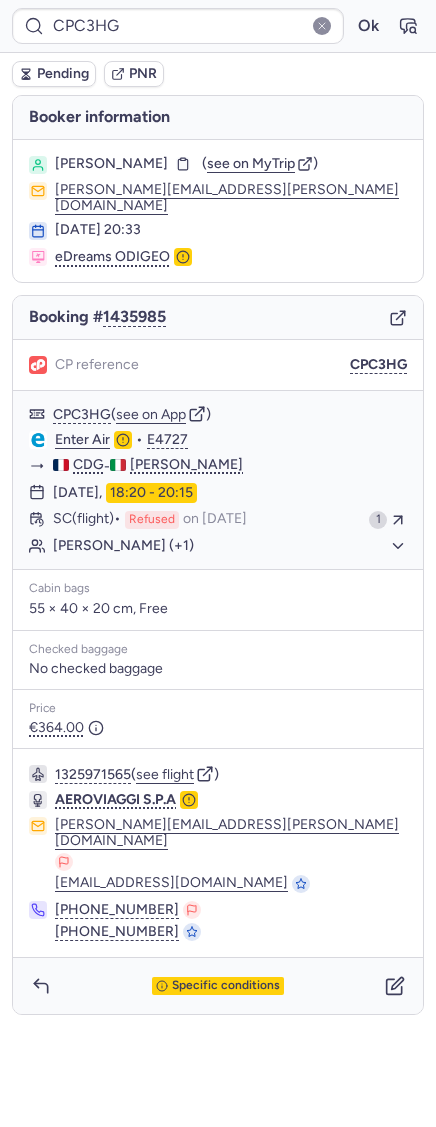 click 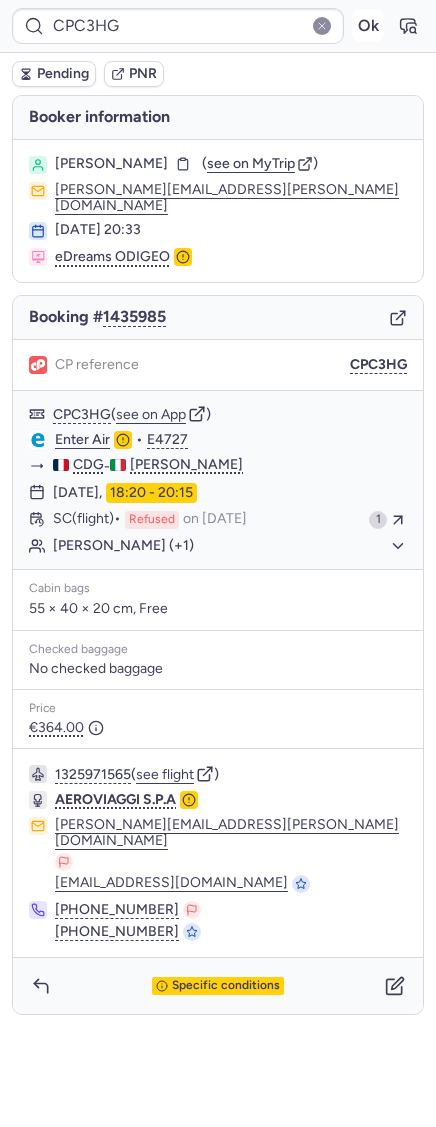 click on "Ok" at bounding box center (368, 26) 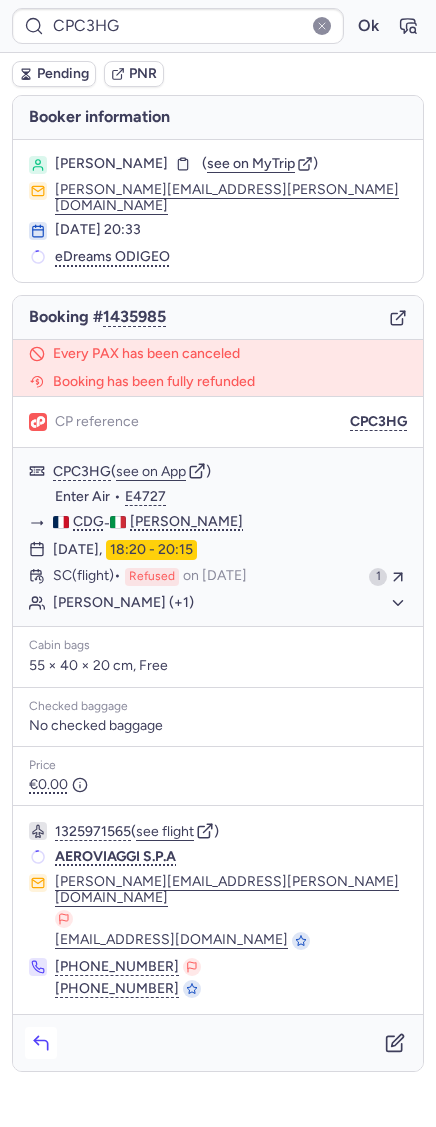 click 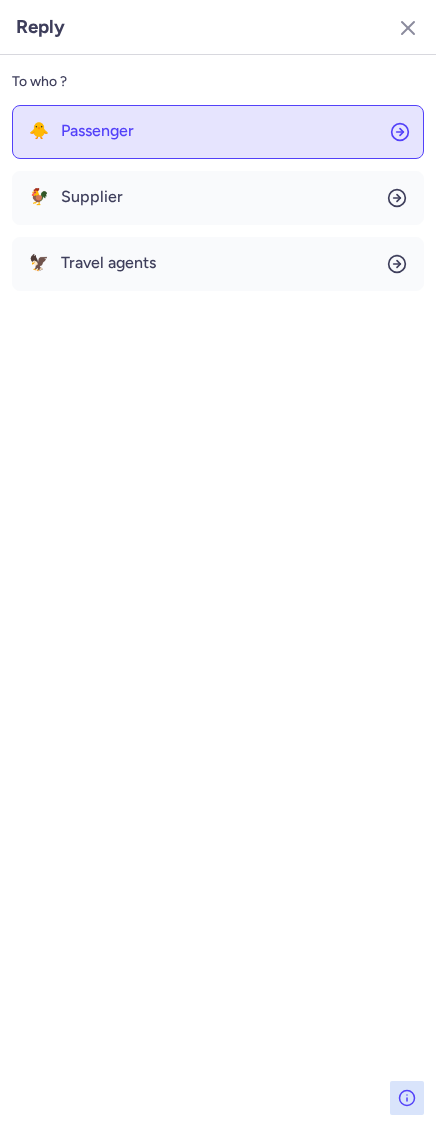 click on "🐥 Passenger" 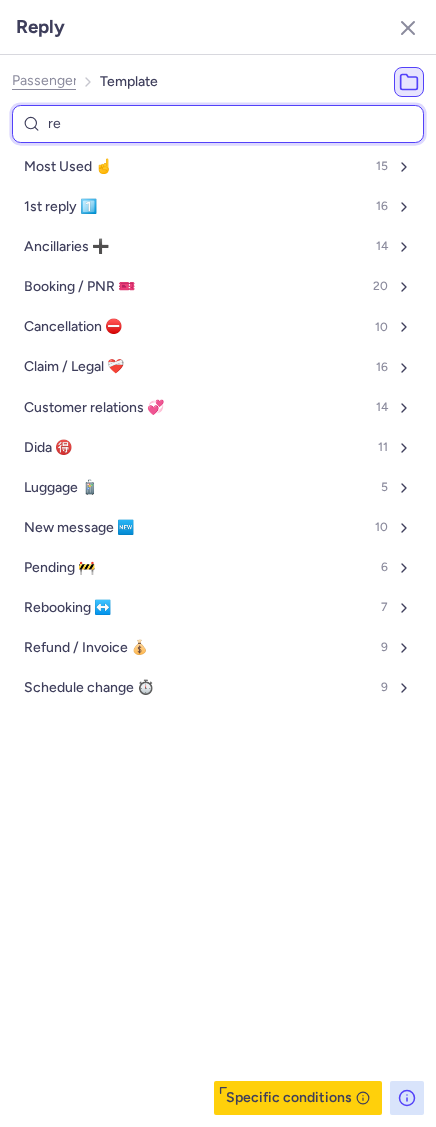 type on "ref" 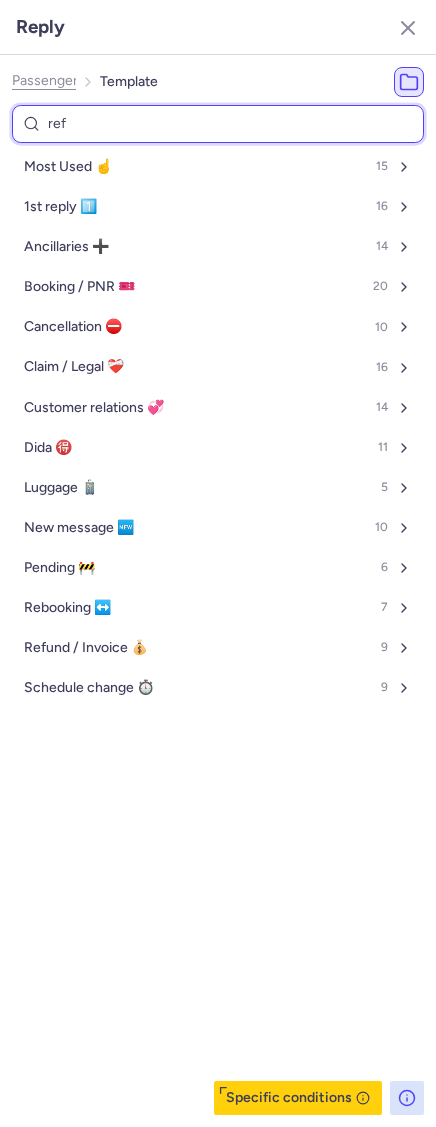 select on "en" 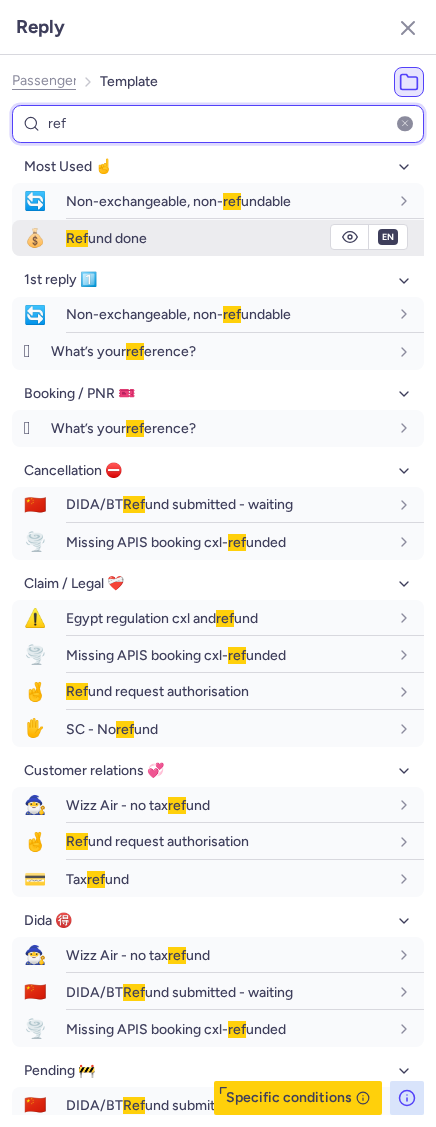type on "ref" 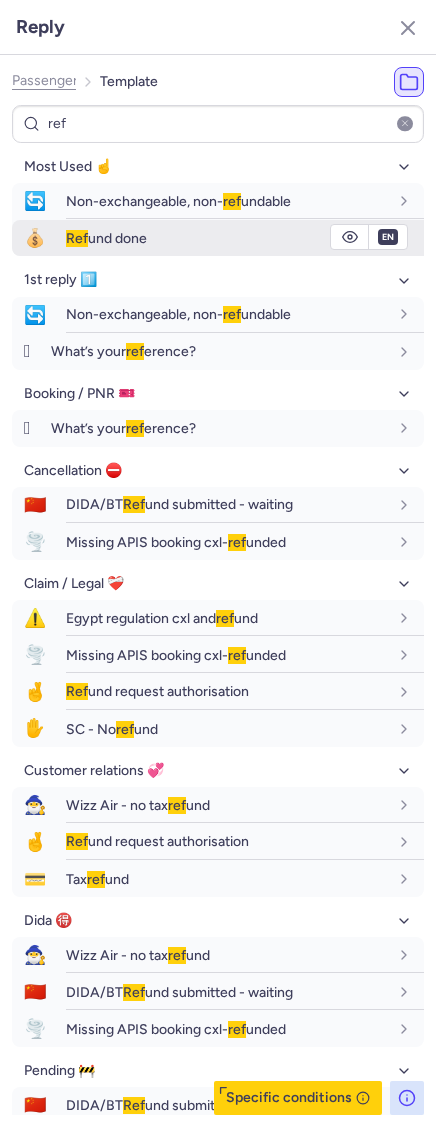click on "Ref" at bounding box center (77, 238) 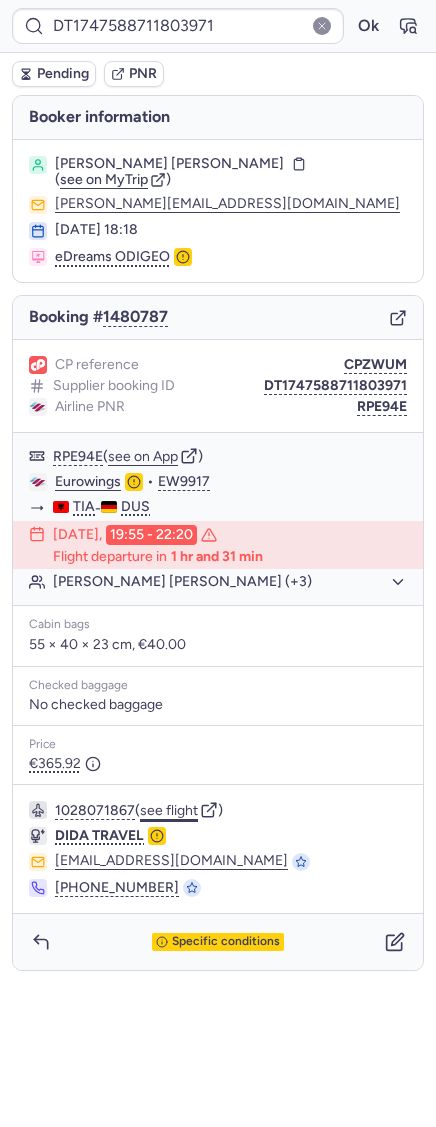 click on "see flight" 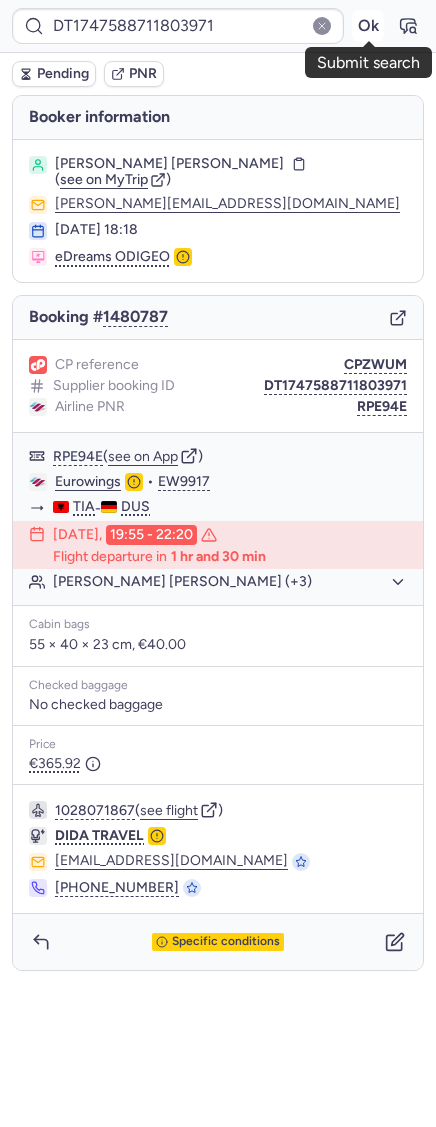 click on "Ok" at bounding box center (368, 26) 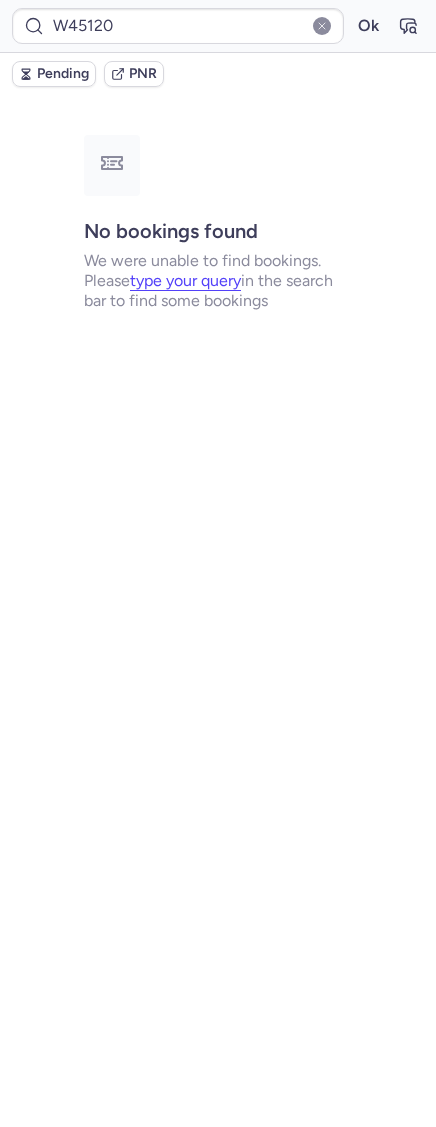 type on "CPMNCK" 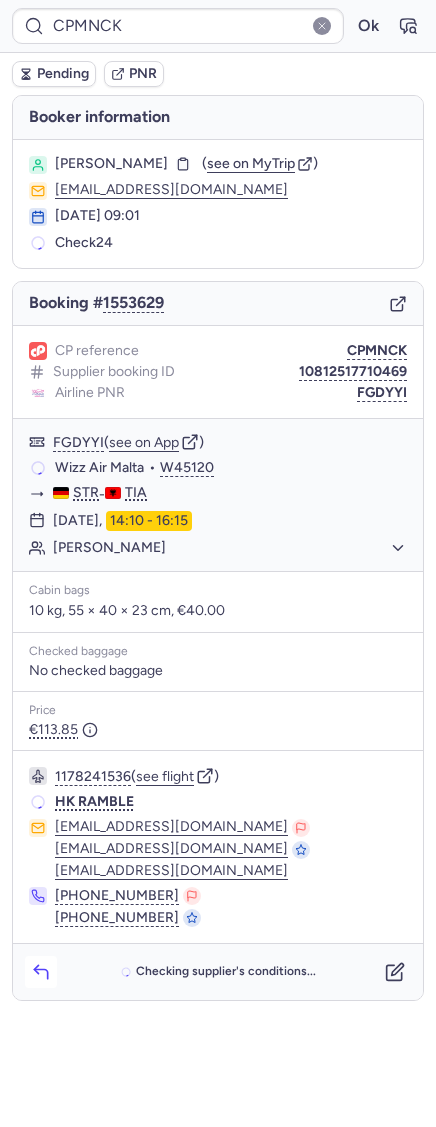 click 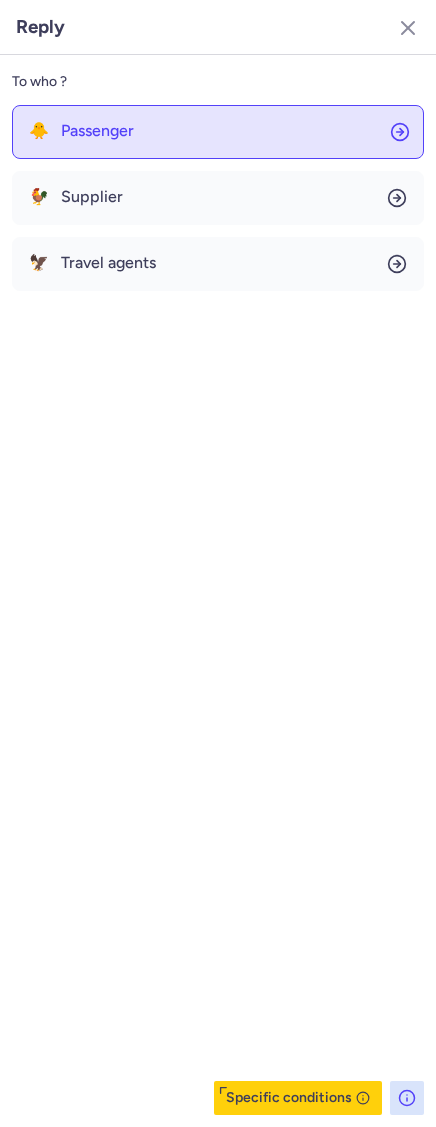 click on "Passenger" at bounding box center (97, 131) 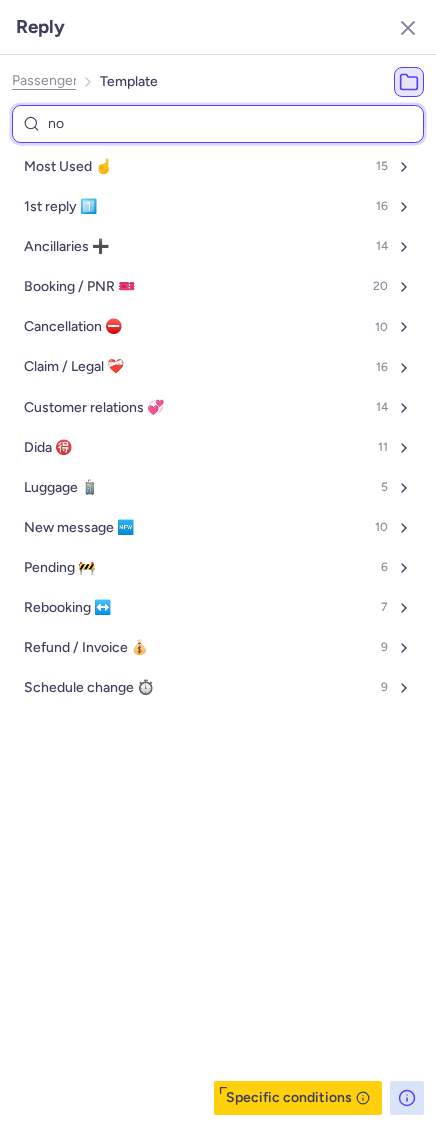 type on "non" 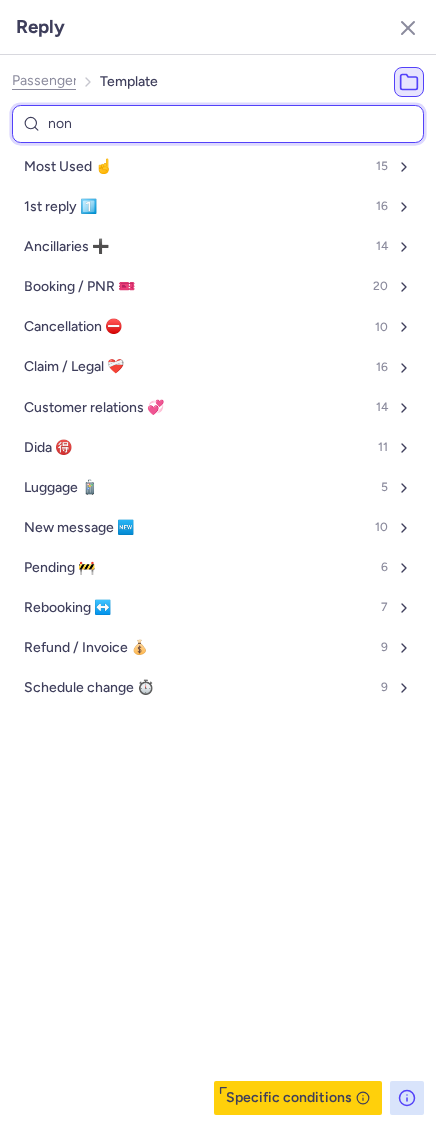 select on "en" 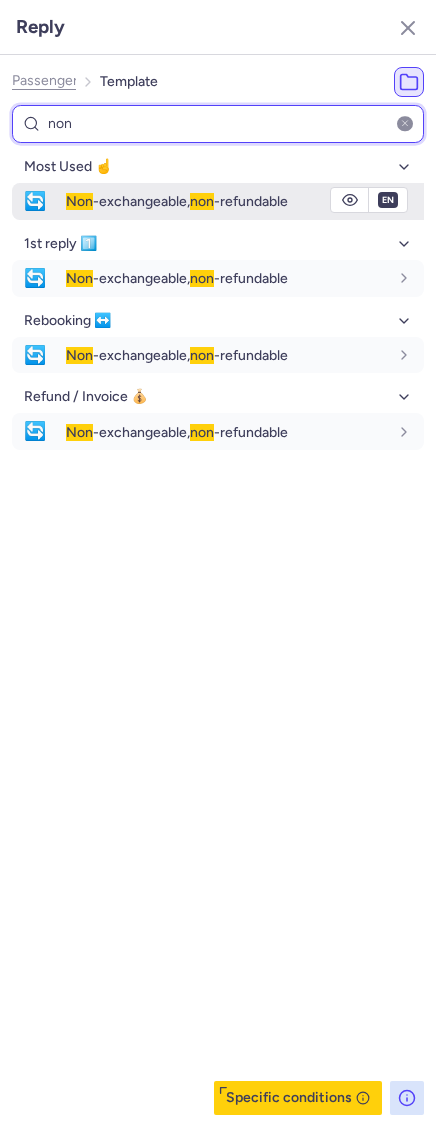 type on "non" 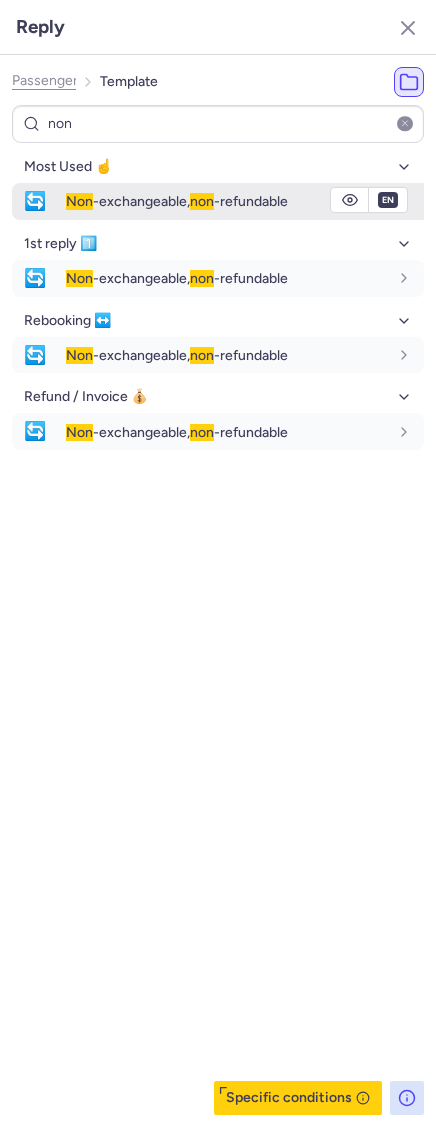 click on "Non -exchangeable,  non -refundable" at bounding box center [177, 201] 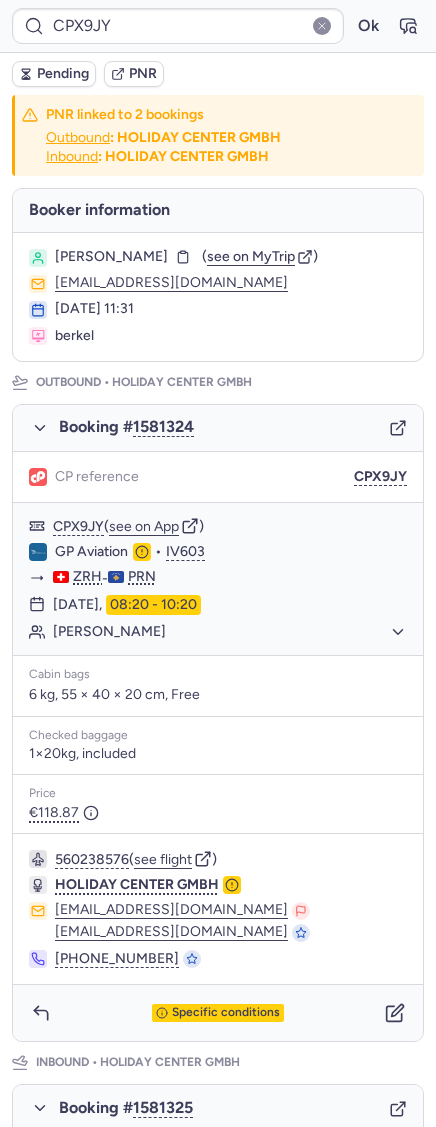 type on "CPC3HG" 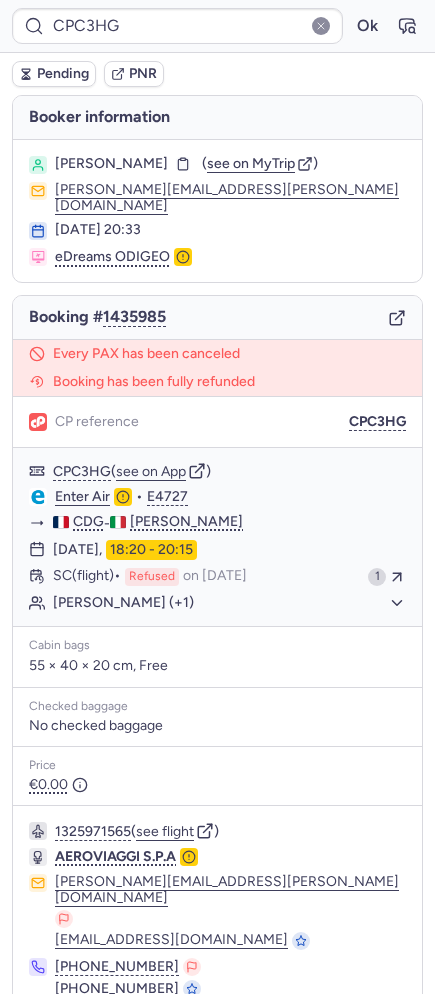 scroll, scrollTop: 41, scrollLeft: 0, axis: vertical 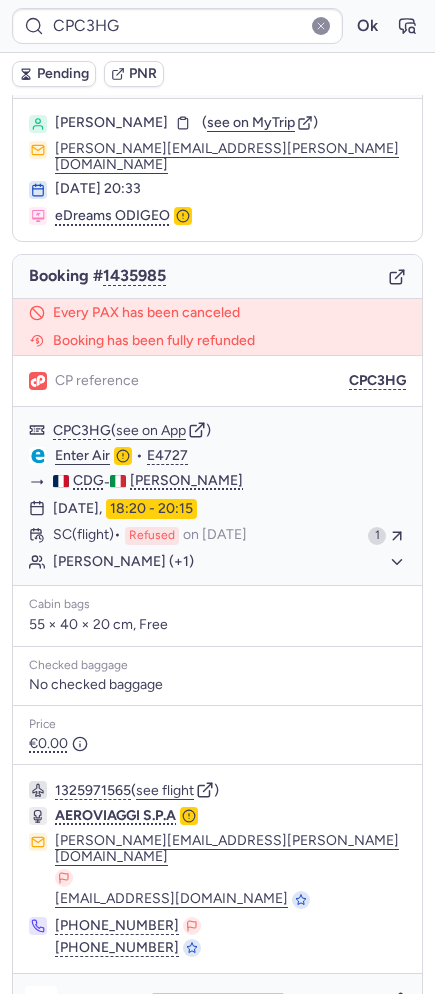click 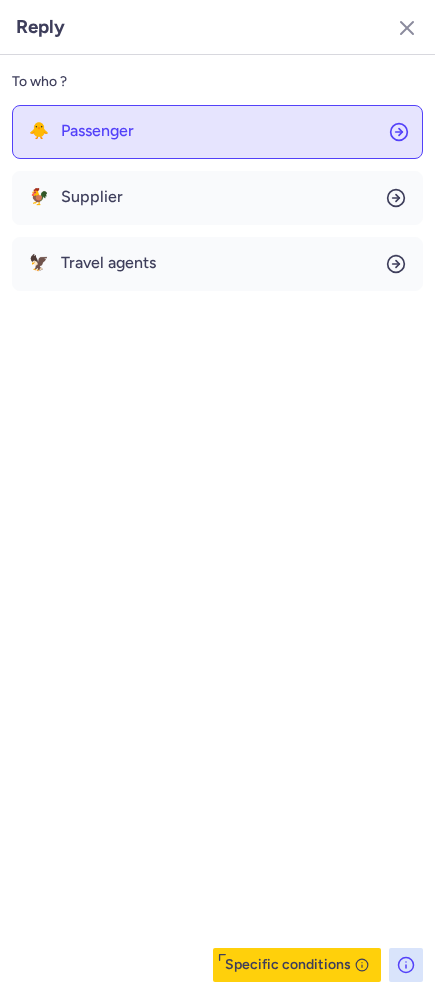 click on "🐥 Passenger" 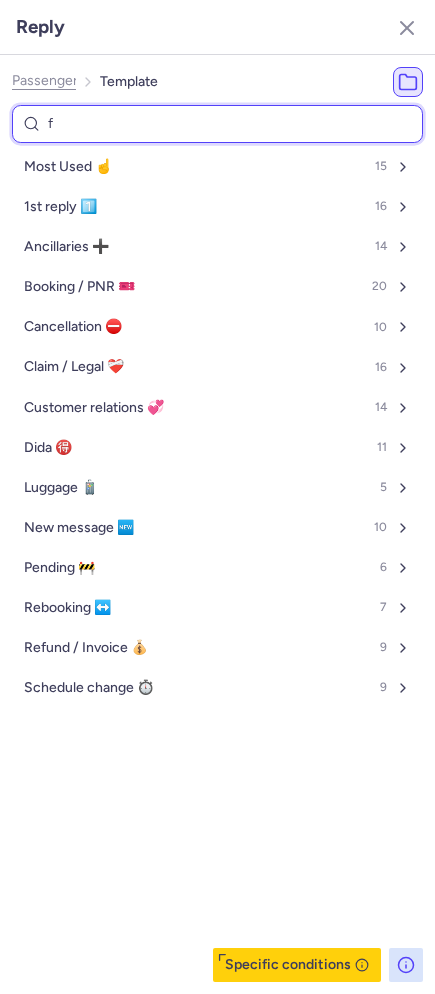 type on "fo" 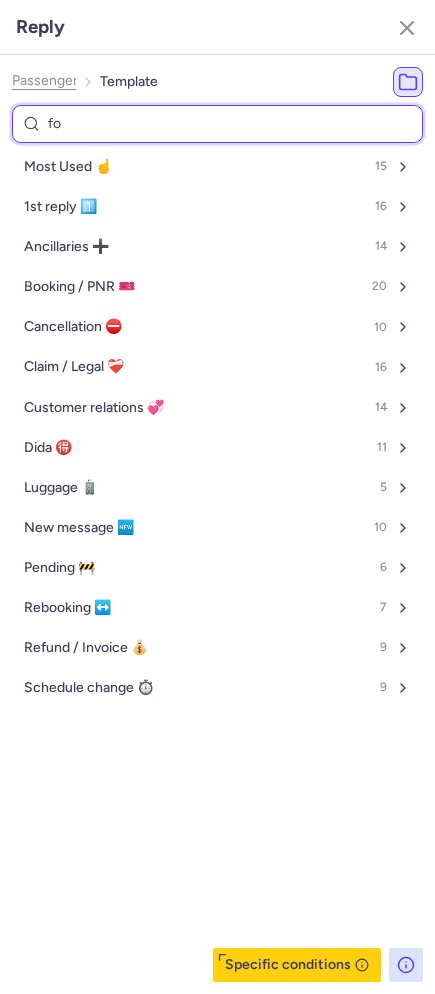 select on "en" 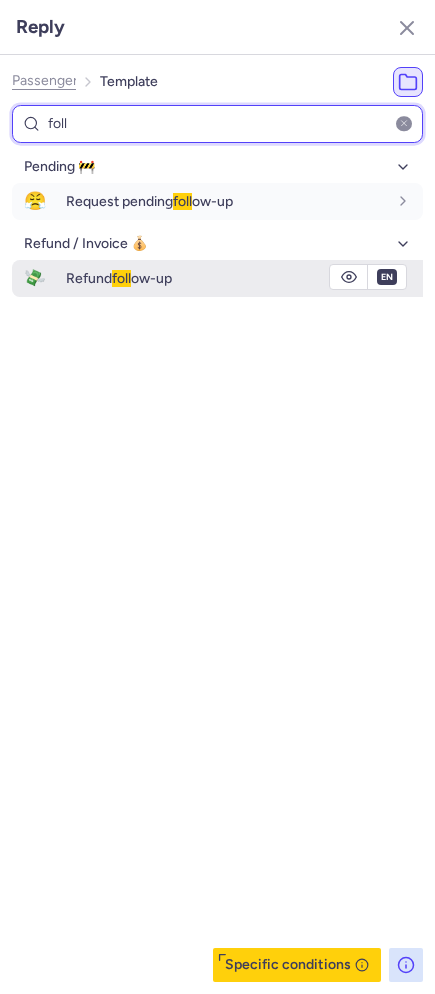 type on "foll" 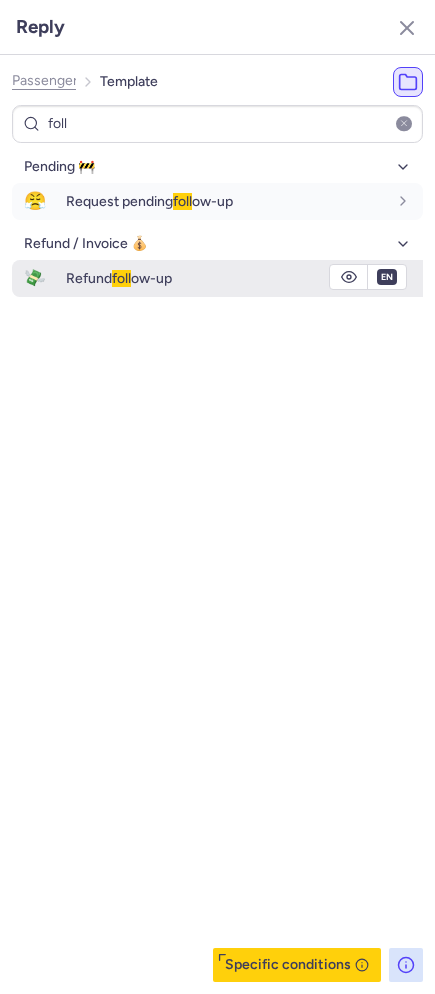 click on "💸" at bounding box center (35, 278) 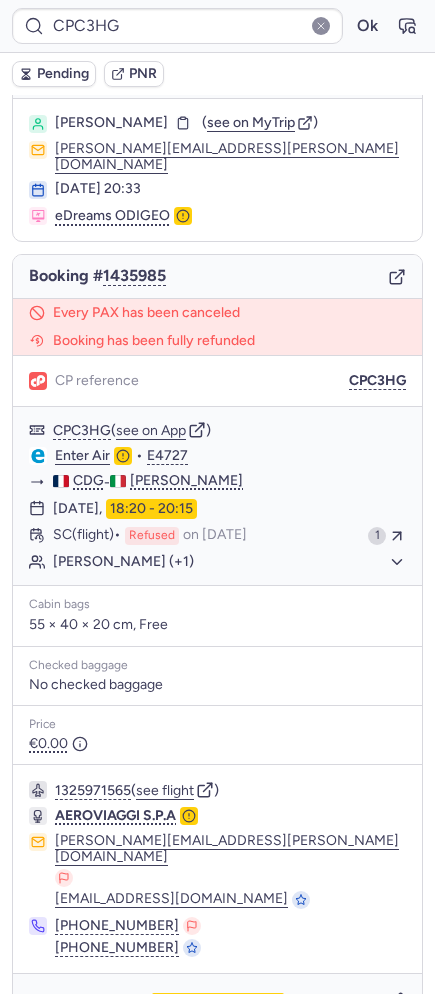 type on "CPD6MY" 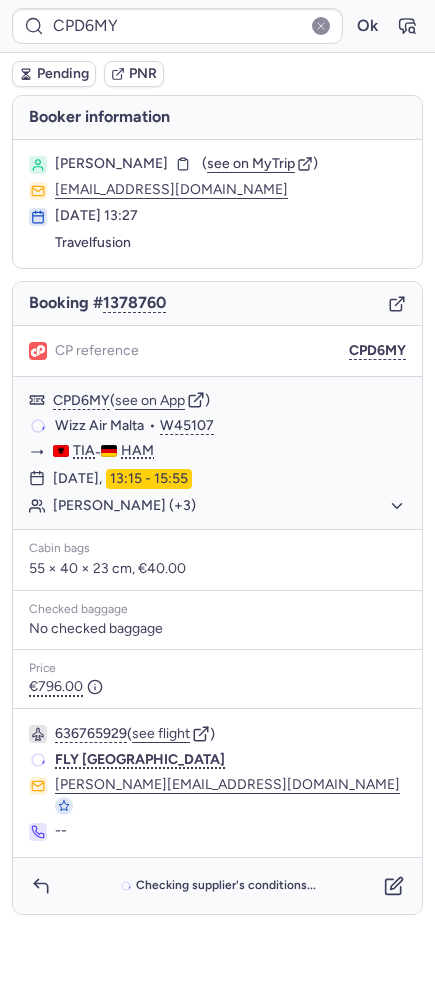 scroll, scrollTop: 0, scrollLeft: 0, axis: both 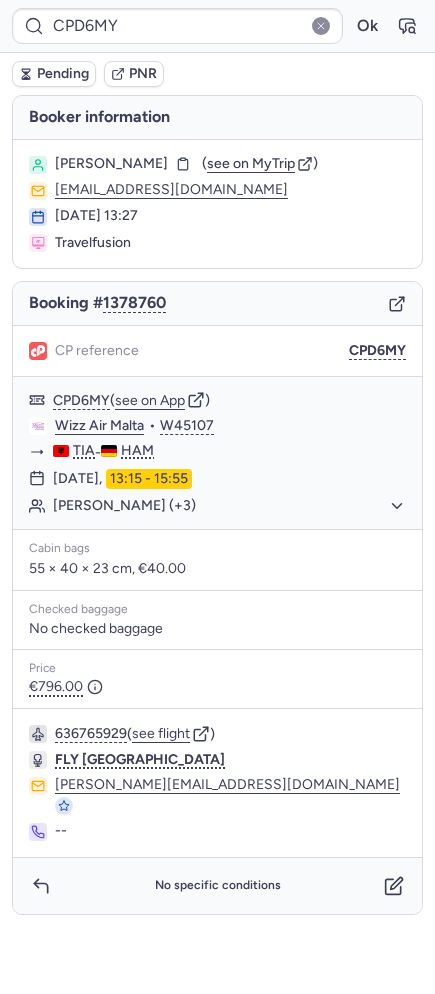click on "Booking # 1378760" at bounding box center (217, 304) 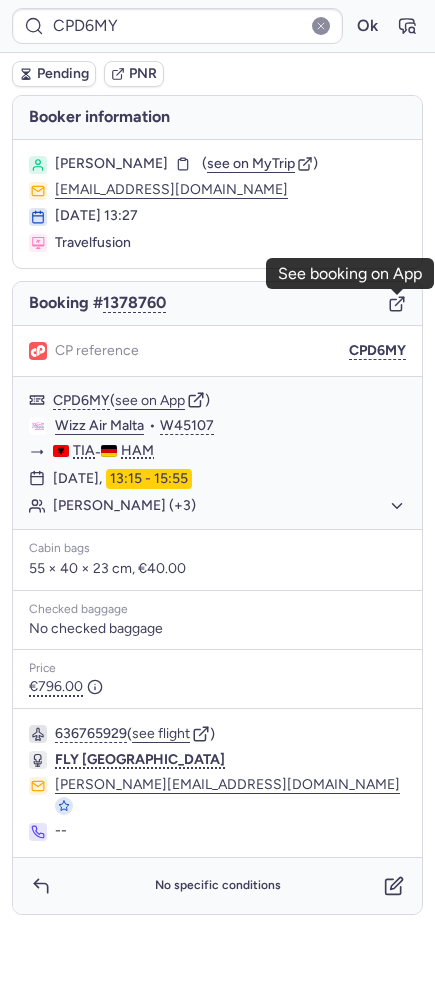 click 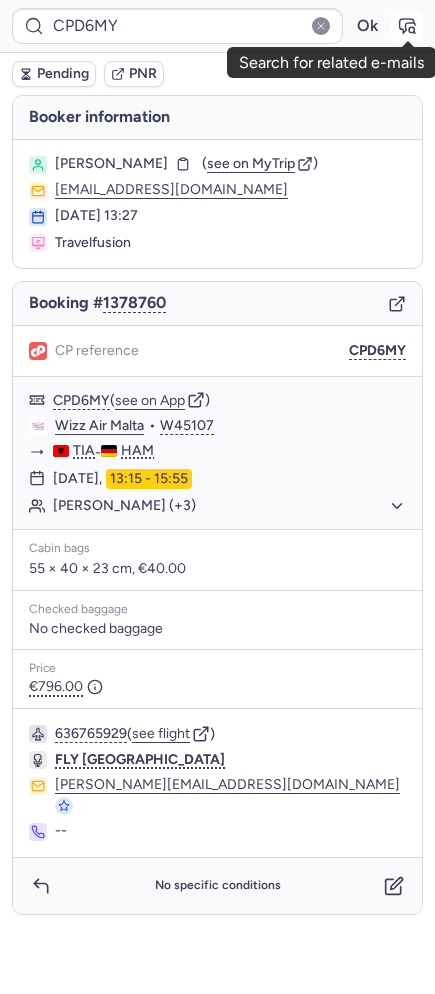 click 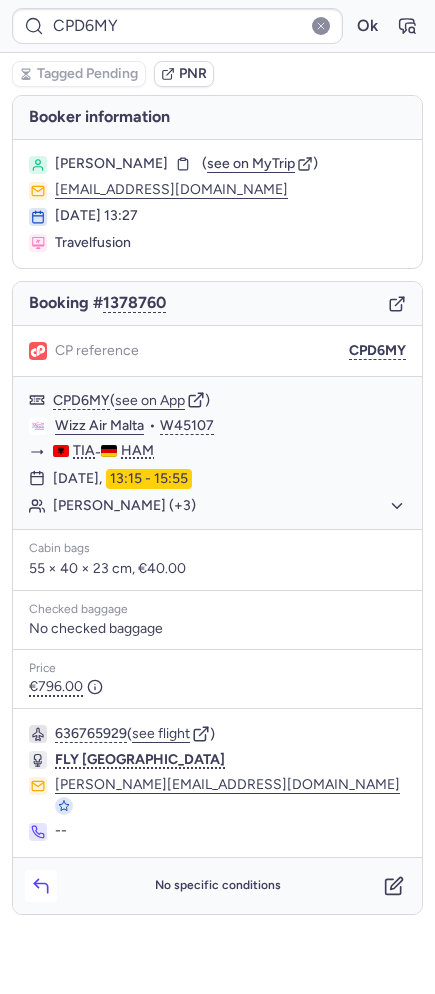 click 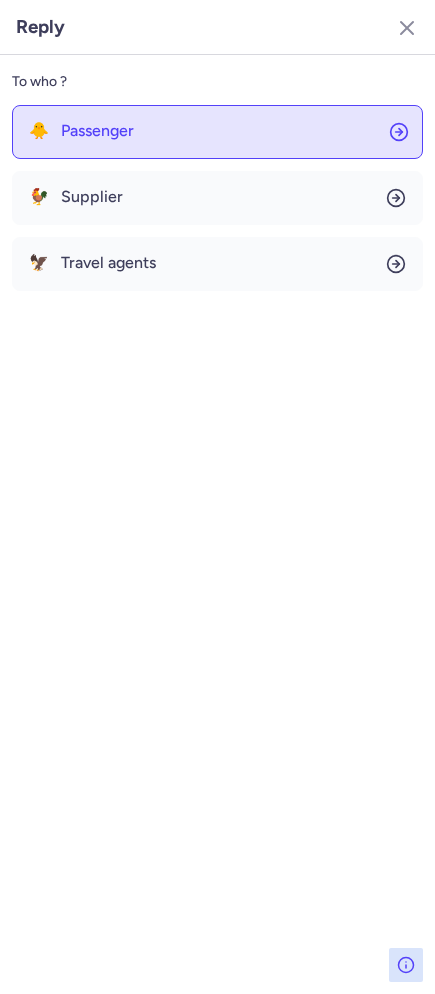 click on "🐥 Passenger" 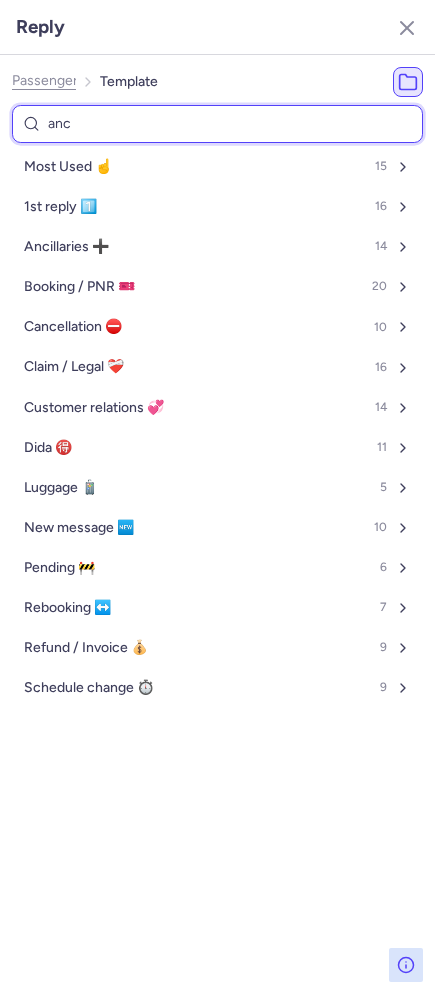 type on "anci" 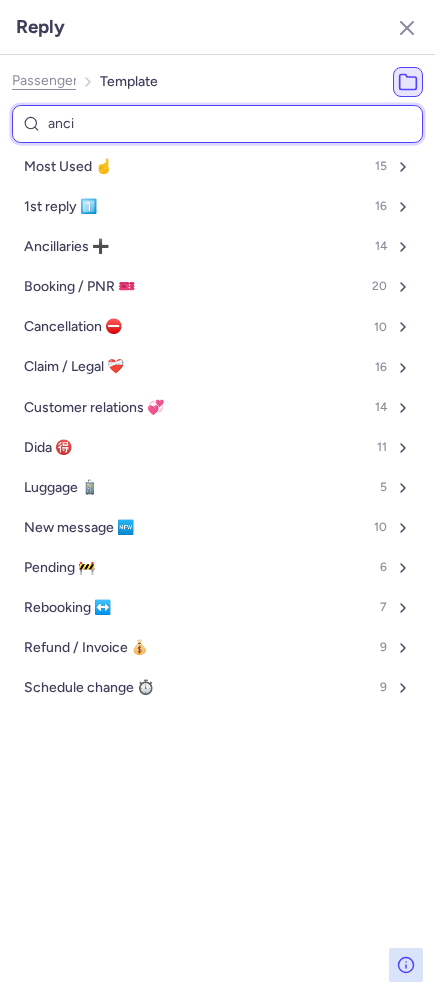 select on "en" 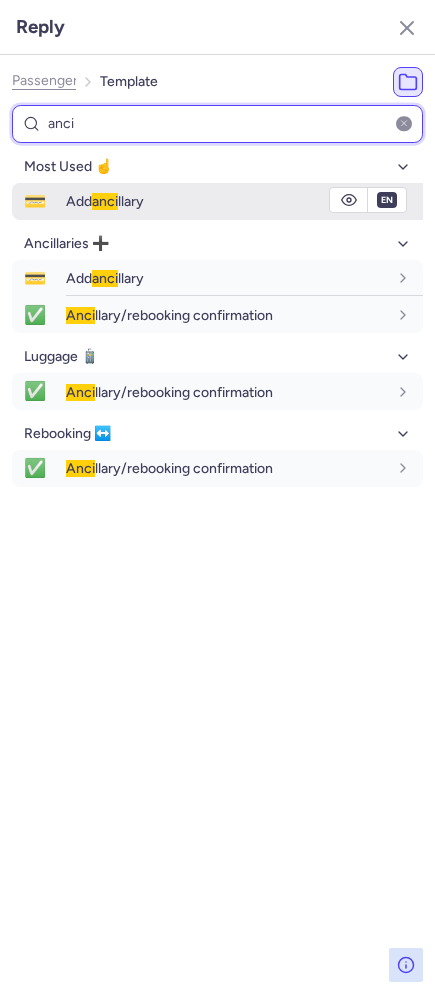 type on "anci" 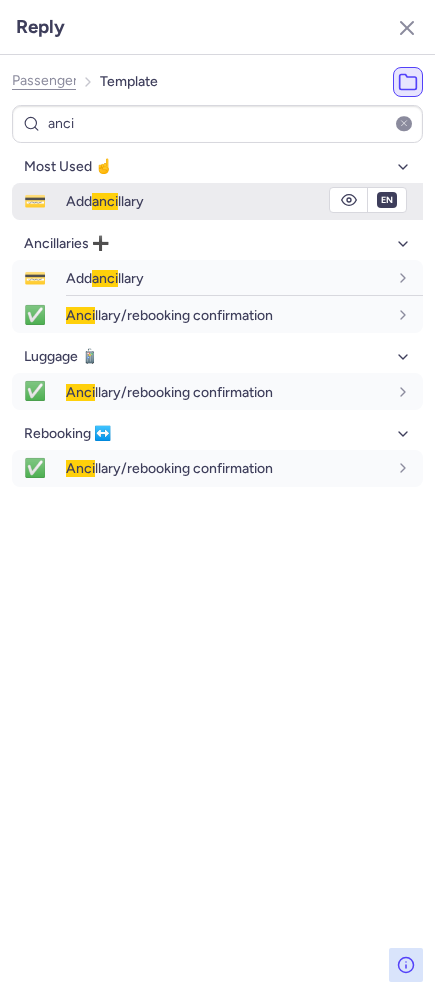 click on "Add  anci llary" at bounding box center (226, 201) 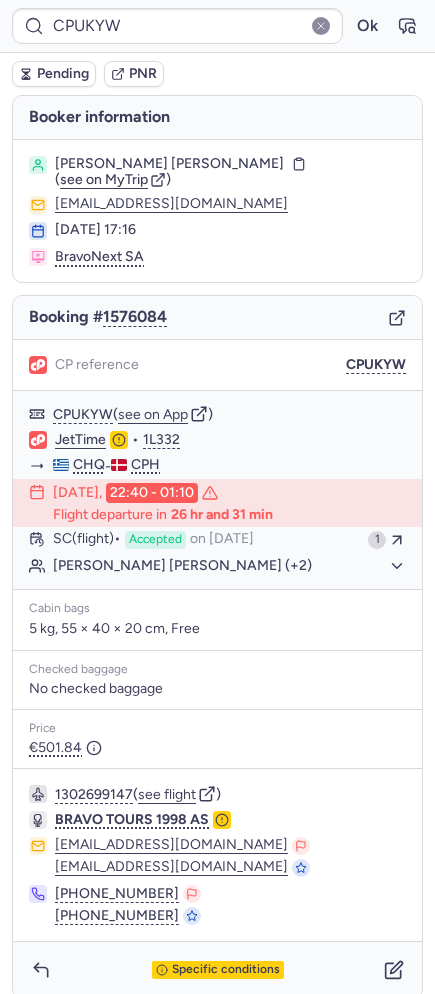 type on "CP4ISK" 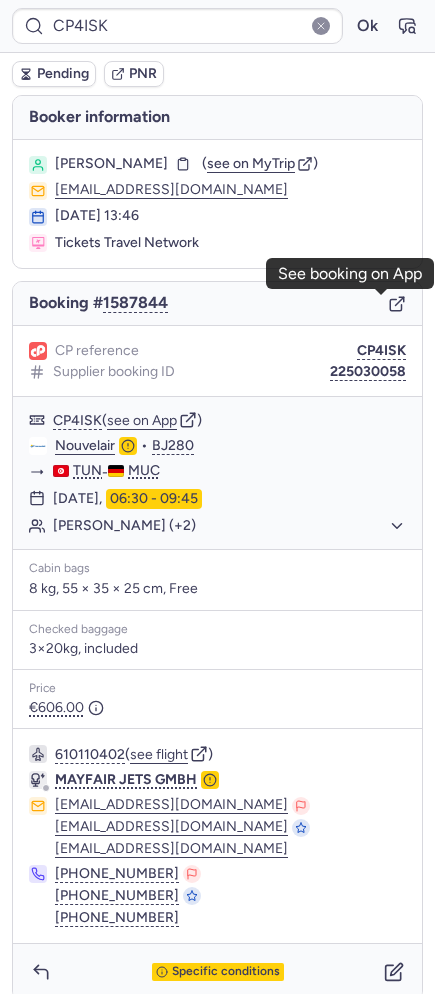 click 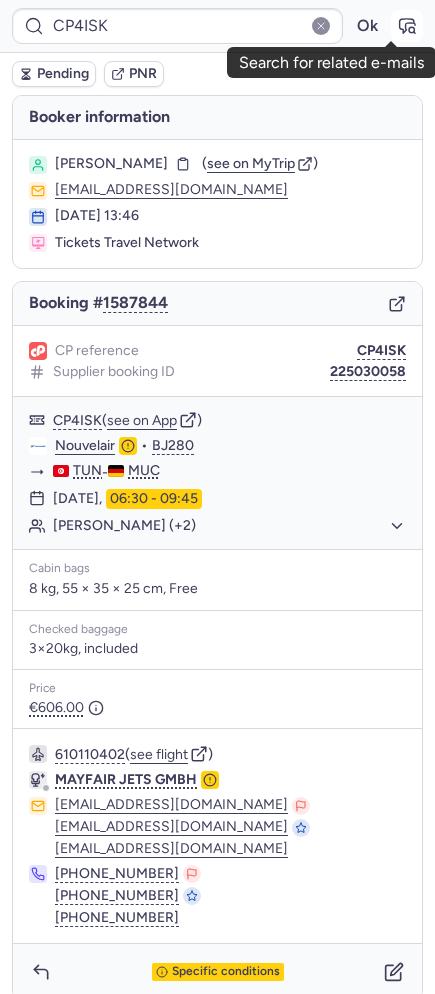 click 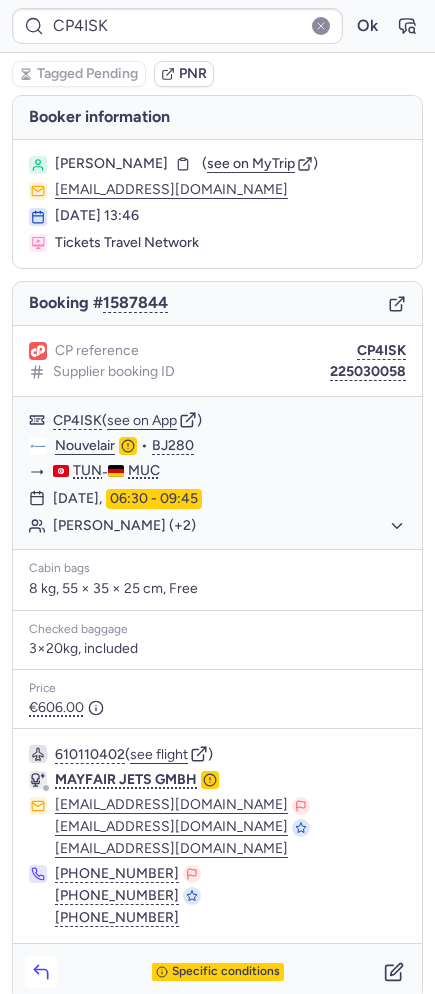 click 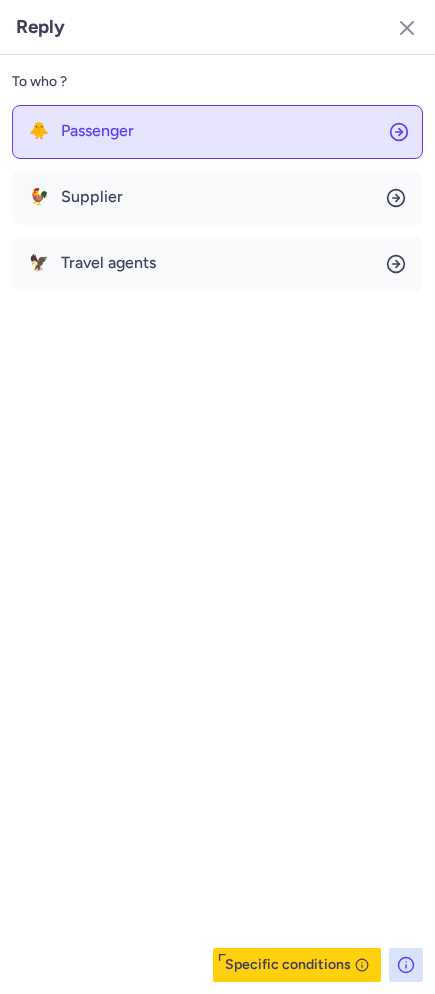 click on "Passenger" at bounding box center (97, 131) 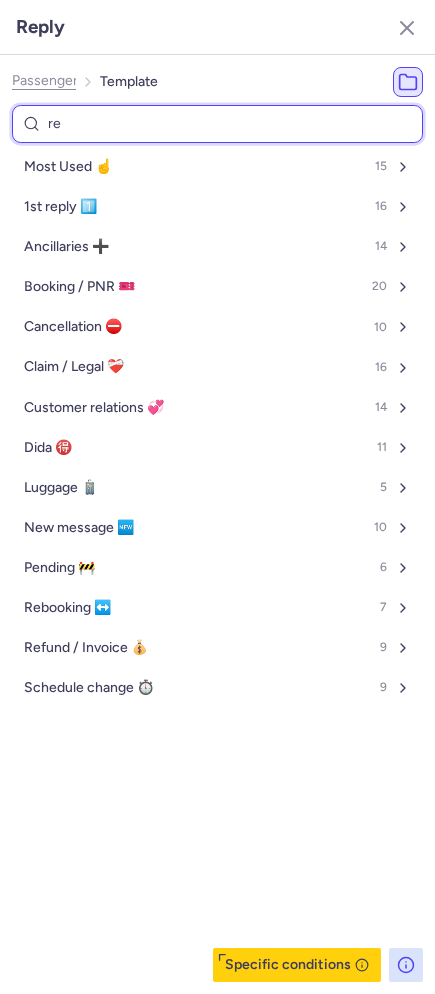 type on "res" 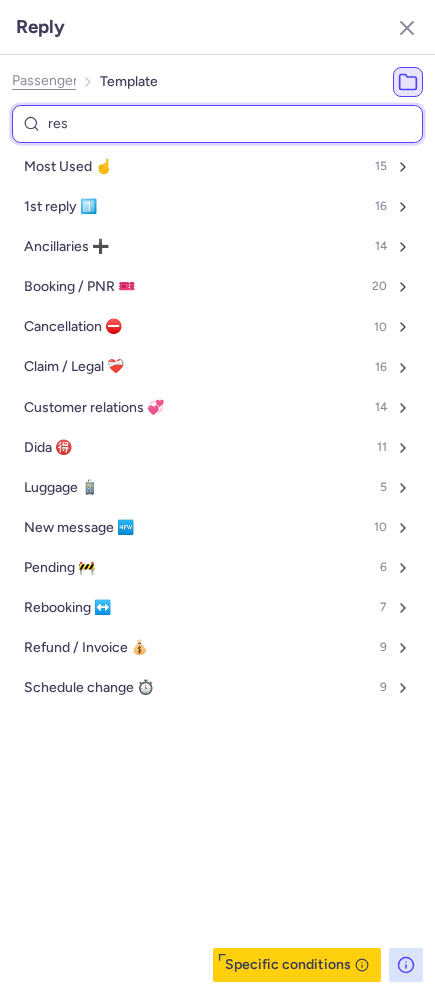 select on "en" 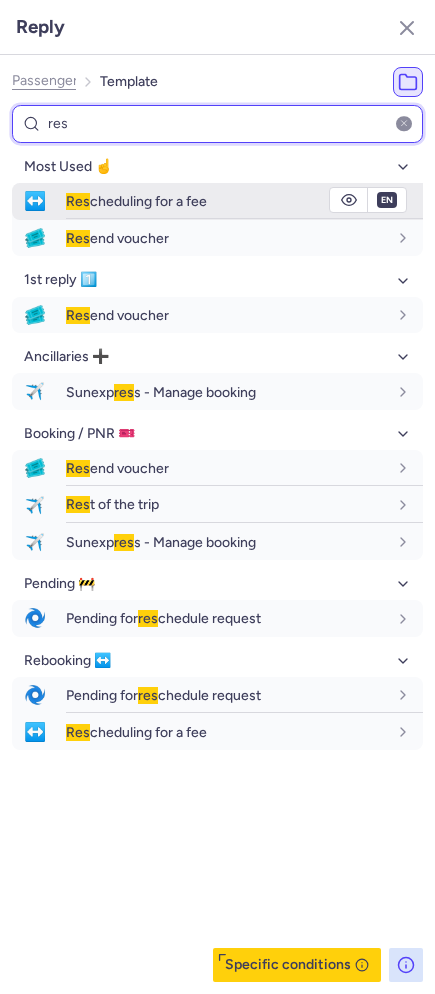 type on "res" 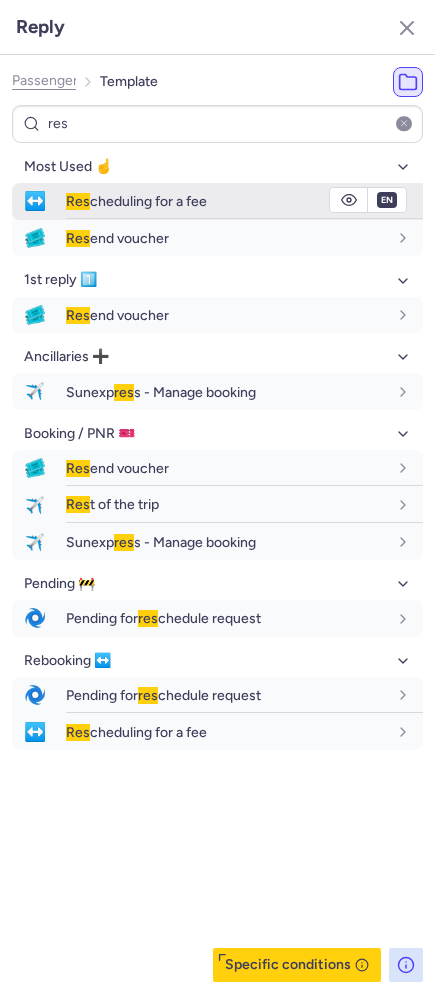 click on "Res cheduling for a fee" at bounding box center (226, 201) 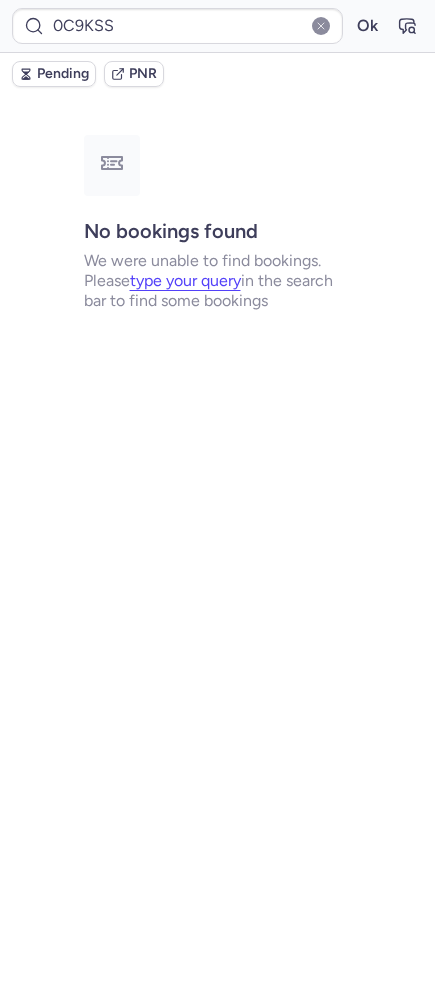 type on "CPBLPU" 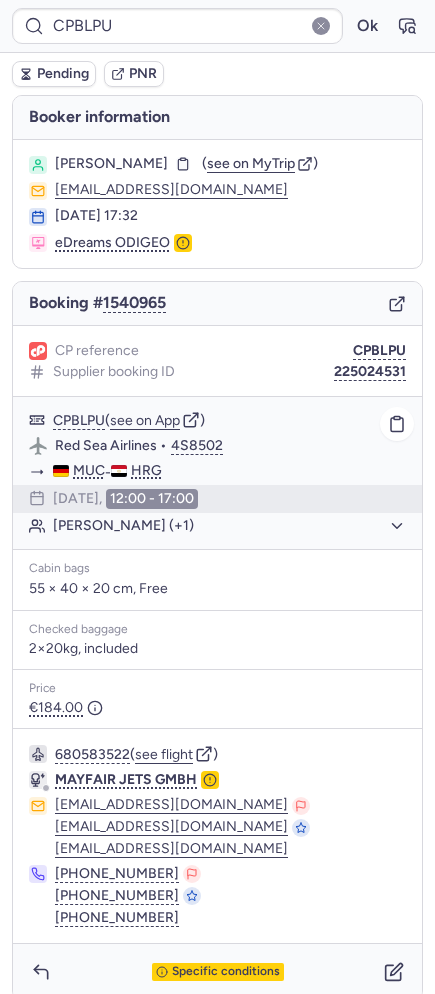 click on "[PERSON_NAME] (+1)" 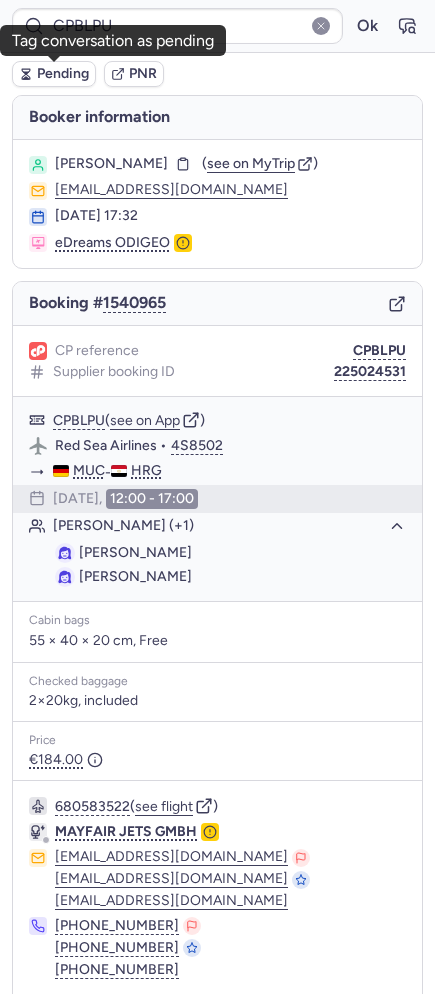 click 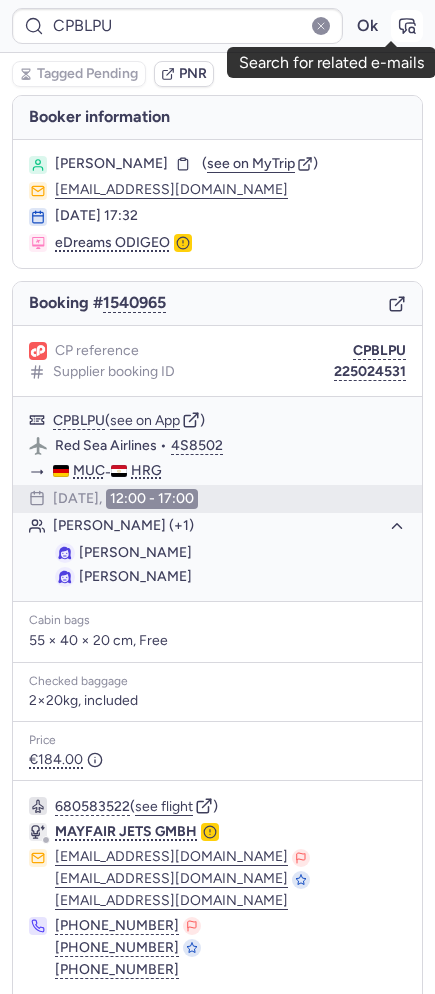 click 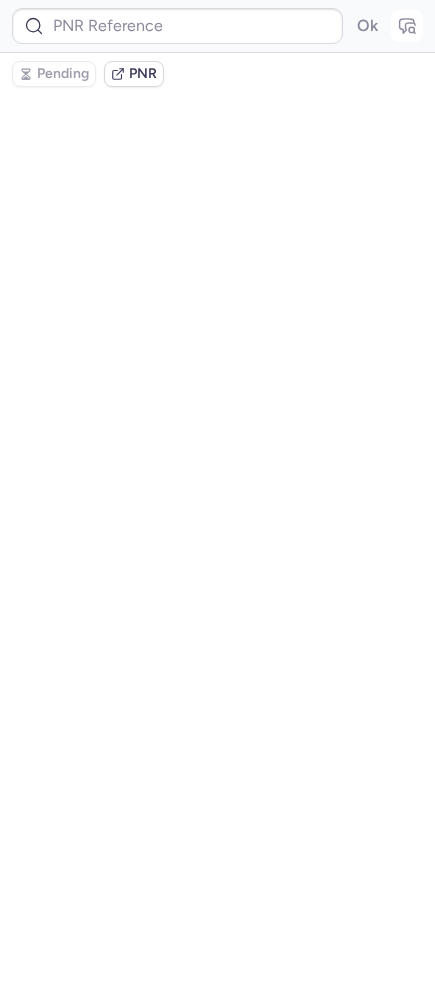 type on "CPBLPU" 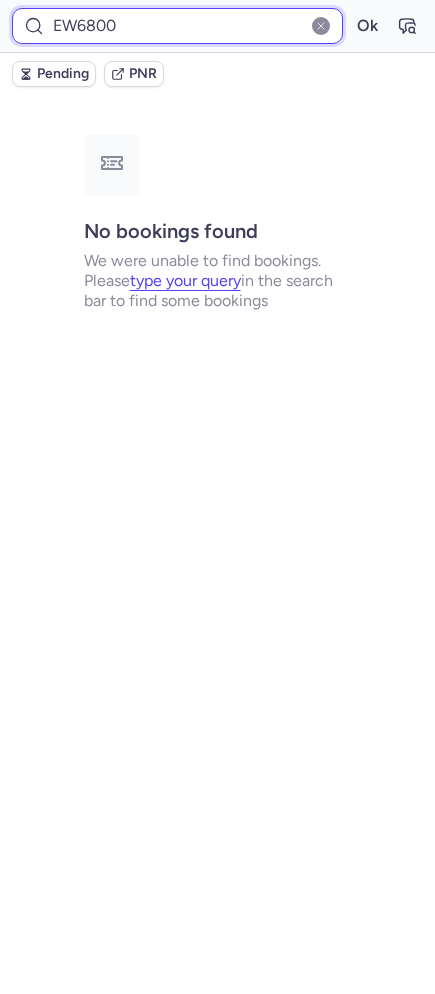 click on "EW6800" at bounding box center [177, 26] 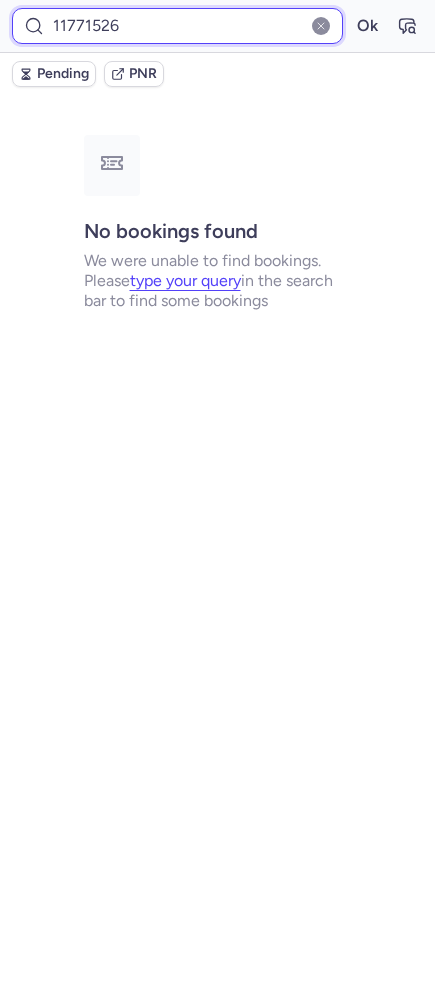 click on "Ok" at bounding box center [367, 26] 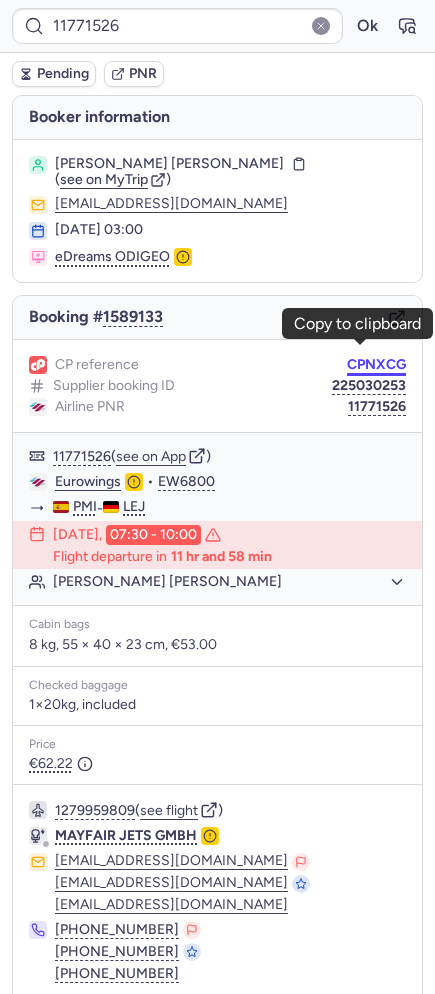 click on "CPNXCG" at bounding box center (376, 365) 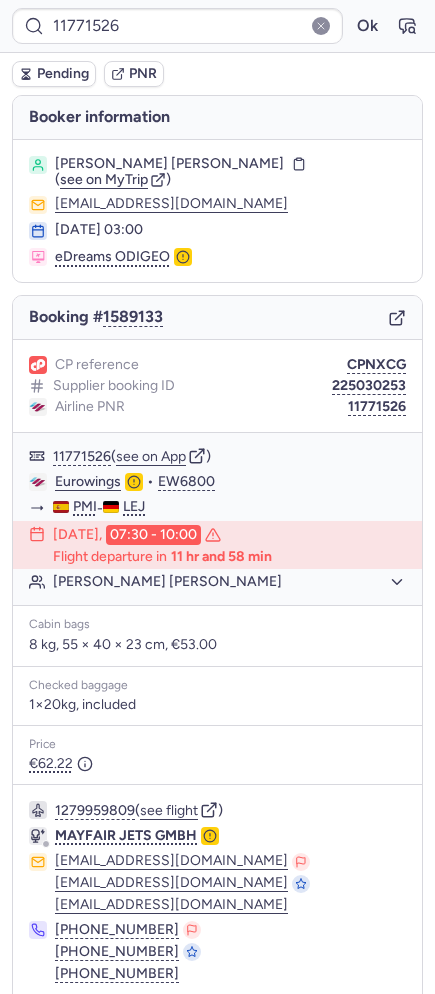 type on "CPNXCG" 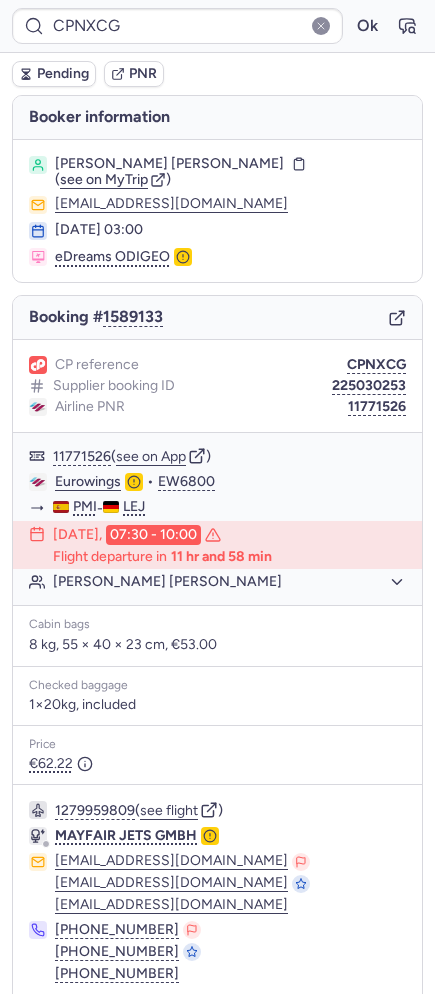scroll, scrollTop: 62, scrollLeft: 0, axis: vertical 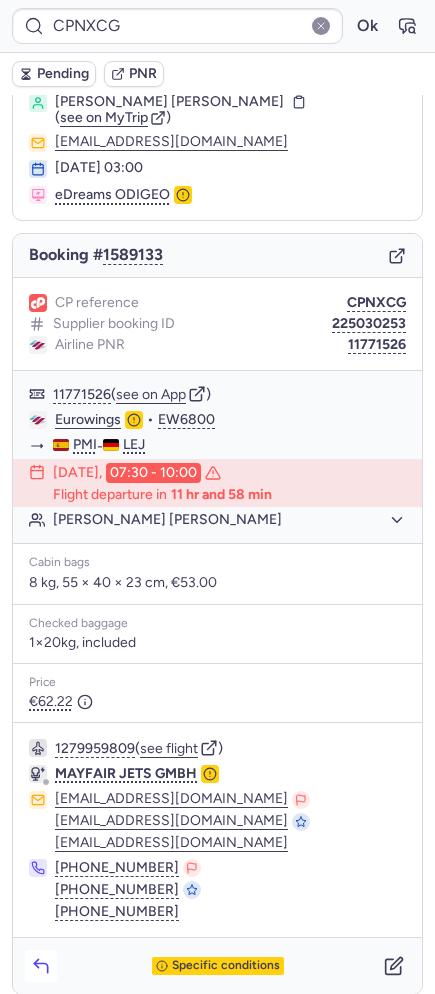 click 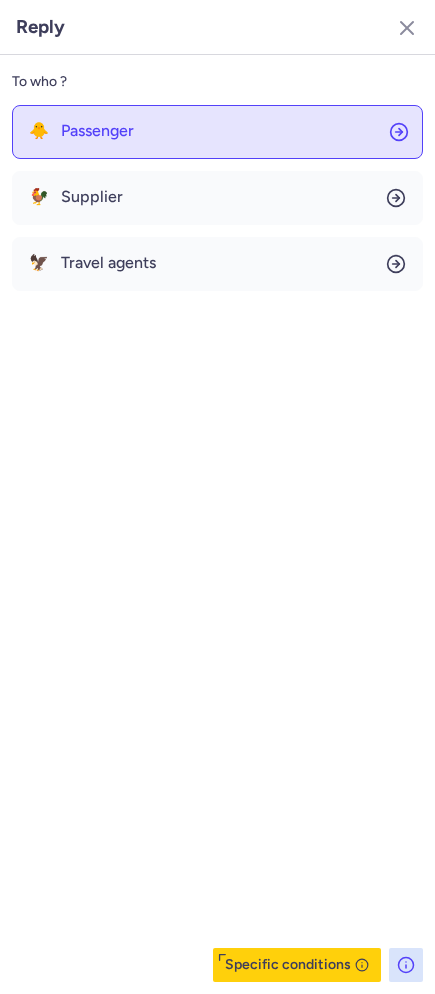 click on "🐥 Passenger" 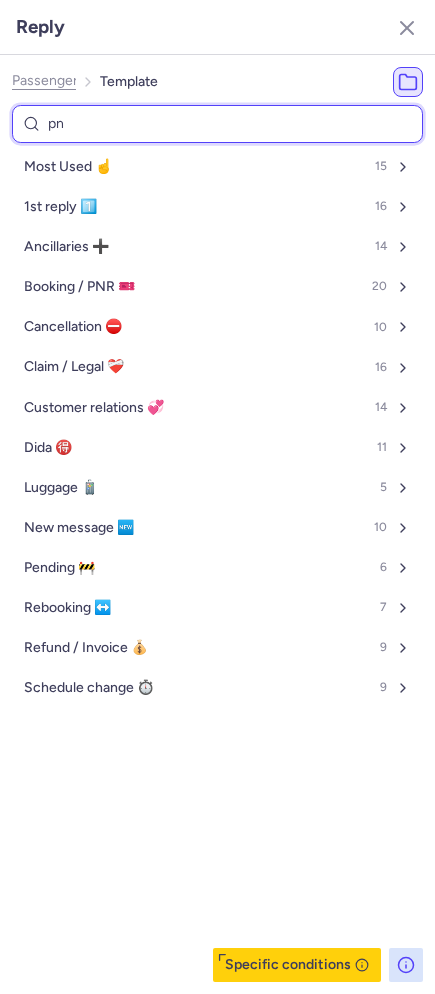 type on "pnr" 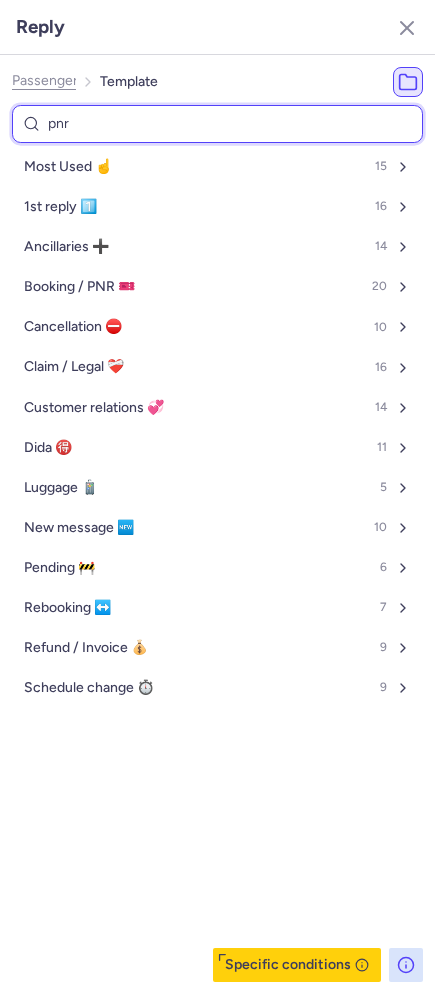 select on "en" 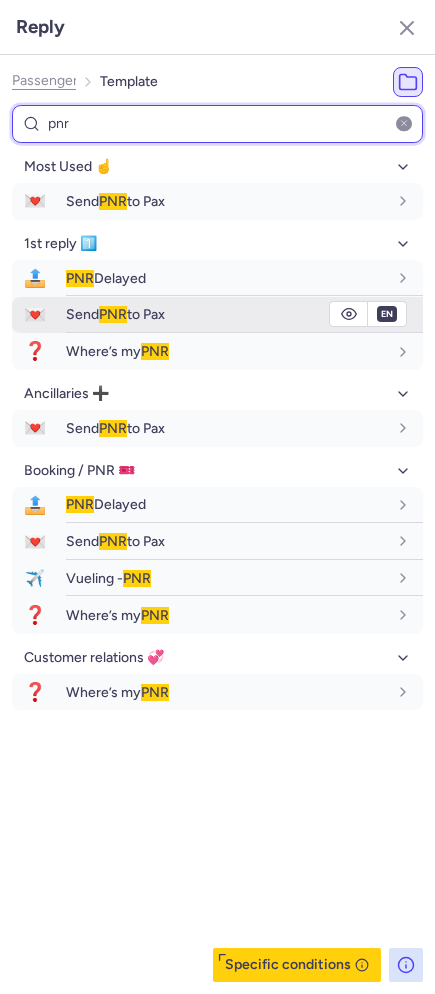 type on "pnr" 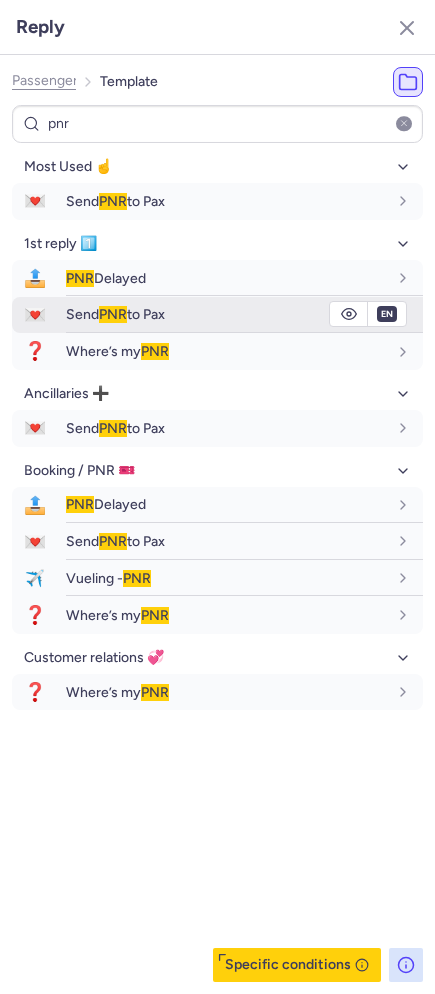 click on "PNR" at bounding box center (113, 314) 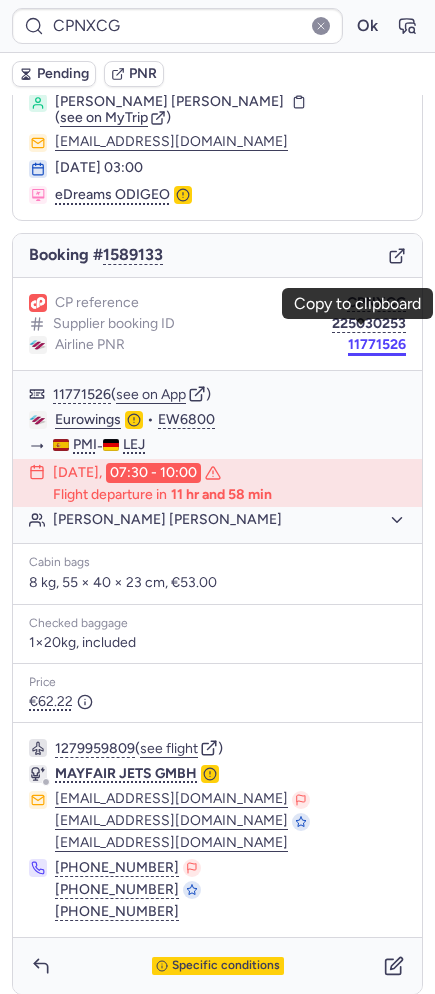 click on "11771526" at bounding box center [377, 345] 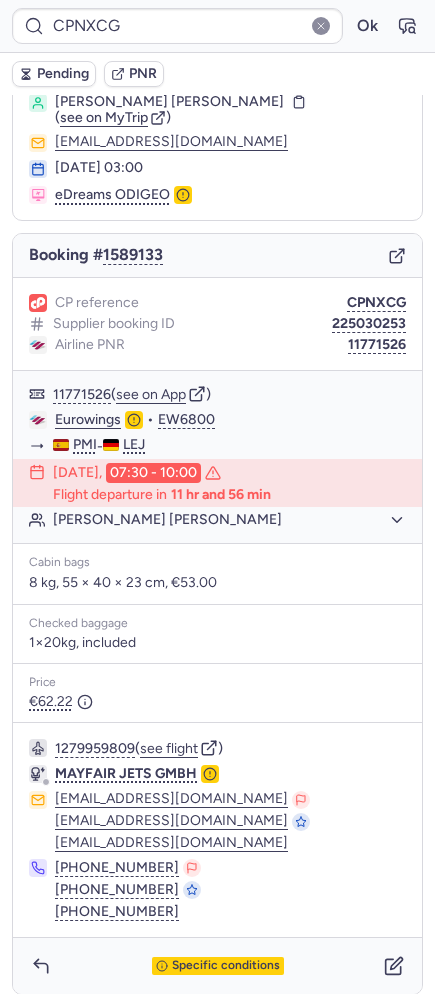 type on "CPWRTL" 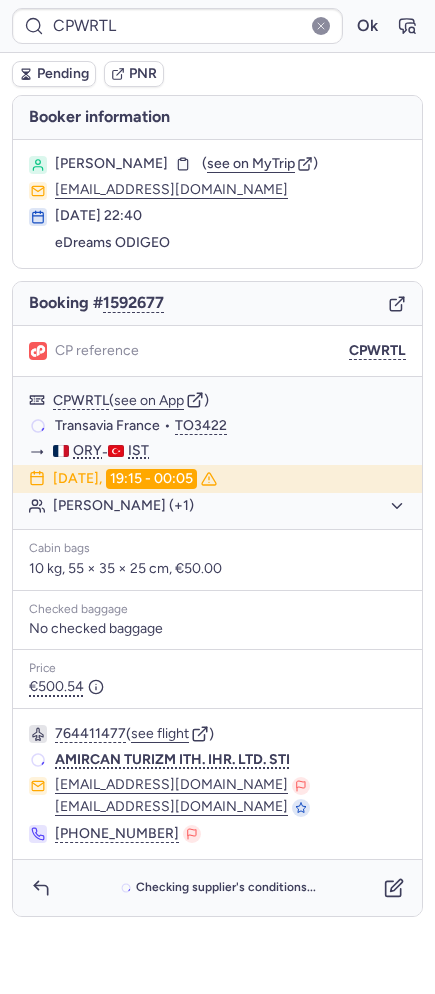 scroll, scrollTop: 0, scrollLeft: 0, axis: both 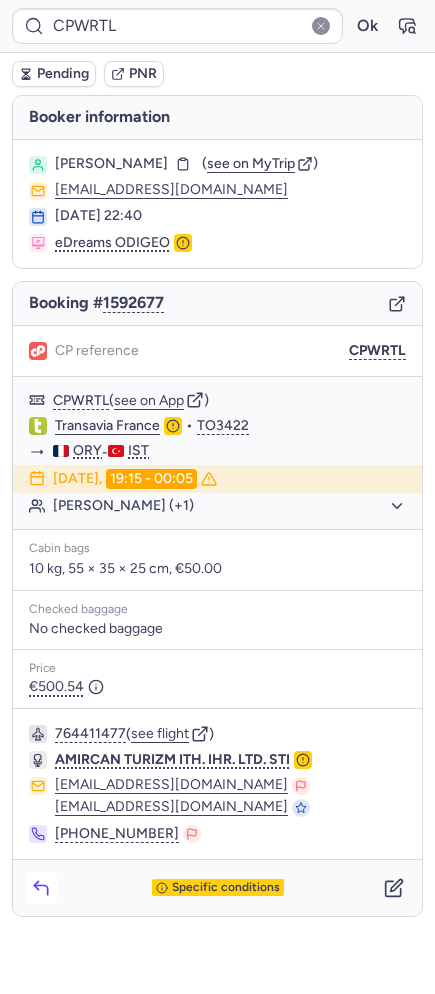 click 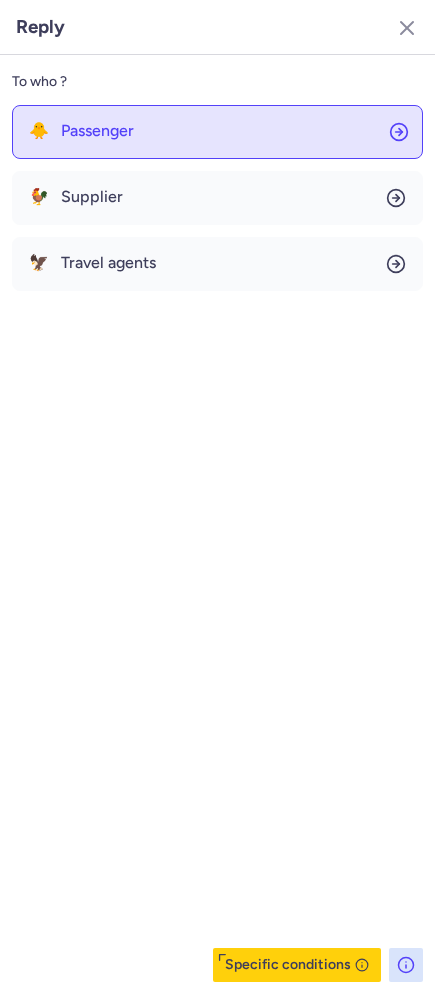 click on "🐥 Passenger" 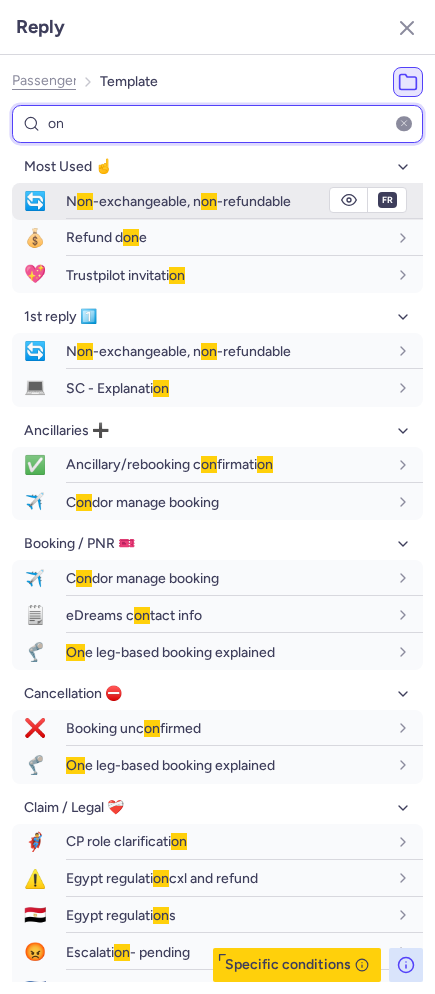 type on "on" 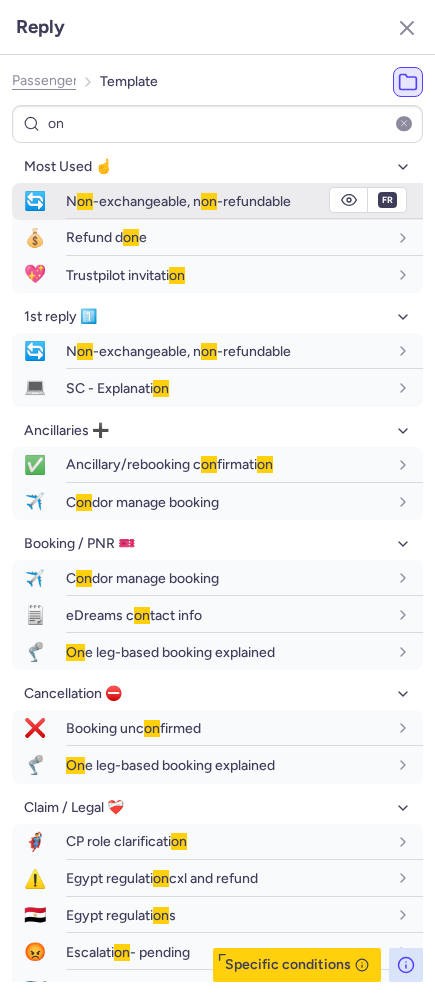 click on "N on -exchangeable, n on -refundable" at bounding box center (178, 201) 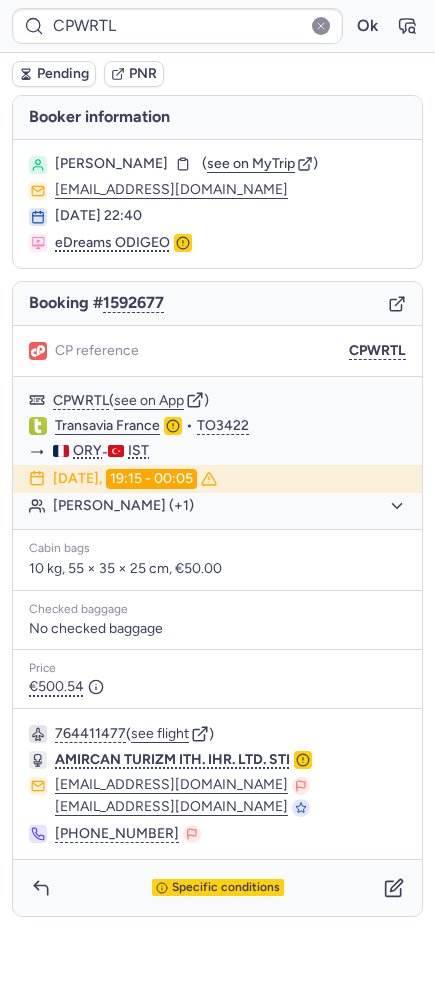type on "CPBLPU" 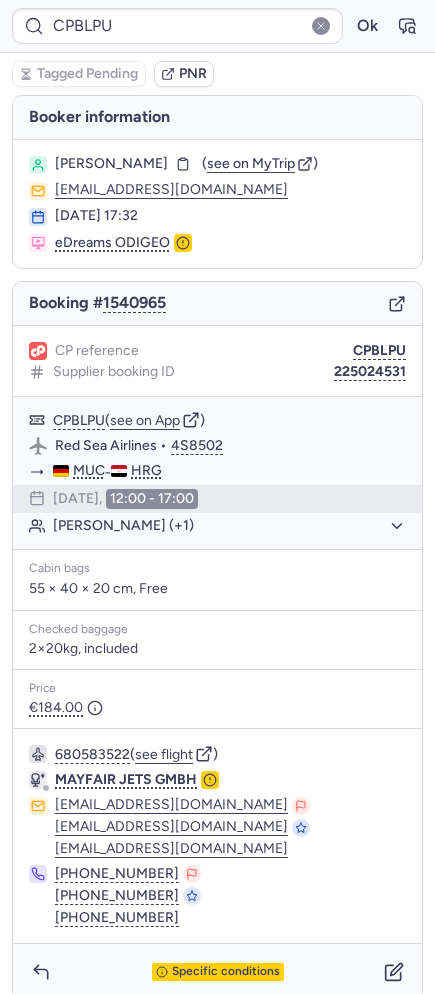 type on "CPWKUF" 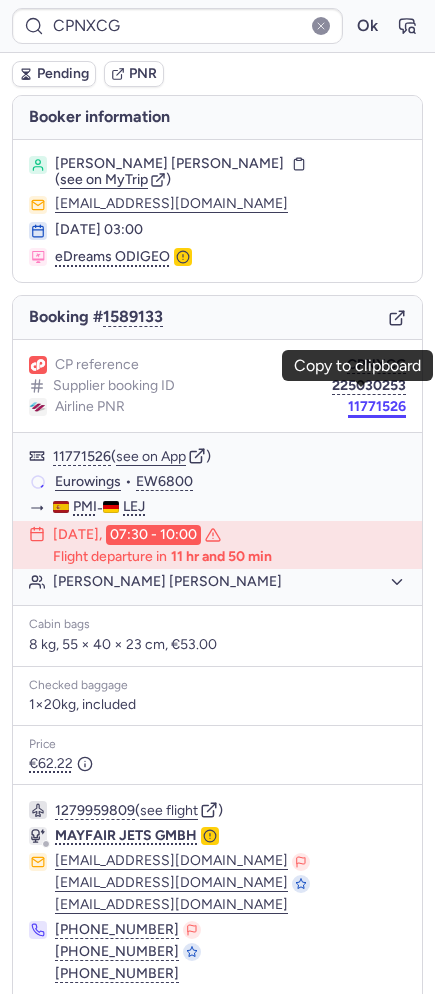 click on "11771526" at bounding box center [377, 407] 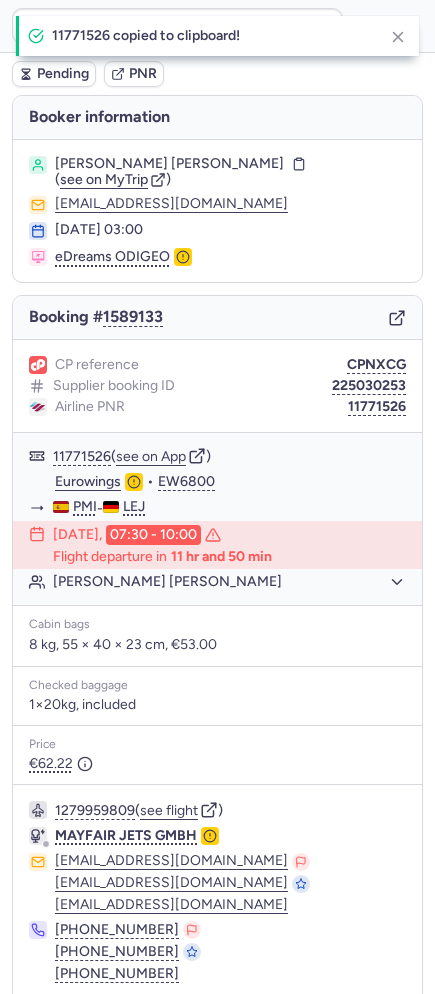 scroll, scrollTop: 62, scrollLeft: 0, axis: vertical 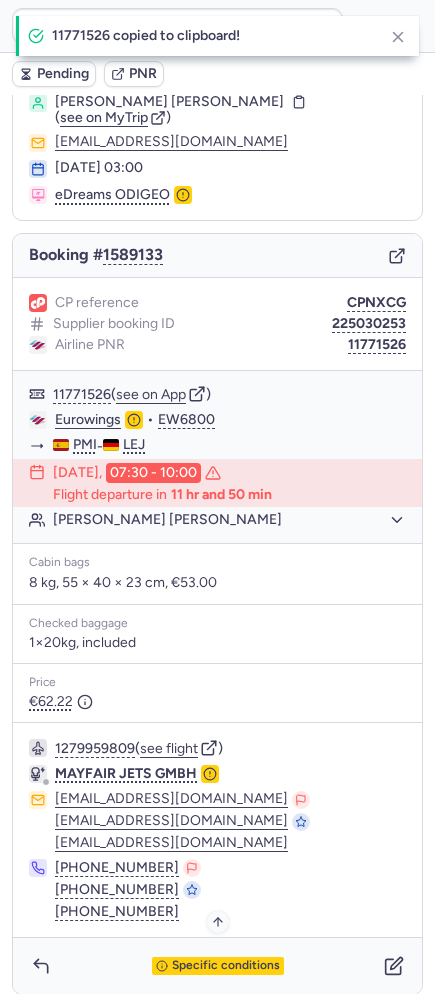 click on "Specific conditions" at bounding box center (226, 966) 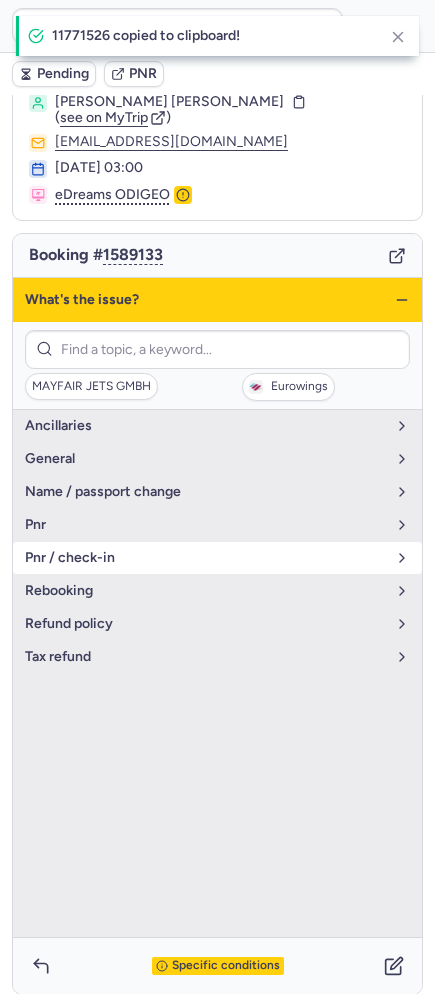 click on "pnr / check-in" at bounding box center [205, 558] 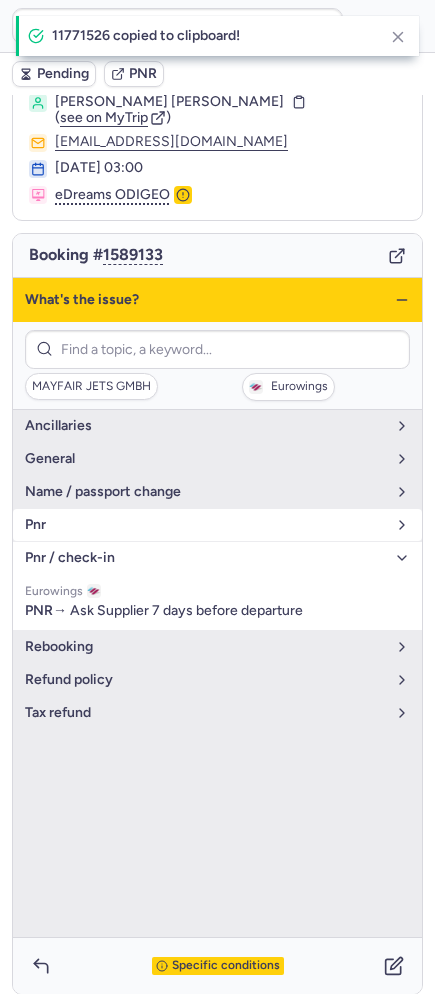 click on "pnr" at bounding box center [217, 525] 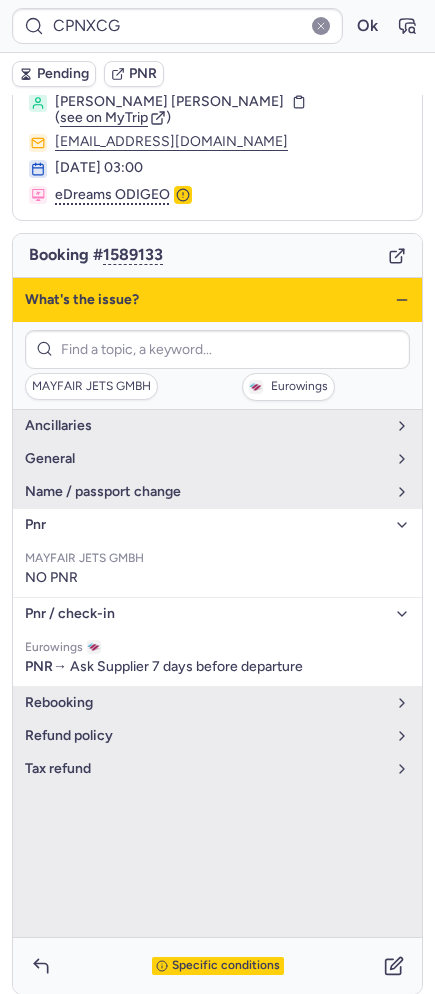 click on "What's the issue?" at bounding box center [217, 300] 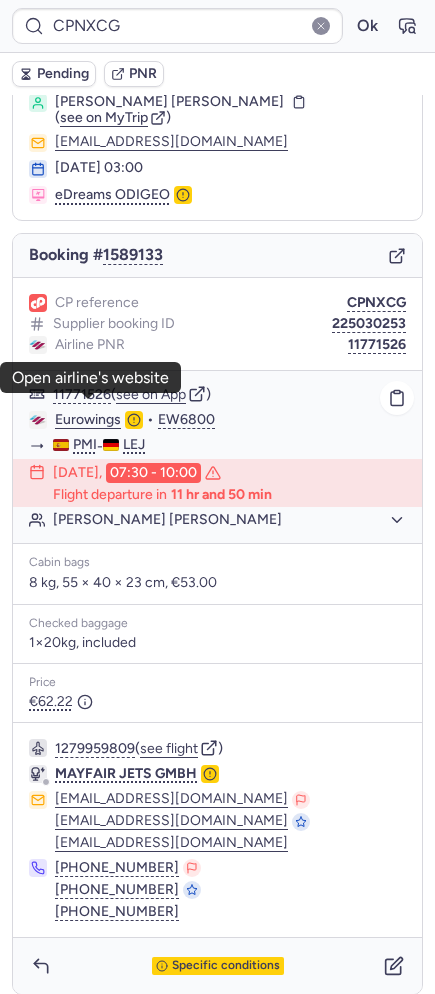 click on "Eurowings" 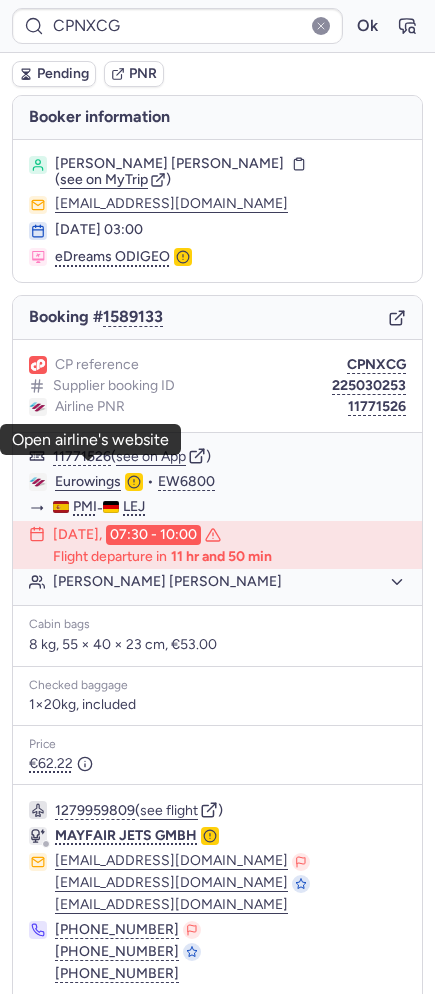 scroll, scrollTop: 0, scrollLeft: 0, axis: both 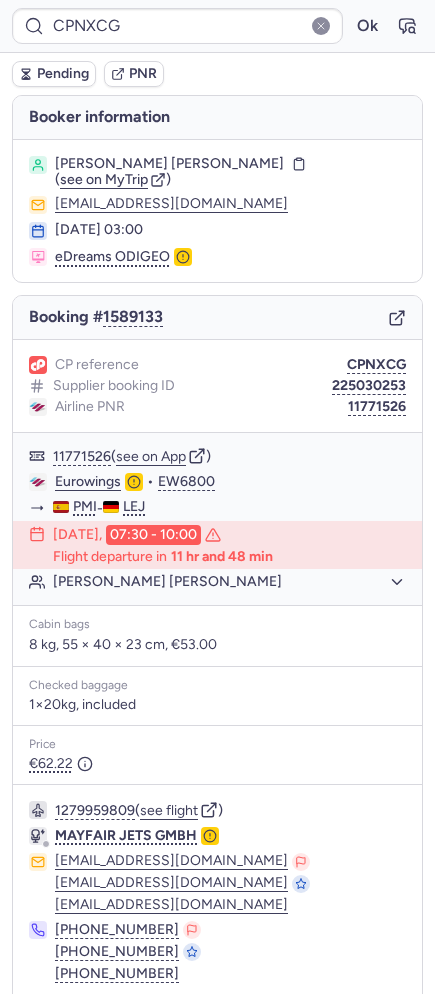 type on "CPBLPU" 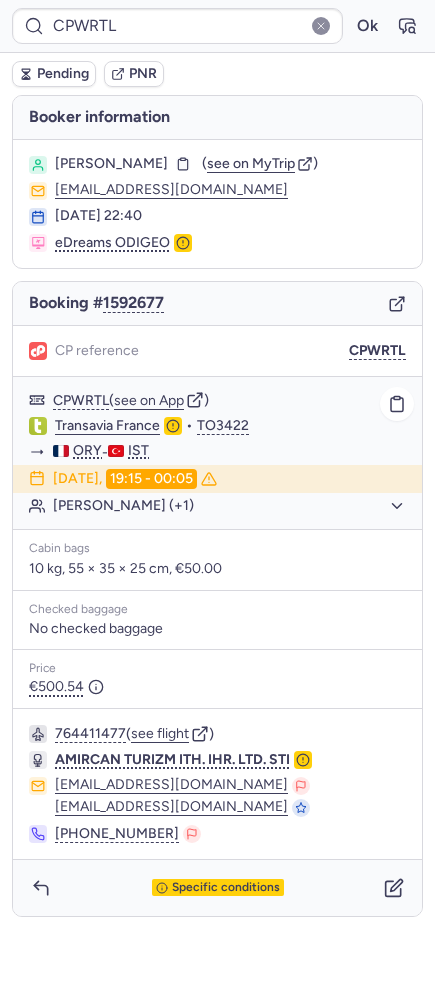 click on "Aydin SONMEZ (+1)" 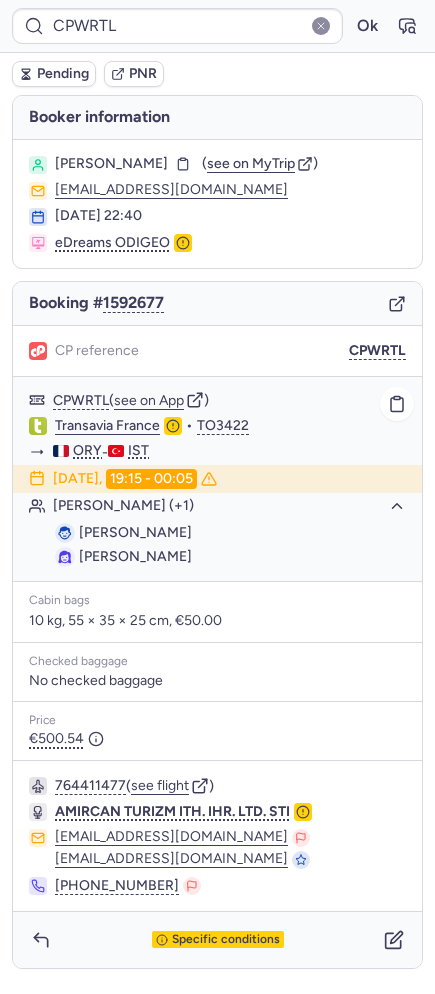 type on "CPES5Q" 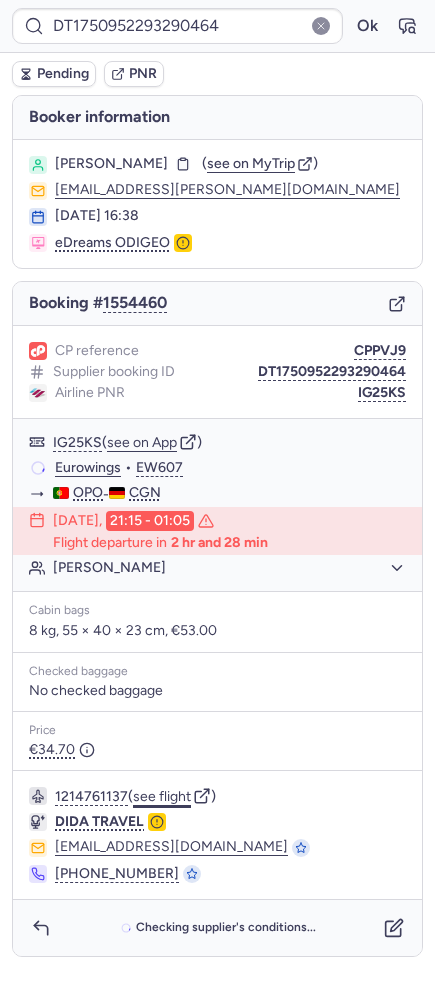 click on "see flight" 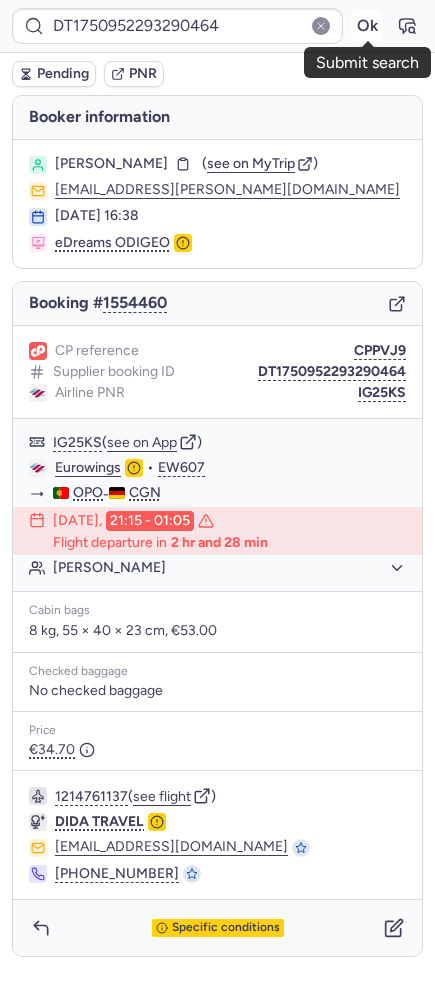 click on "Ok" at bounding box center (367, 26) 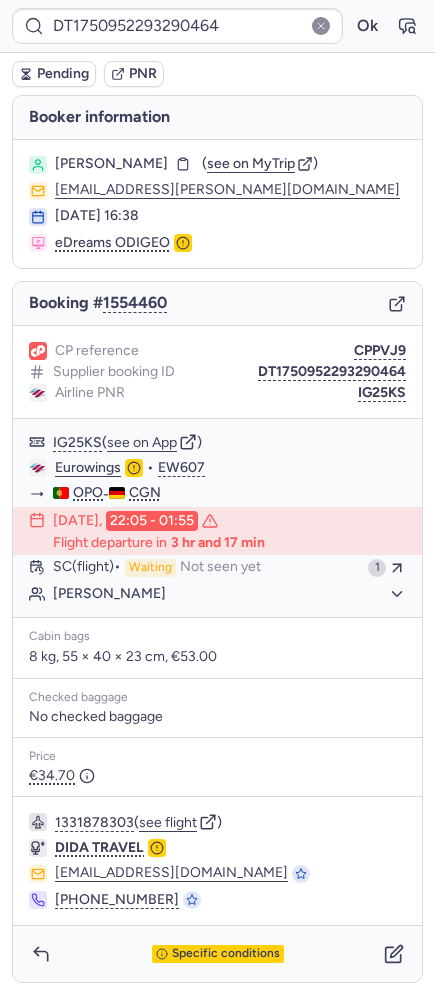 type on "CPES5Q" 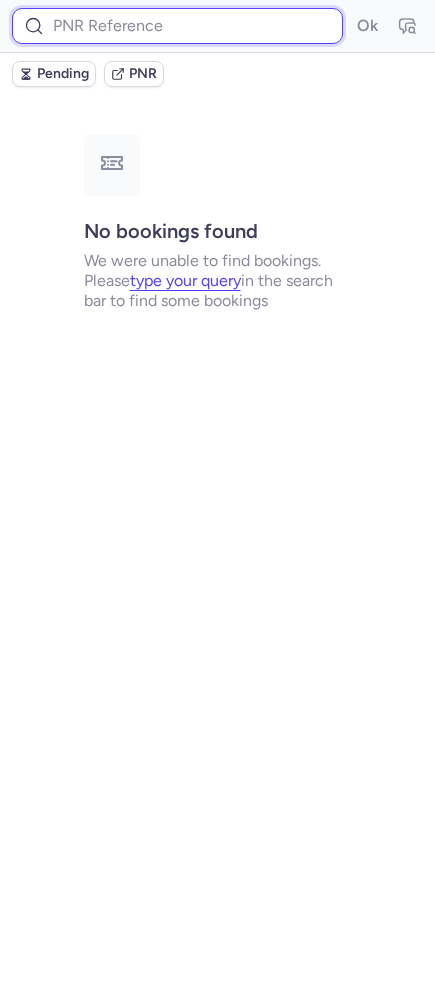 click at bounding box center [177, 26] 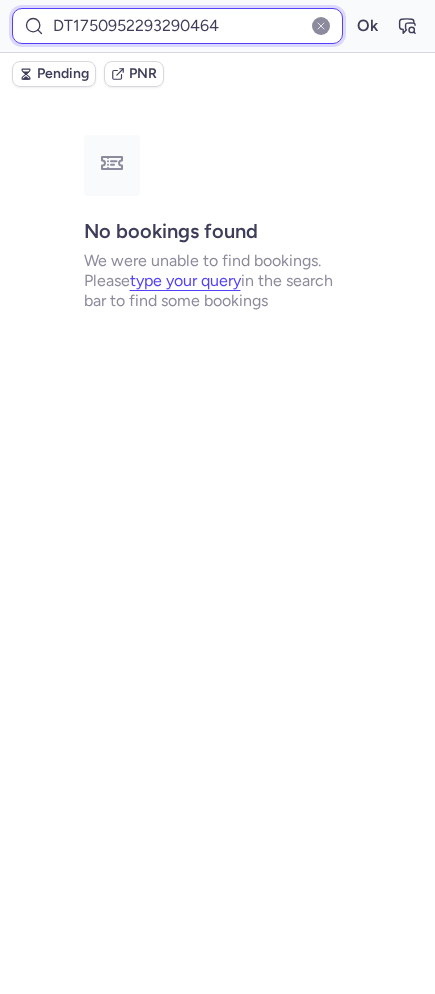 type on "DT1750952293290464" 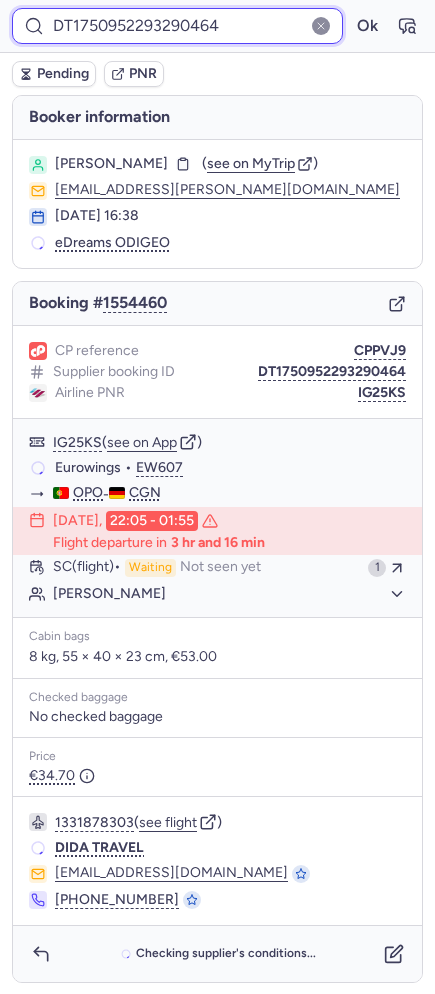 scroll, scrollTop: 2, scrollLeft: 0, axis: vertical 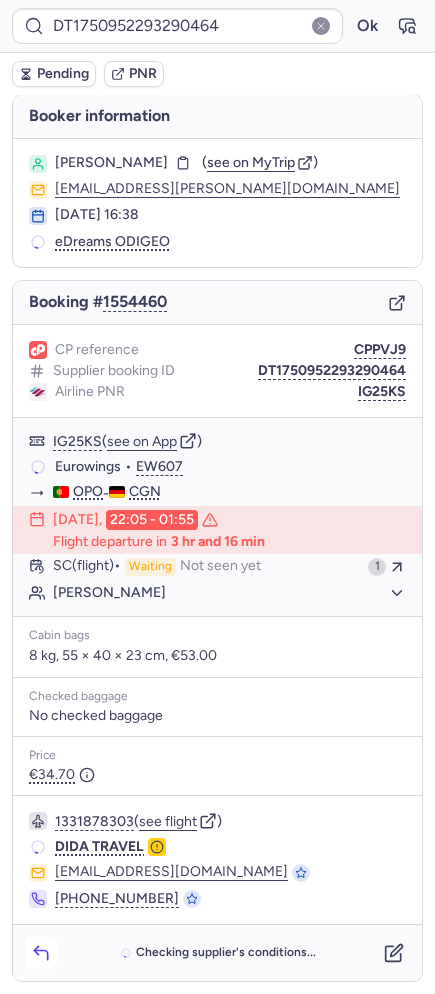 click 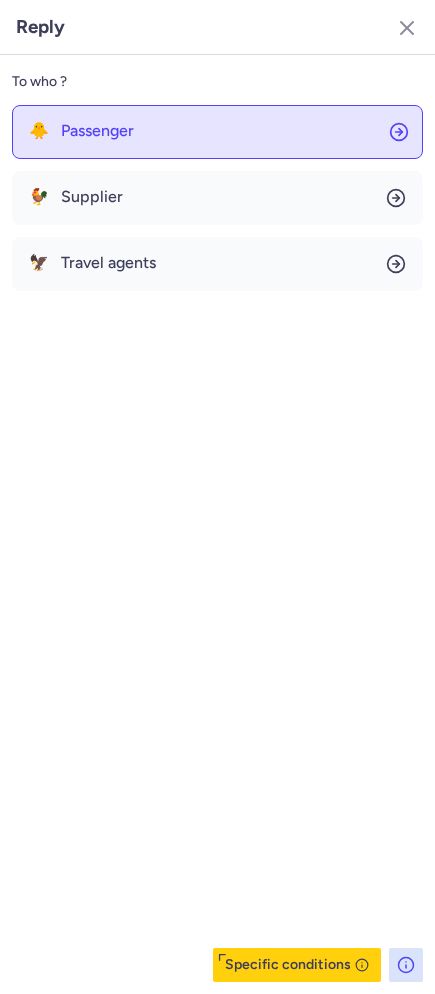click on "🐥 Passenger" 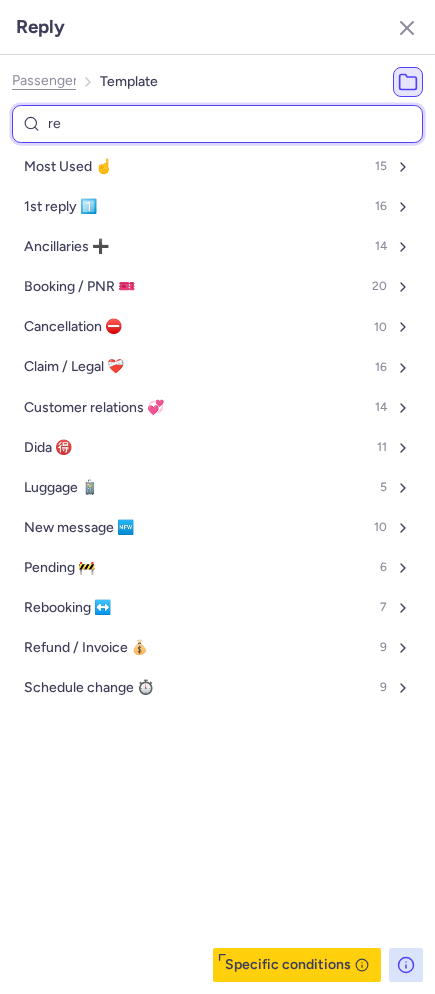 type on "ref" 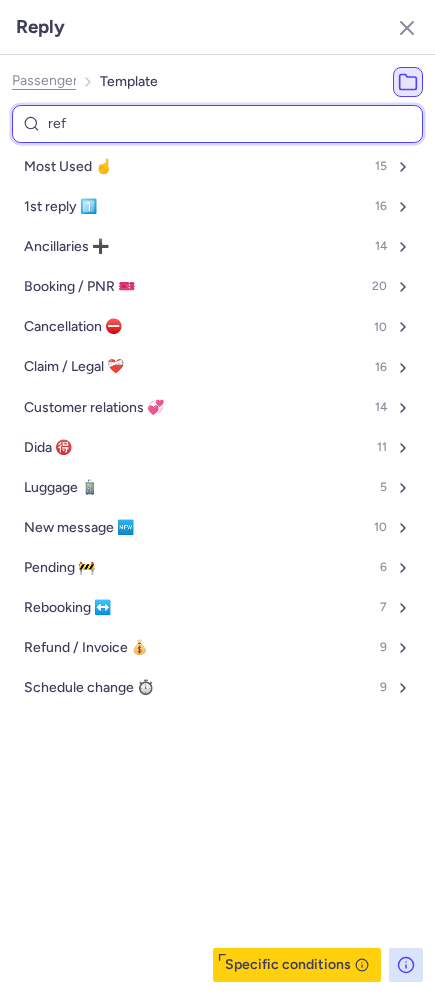select on "en" 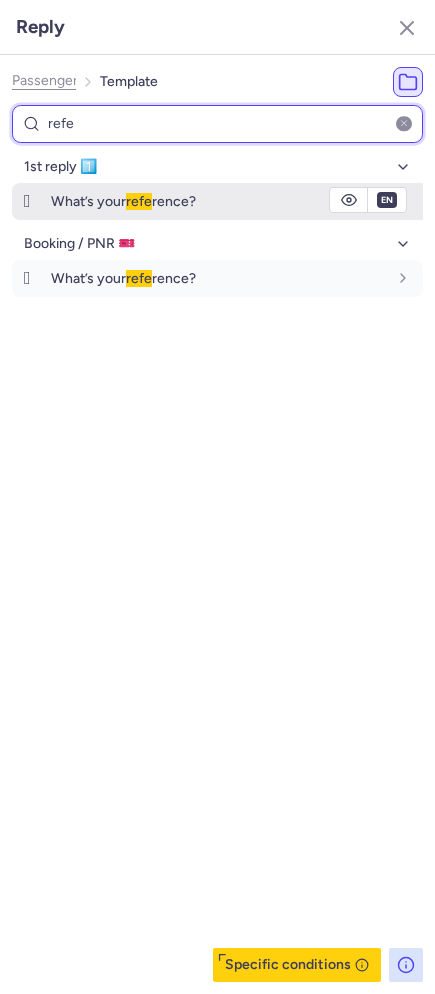 type on "refe" 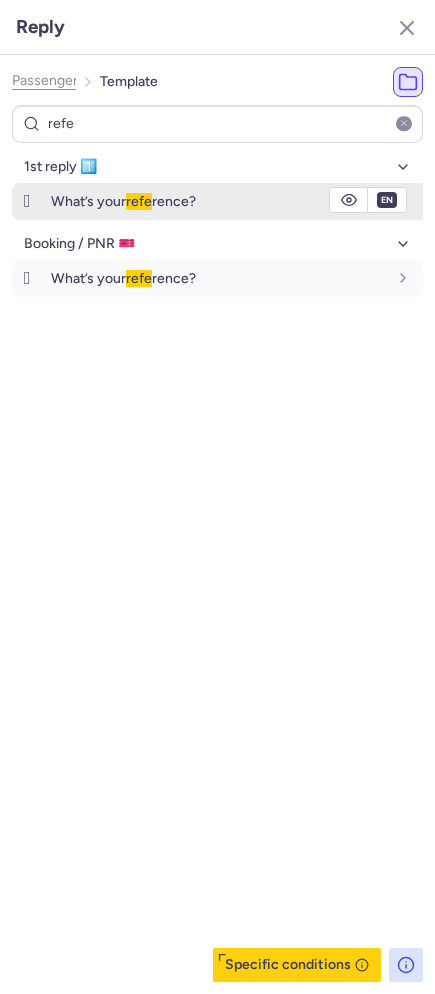 click on "refe" at bounding box center (139, 201) 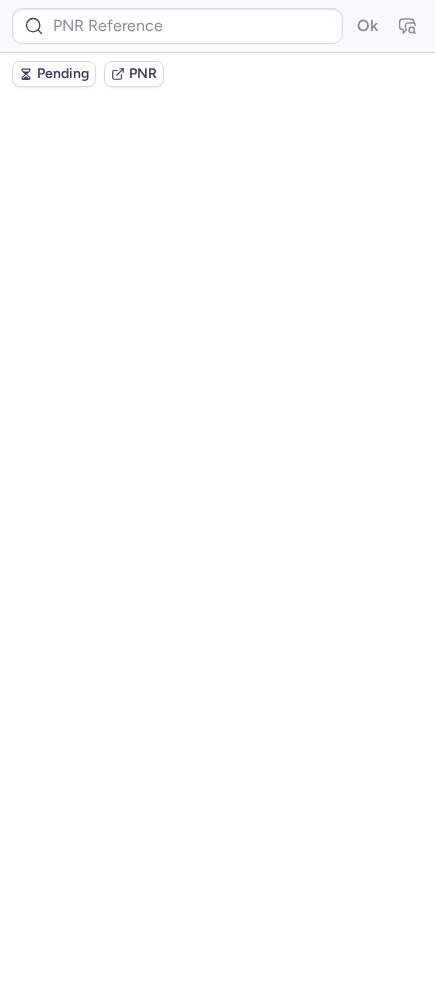 scroll, scrollTop: 0, scrollLeft: 0, axis: both 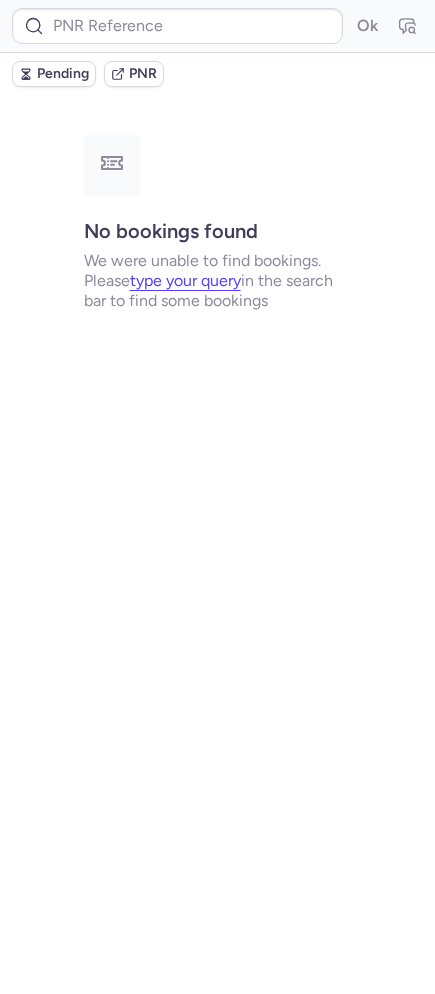 type on "CPES5Q" 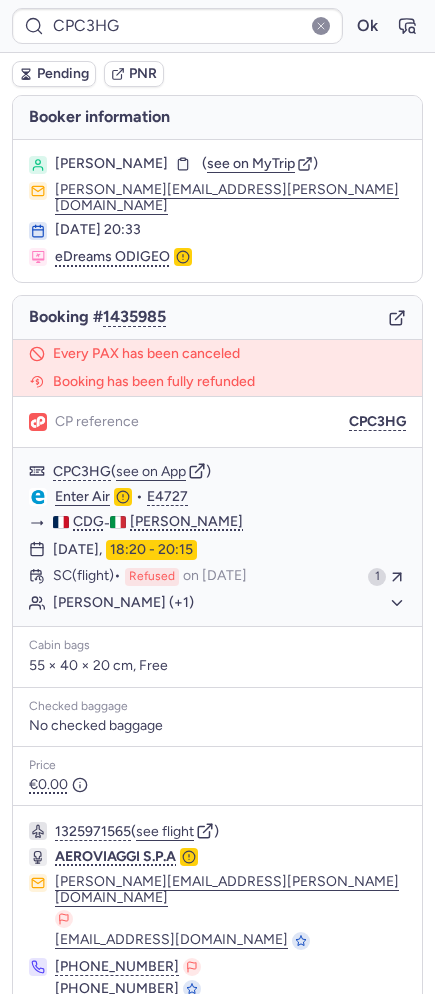 type on "CPBLPU" 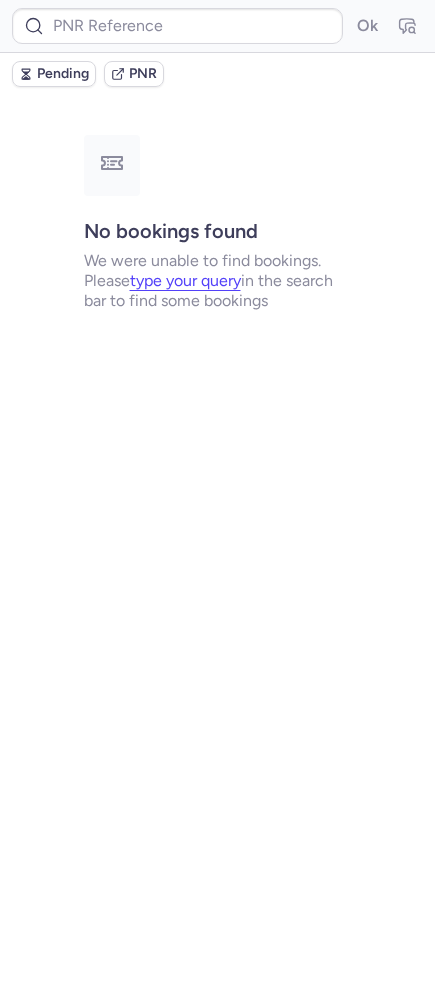 type on "CPLR9K" 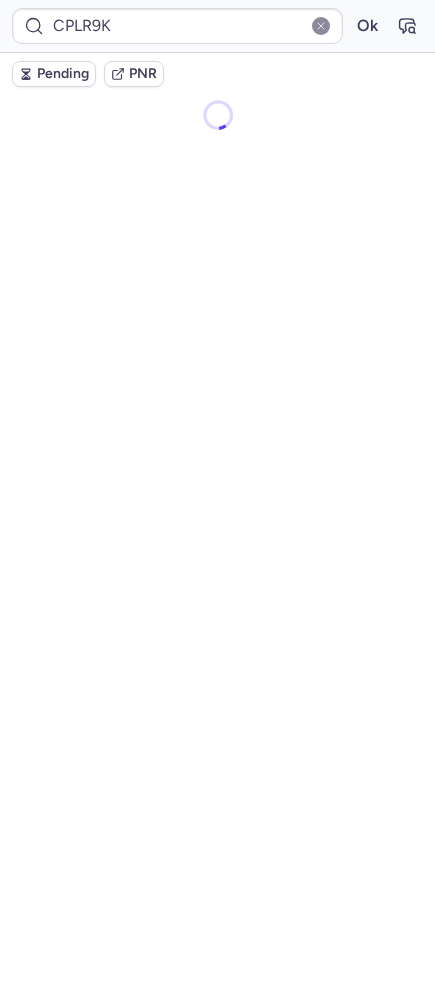scroll, scrollTop: 0, scrollLeft: 0, axis: both 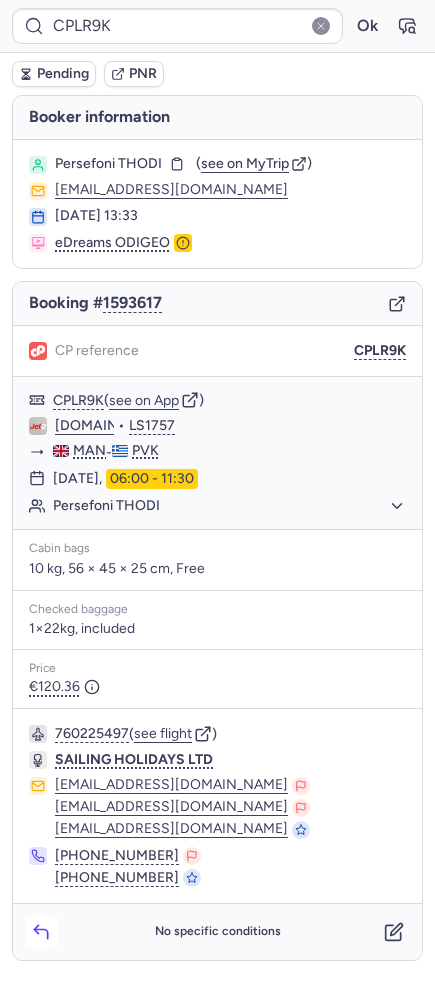 click at bounding box center (41, 932) 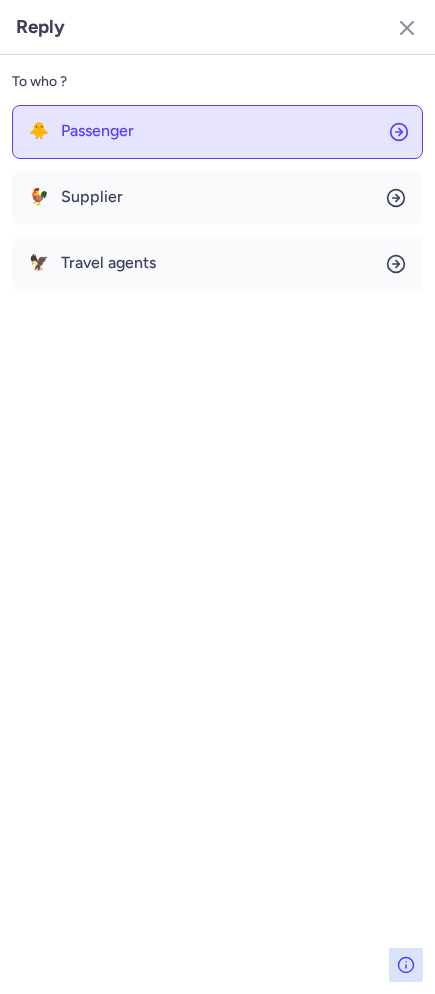 click on "🐥 Passenger" 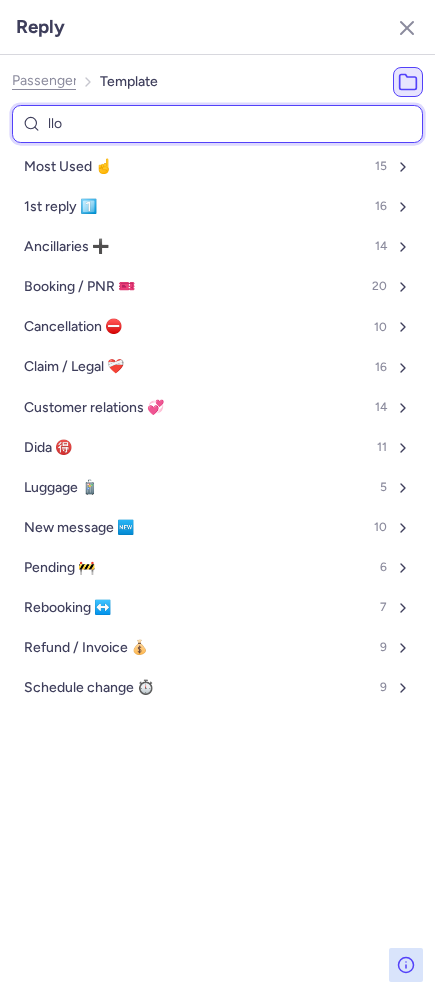 type on "llow" 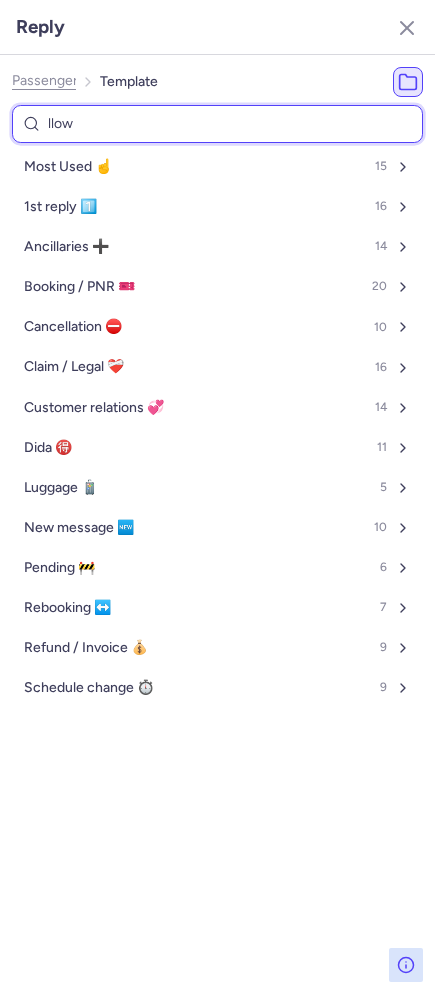 select on "en" 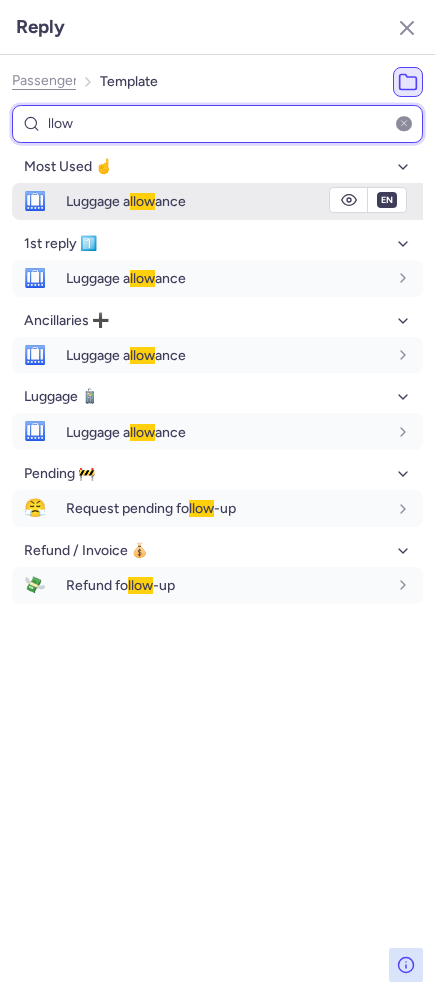 type on "llow" 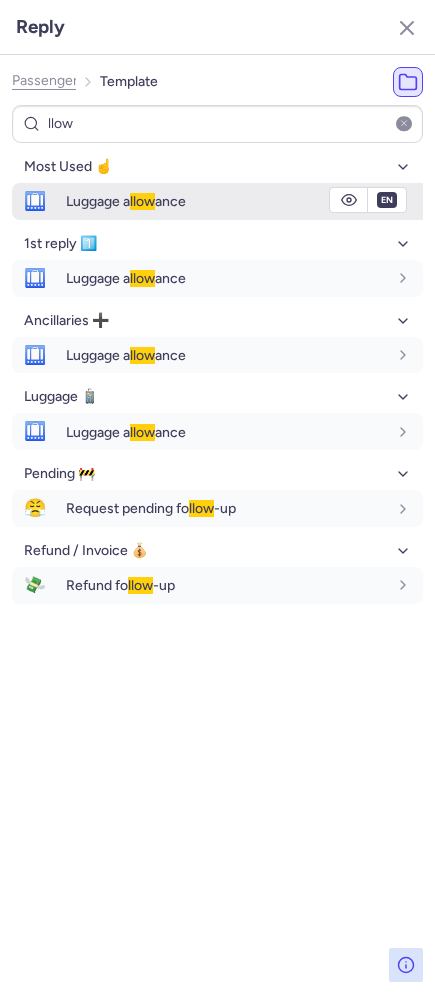 click on "Luggage a llow ance" at bounding box center [244, 201] 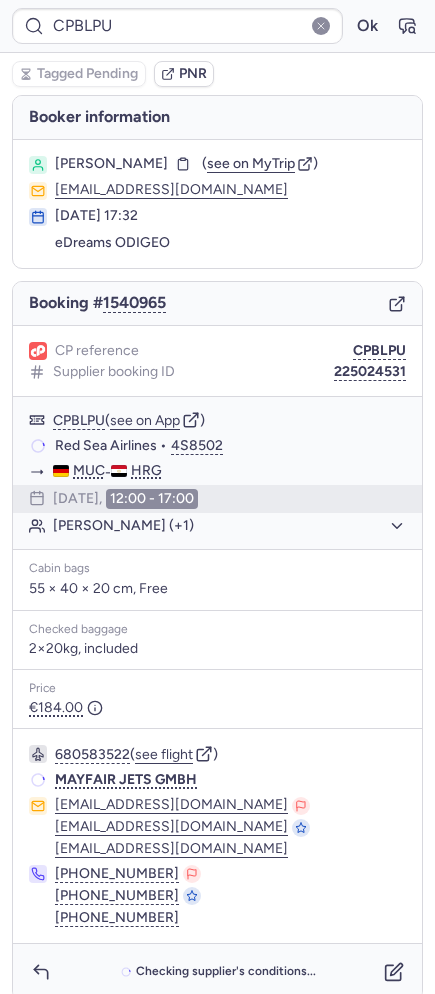 type on "CPODKQ" 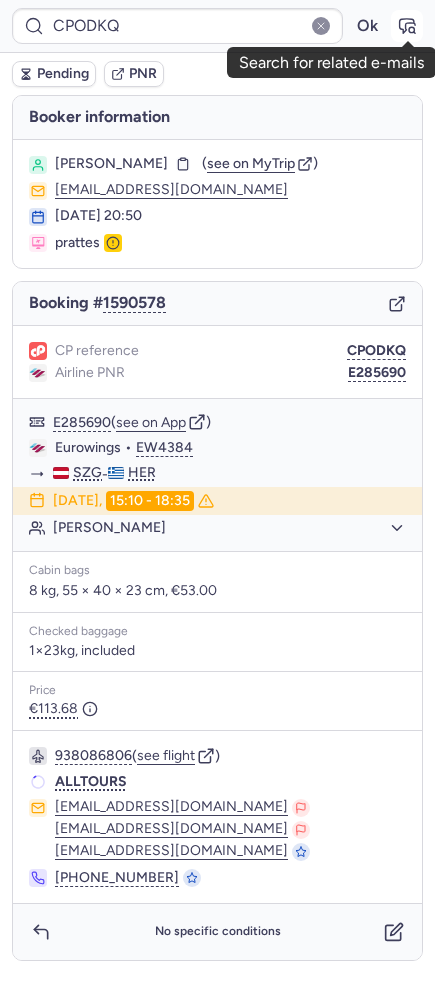 click at bounding box center (407, 26) 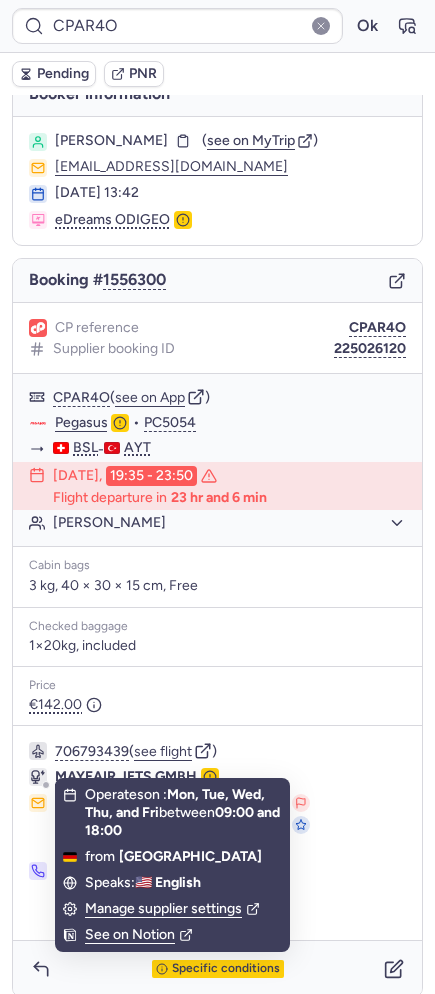 scroll, scrollTop: 40, scrollLeft: 0, axis: vertical 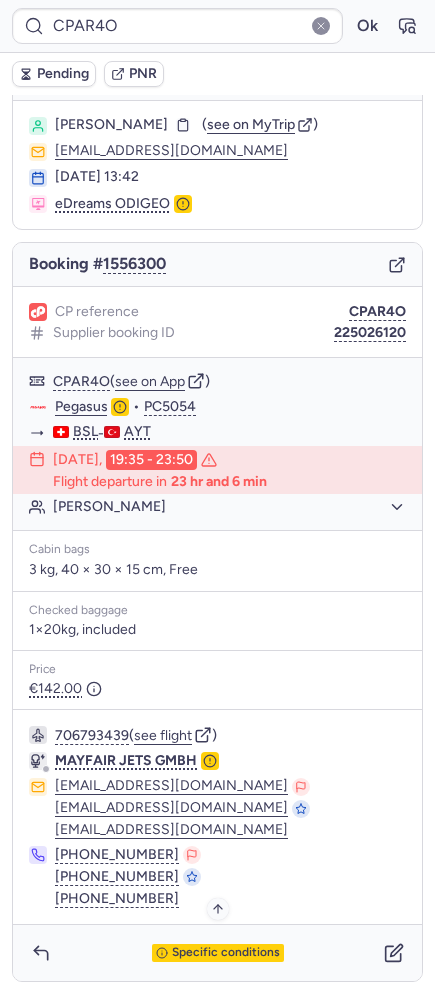 click on "Specific conditions" at bounding box center (218, 953) 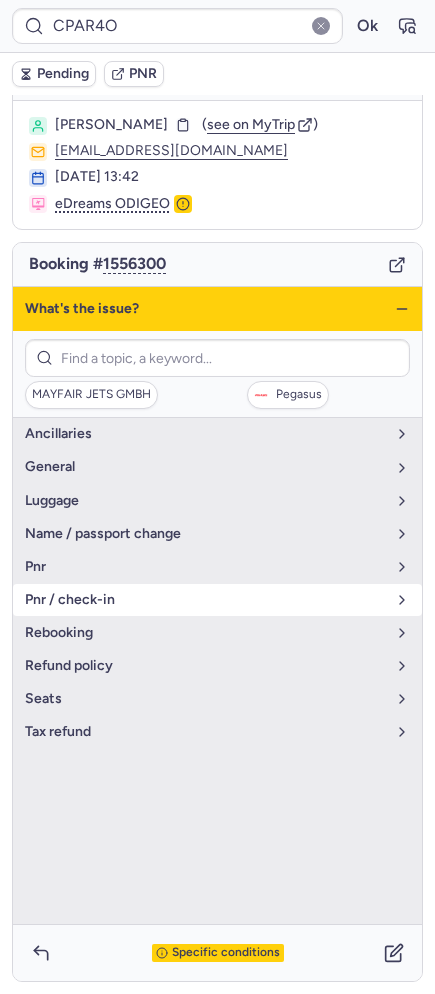 click on "pnr / check-in" at bounding box center [205, 600] 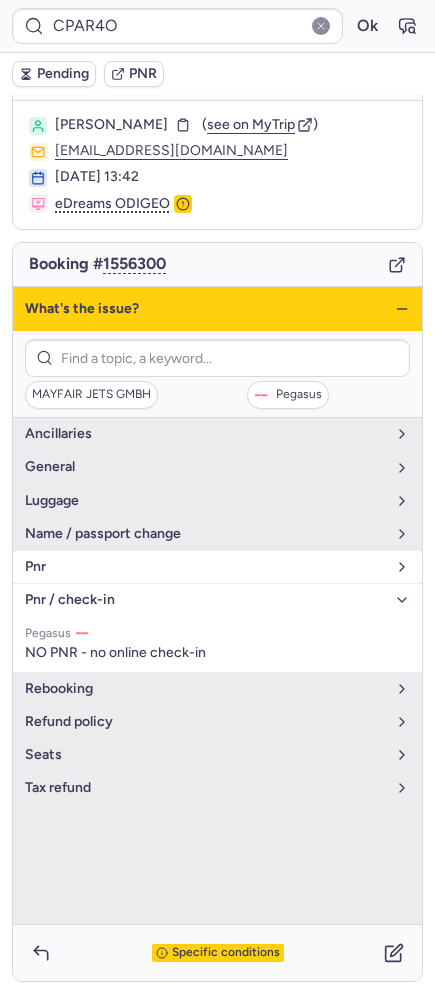 click on "pnr" at bounding box center [205, 567] 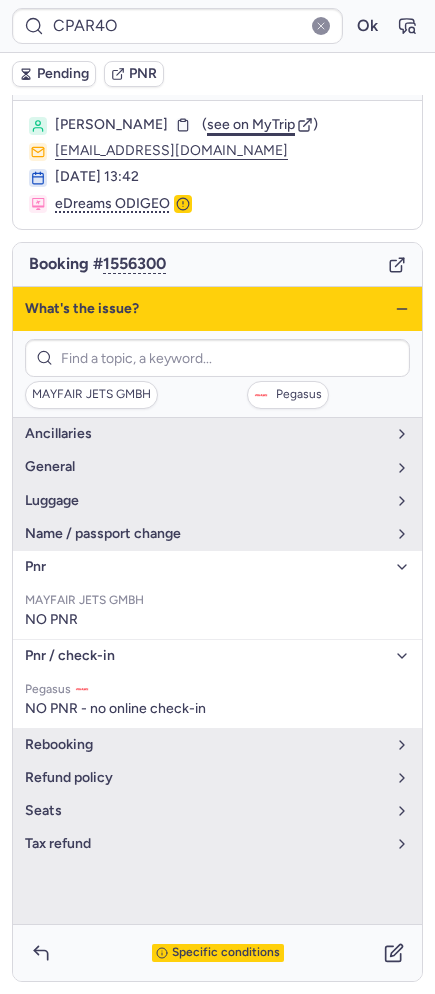 click on "see on MyTrip" at bounding box center (251, 124) 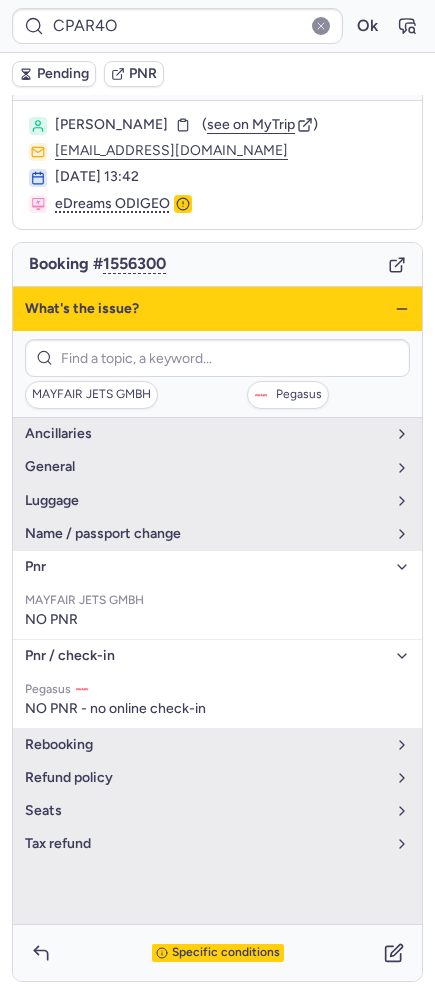 click 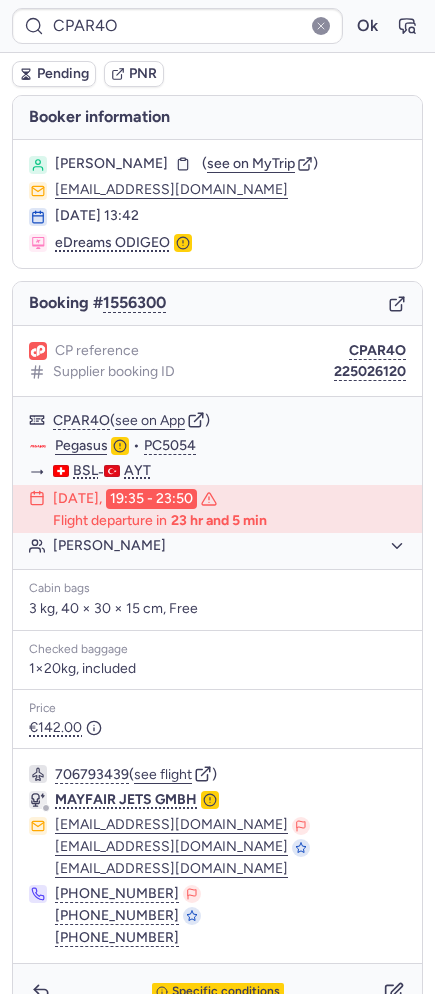 type on "0CDHRN" 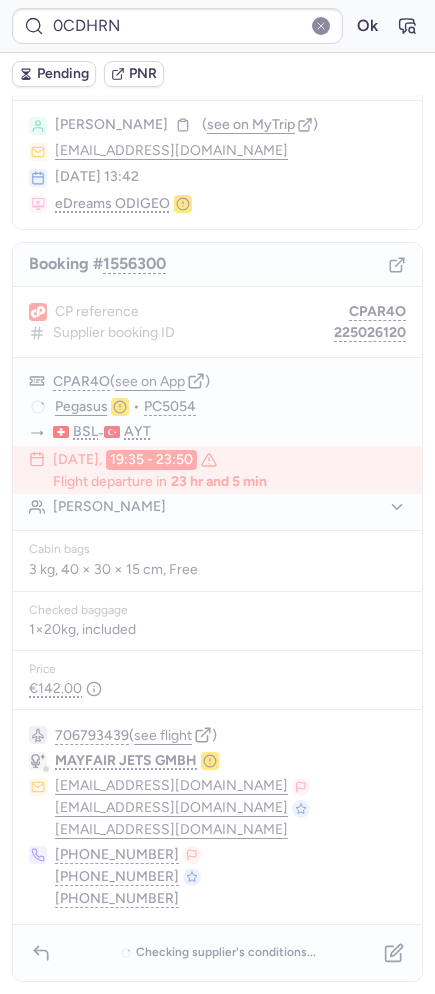scroll, scrollTop: 0, scrollLeft: 0, axis: both 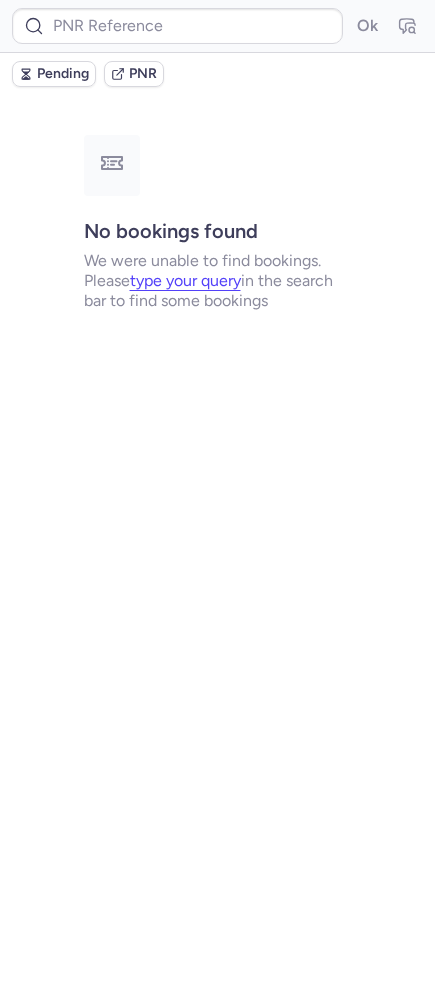 type on "CPWYDE" 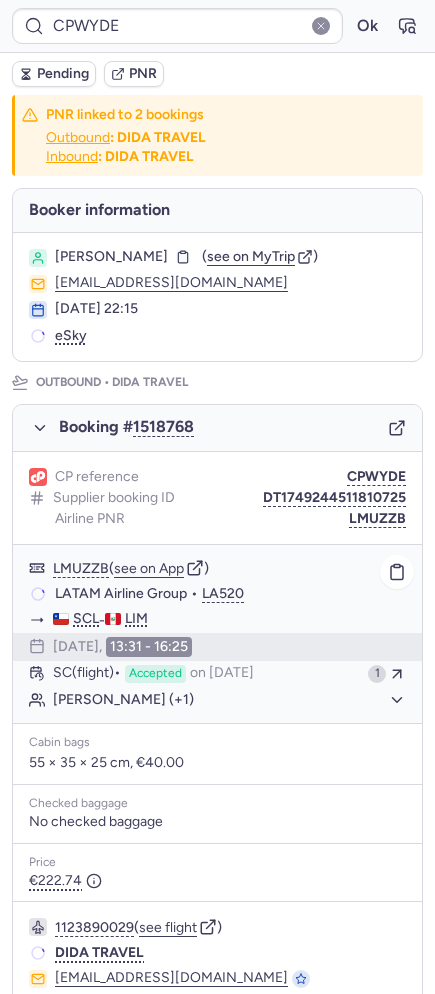 scroll, scrollTop: 827, scrollLeft: 0, axis: vertical 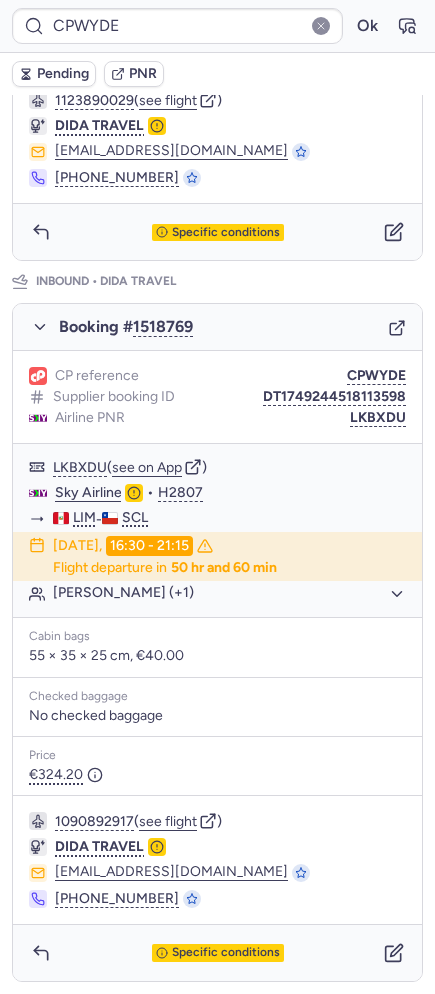 click on "Sky Airline" 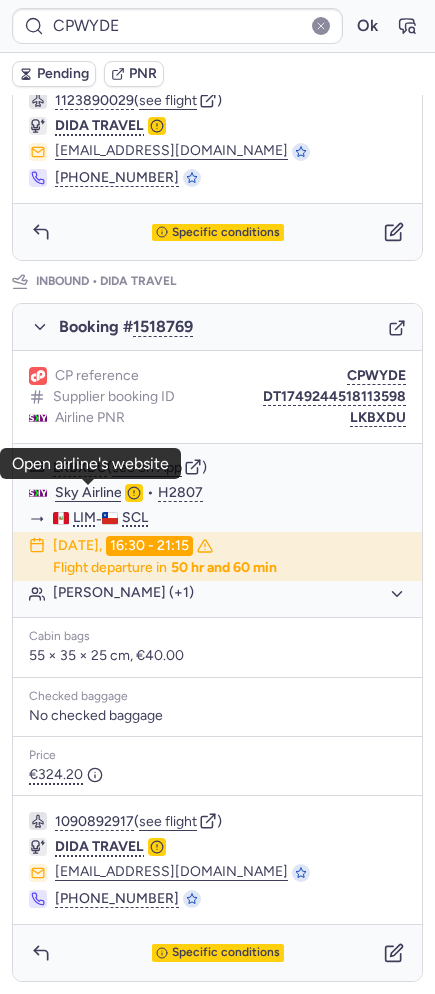 drag, startPoint x: 347, startPoint y: 419, endPoint x: 318, endPoint y: 410, distance: 30.364452 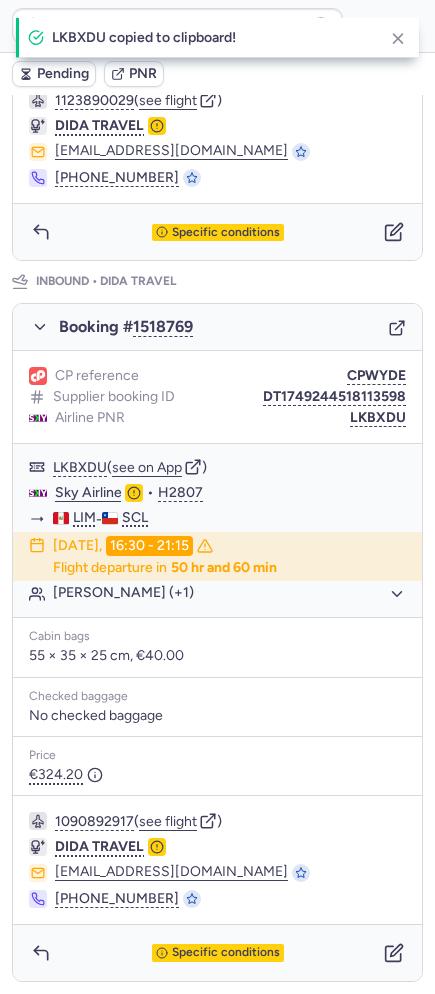 scroll, scrollTop: 0, scrollLeft: 0, axis: both 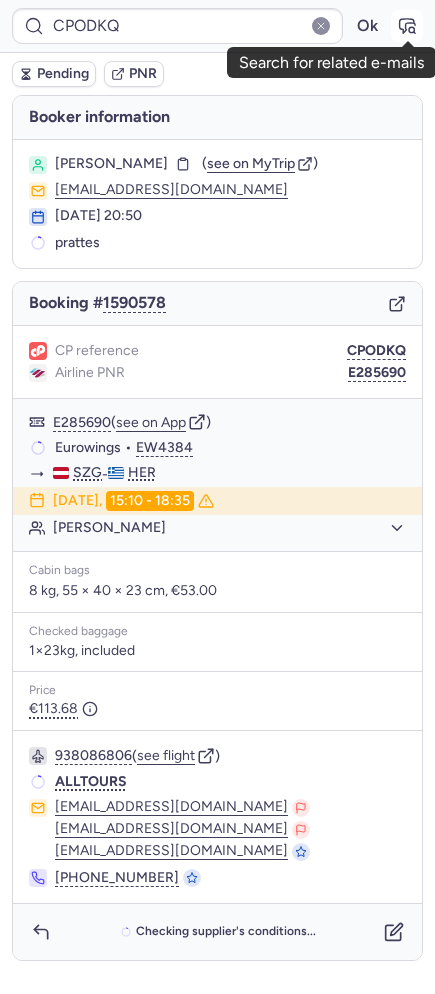 click 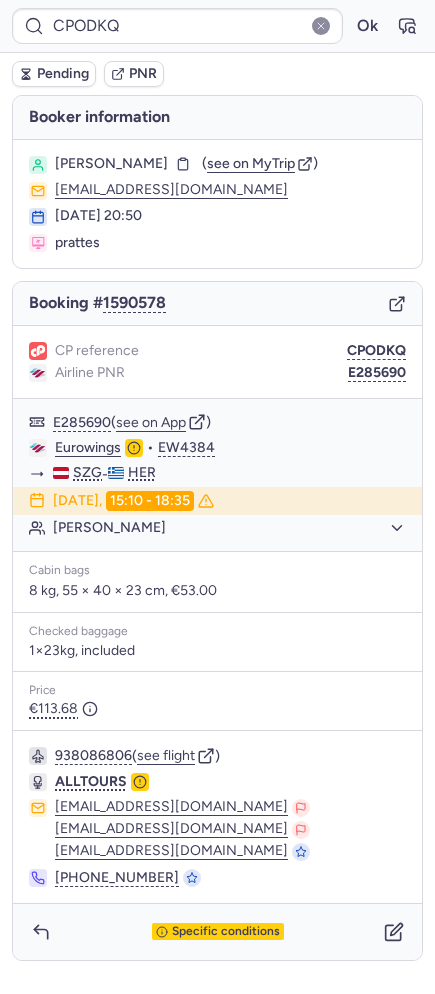 click on "Pending" at bounding box center (63, 74) 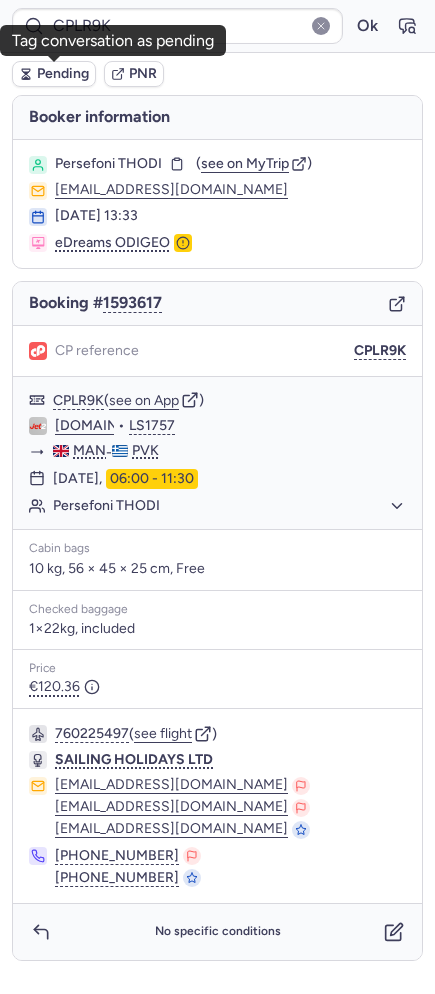 click on "Pending" at bounding box center (63, 74) 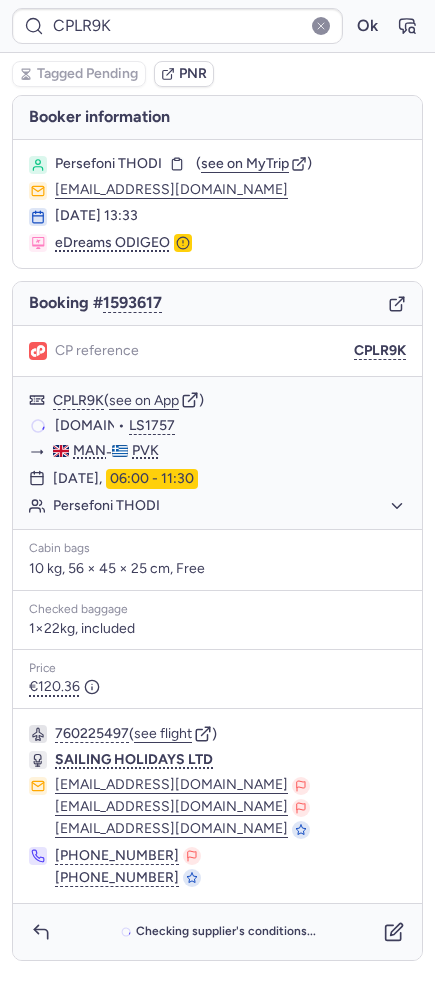 type on "CPAR4O" 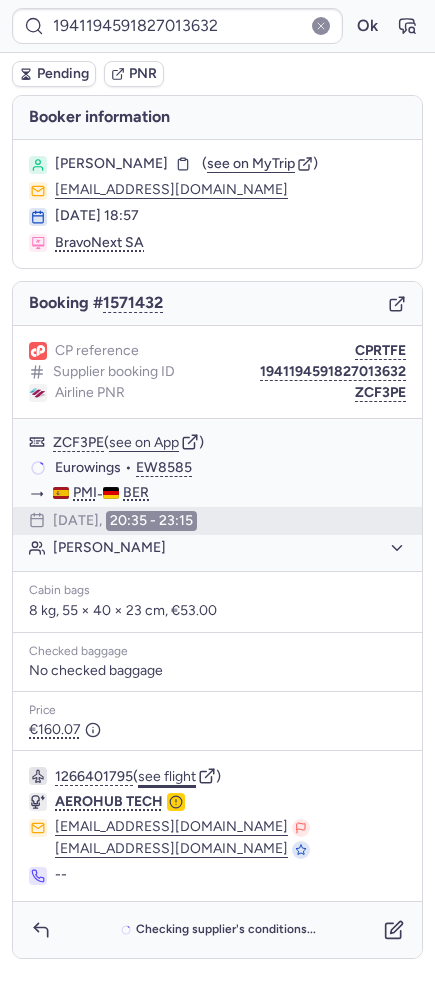 click on "see flight" 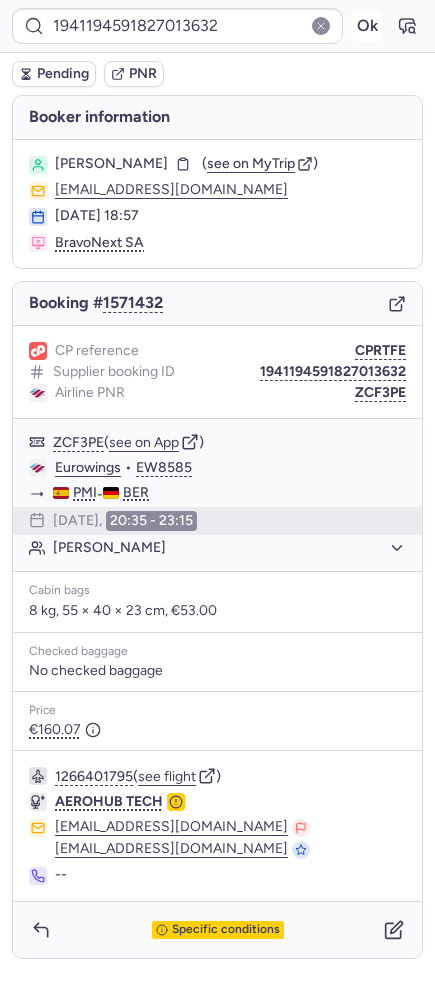 click on "Ok" at bounding box center (367, 26) 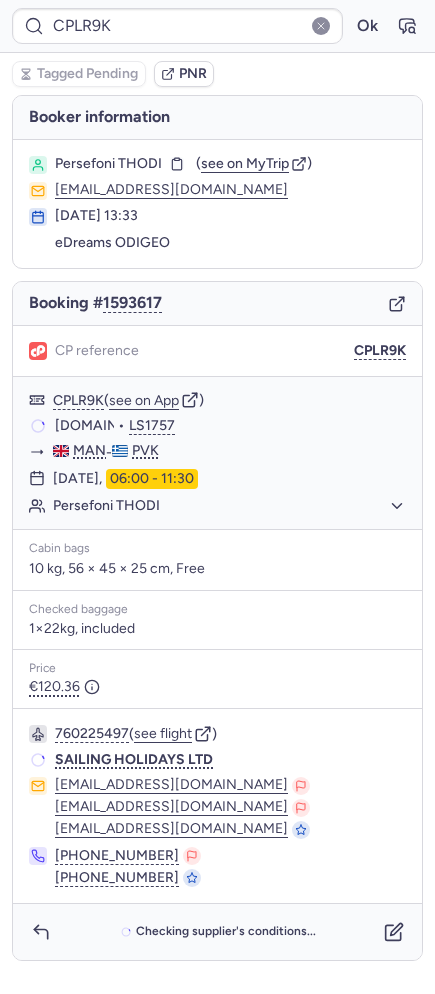 type on "0CES29" 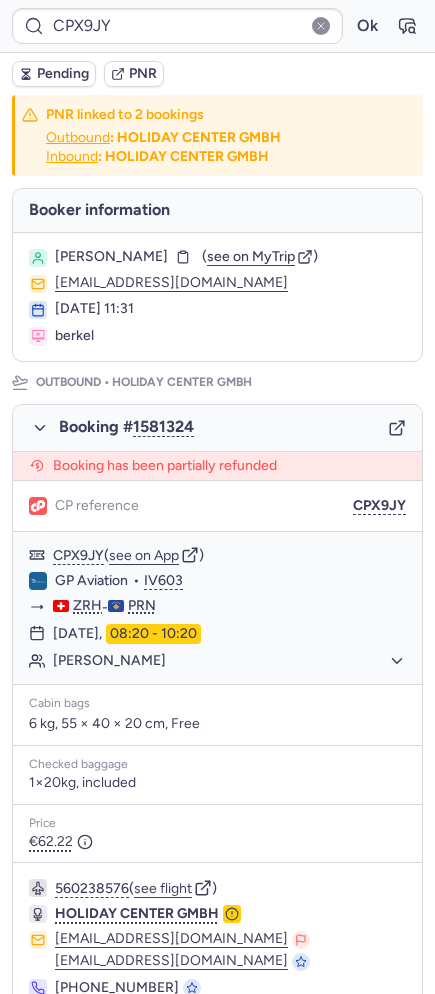 type on "CPLR9K" 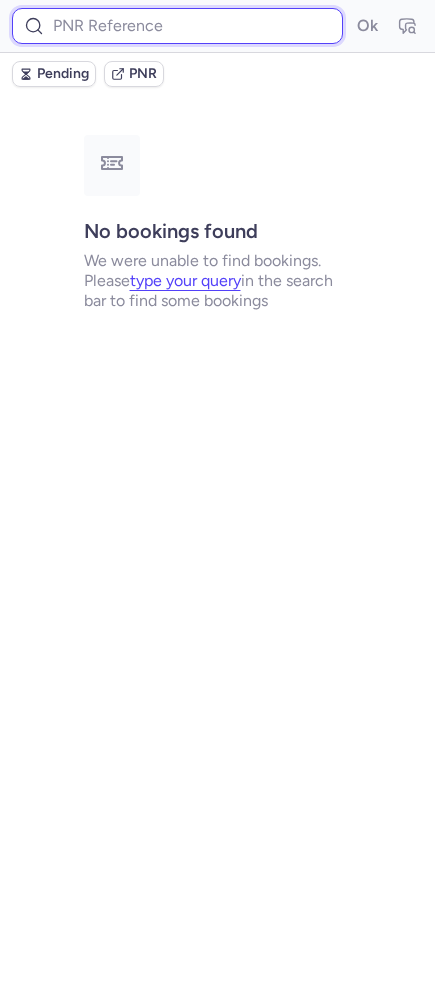 click at bounding box center (177, 26) 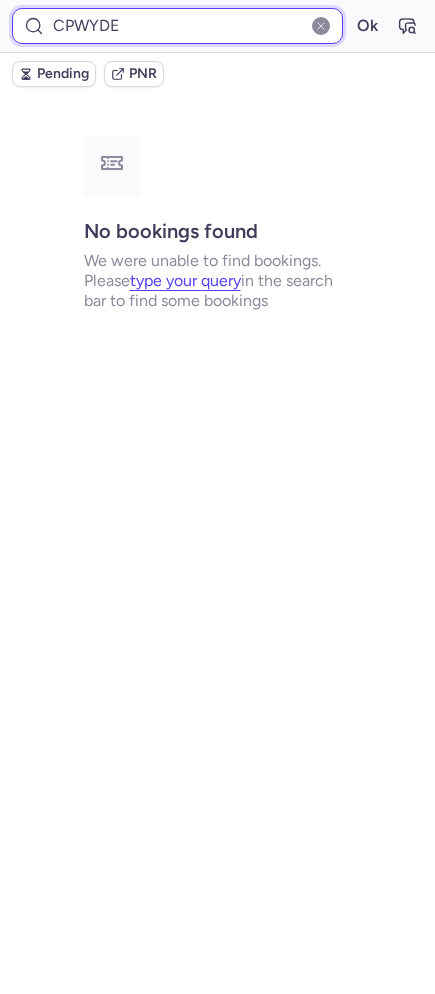 type on "CPWYDE" 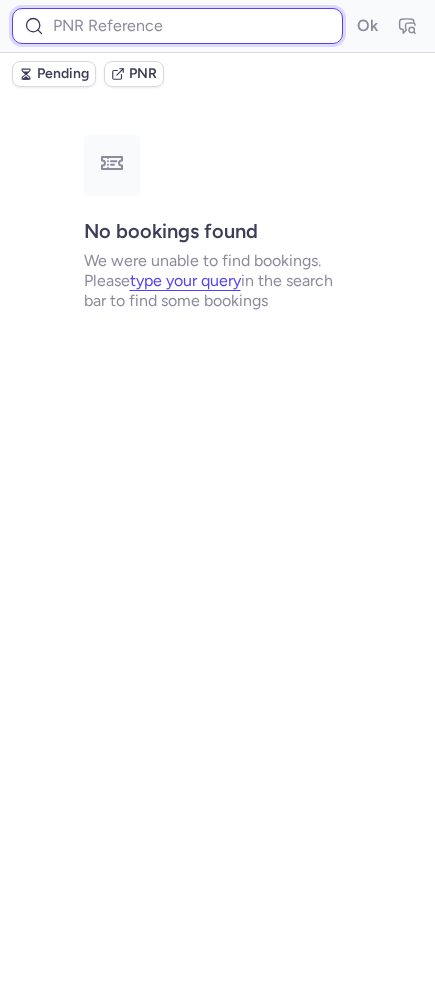 click at bounding box center [177, 26] 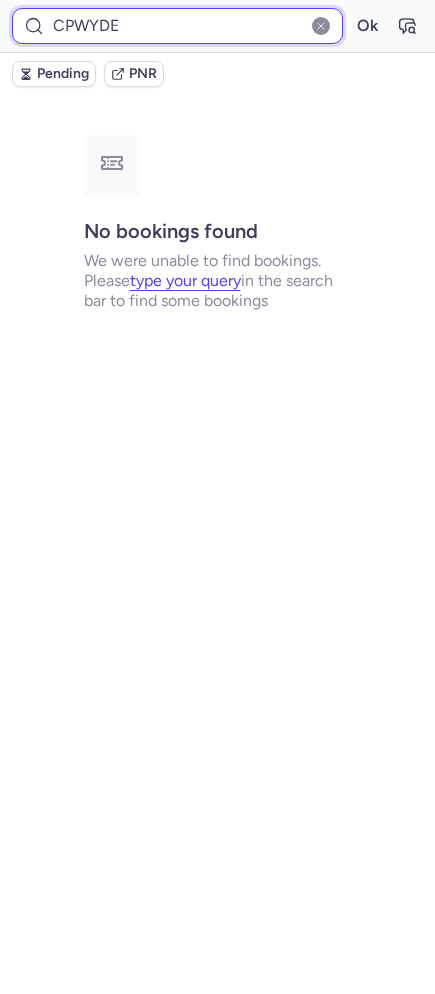 type on "CPWYDE" 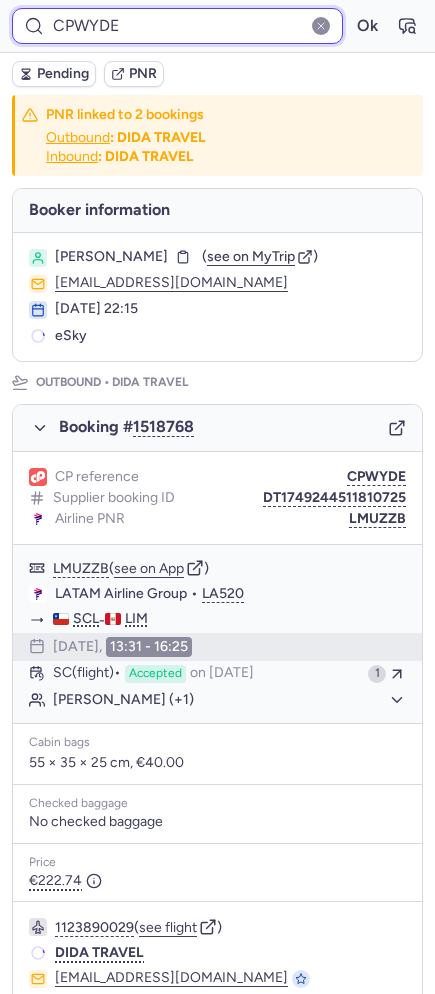 scroll, scrollTop: 827, scrollLeft: 0, axis: vertical 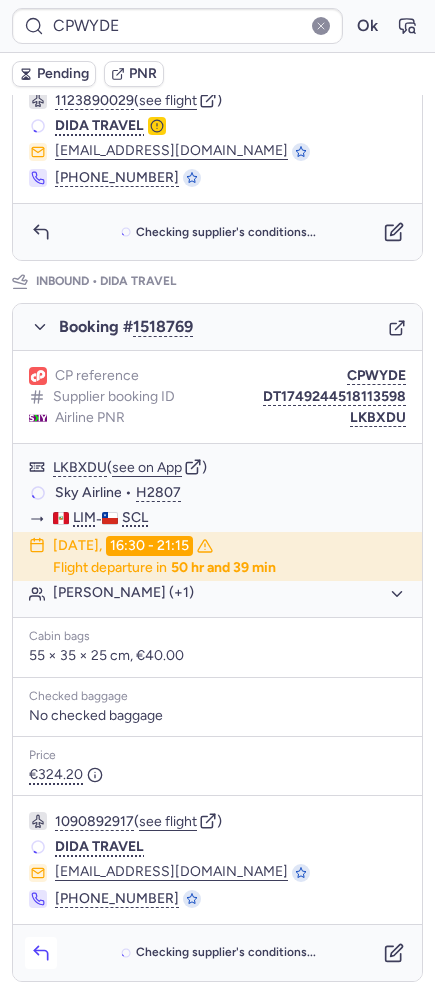 click 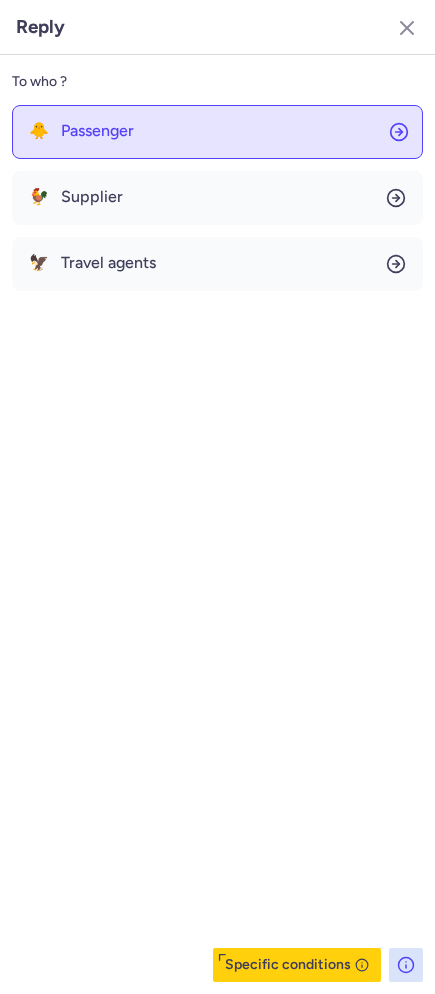 click on "🐥 Passenger" 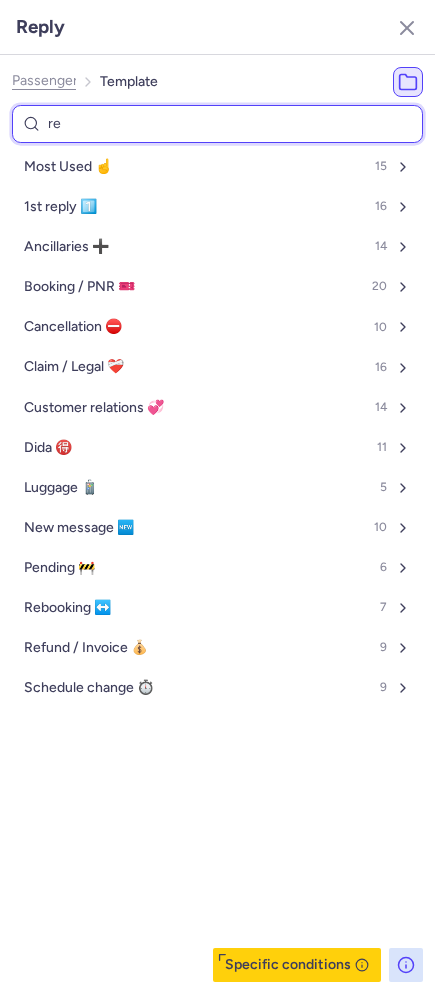 type on "ref" 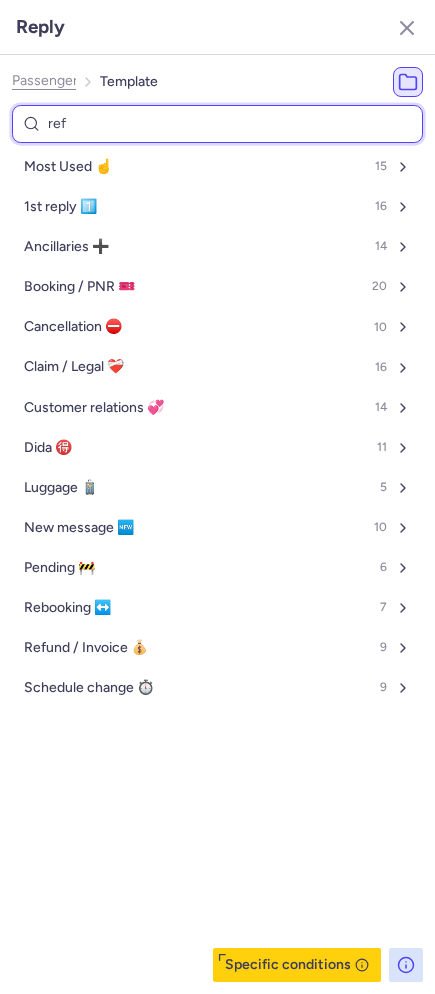 select on "en" 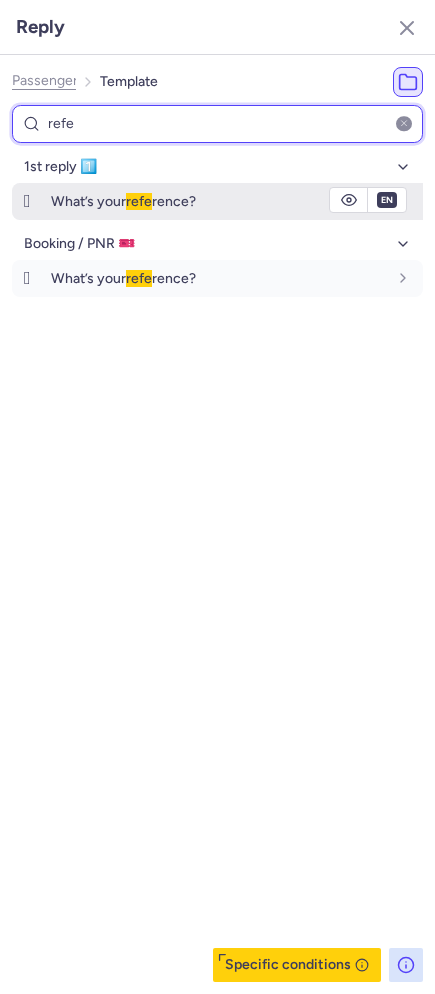 type on "refe" 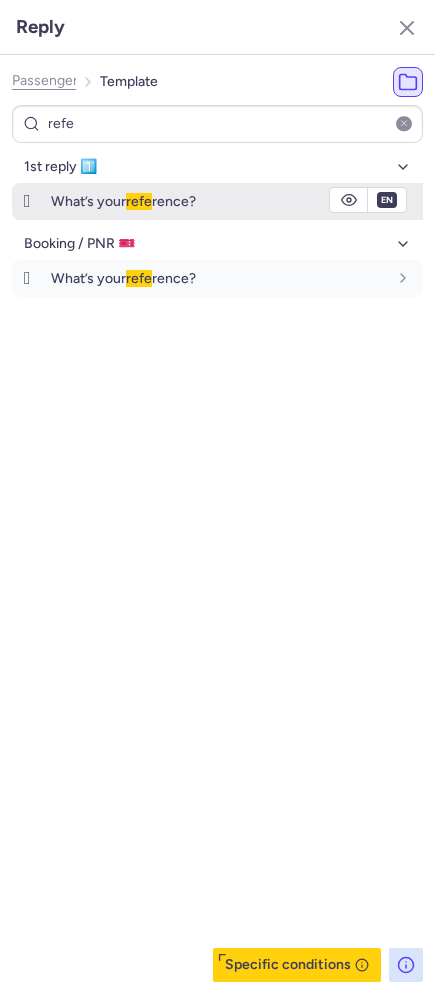 click on "🛞" at bounding box center (27, 201) 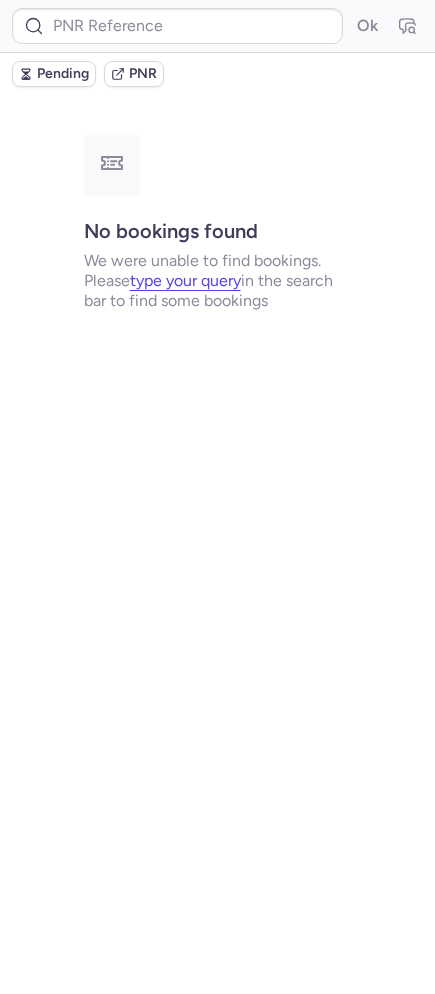 scroll, scrollTop: 0, scrollLeft: 0, axis: both 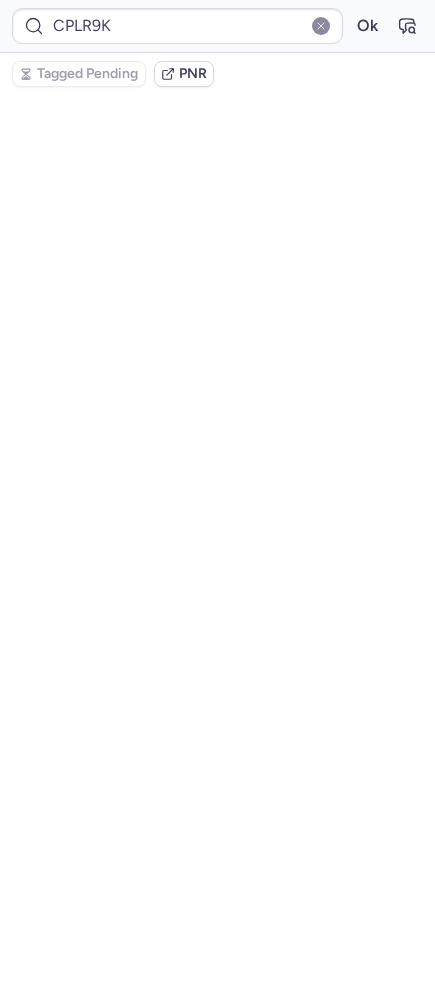 type on "CPMNPM" 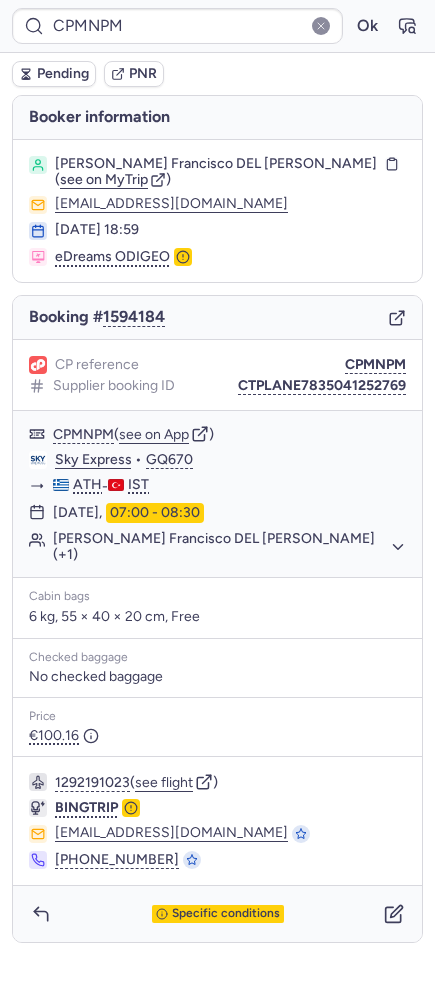 click 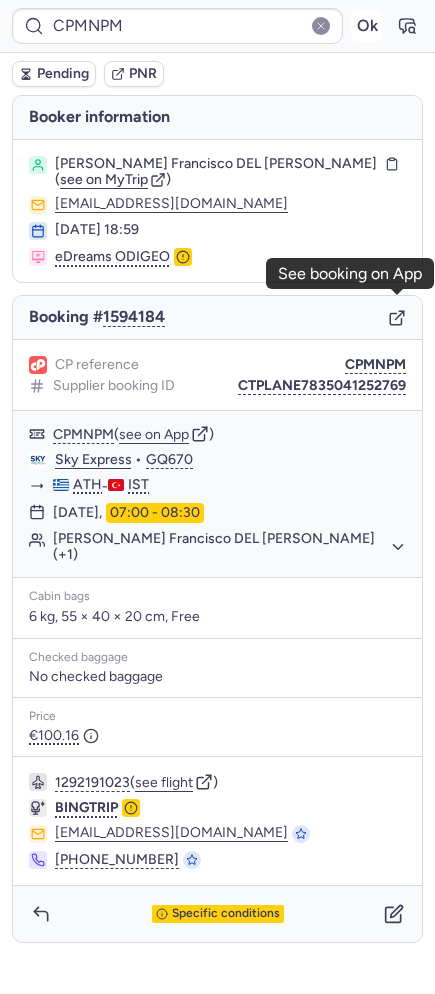 click on "Ok" at bounding box center [367, 26] 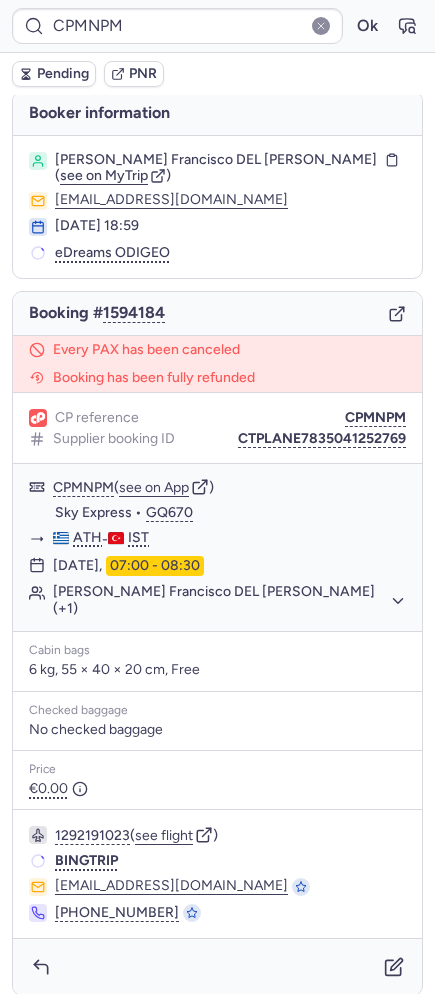 scroll, scrollTop: 5, scrollLeft: 0, axis: vertical 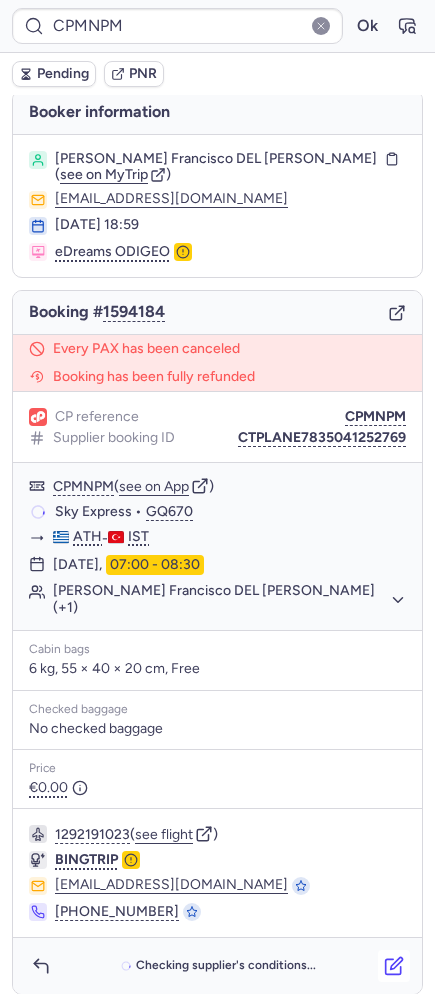 click at bounding box center [394, 966] 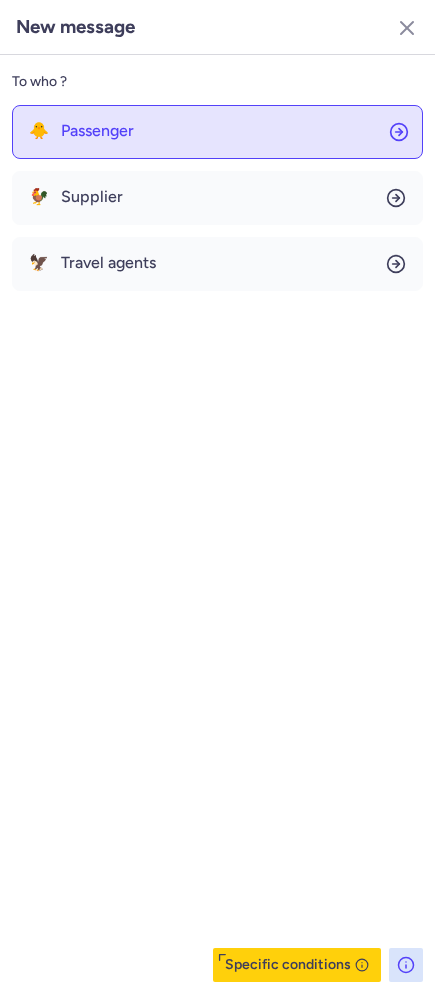 click on "🐥 Passenger" 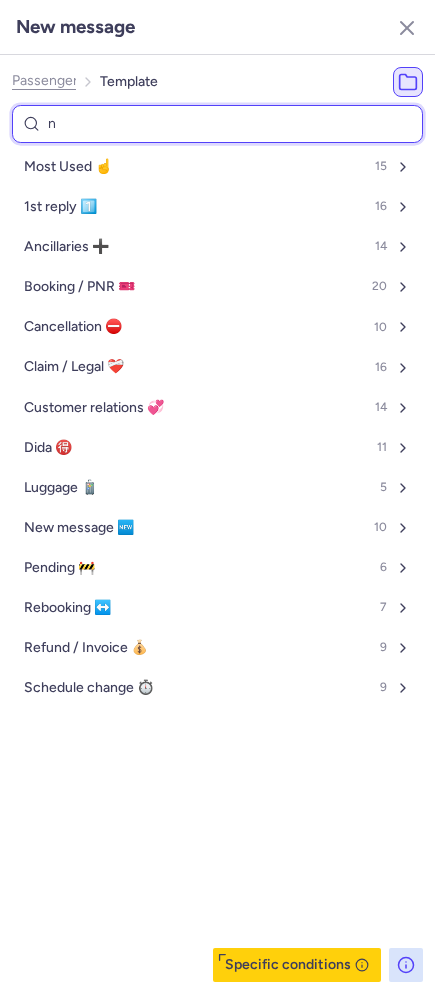 type on "nc" 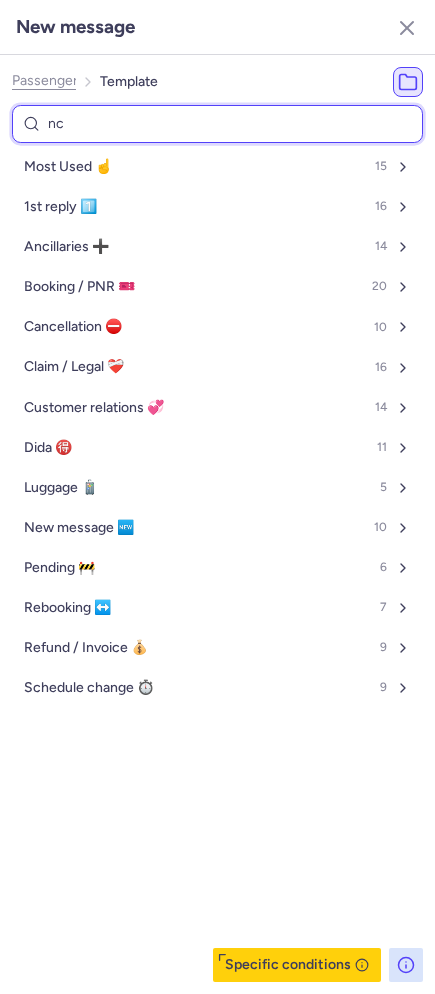 select on "en" 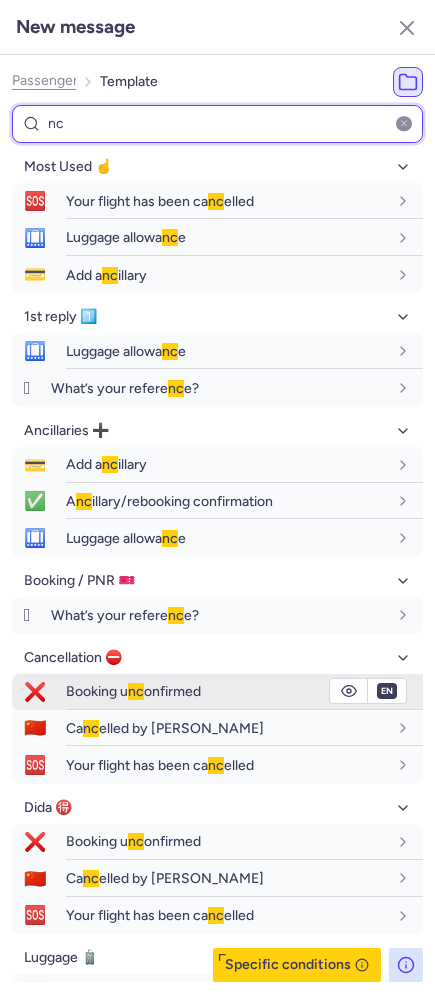 type on "nc" 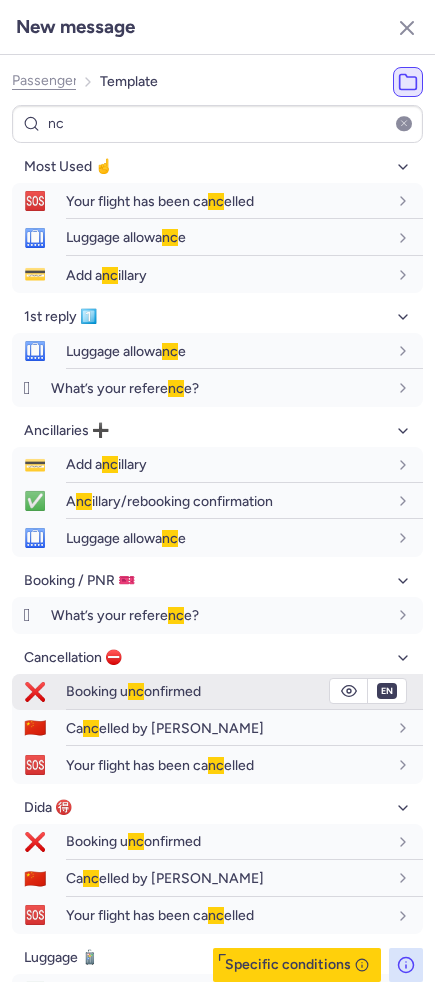 click on "Booking u [GEOGRAPHIC_DATA] onfirmed" at bounding box center (133, 691) 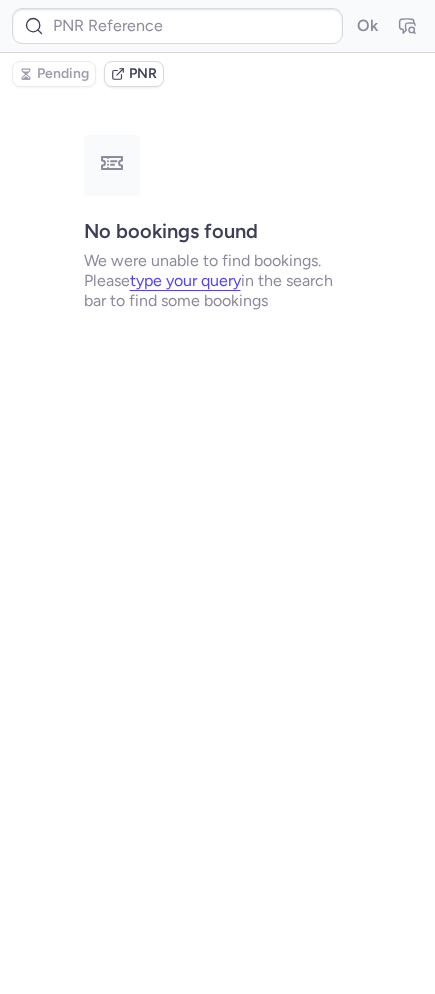 scroll, scrollTop: 0, scrollLeft: 0, axis: both 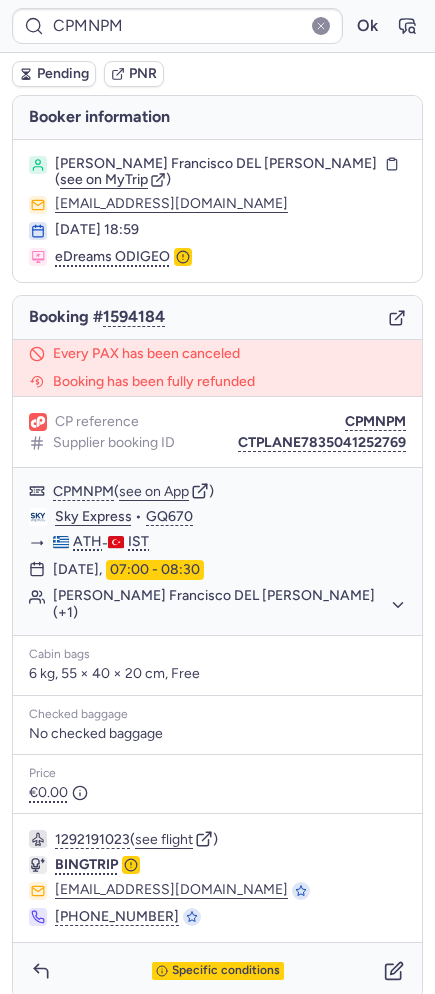 type on "CPLR9K" 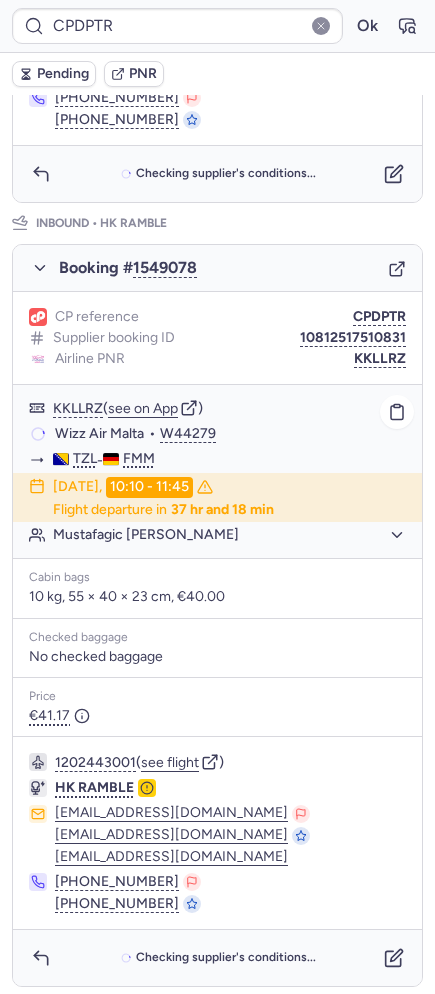 scroll, scrollTop: 930, scrollLeft: 0, axis: vertical 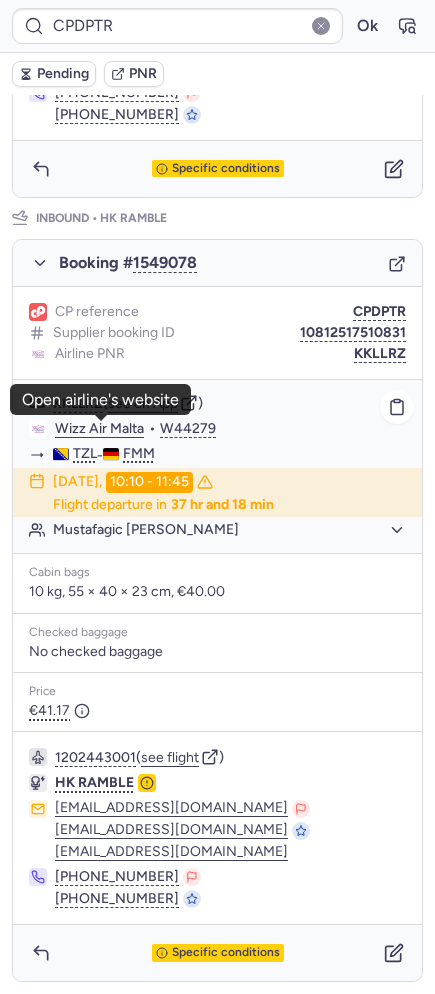 click on "Wizz Air Malta" 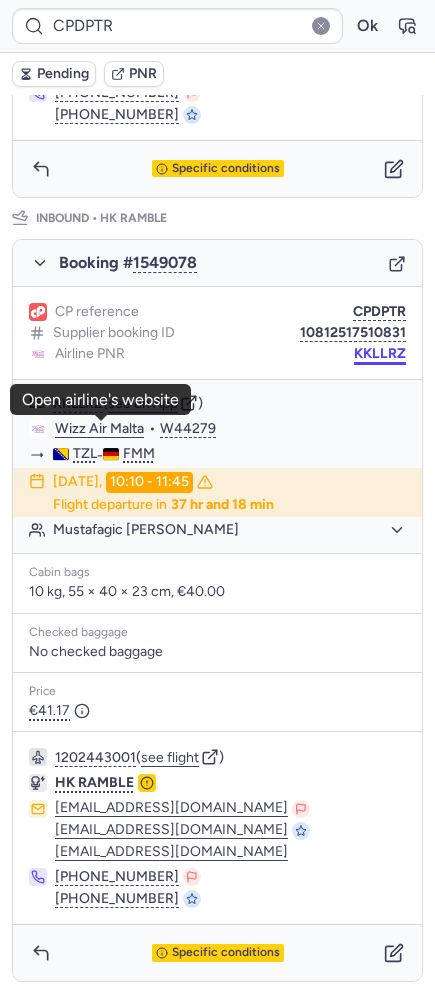 click on "KKLLRZ" at bounding box center [380, 354] 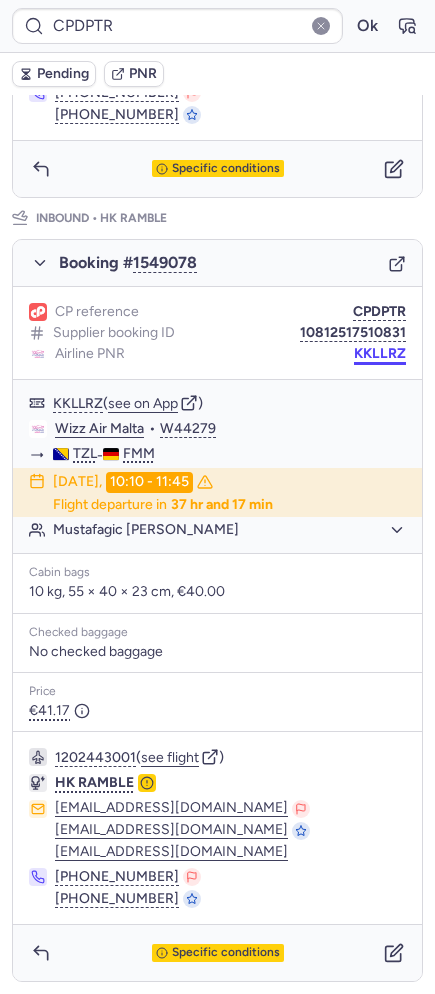 click on "KKLLRZ" at bounding box center (380, 354) 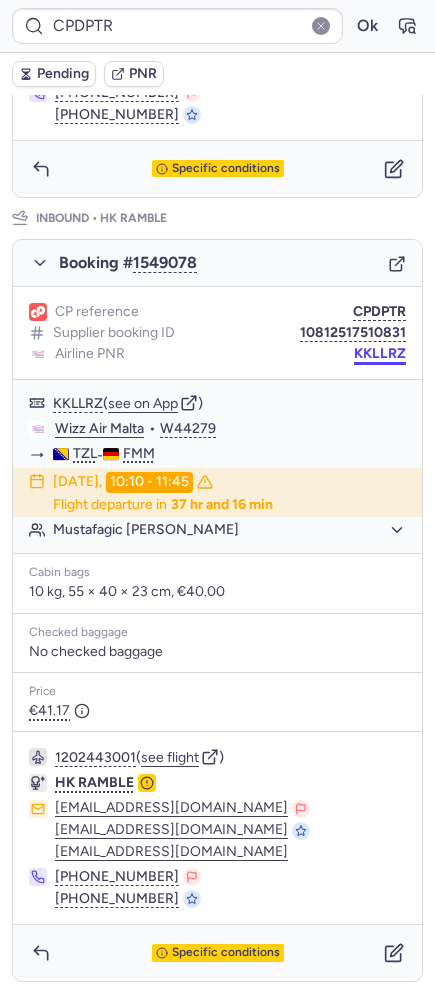 type on "CPLR9K" 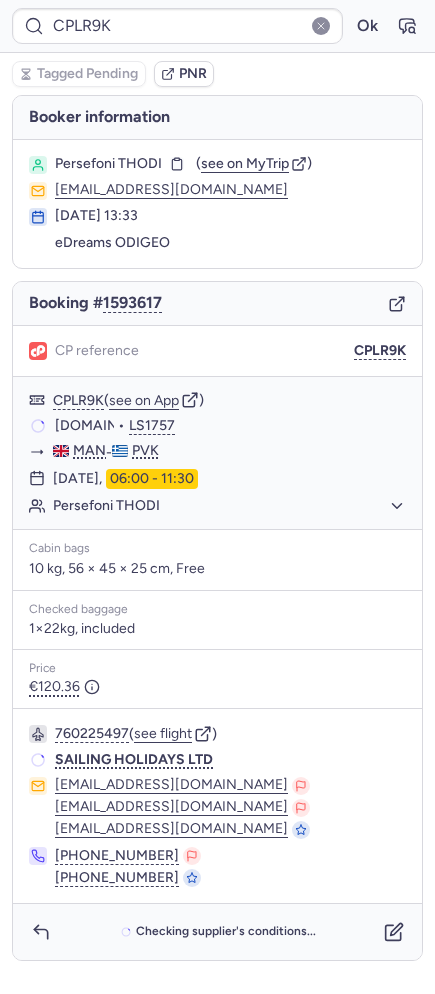 scroll, scrollTop: 0, scrollLeft: 0, axis: both 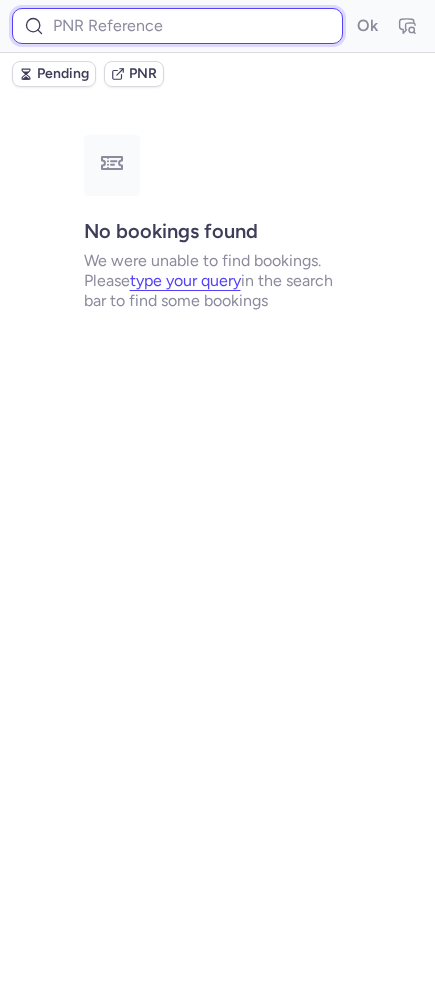 click at bounding box center [177, 26] 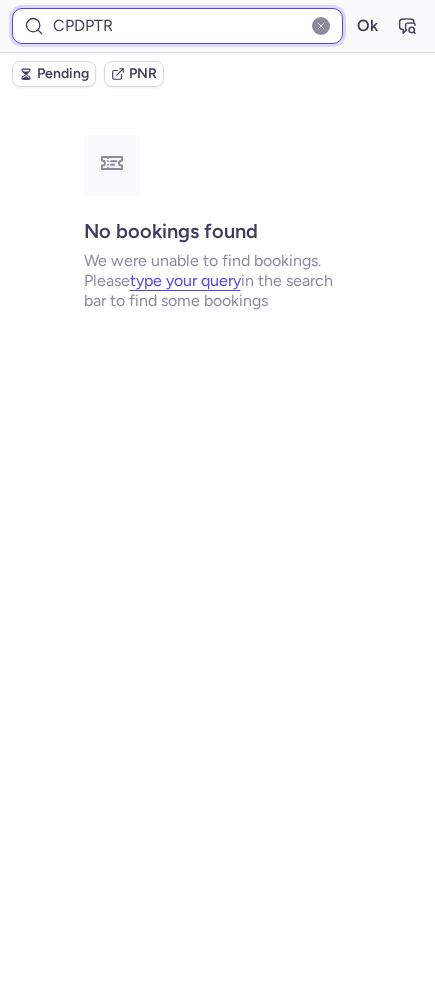 type on "CPDPTR" 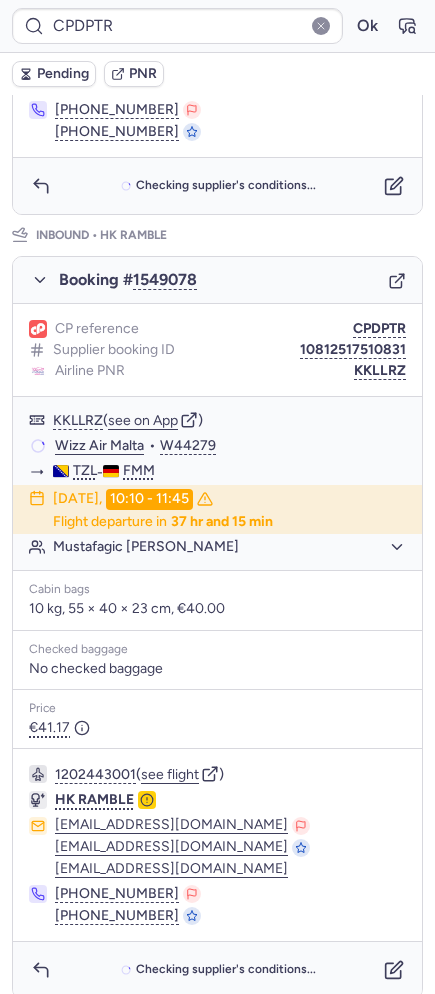 scroll, scrollTop: 930, scrollLeft: 0, axis: vertical 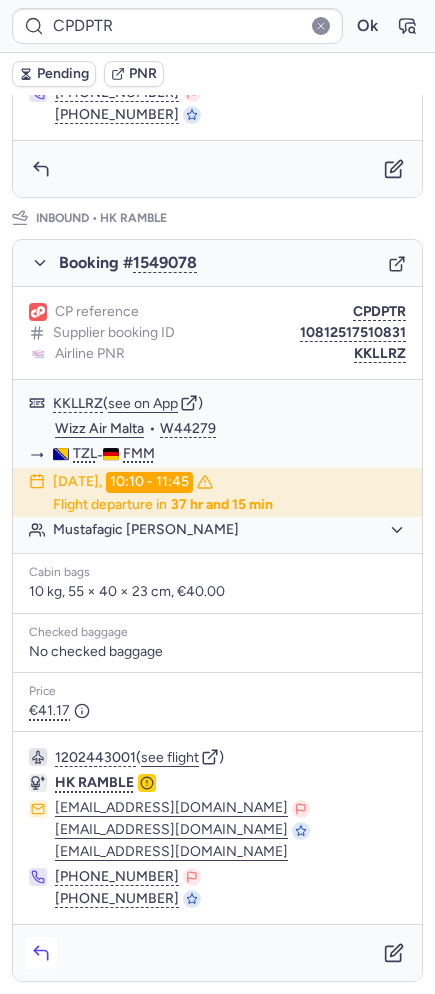 click 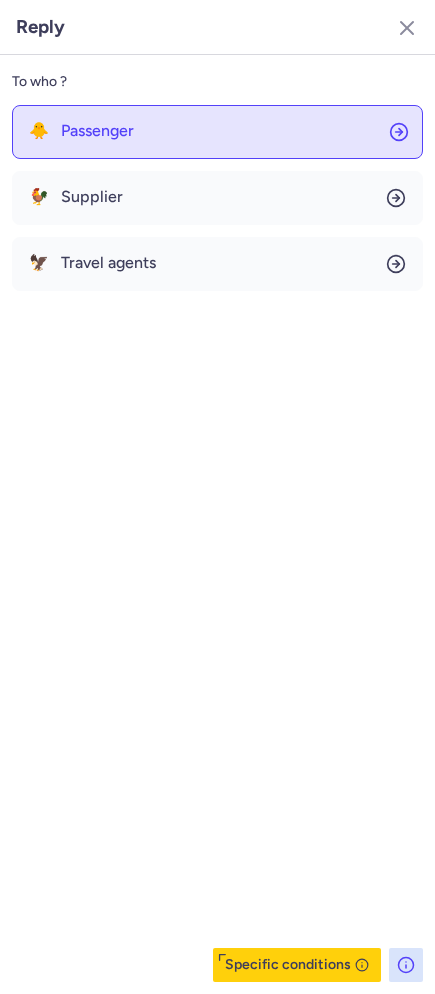 click on "🐥 Passenger" 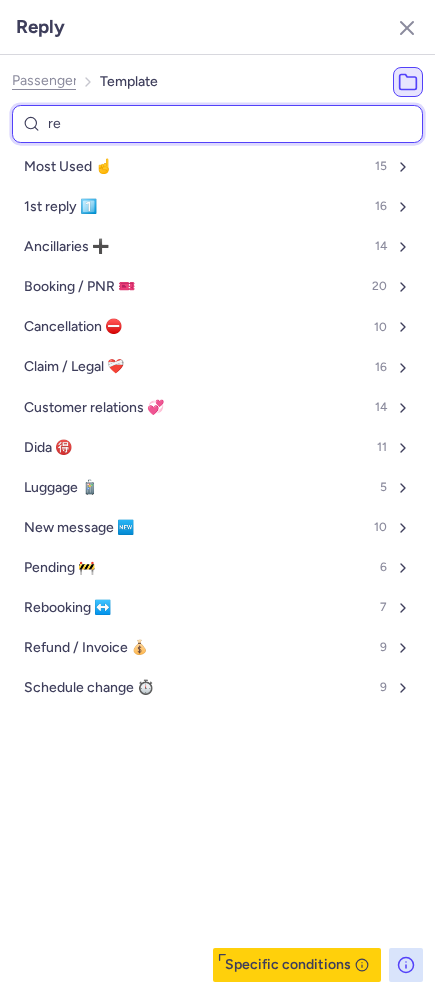 type on "ref" 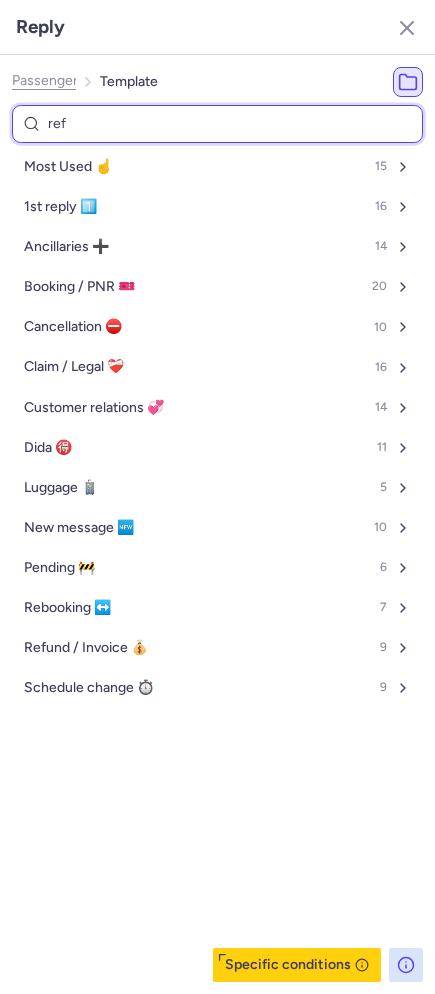 select on "en" 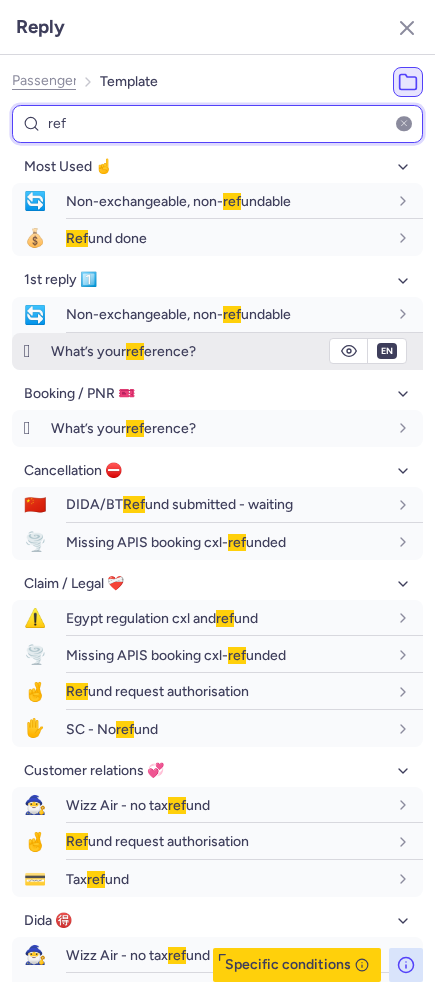 type on "ref" 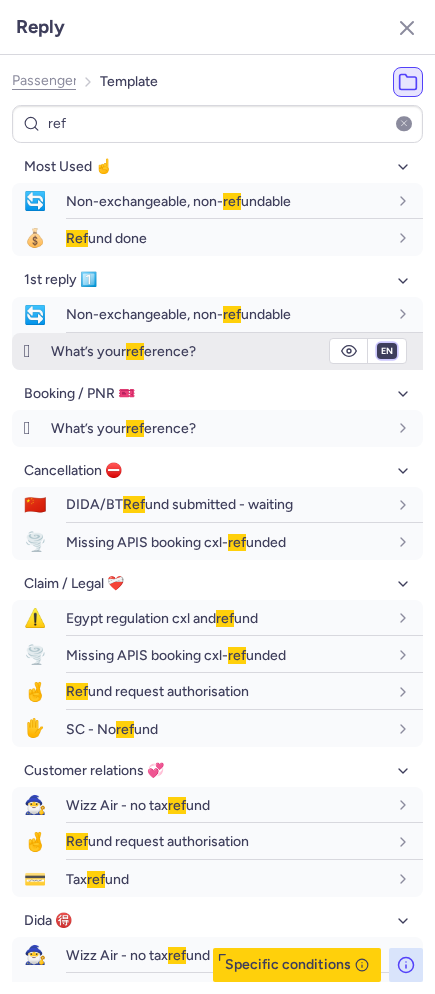 click on "fr en de nl pt es it ru" at bounding box center (387, 351) 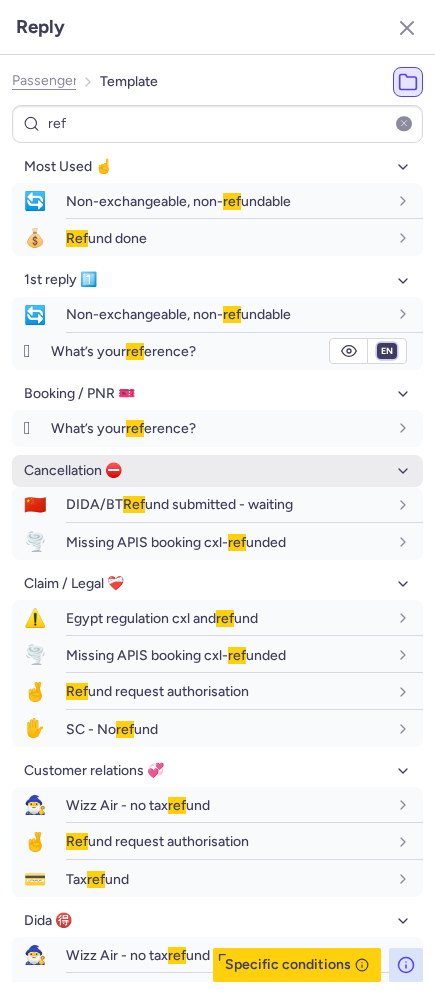 select on "es" 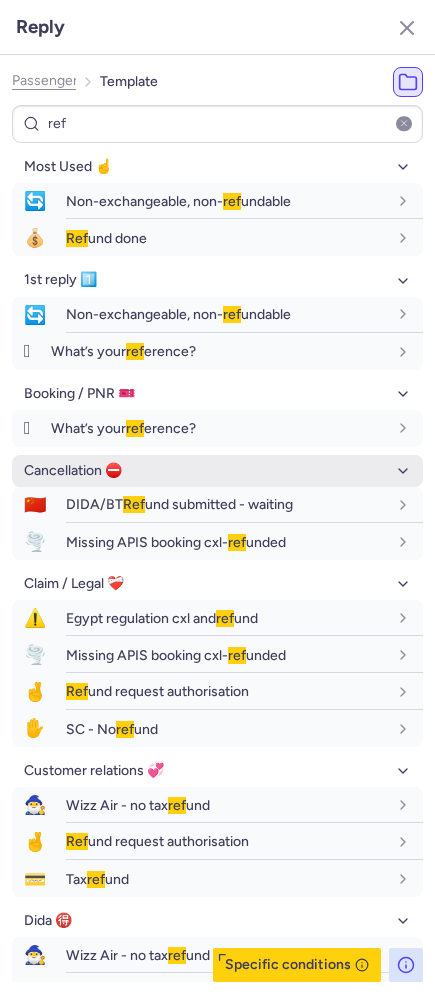 click on "fr en de nl pt es it ru" at bounding box center (387, 351) 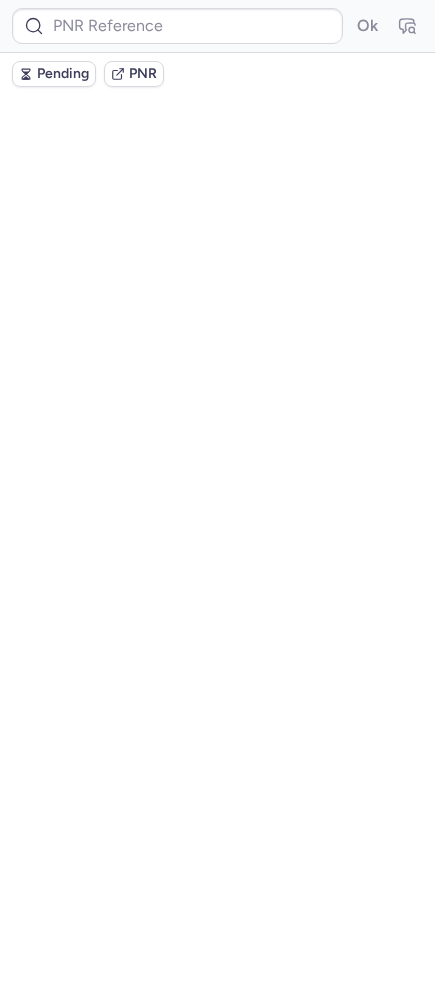 scroll, scrollTop: 0, scrollLeft: 0, axis: both 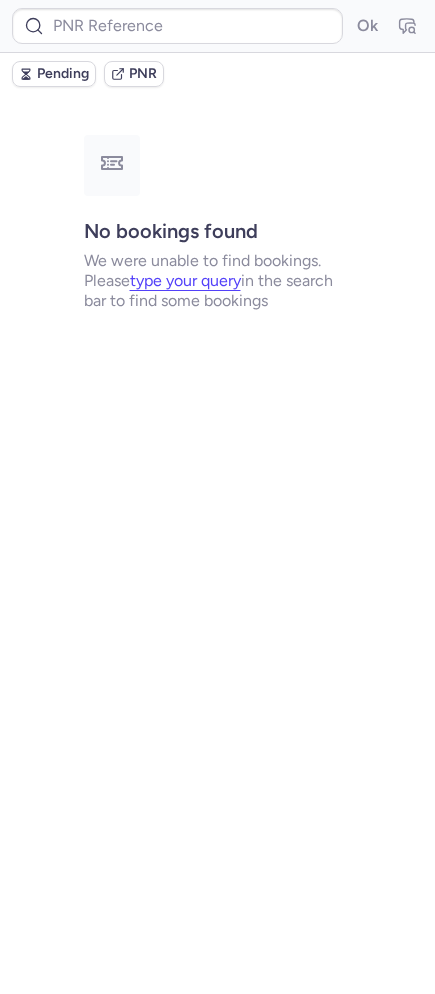 type on "CPLR9K" 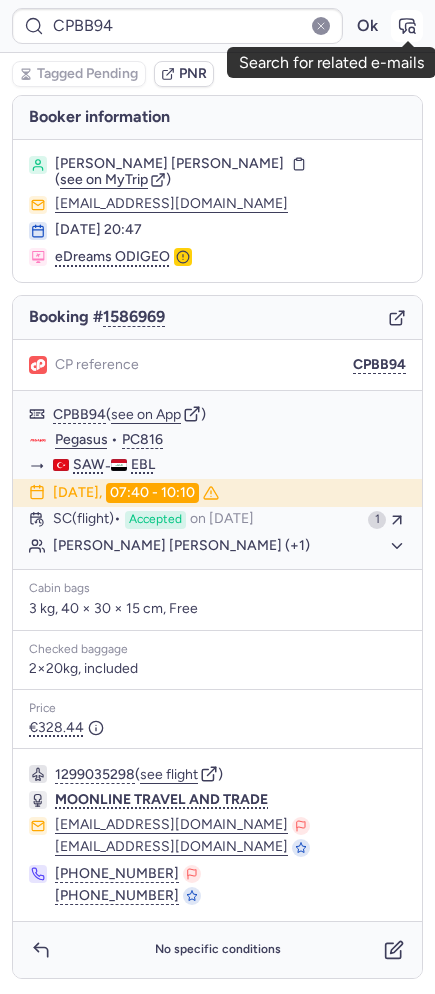 click 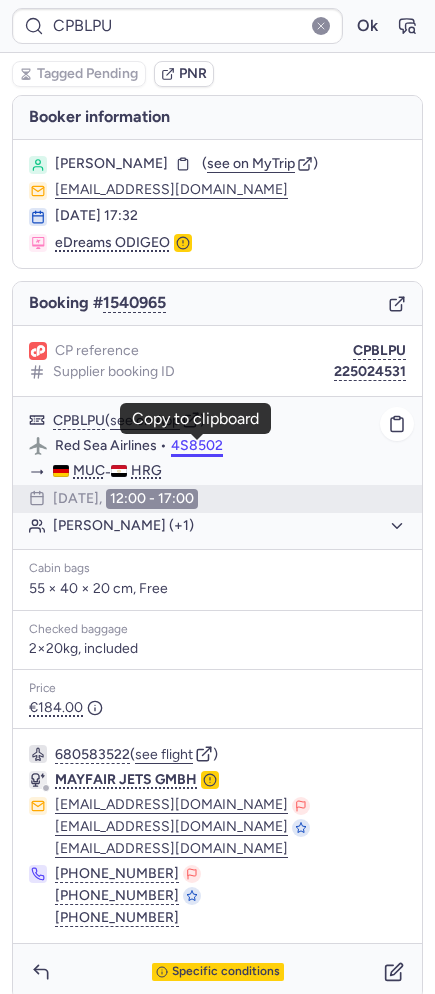 click on "4S8502" at bounding box center [197, 446] 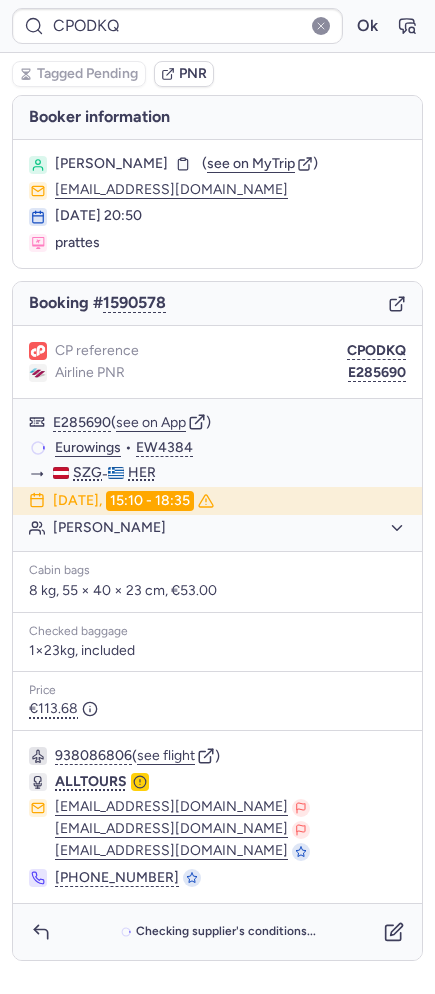 type on "CPLR9K" 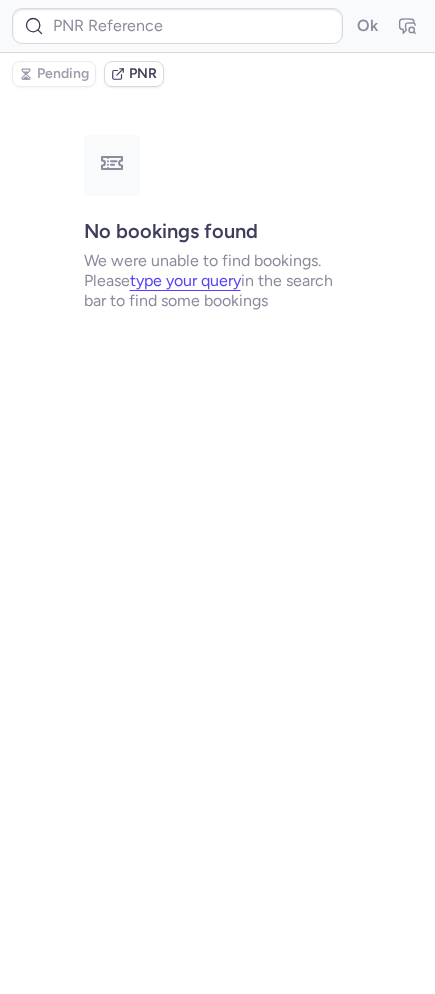 type on "CPTQJV" 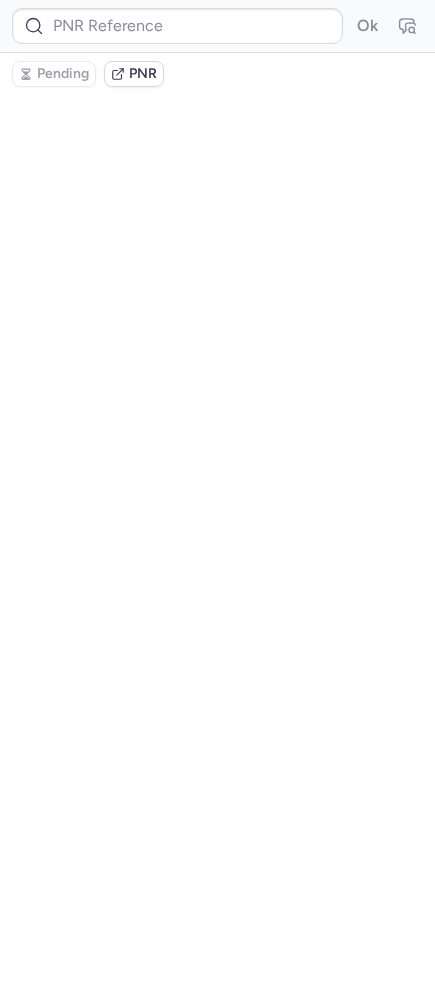 type on "CPTQJV" 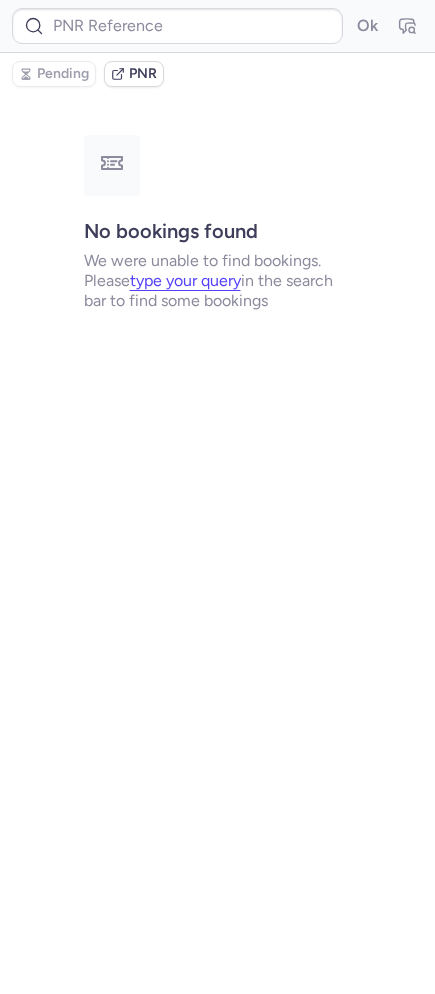 type on "CPH6BN" 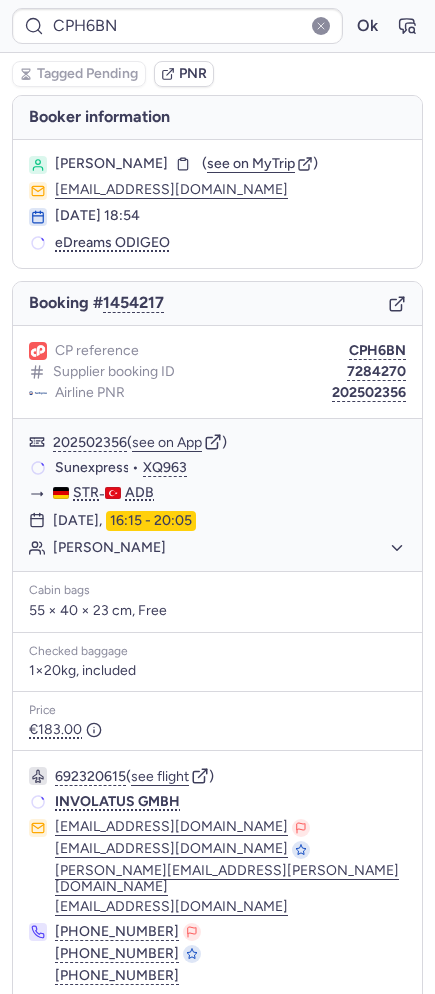 type 